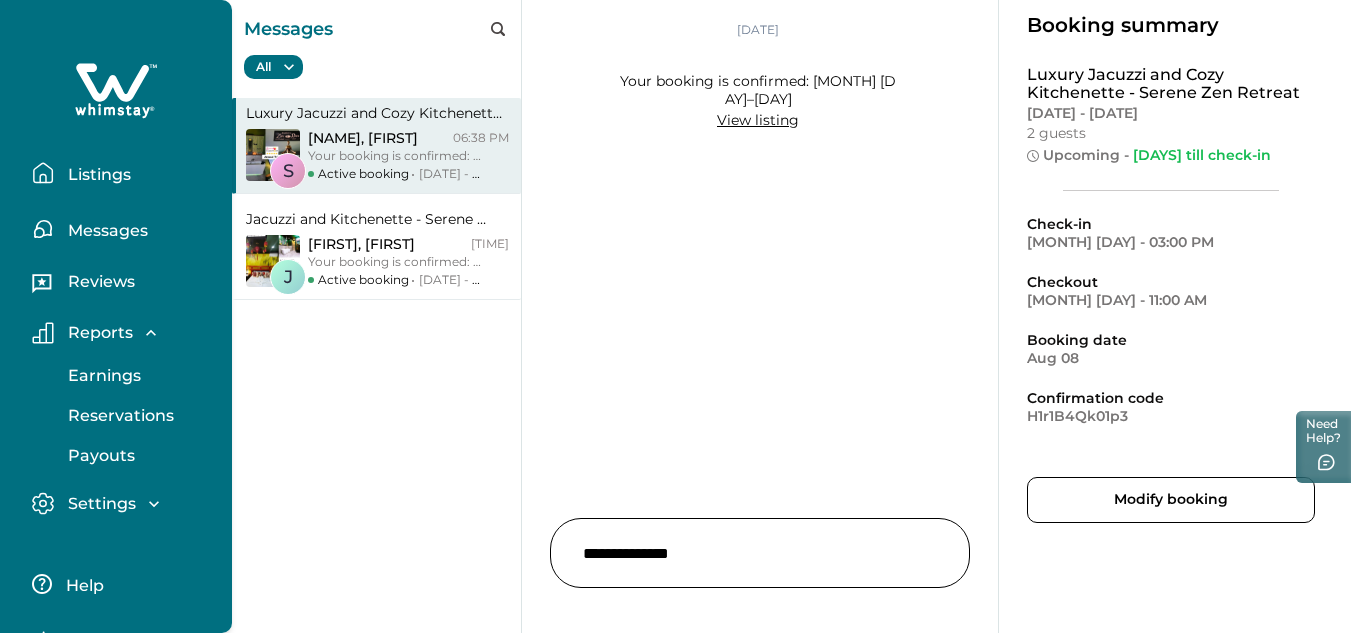 scroll, scrollTop: 0, scrollLeft: 0, axis: both 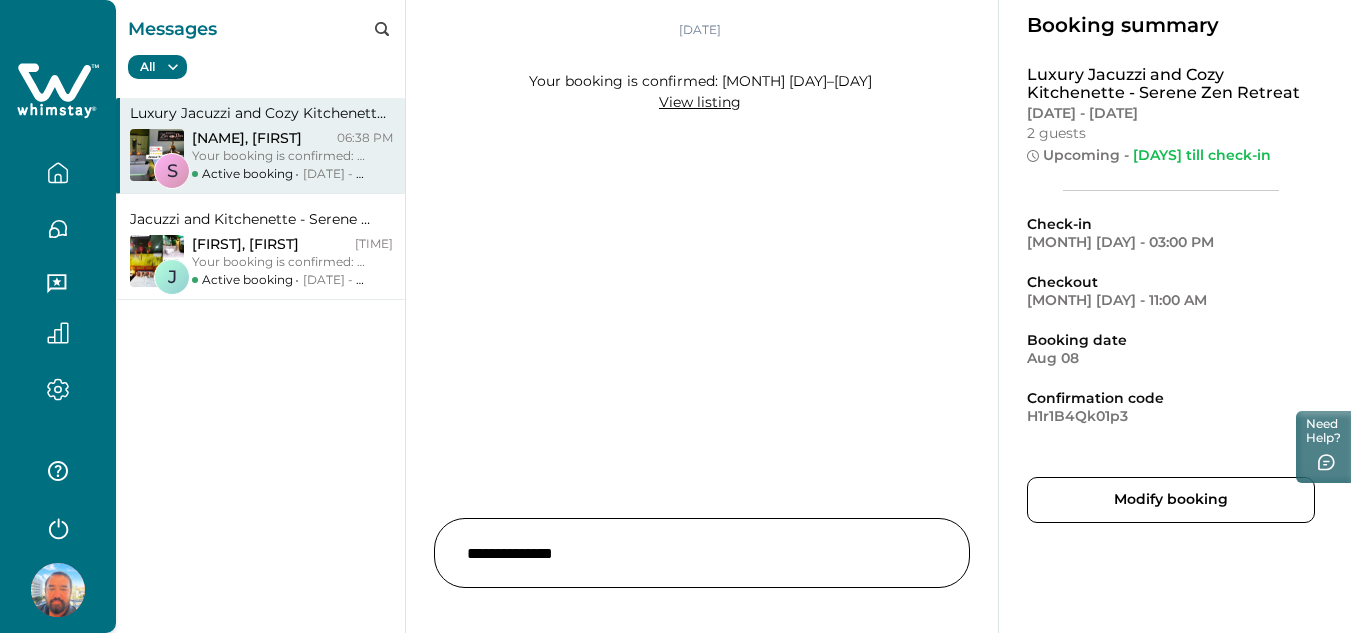 click 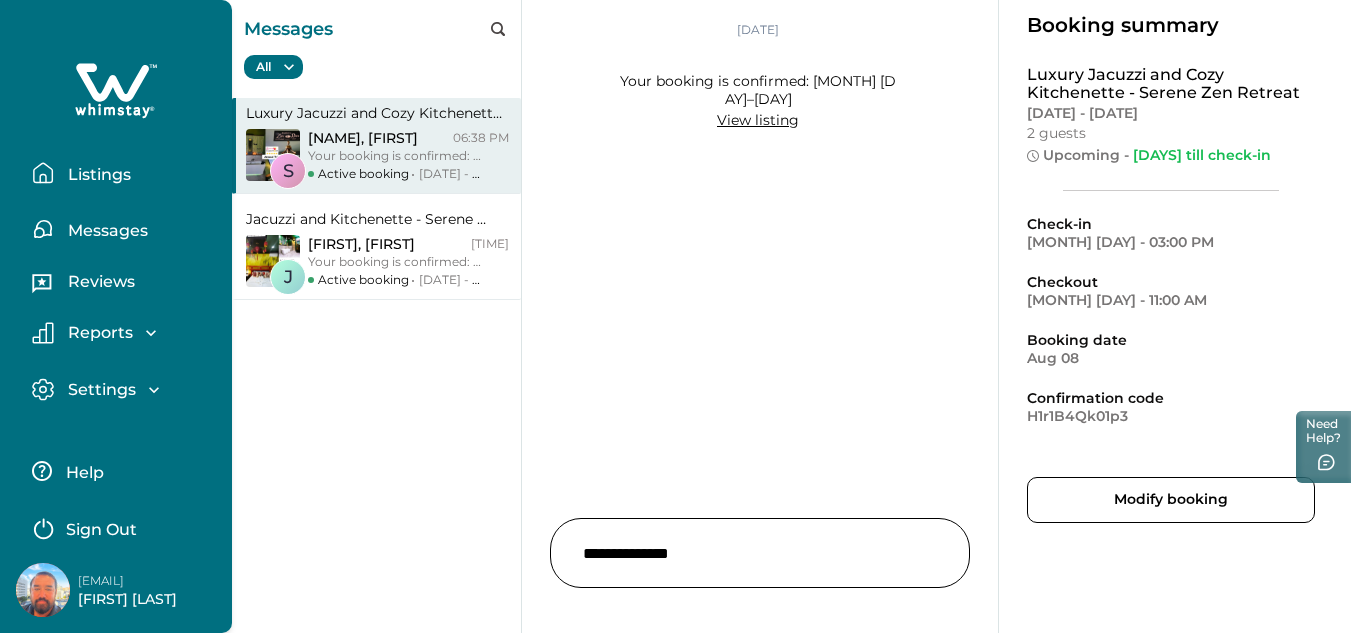 click on "Listings" at bounding box center [96, 175] 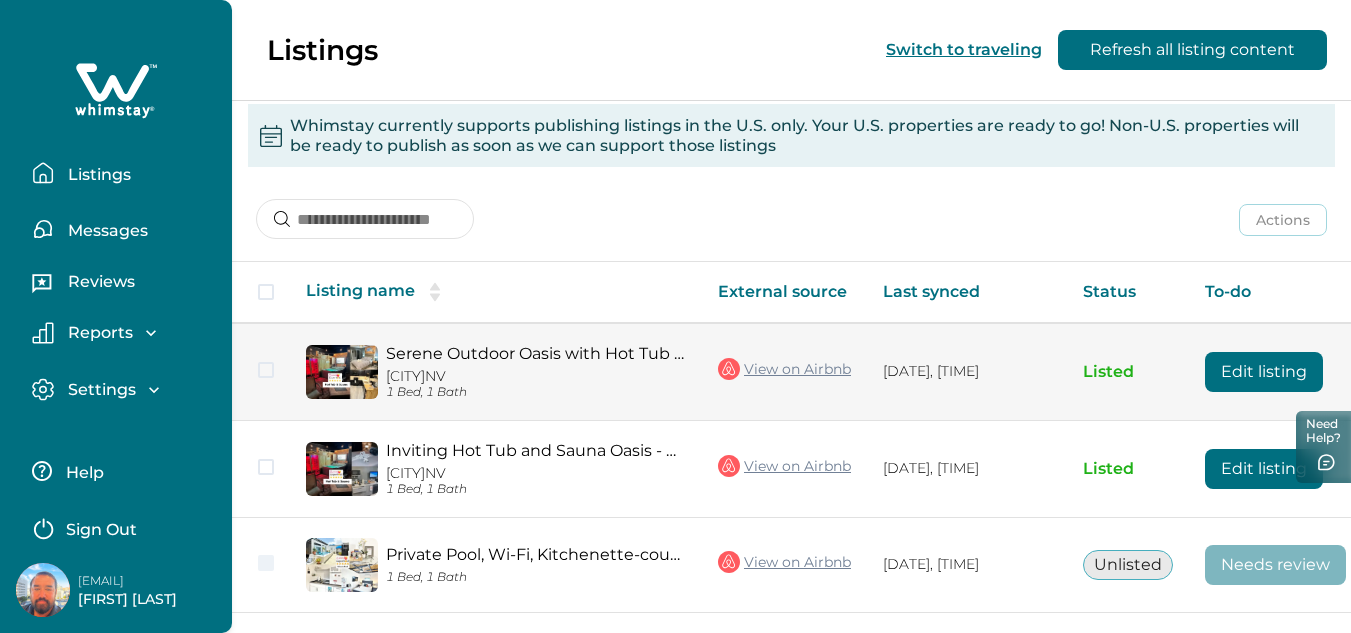scroll, scrollTop: 312, scrollLeft: 0, axis: vertical 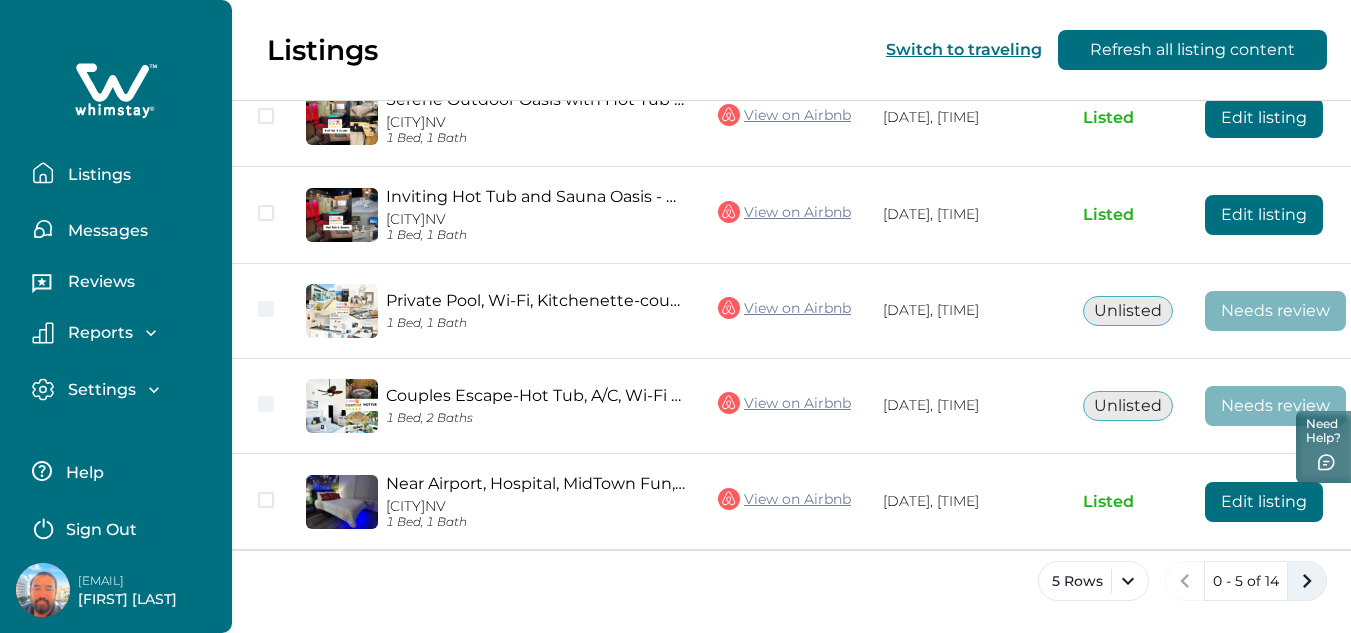 click 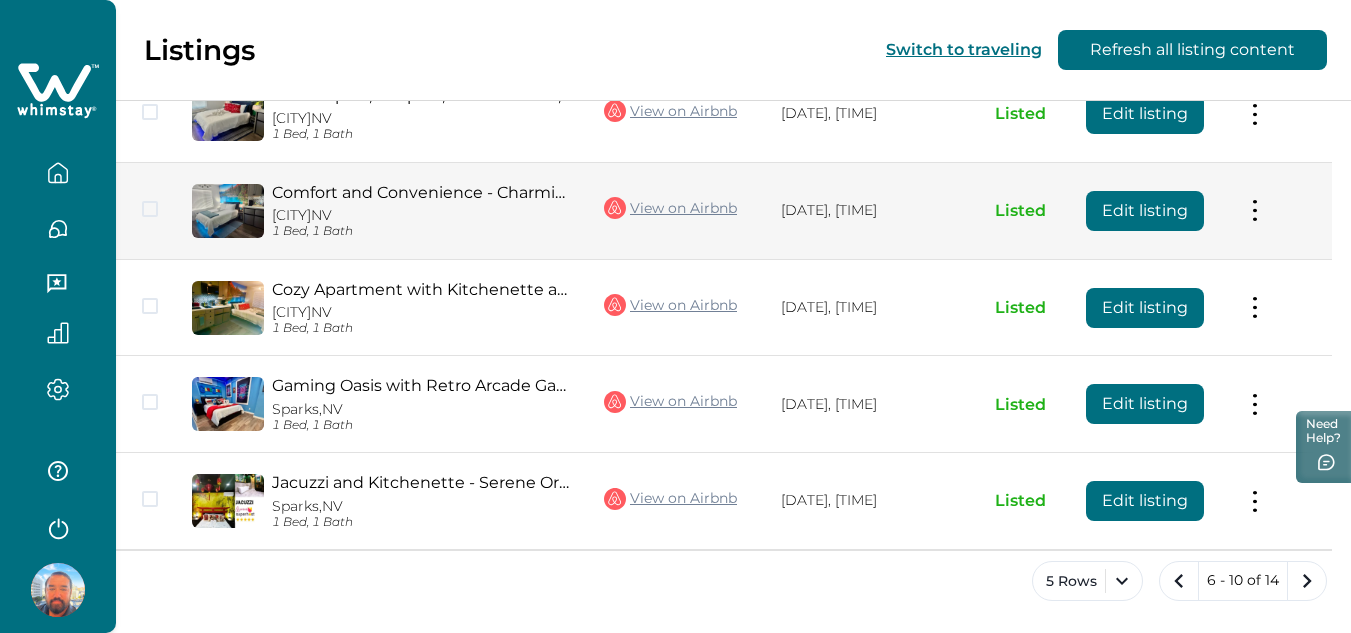 scroll, scrollTop: 314, scrollLeft: 0, axis: vertical 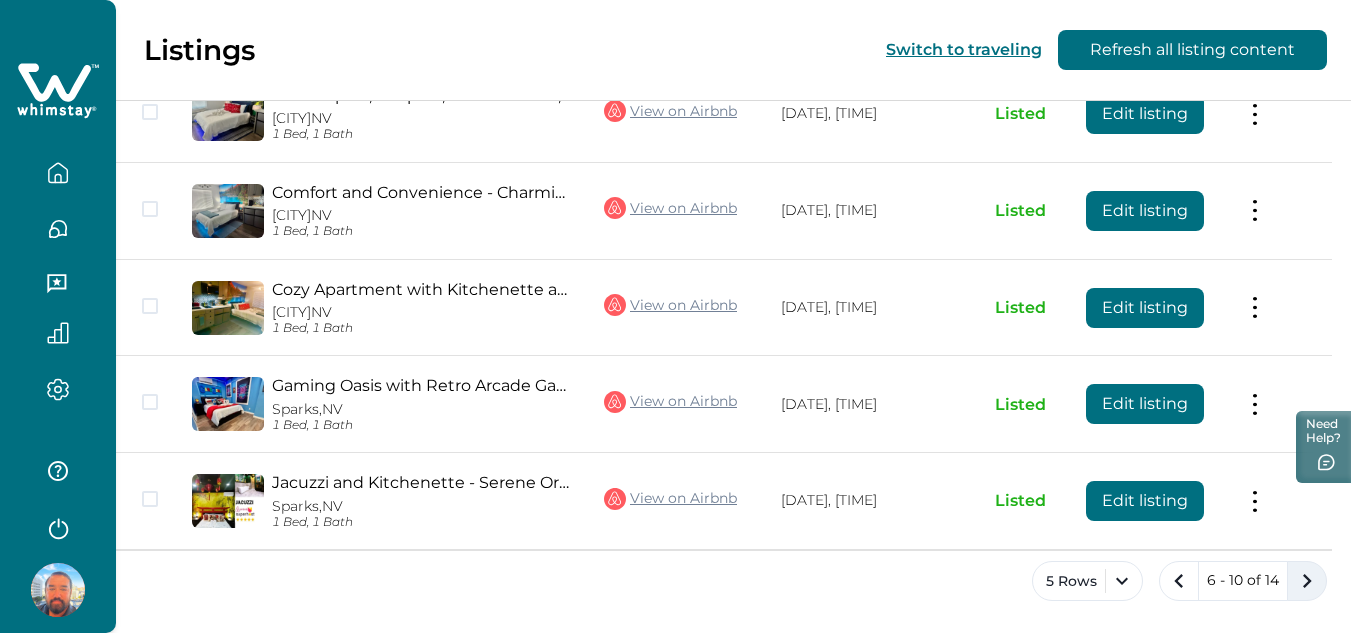 click 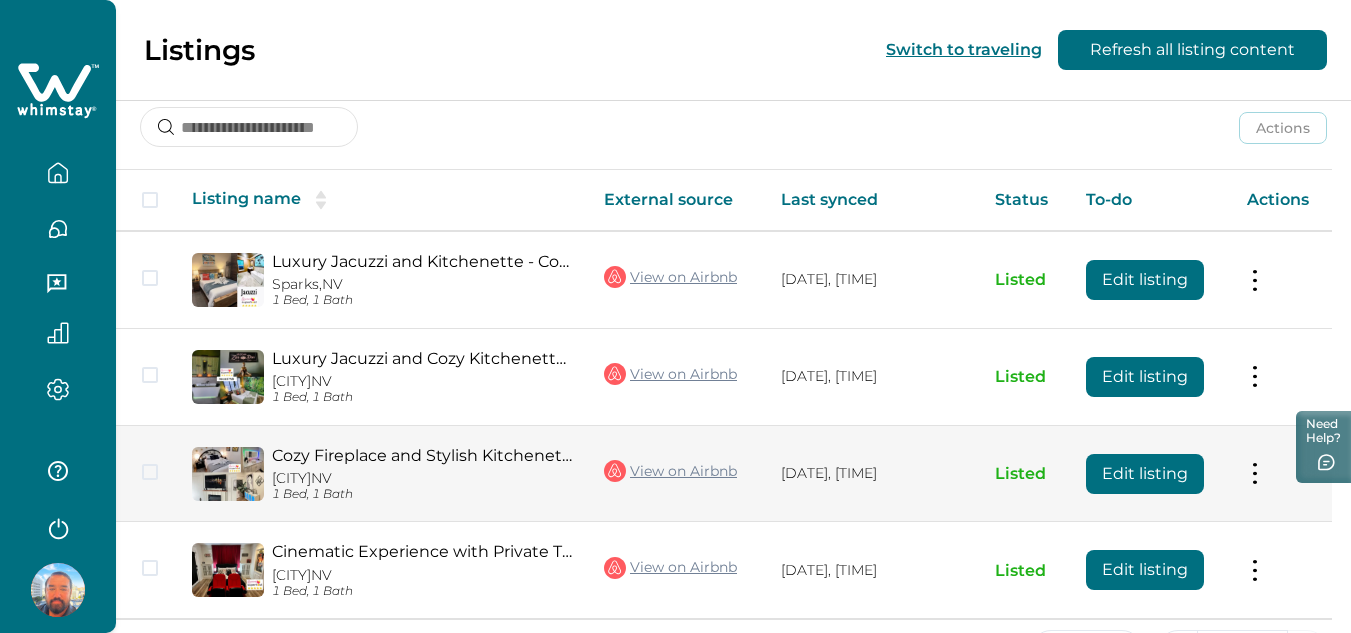 scroll, scrollTop: 215, scrollLeft: 0, axis: vertical 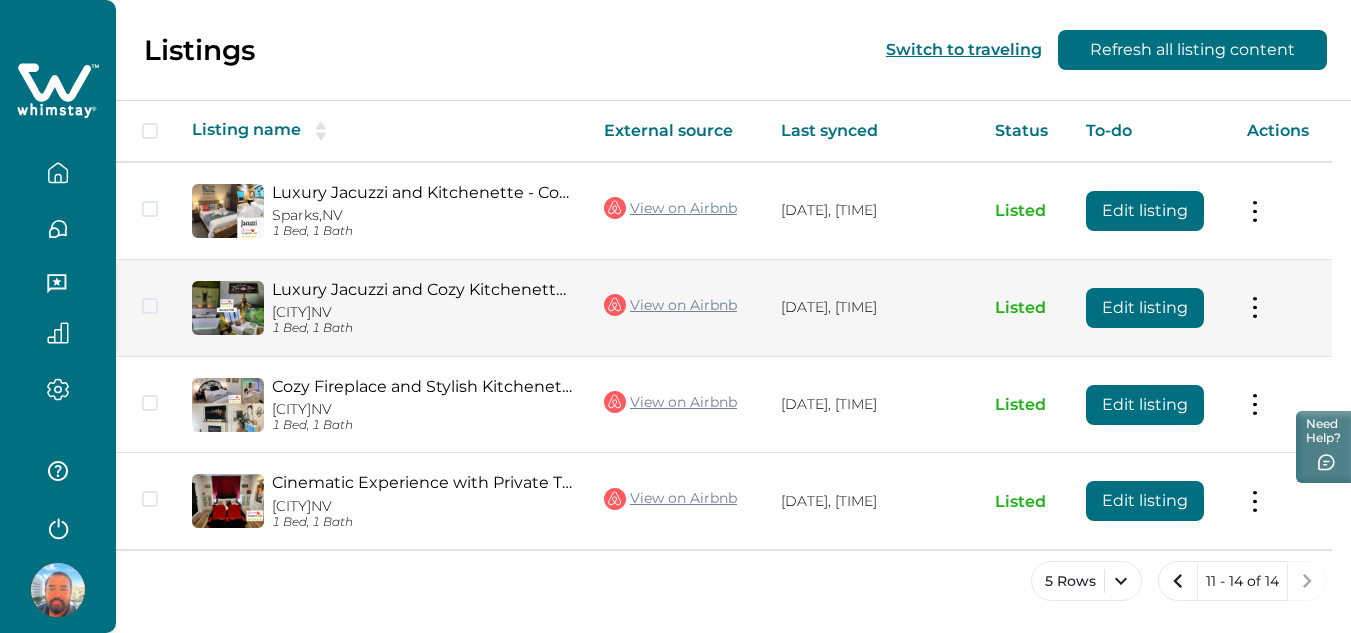 click at bounding box center (1255, 307) 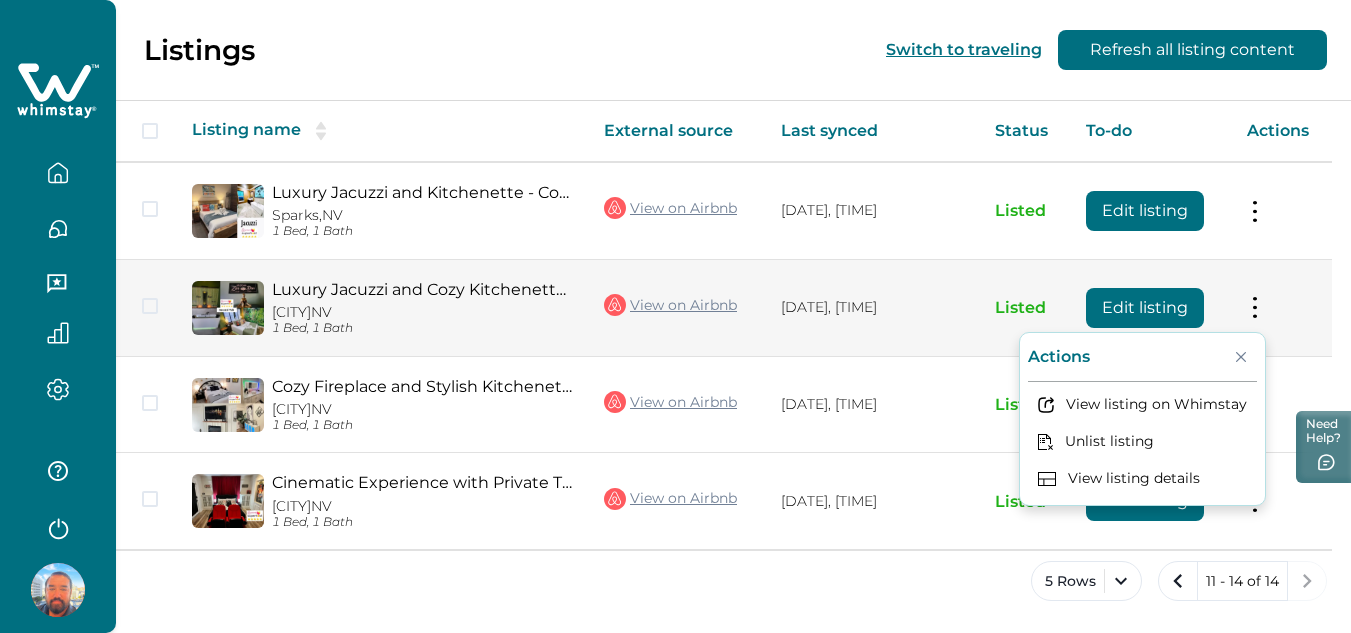 click on "Edit listing" at bounding box center [1145, 308] 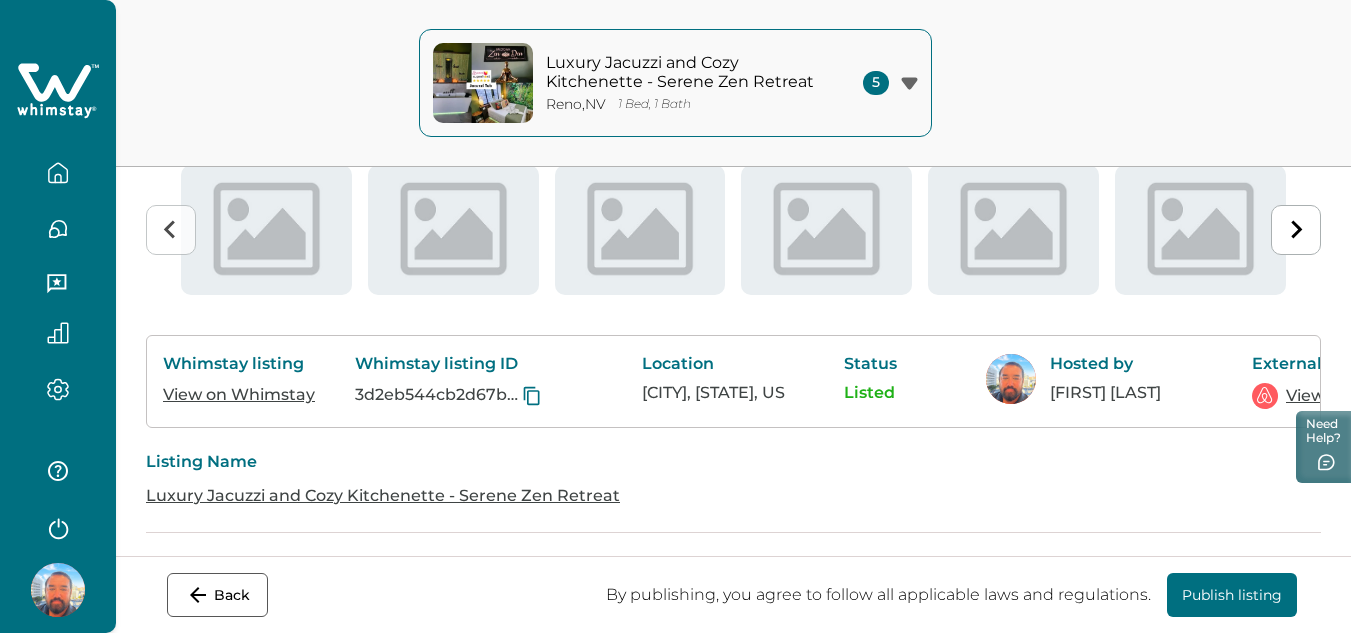 scroll, scrollTop: 0, scrollLeft: 0, axis: both 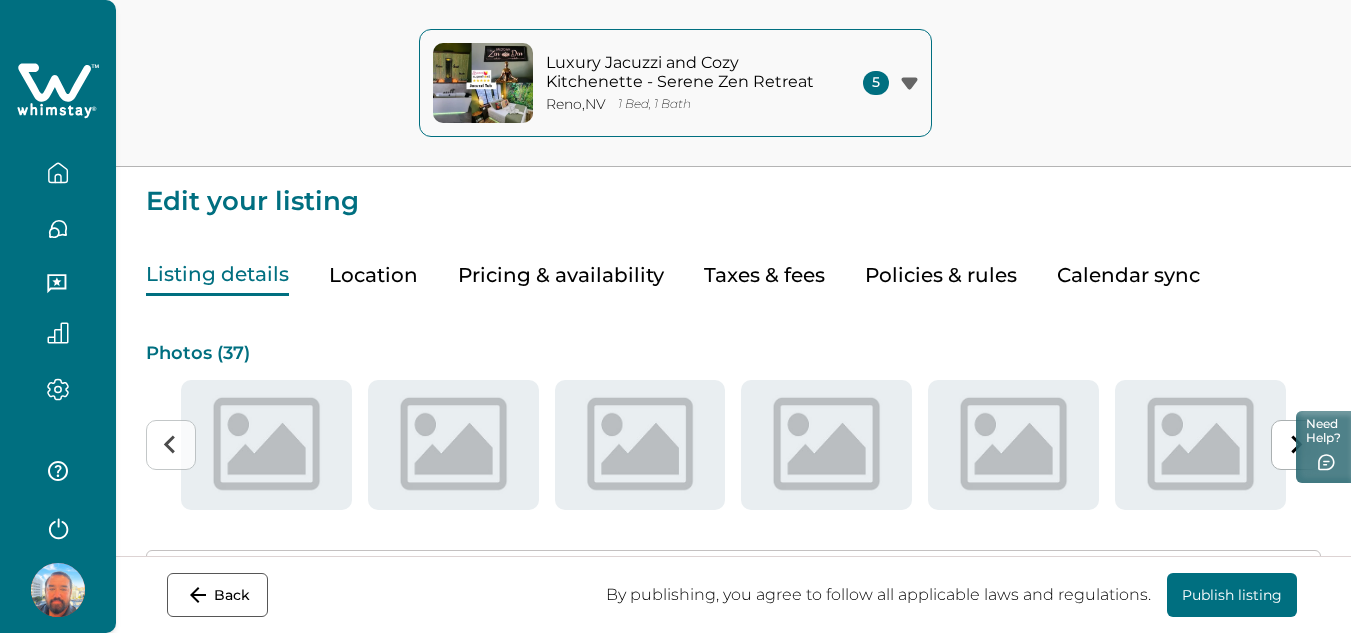 click on "Policies & rules" at bounding box center (941, 275) 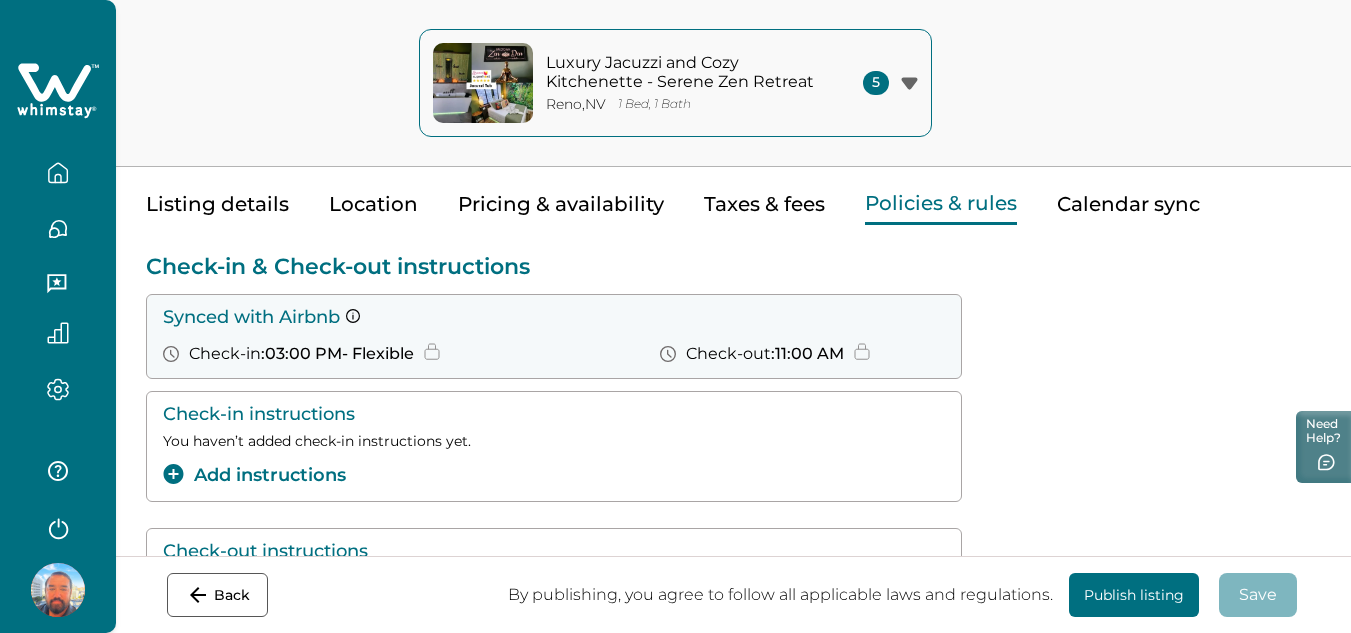 scroll, scrollTop: 0, scrollLeft: 0, axis: both 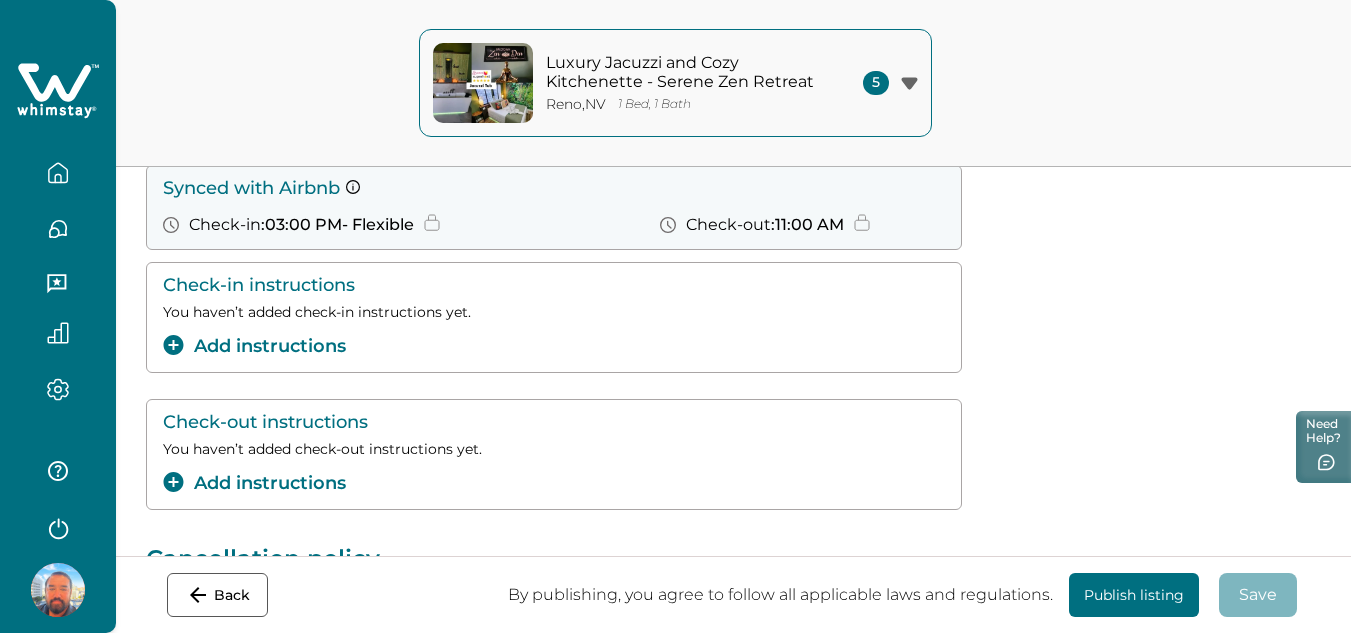click on "Add instructions" at bounding box center (254, 346) 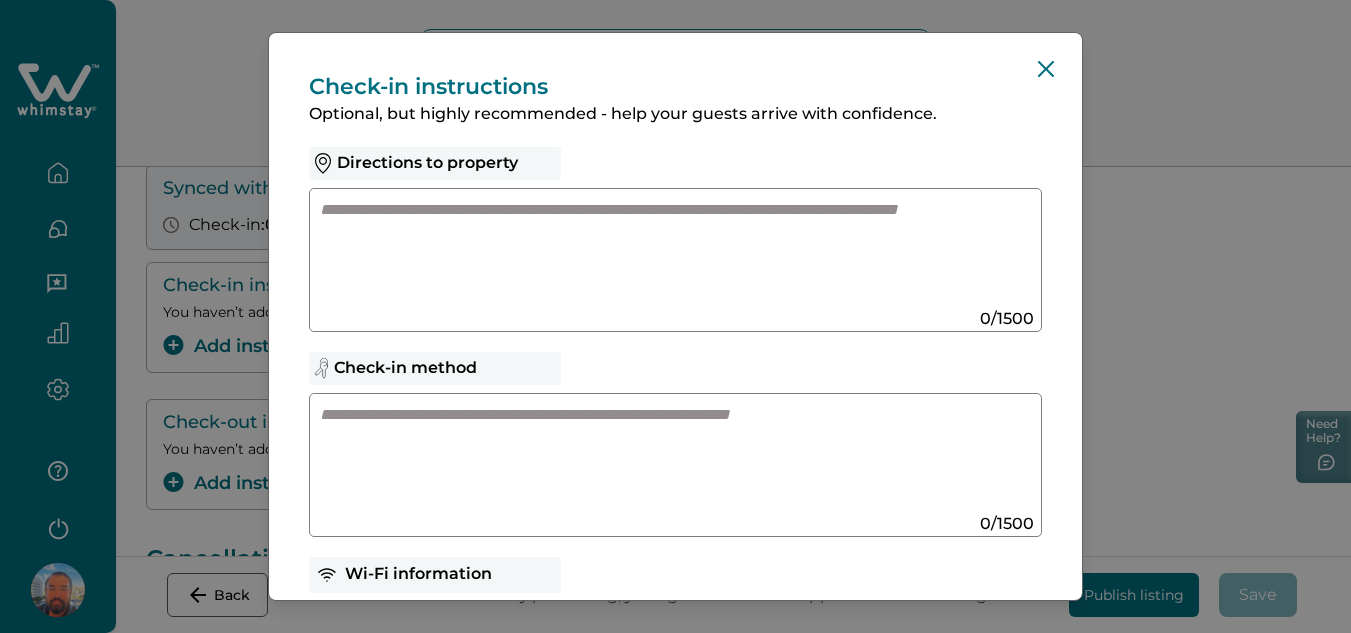 click at bounding box center (656, 252) 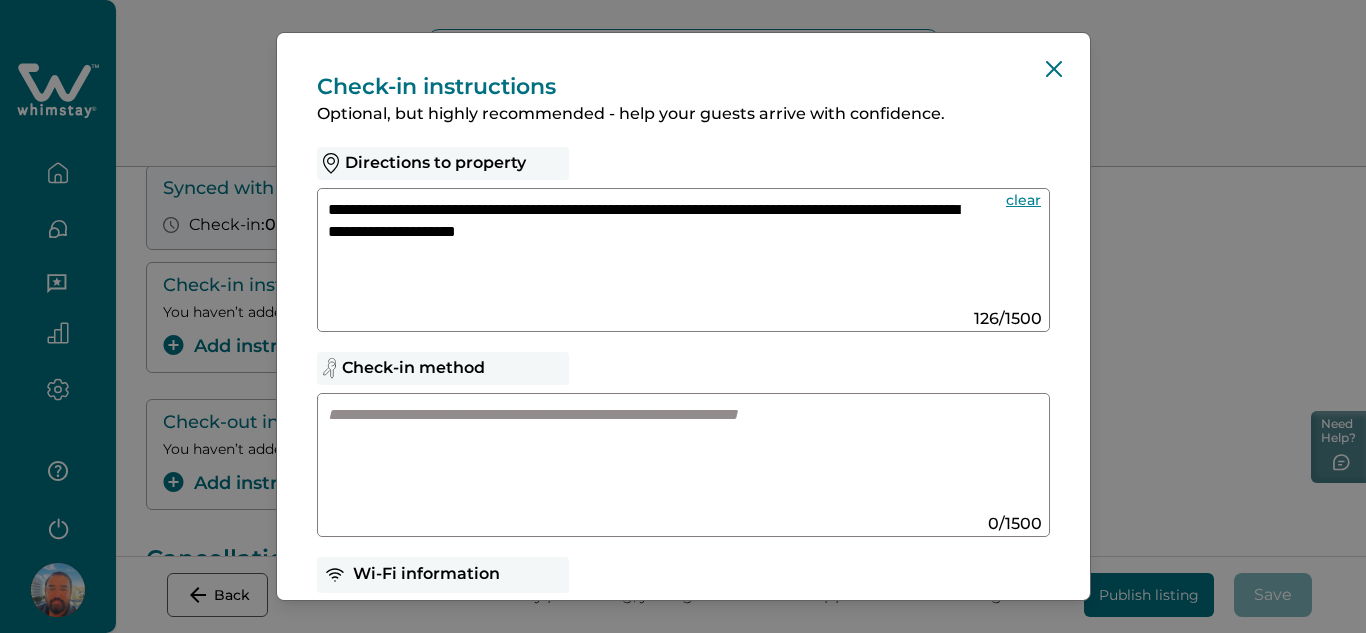 drag, startPoint x: 303, startPoint y: 313, endPoint x: 323, endPoint y: 323, distance: 22.36068 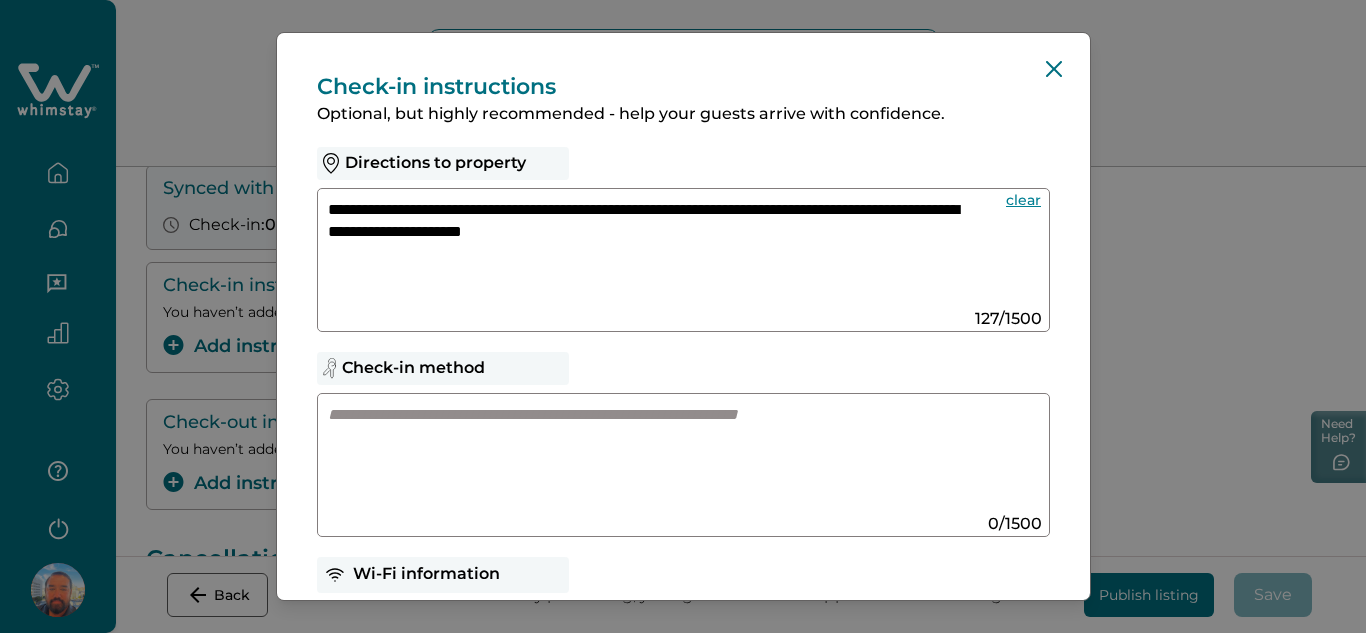 paste on "**********" 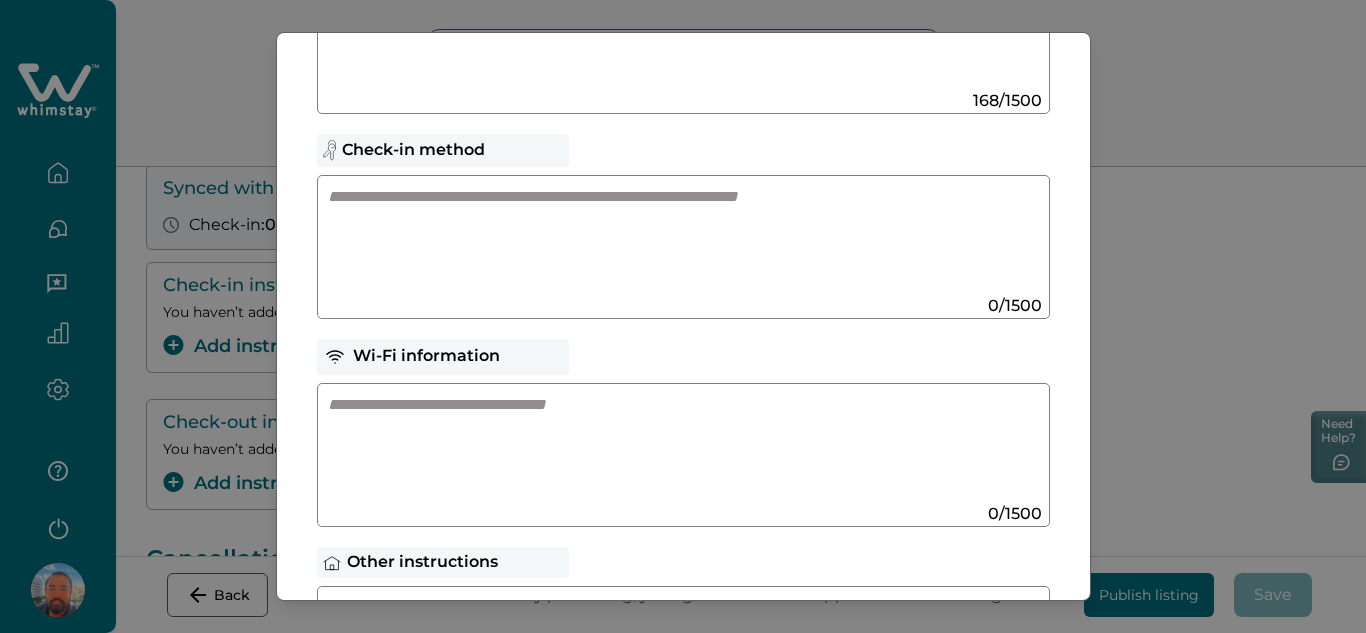 scroll, scrollTop: 300, scrollLeft: 0, axis: vertical 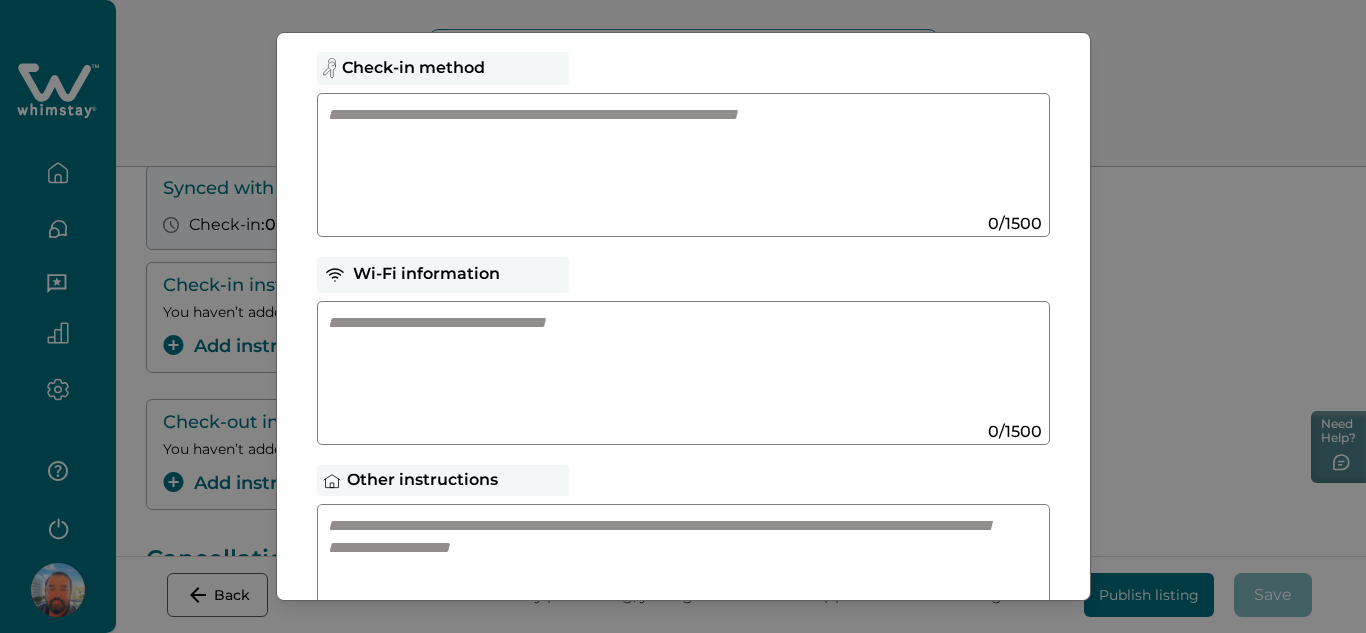 type on "**********" 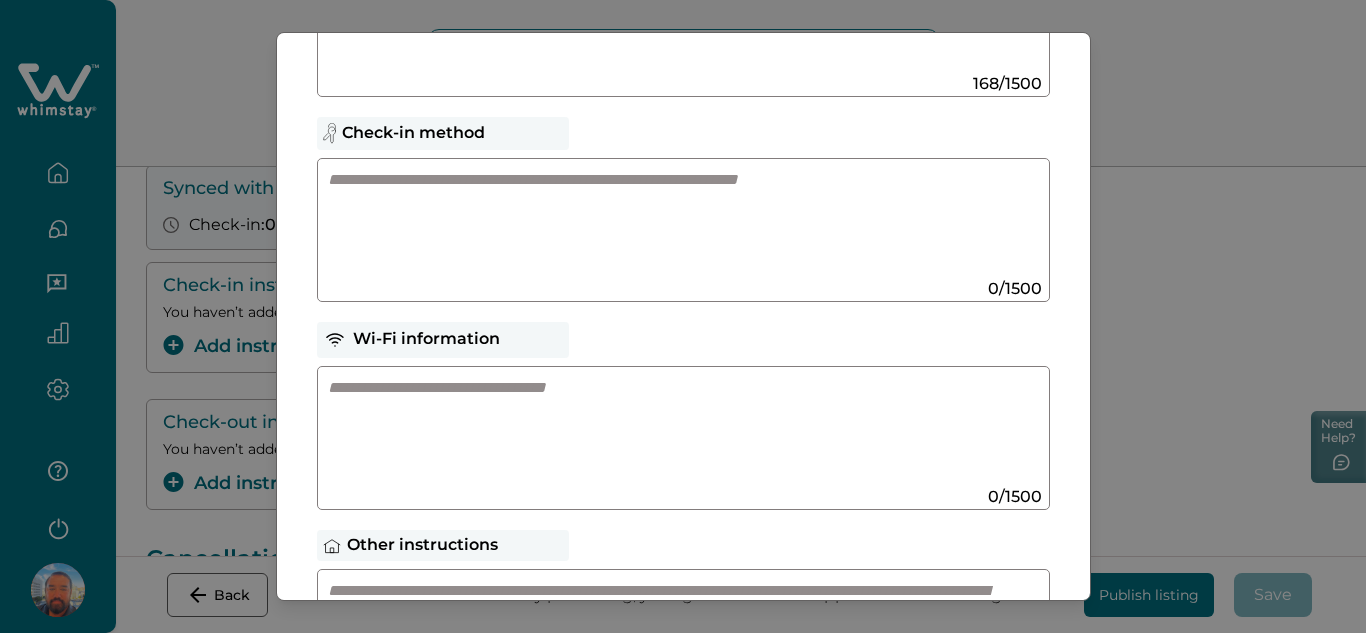 scroll, scrollTop: 200, scrollLeft: 0, axis: vertical 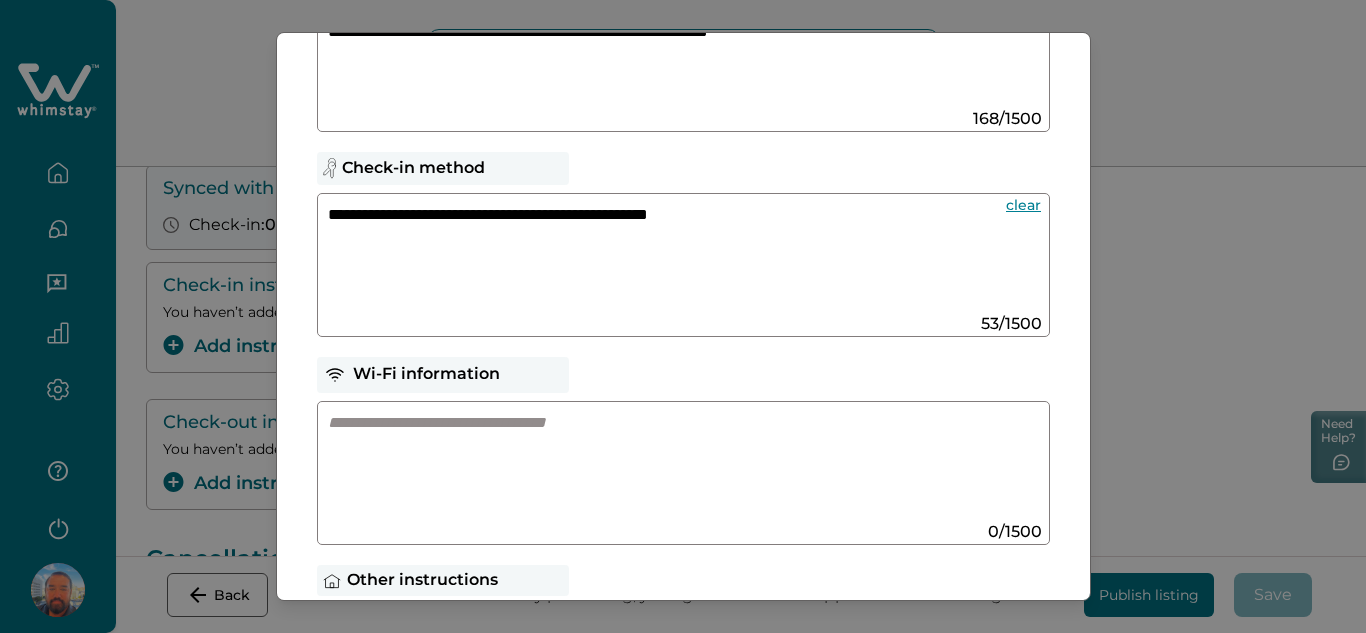 type on "**********" 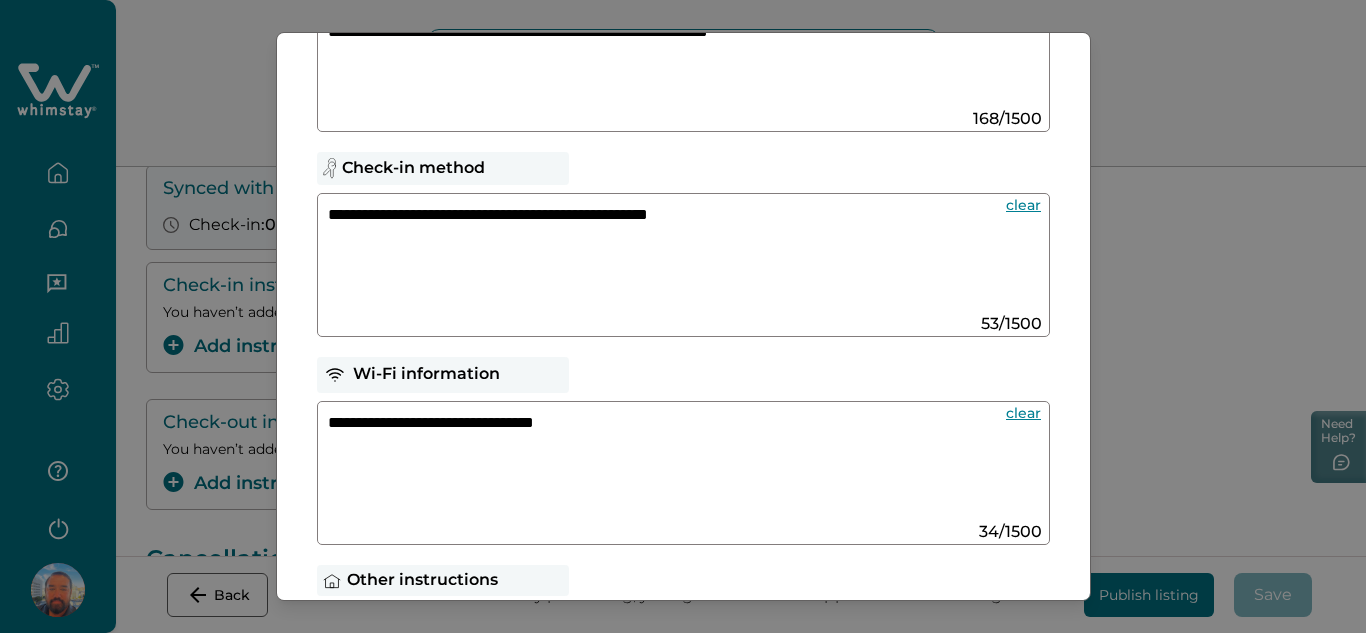 type on "**********" 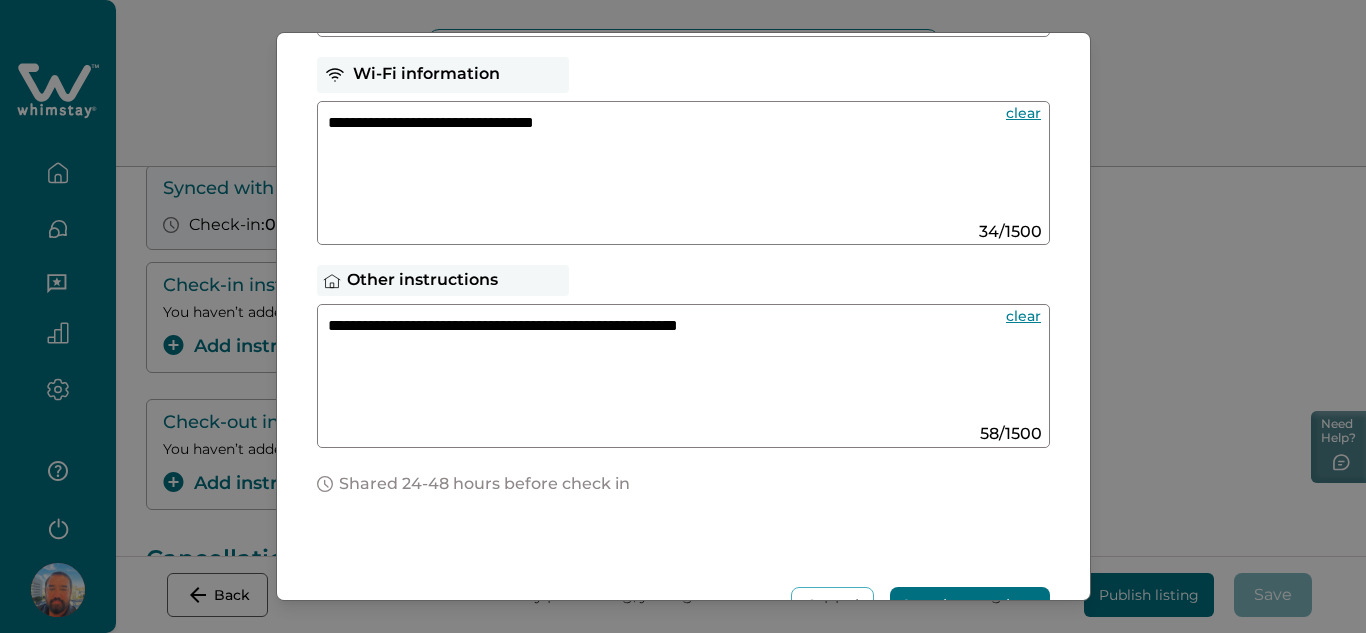 drag, startPoint x: 931, startPoint y: 381, endPoint x: 335, endPoint y: 403, distance: 596.4059 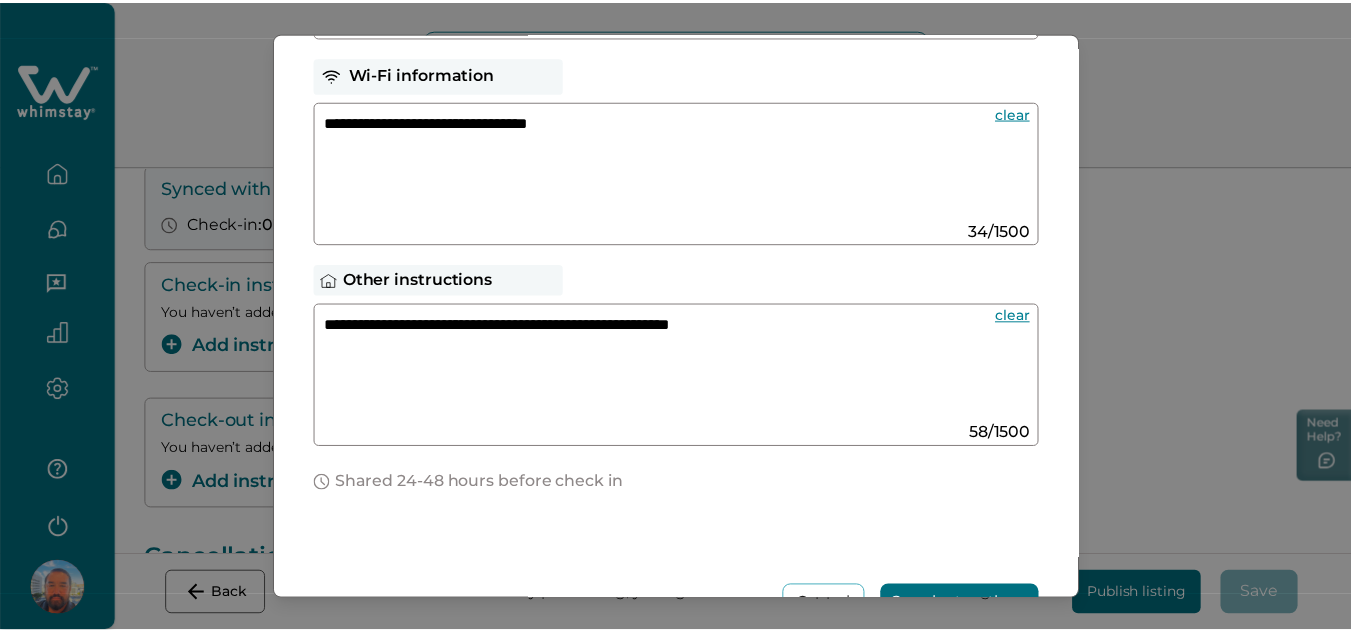 scroll, scrollTop: 637, scrollLeft: 0, axis: vertical 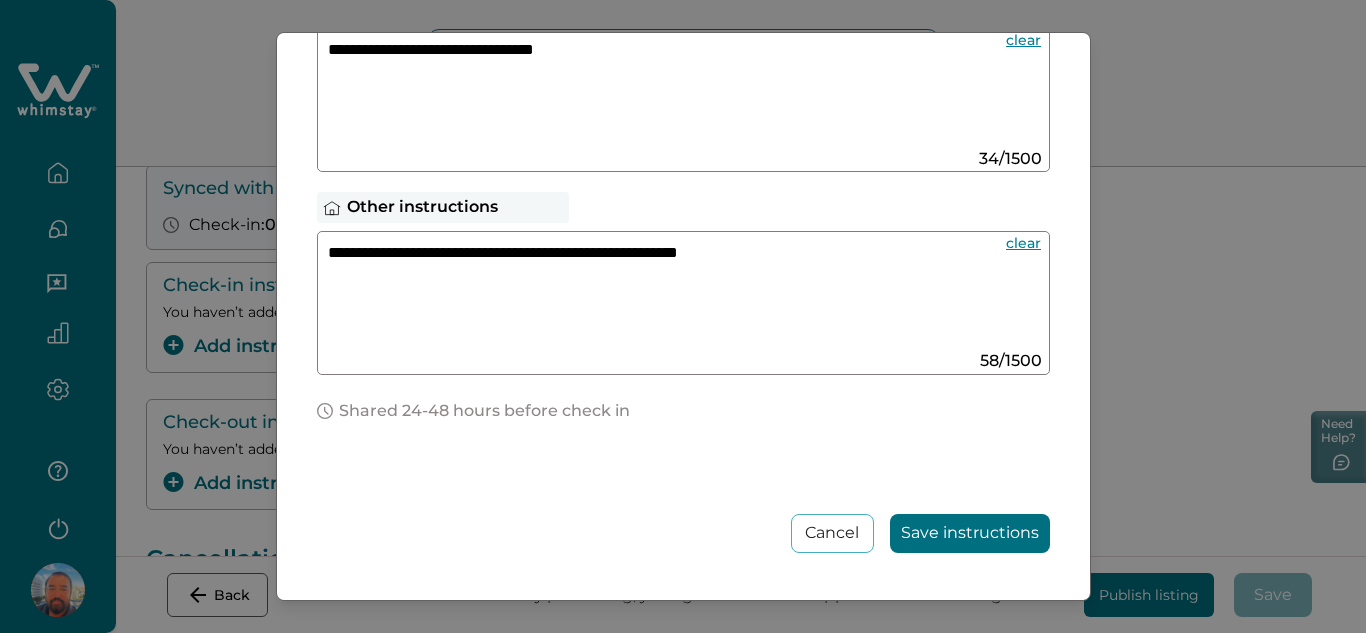 click on "Save instructions" at bounding box center [970, 533] 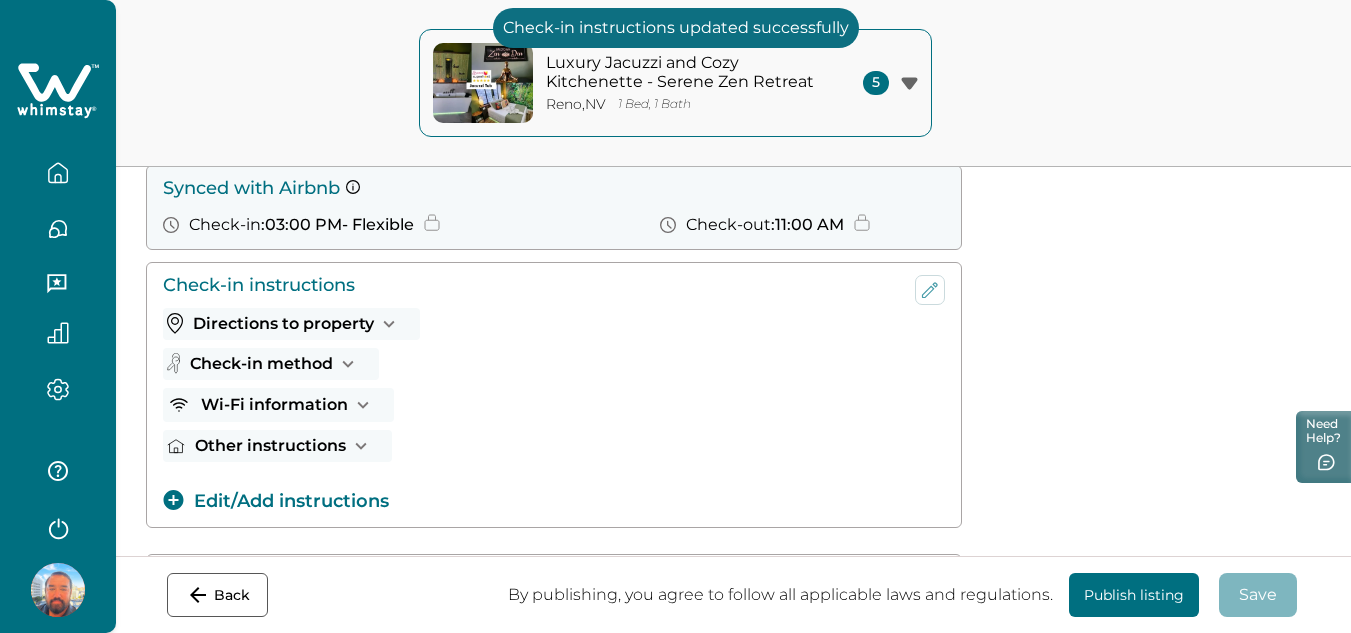 click on "Publish listing" at bounding box center (1134, 595) 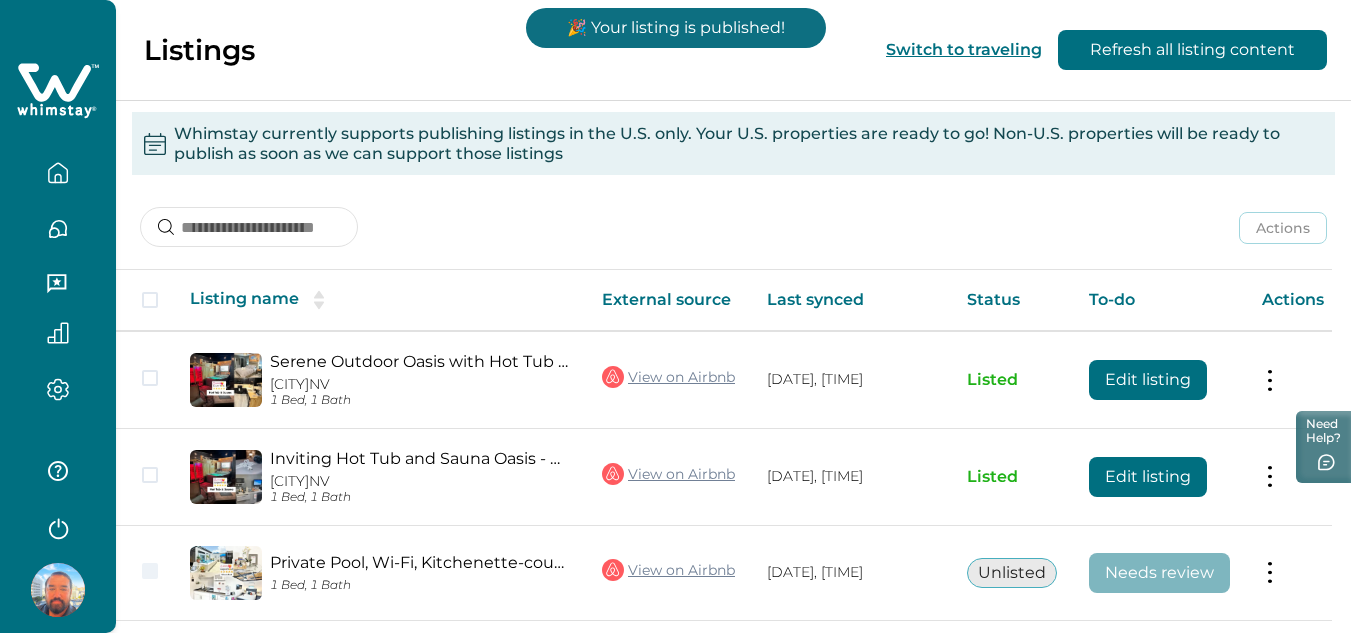 scroll, scrollTop: 0, scrollLeft: 0, axis: both 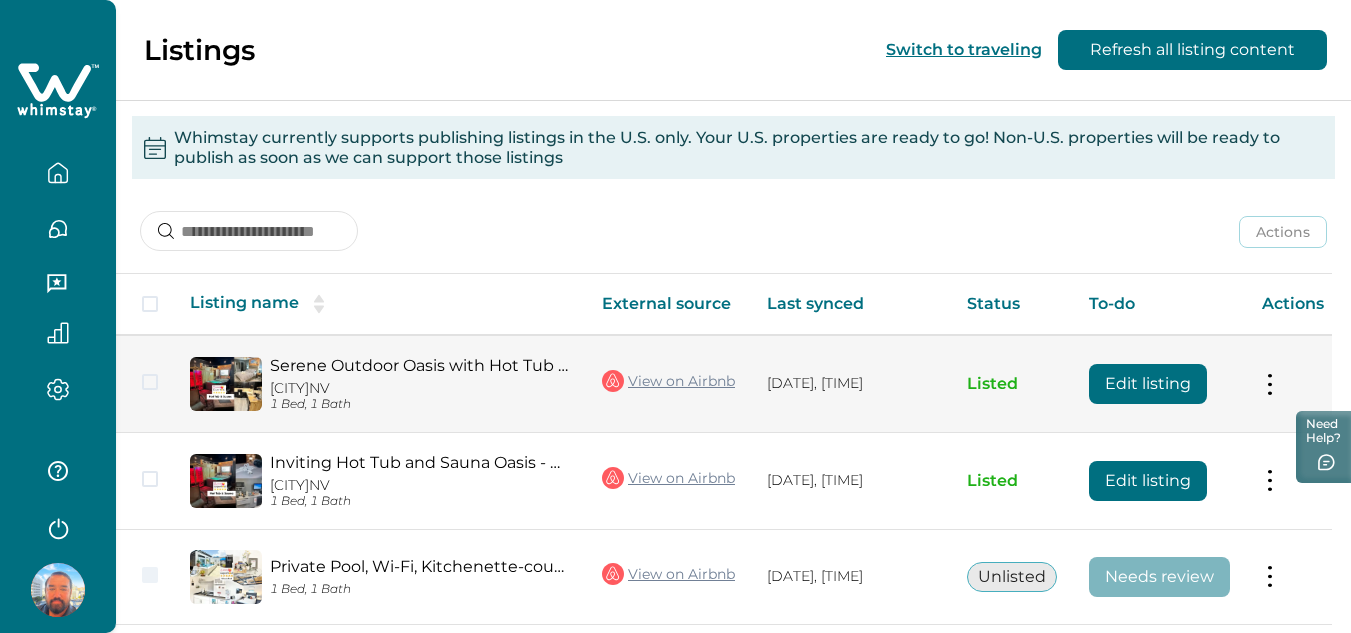 click on "Edit listing" at bounding box center [1148, 384] 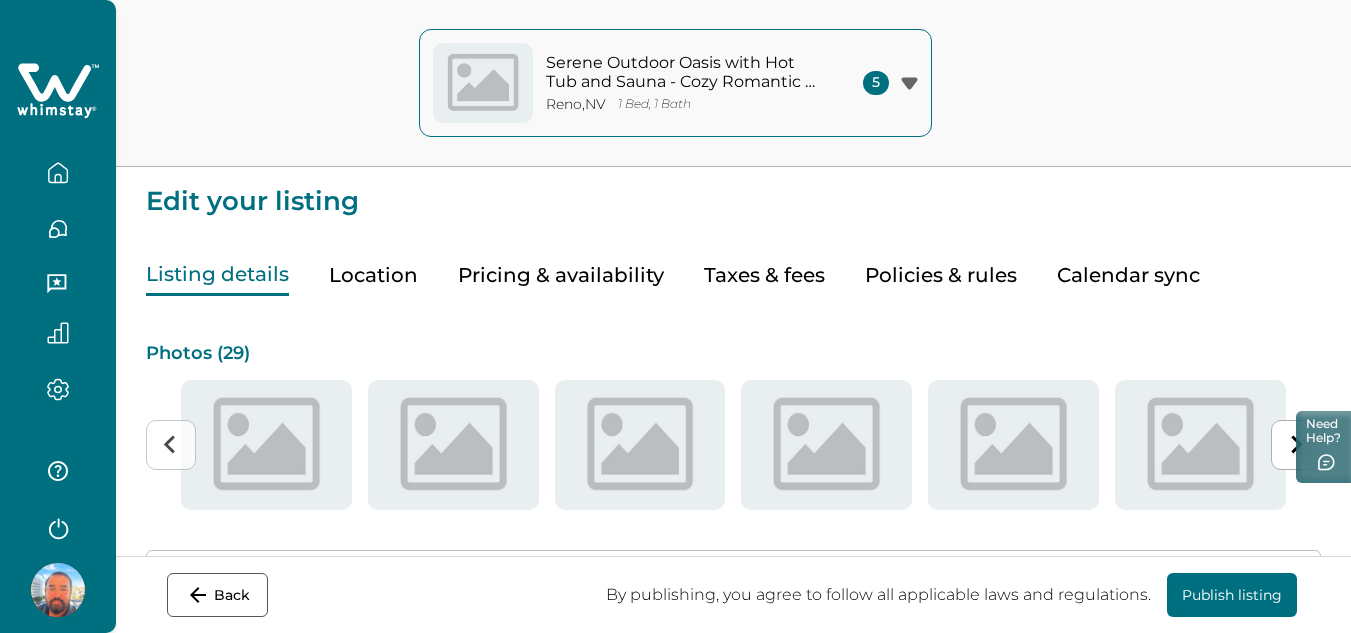 click on "Policies & rules" at bounding box center [941, 275] 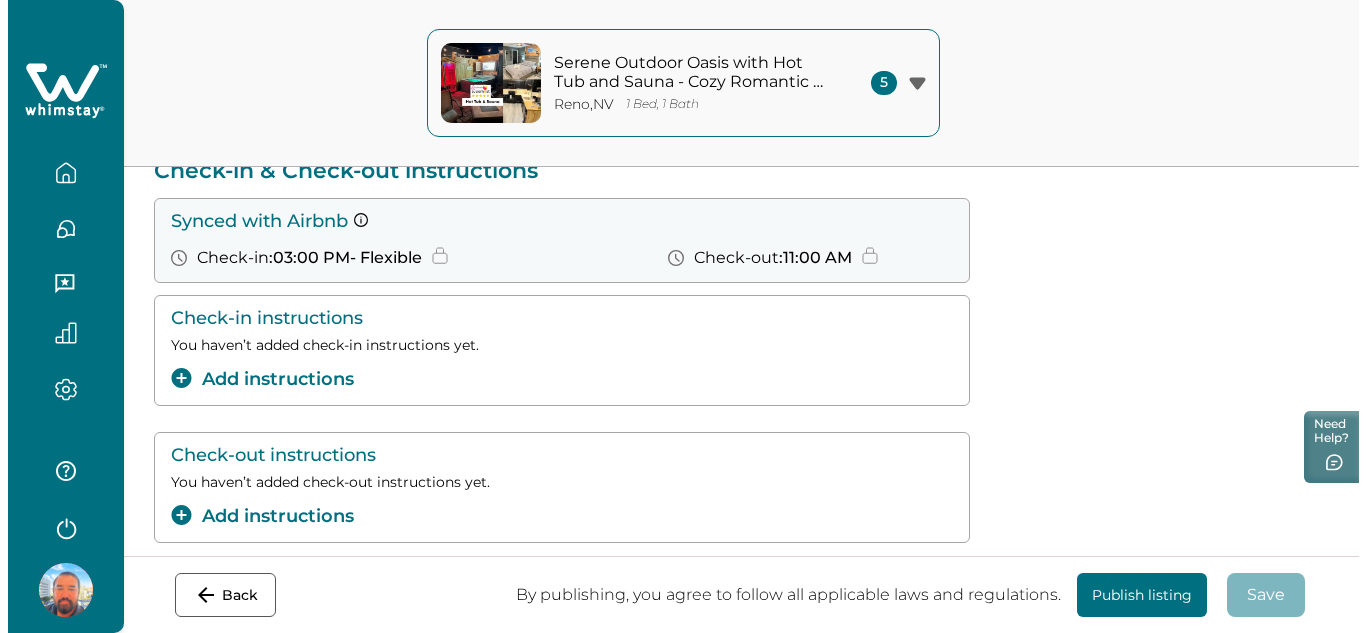 scroll, scrollTop: 200, scrollLeft: 0, axis: vertical 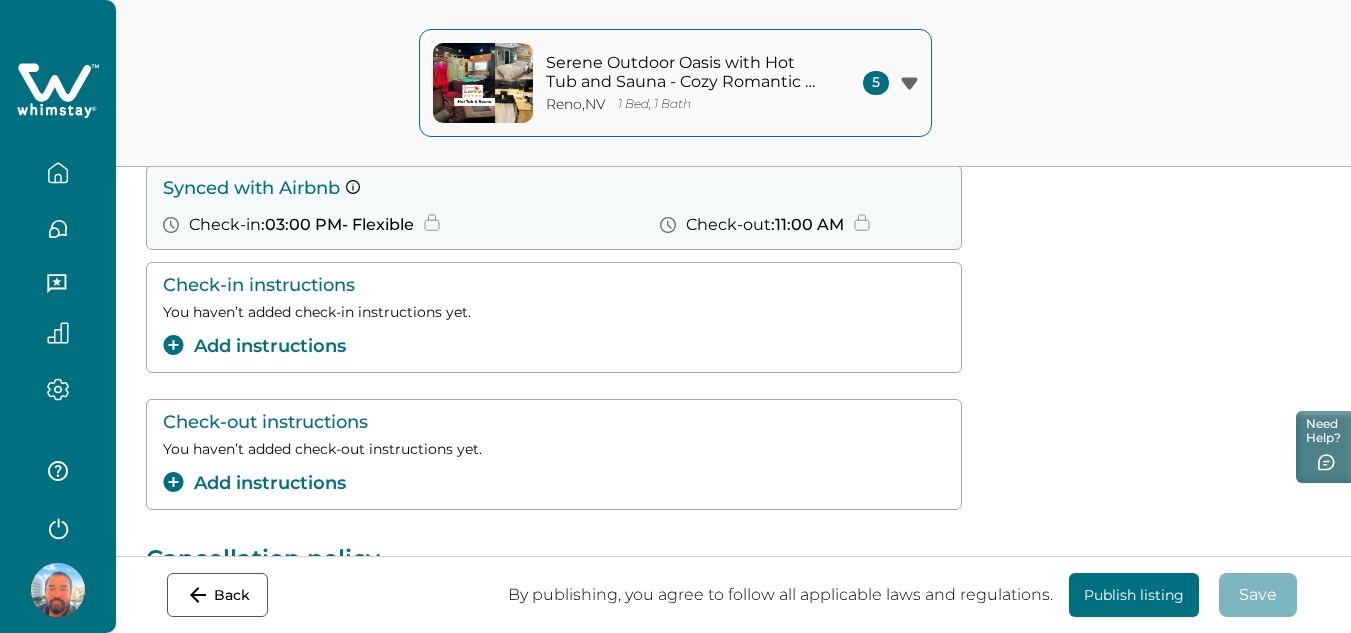click on "You haven’t added check-in instructions yet." at bounding box center (554, 312) 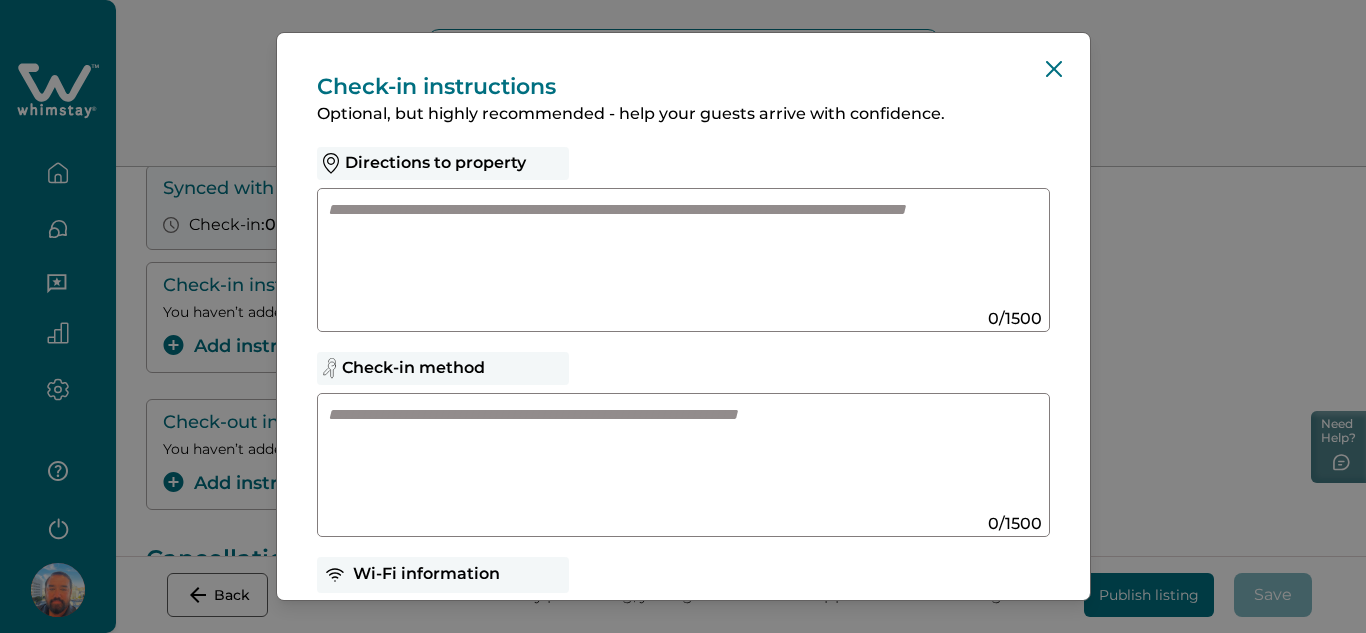 click at bounding box center [664, 252] 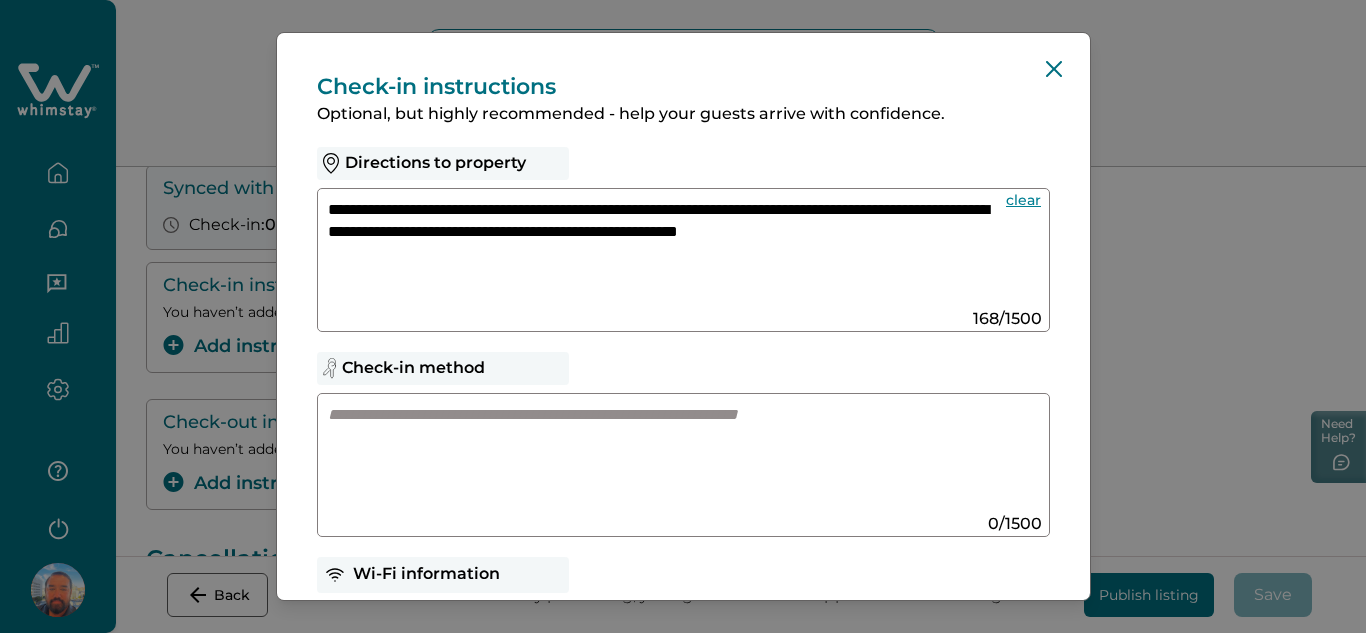 click on "**********" at bounding box center [683, 316] 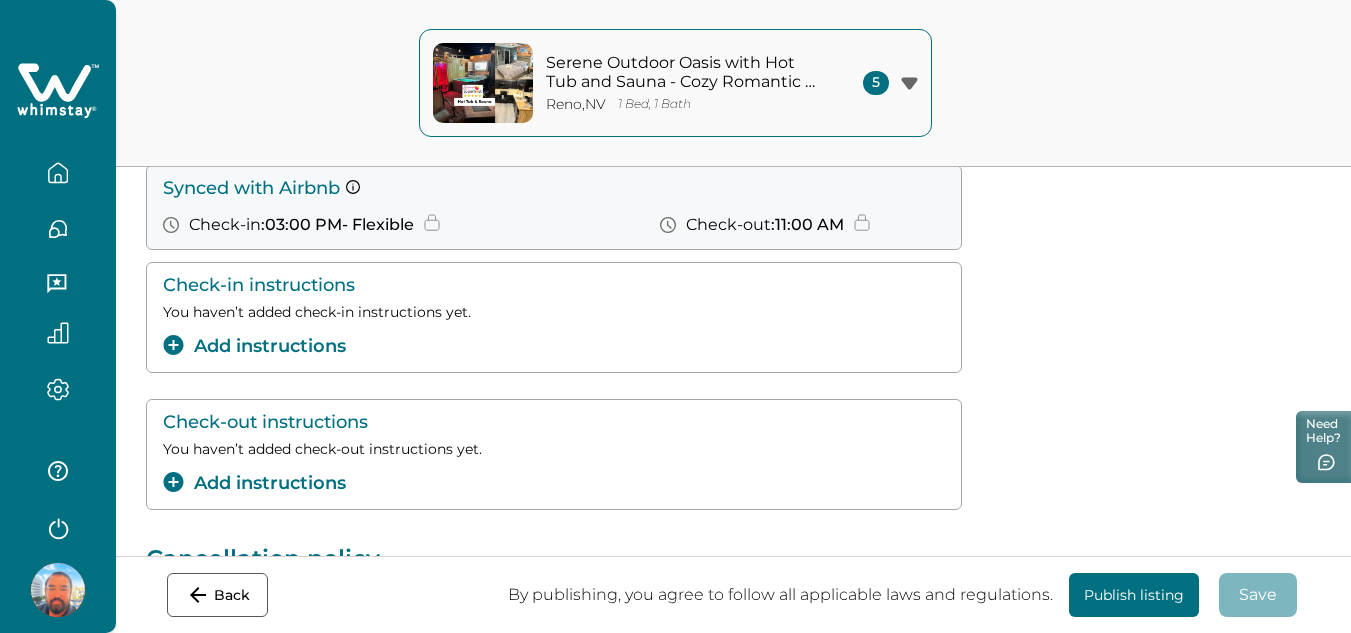 click on "Check-in instructions You haven’t added check-in instructions yet. Add instructions" at bounding box center (554, 317) 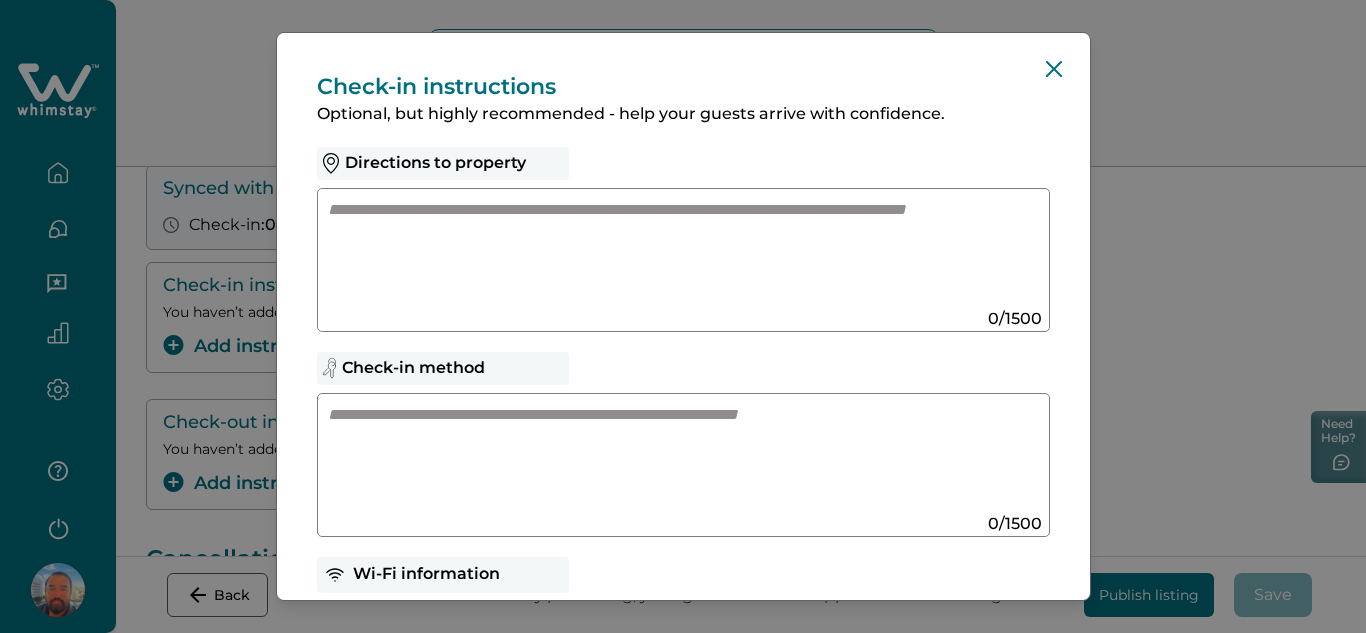 click at bounding box center [664, 252] 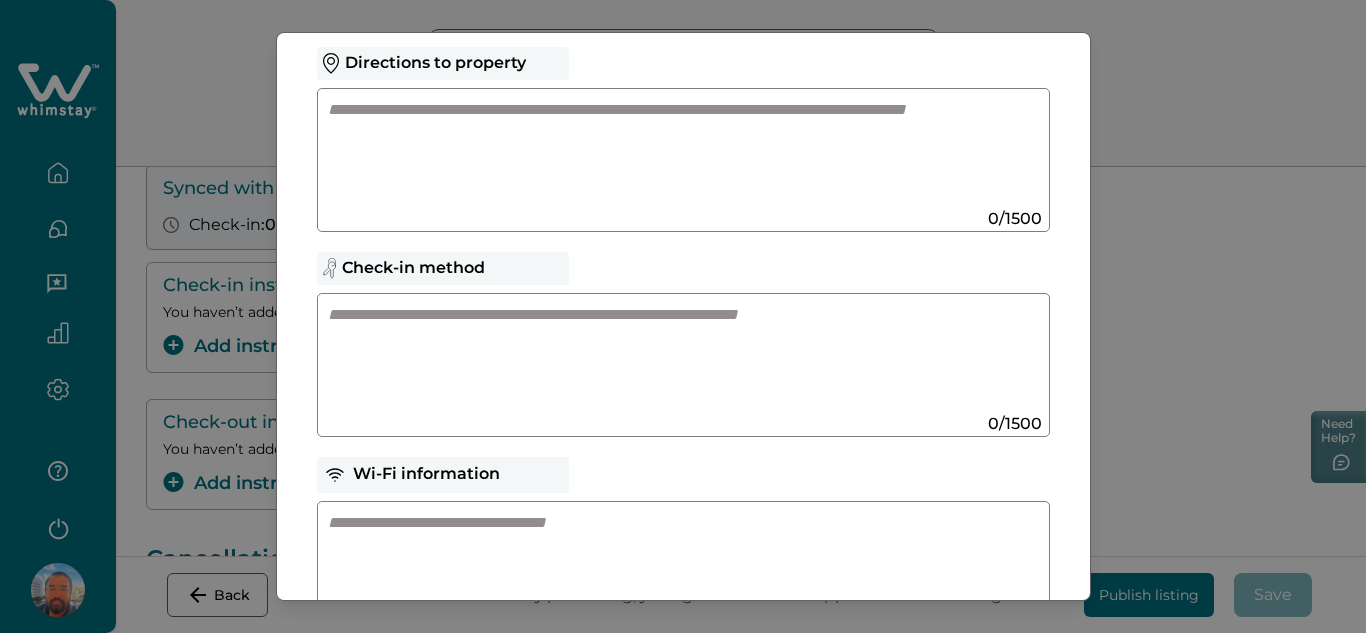 paste on "**********" 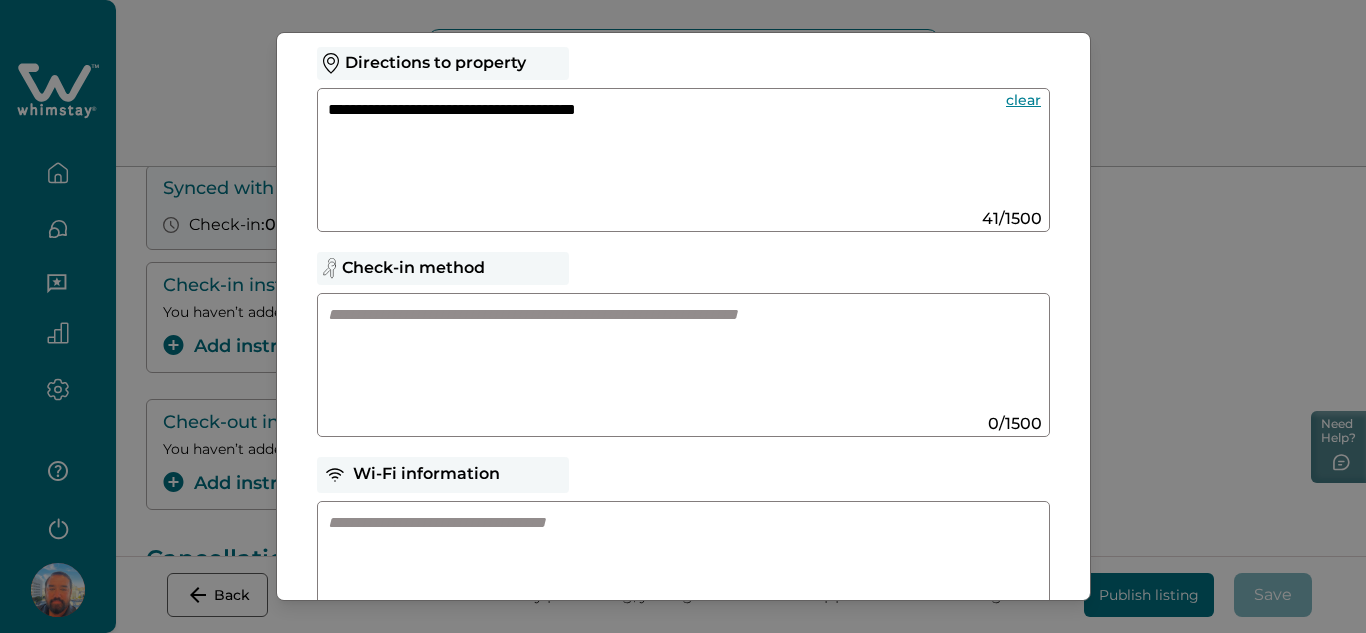 click on "**********" at bounding box center [683, 160] 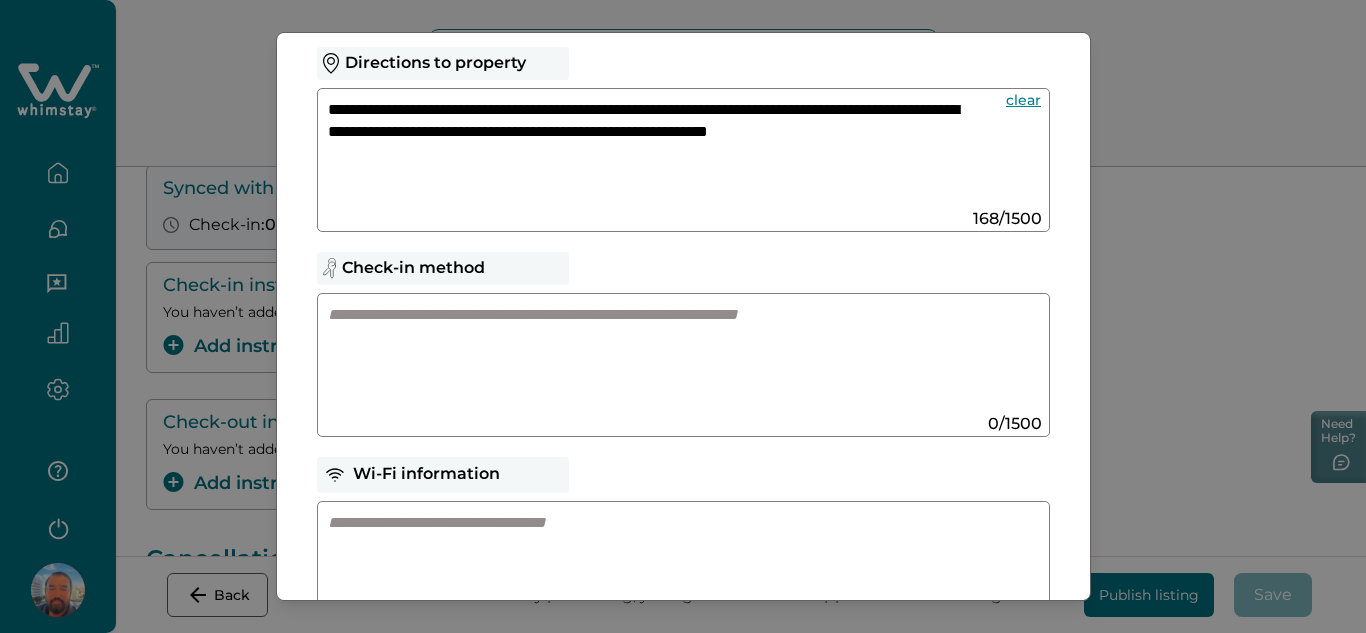 type on "**********" 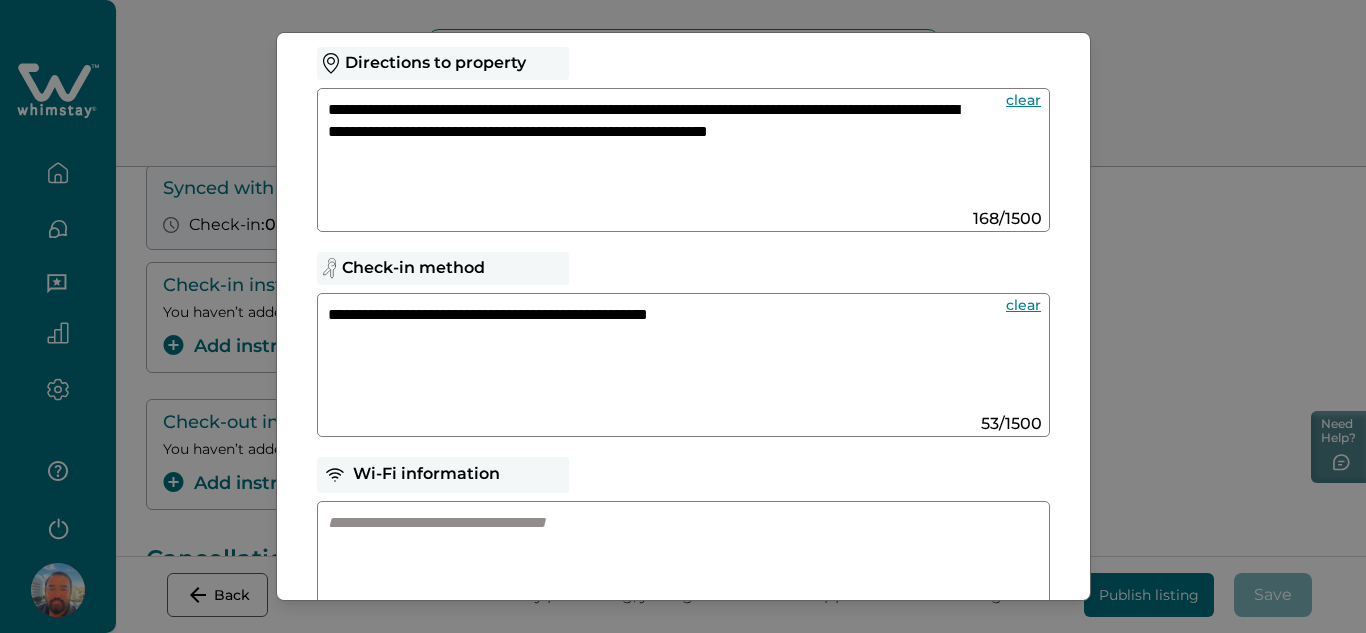 type on "**********" 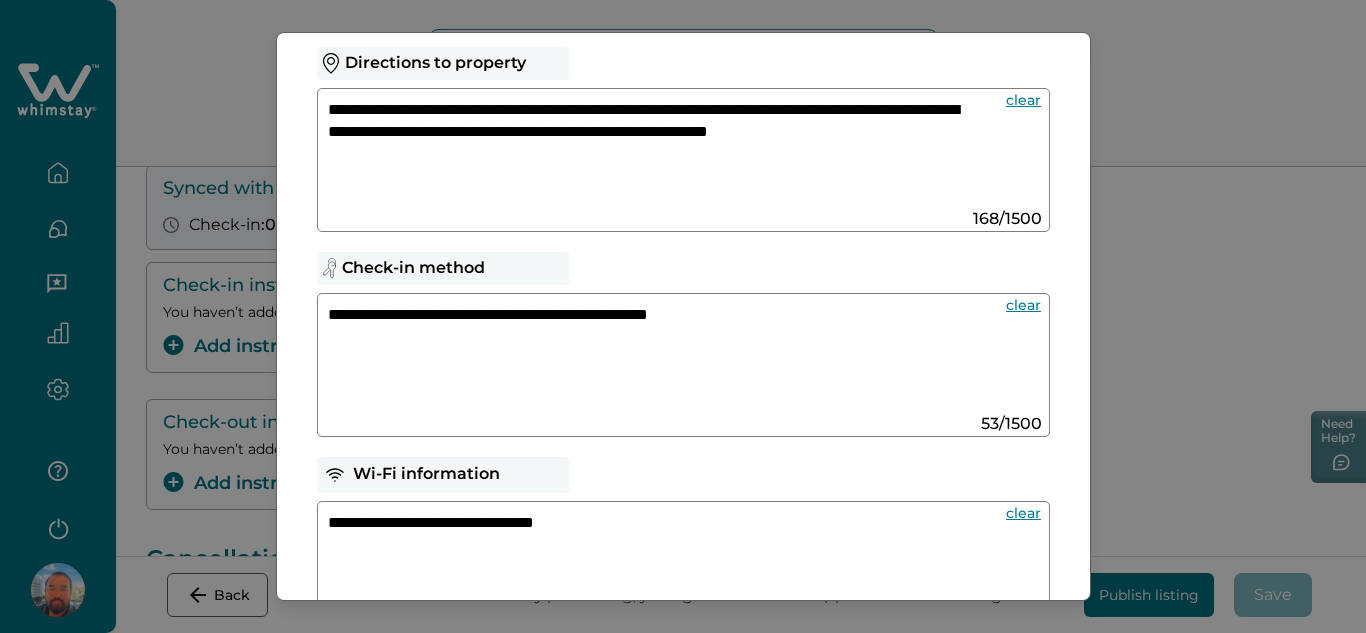 scroll, scrollTop: 400, scrollLeft: 0, axis: vertical 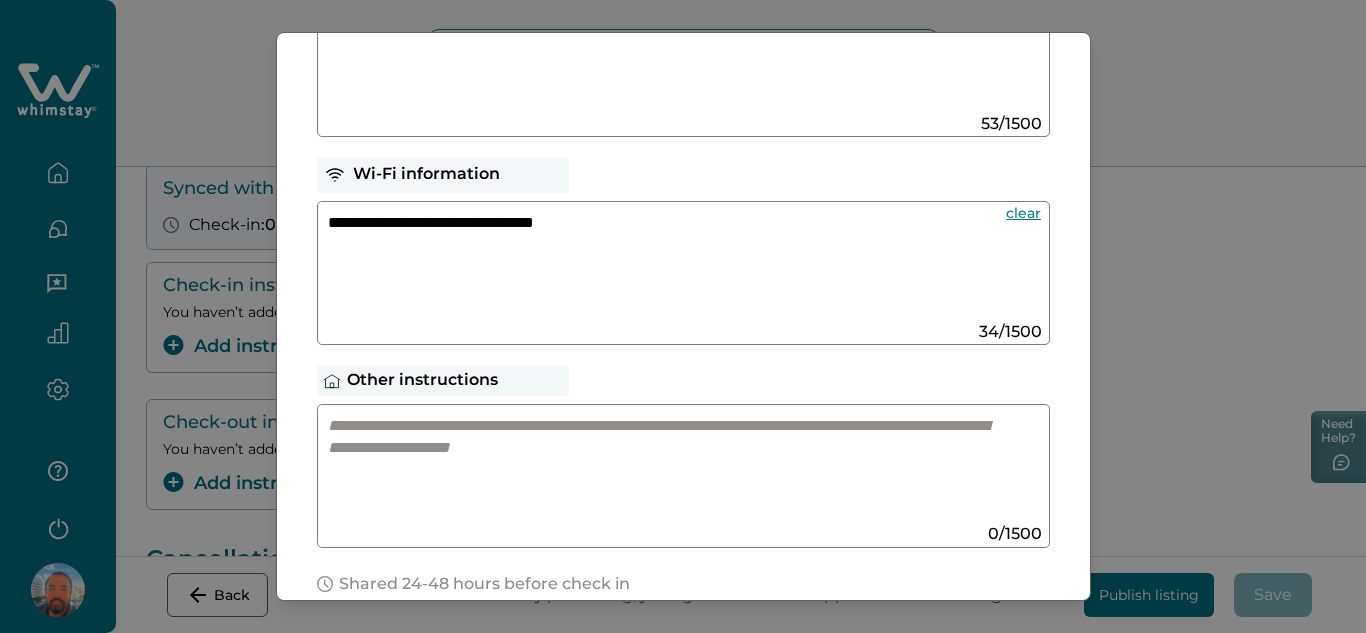 type on "**********" 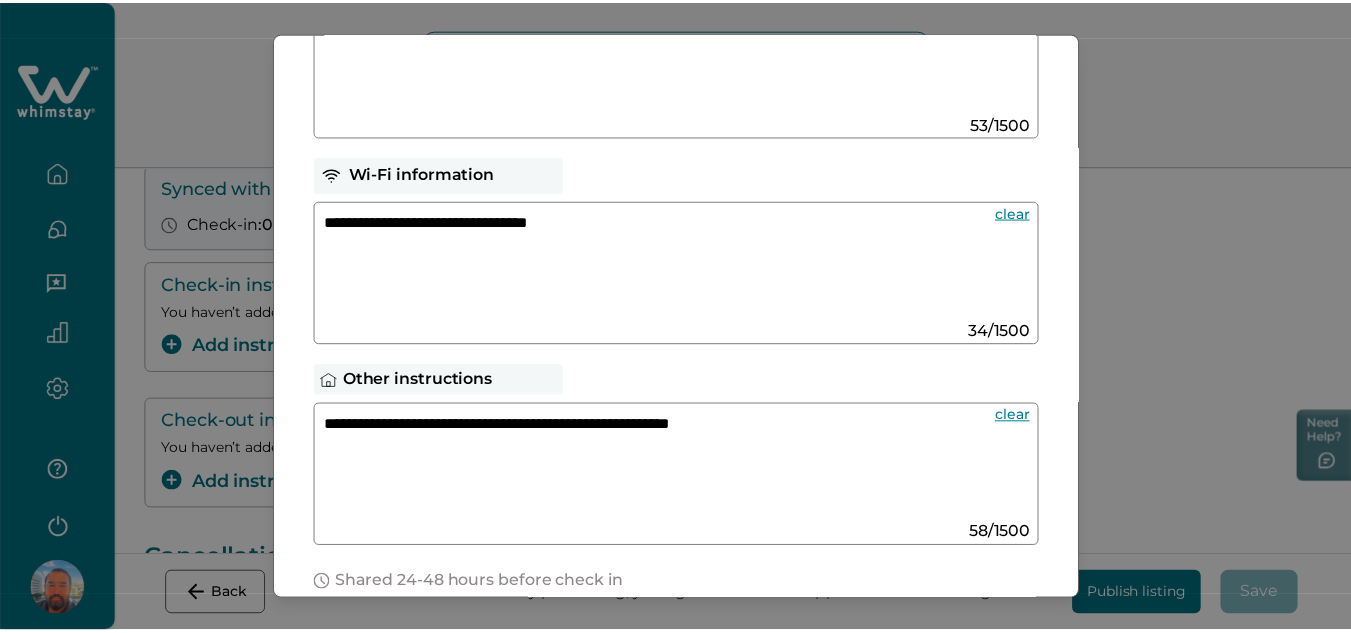scroll, scrollTop: 637, scrollLeft: 0, axis: vertical 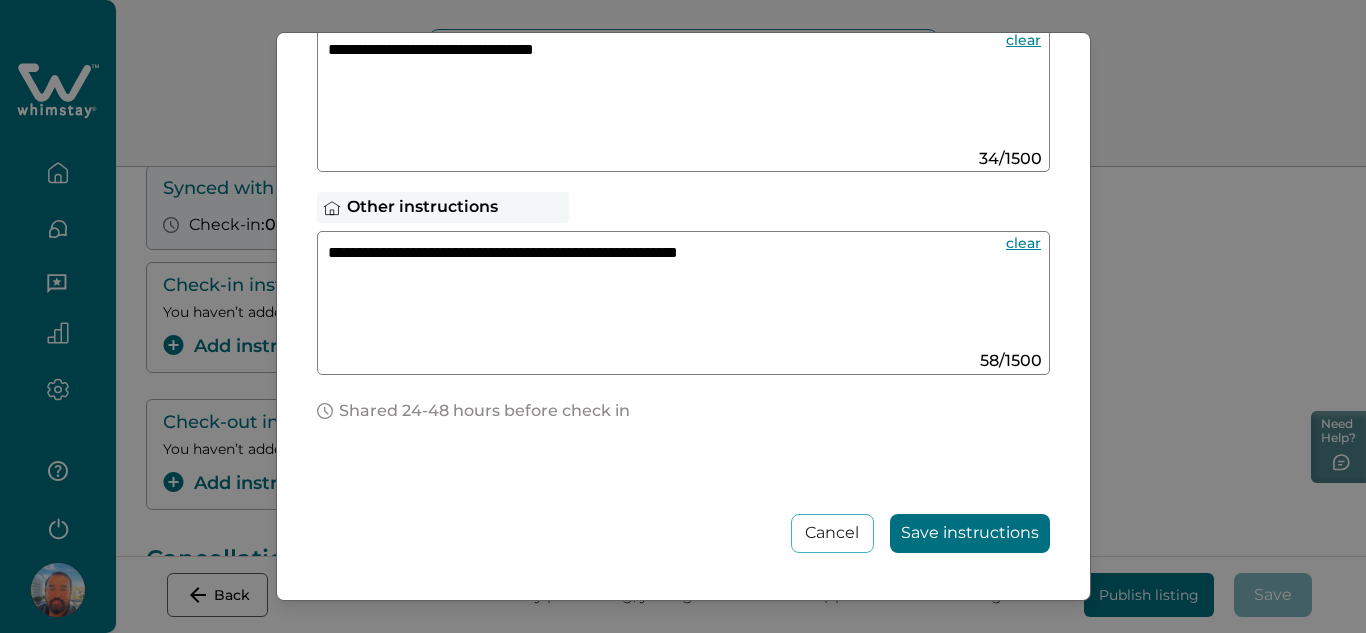 type on "**********" 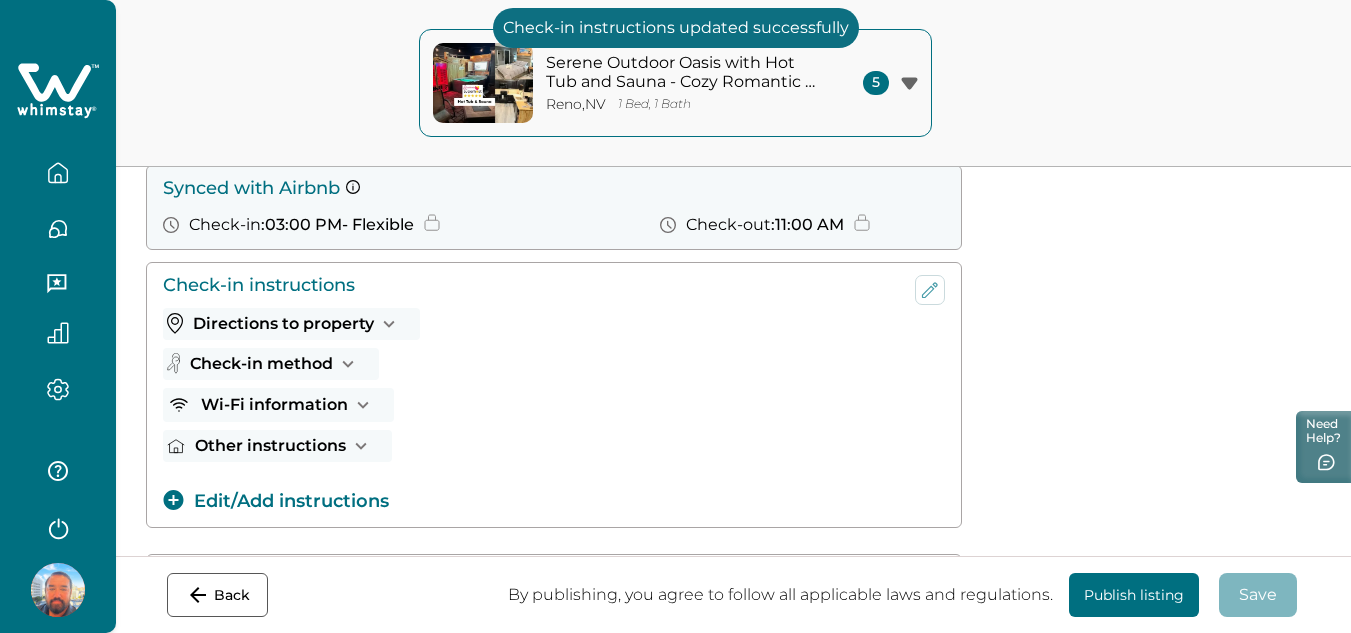 click on "Serene Outdoor Oasis with Hot Tub and Sauna - Cozy Romantic Escape [CITY] , [STATE] 1 Bed, 1 Bath 5 Serene Outdoor Oasis with Hot Tub and Sauna - Cozy Romantic Escape [CITY] , [STATE] Jacuzzi and Kitchenette - Serene Oriental Escape [CITY] , [STATE] Gaming Oasis with Retro Arcade Games - Playful and Fun Getaway [CITY] , [STATE] Luxury Jacuzzi and Cozy Kitchenette - Serene Zen Retreat [CITY] , [STATE] Comfort and Convenience - Charming Tranquil Getaway [CITY] , [STATE] Load More" at bounding box center (675, 83) 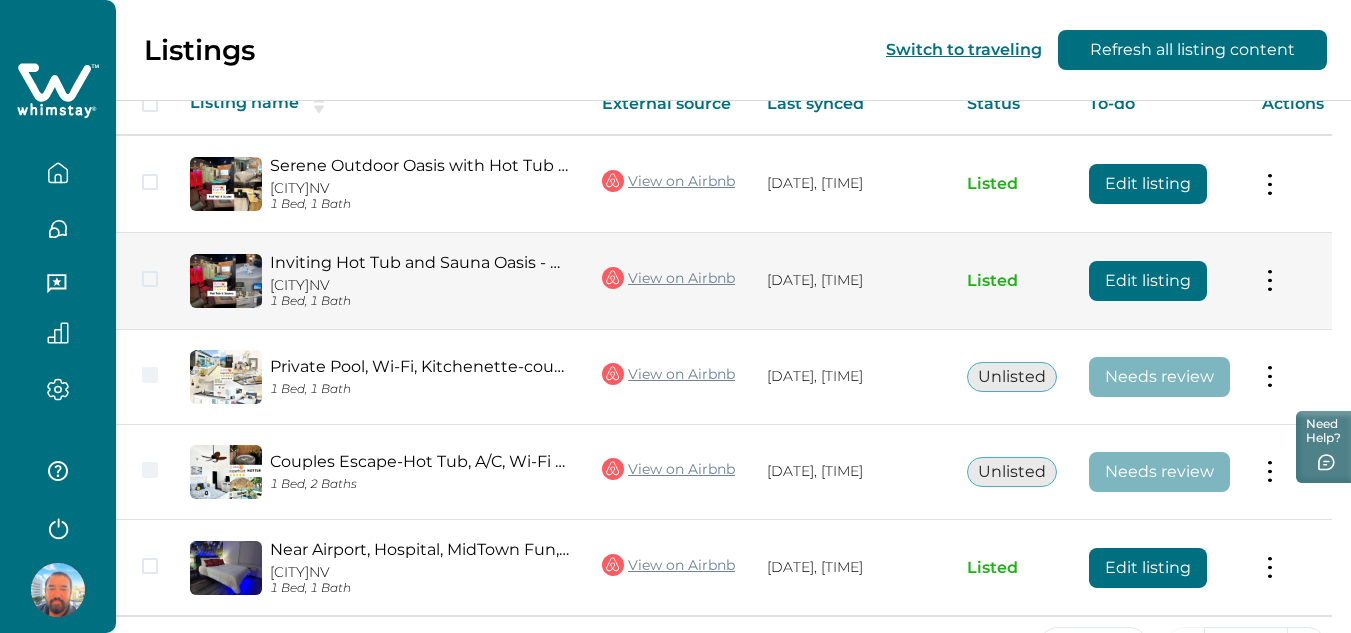 click on "Edit listing" at bounding box center (1148, 281) 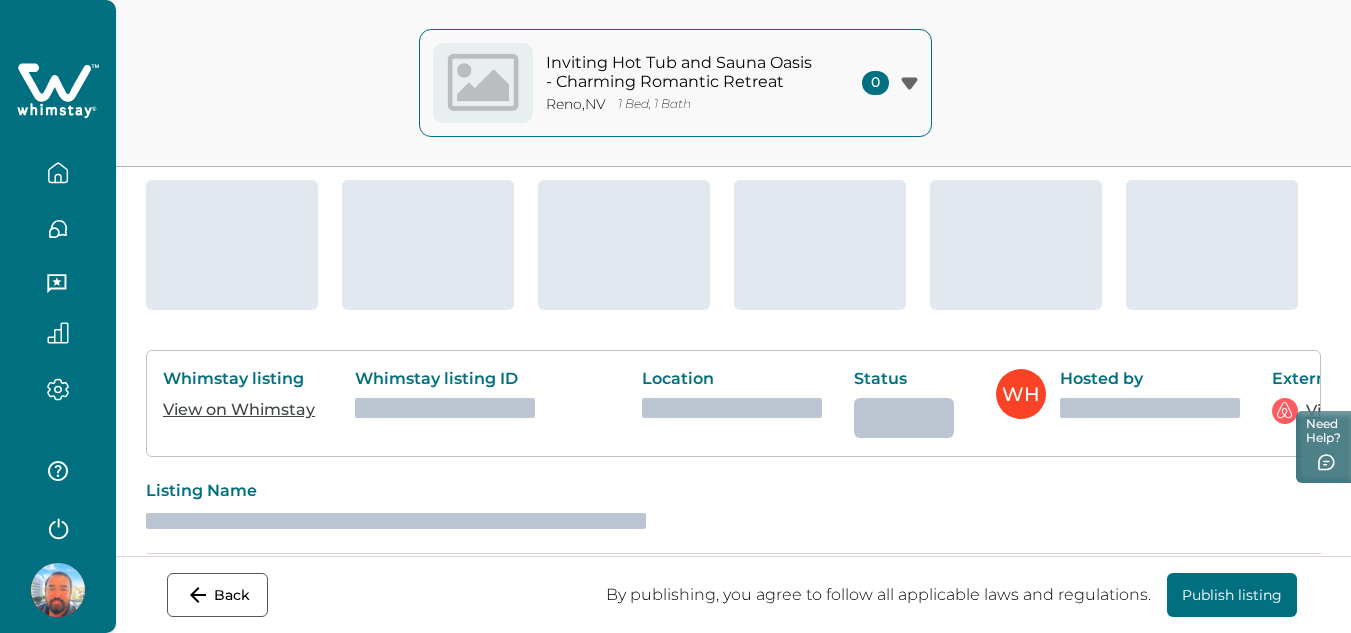 scroll, scrollTop: 0, scrollLeft: 0, axis: both 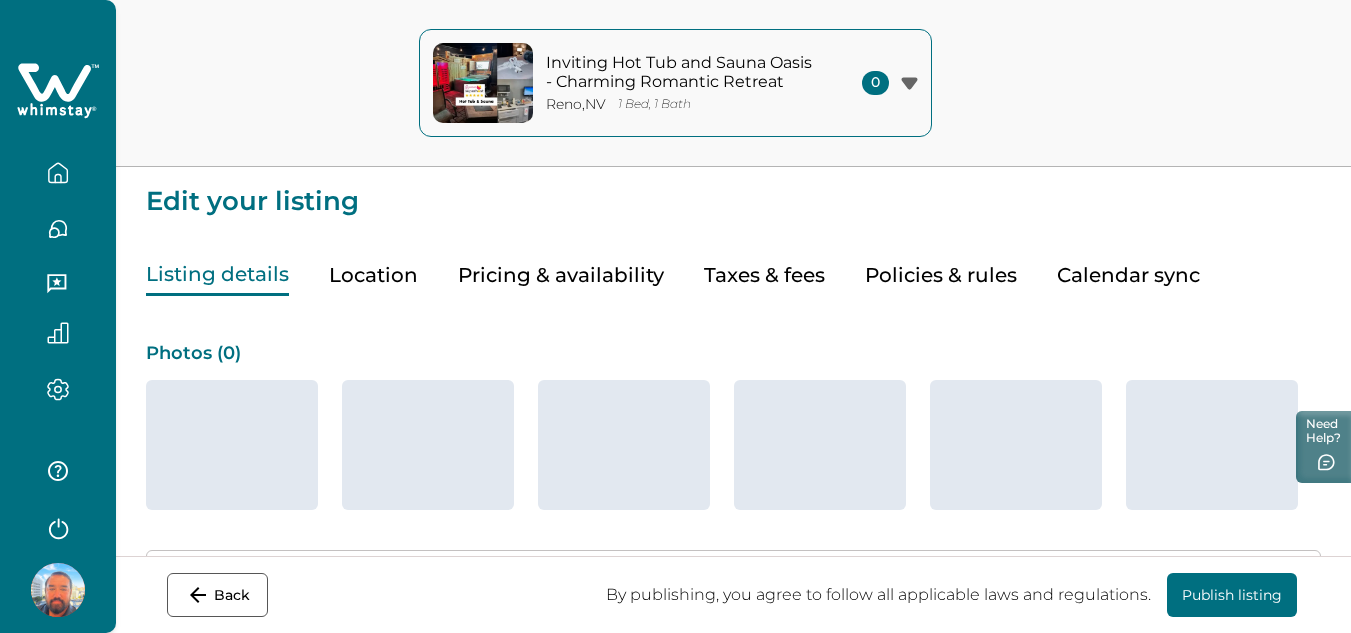 click on "Policies & rules" at bounding box center [941, 275] 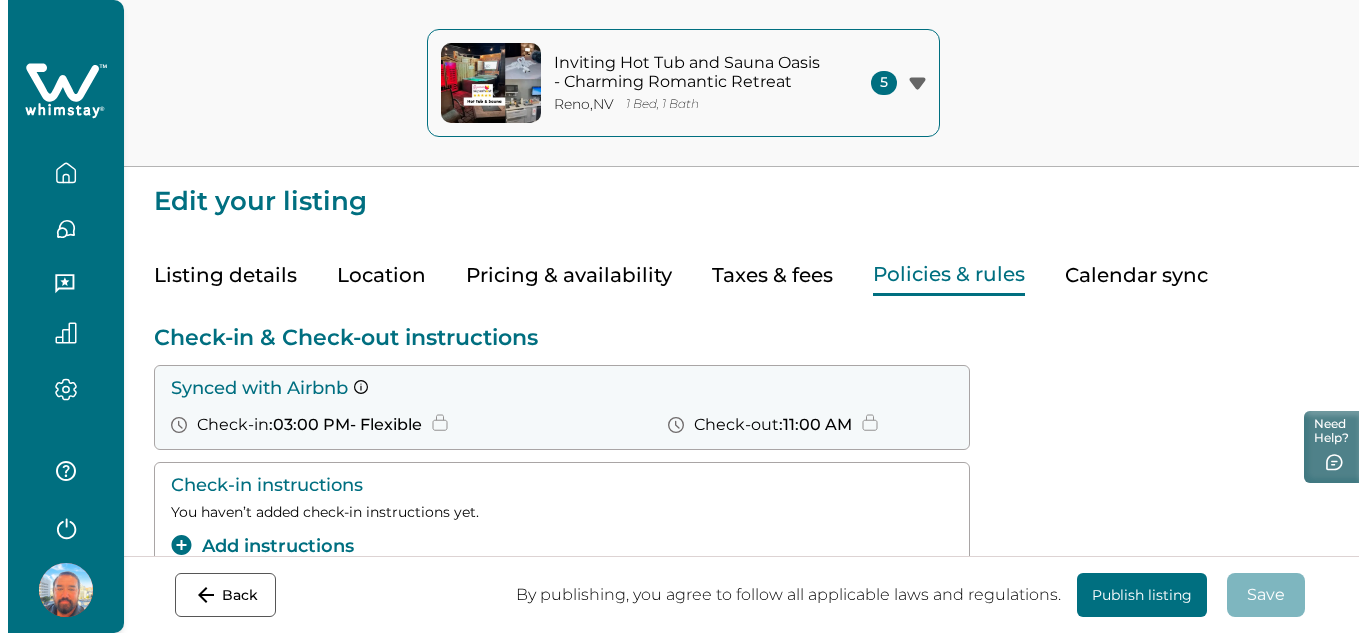 scroll, scrollTop: 200, scrollLeft: 0, axis: vertical 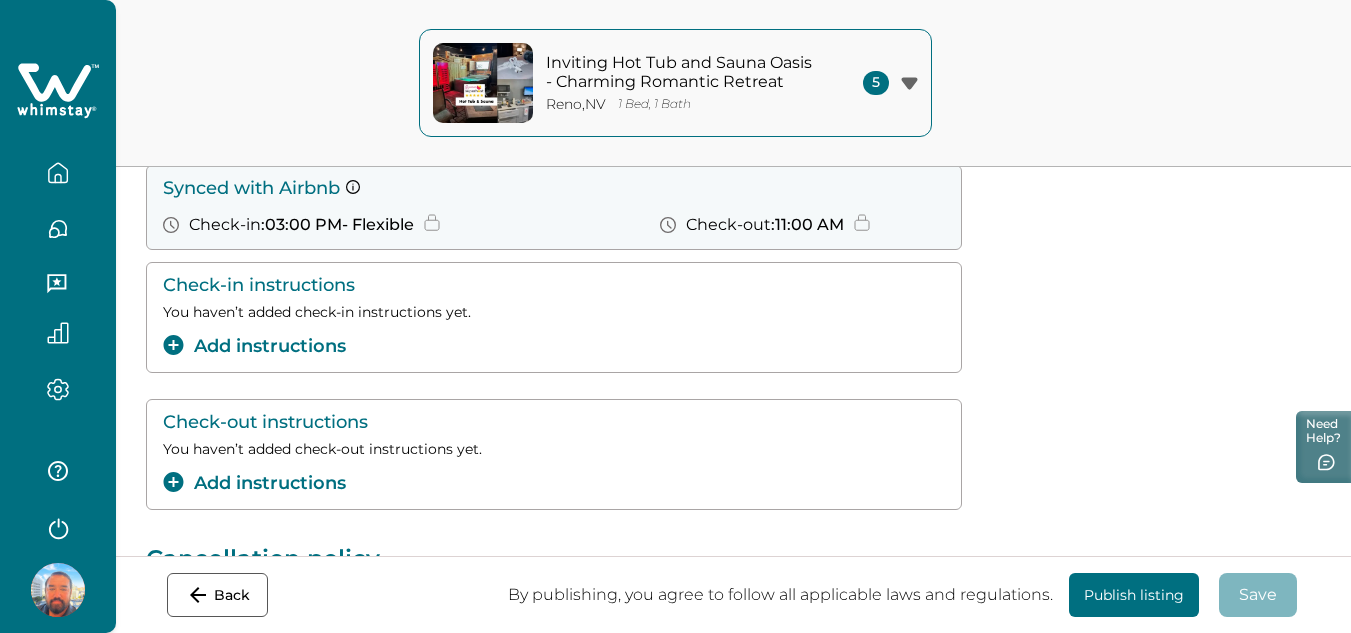 click on "Add instructions" at bounding box center (254, 346) 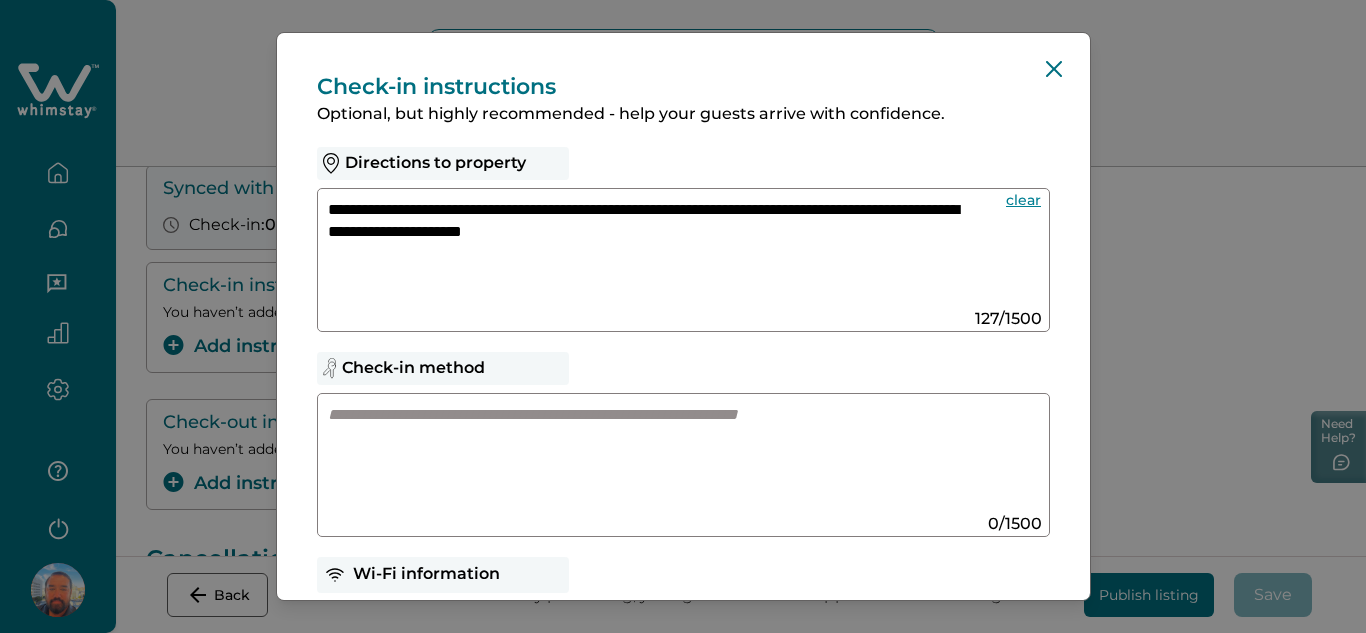 click on "**********" at bounding box center [645, 251] 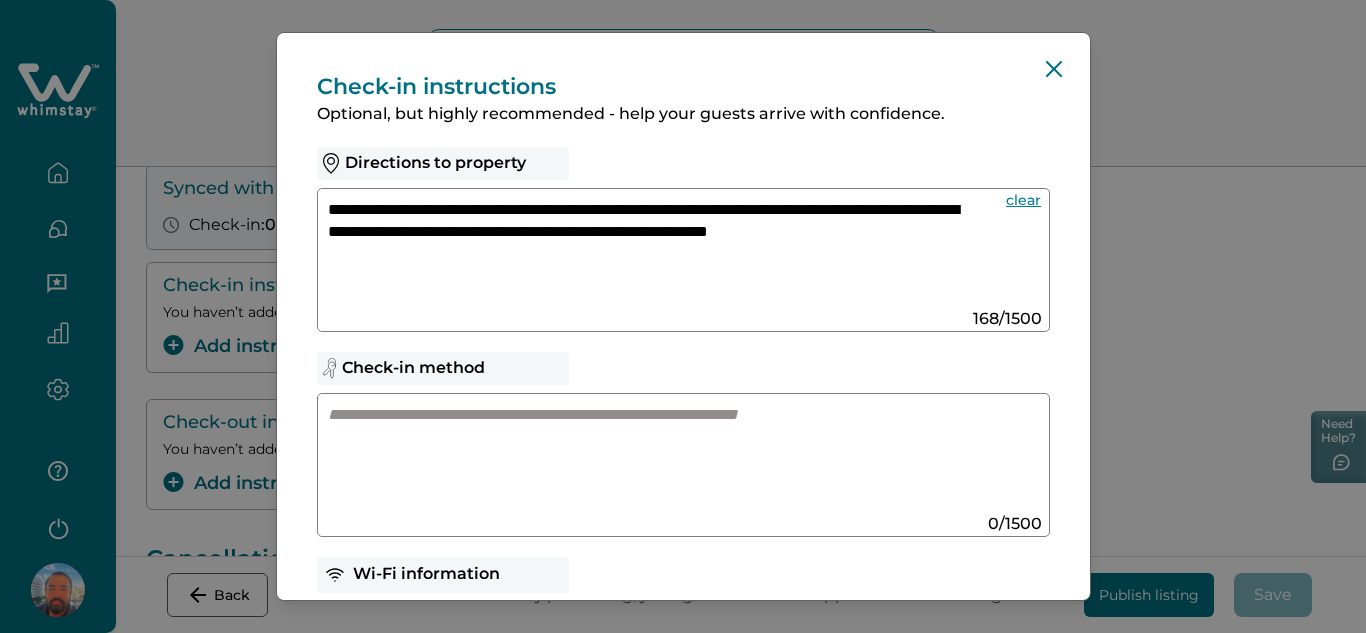 type on "**********" 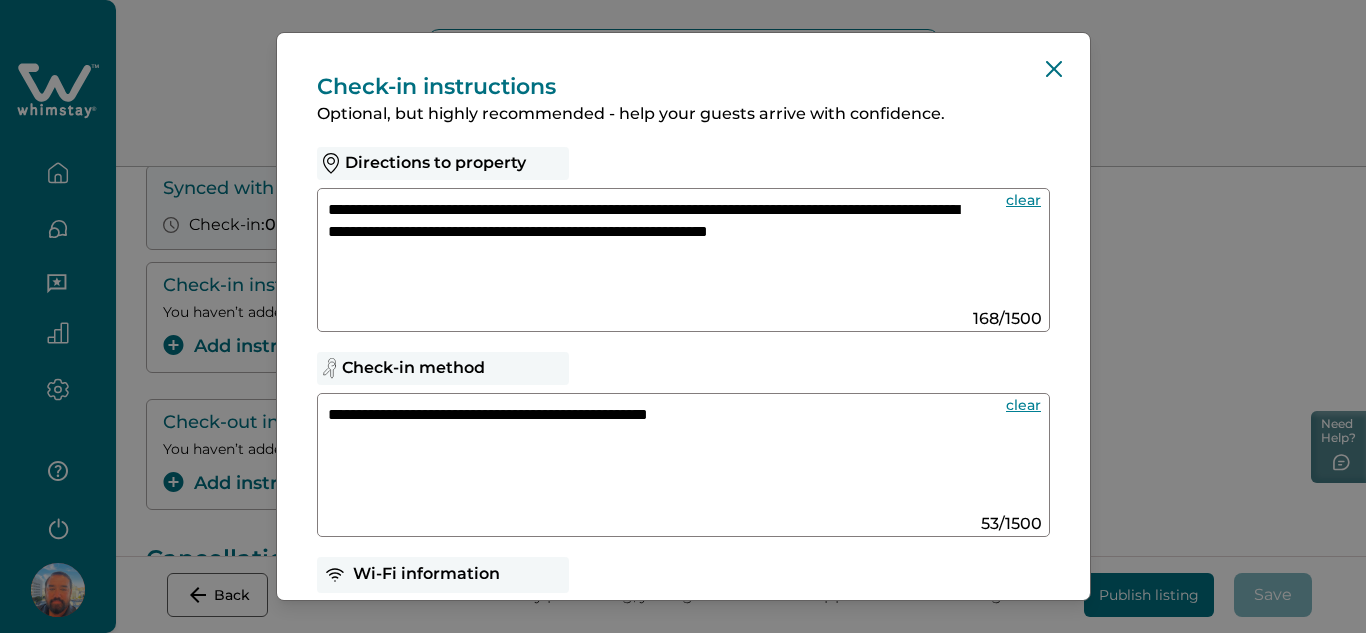 scroll, scrollTop: 400, scrollLeft: 0, axis: vertical 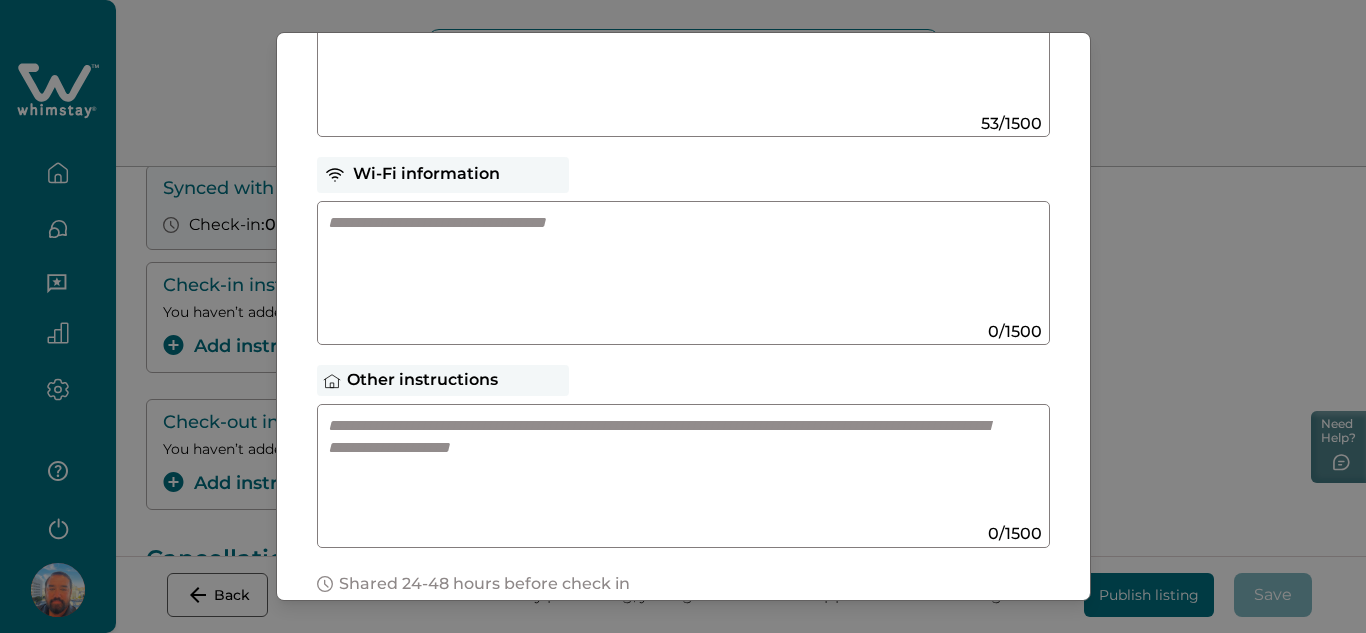 type on "**********" 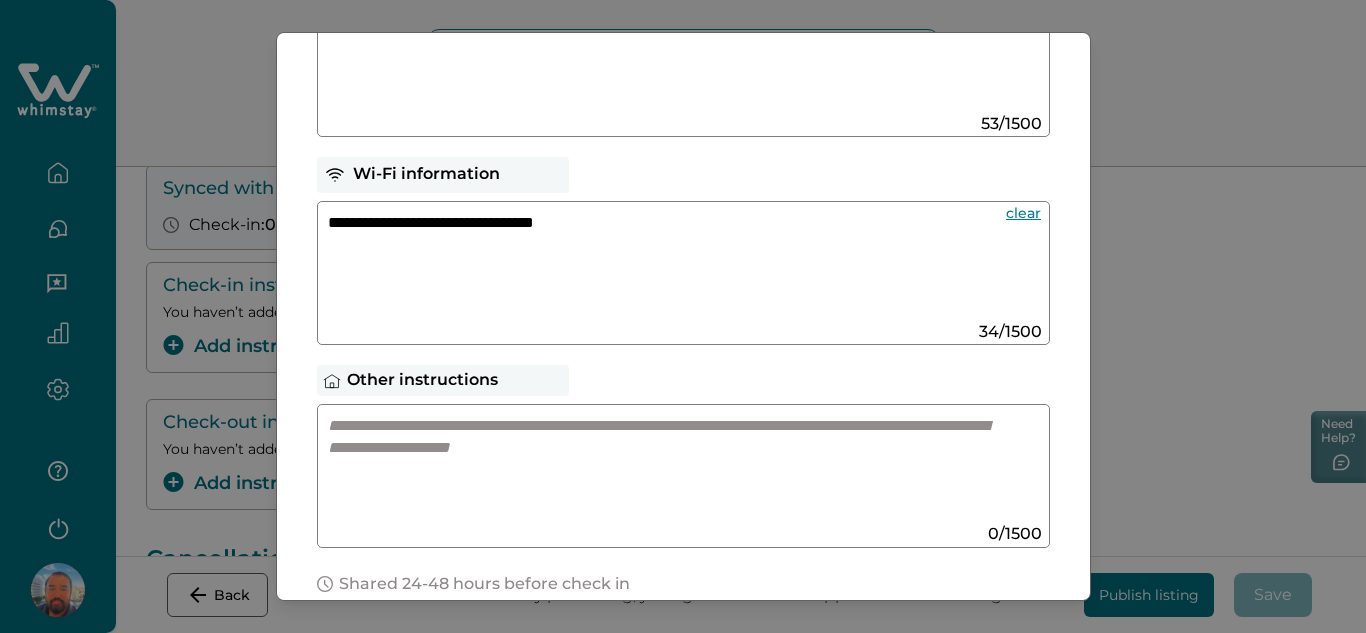 type on "**********" 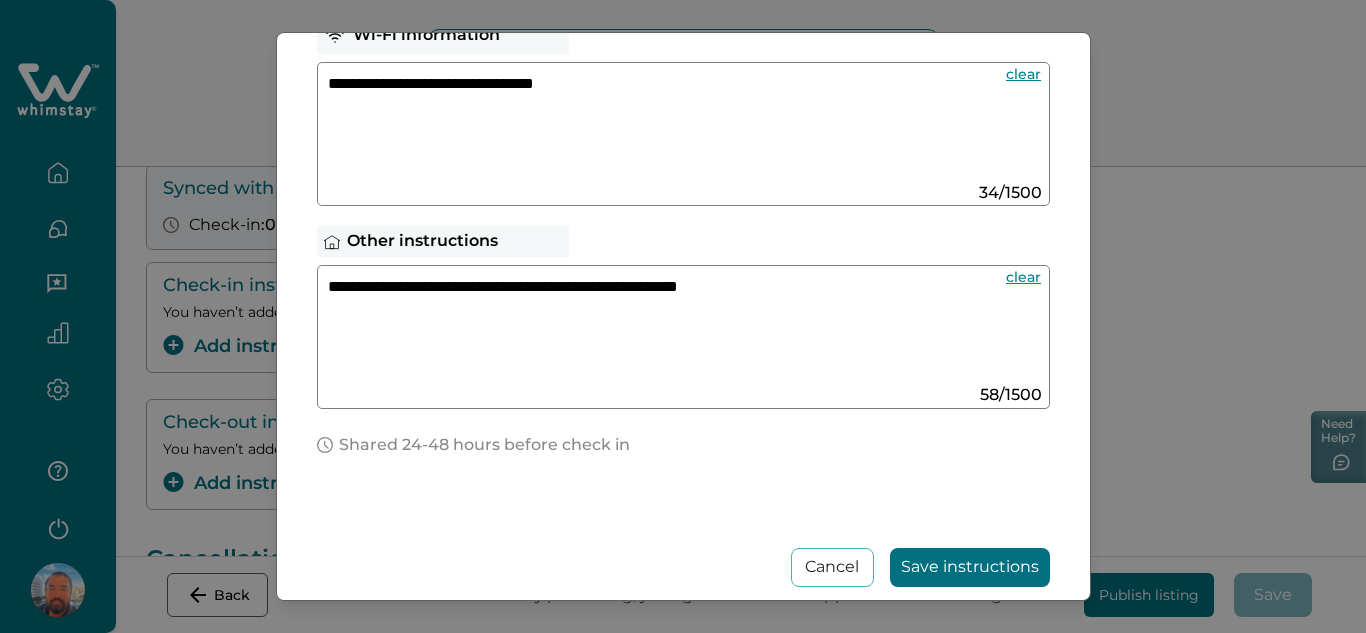 scroll, scrollTop: 637, scrollLeft: 0, axis: vertical 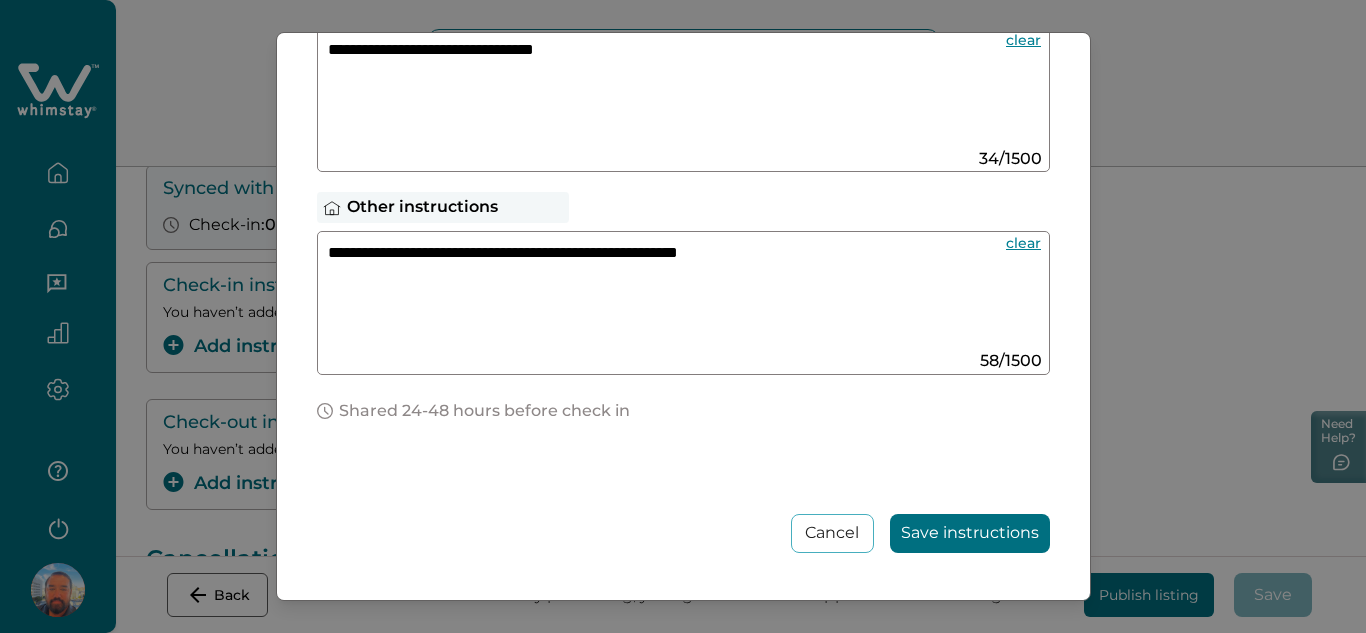 type on "**********" 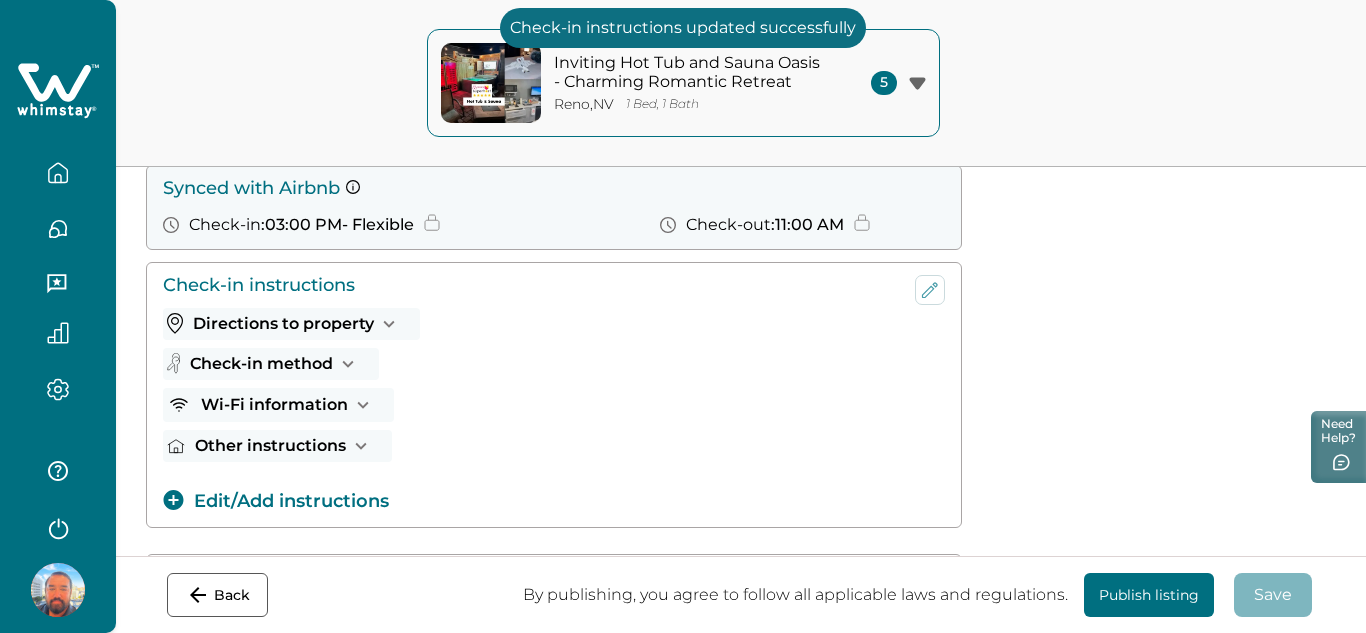 click on "Publish listing" at bounding box center [1149, 595] 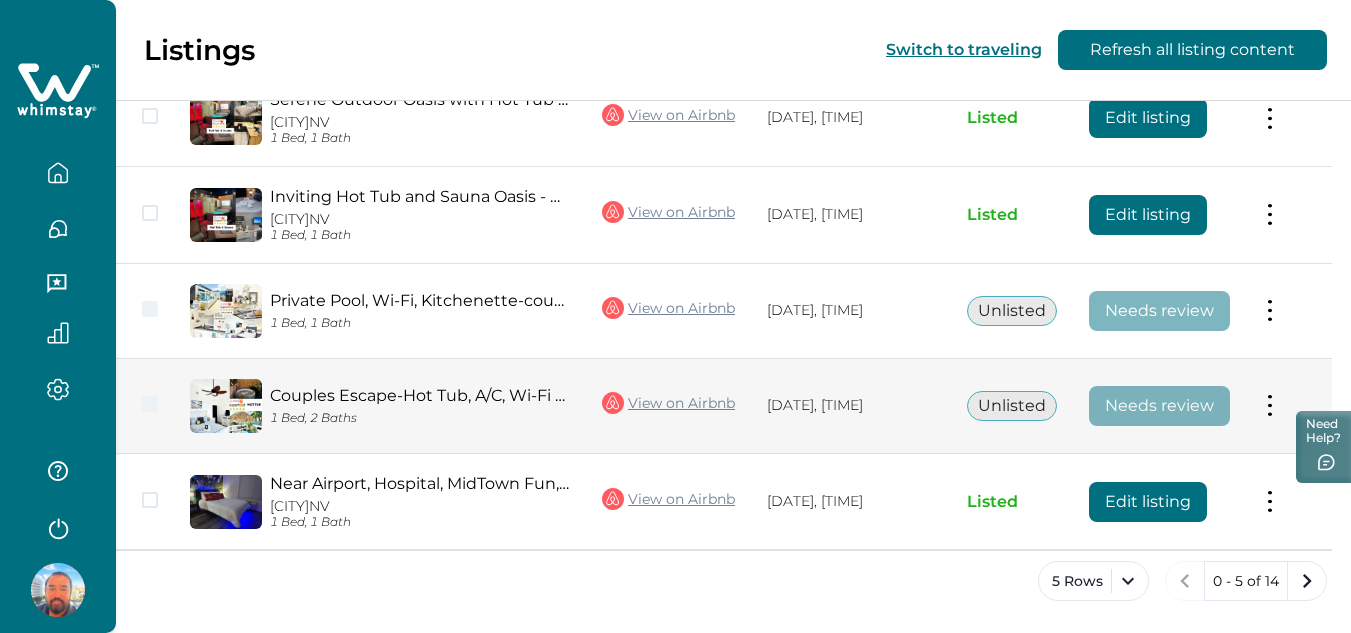 scroll, scrollTop: 300, scrollLeft: 0, axis: vertical 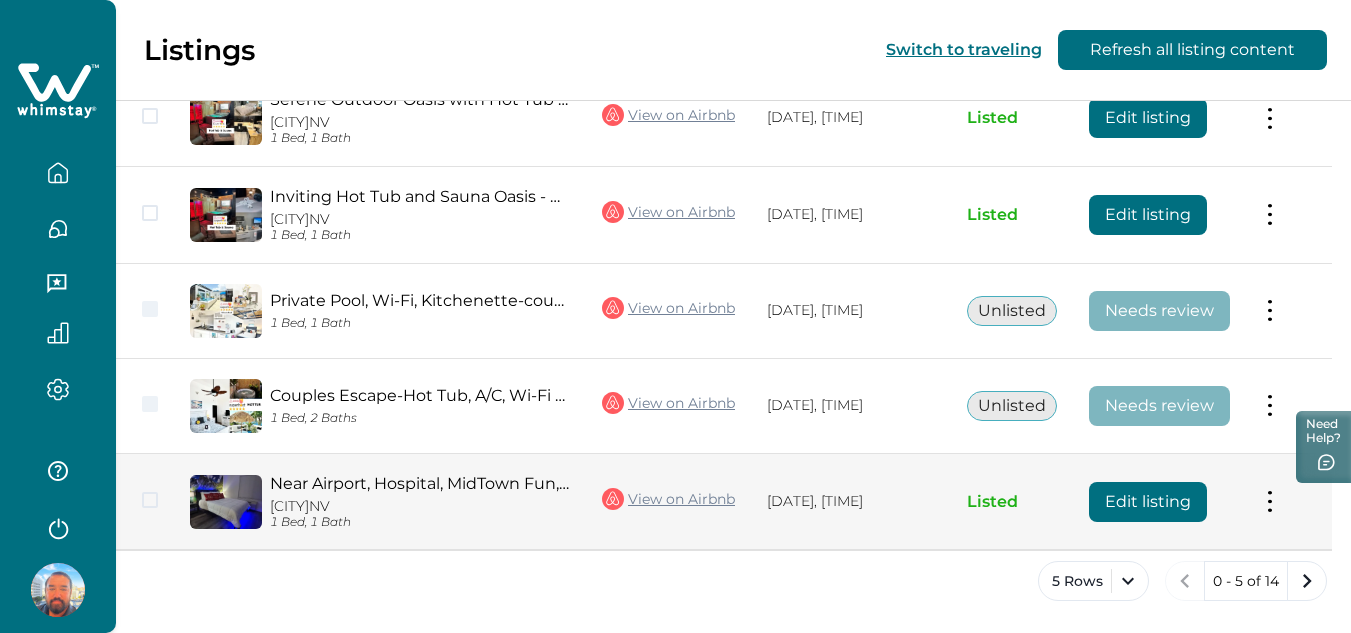 click on "1 Bed, 1 Bath" at bounding box center (420, 522) 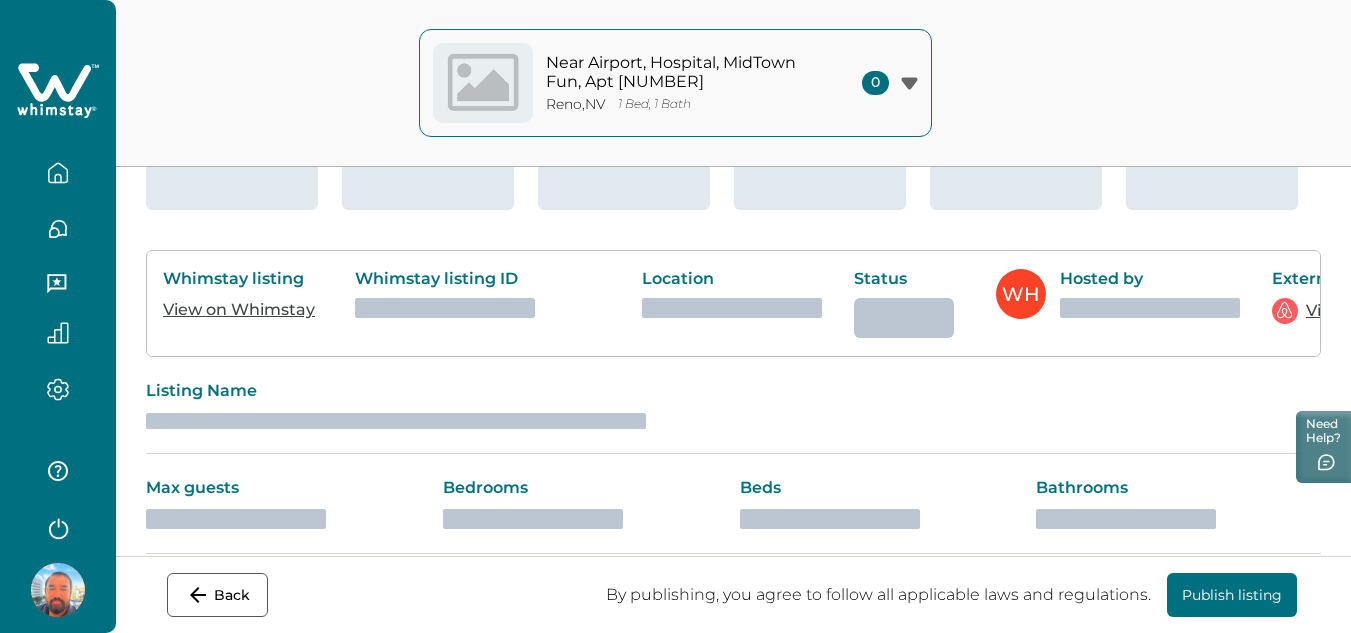 scroll, scrollTop: 0, scrollLeft: 0, axis: both 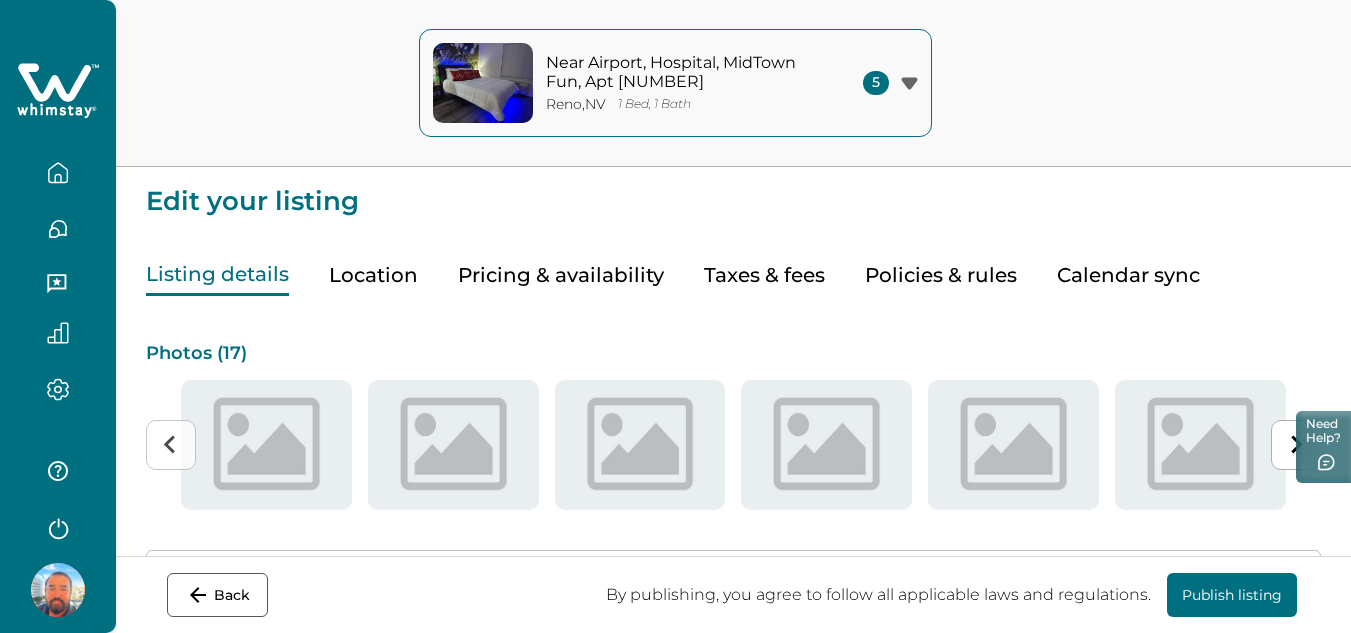 click on "Policies & rules" at bounding box center [941, 275] 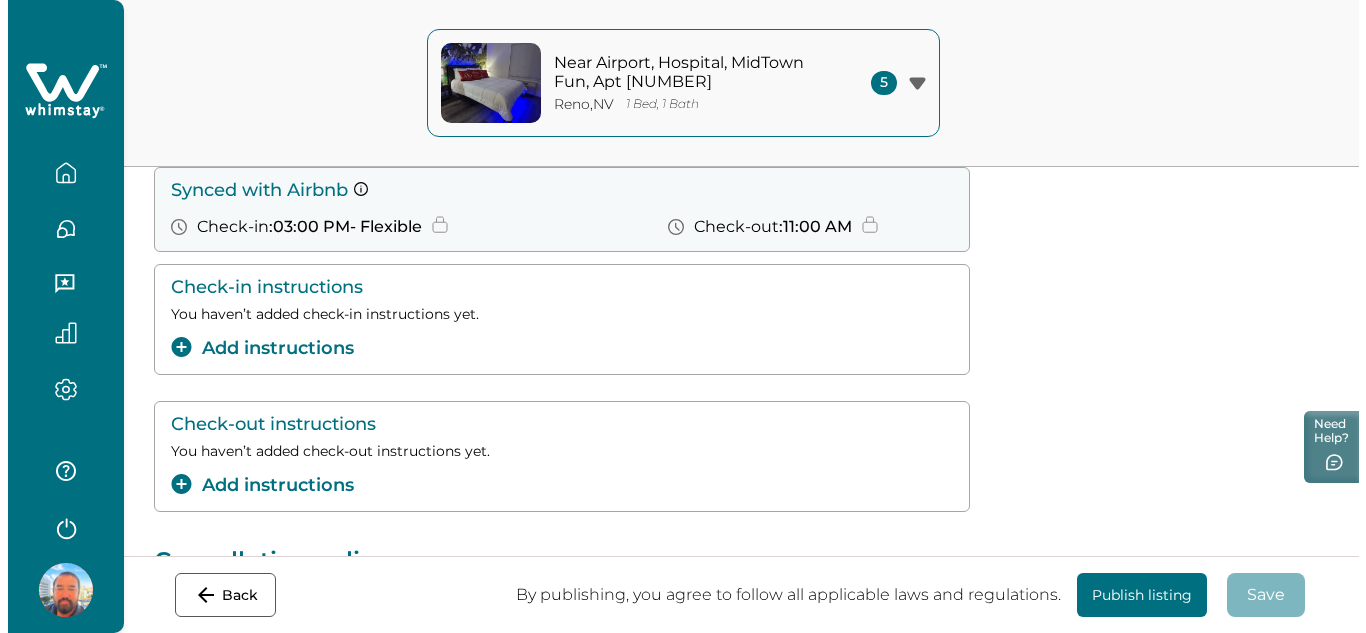 scroll, scrollTop: 200, scrollLeft: 0, axis: vertical 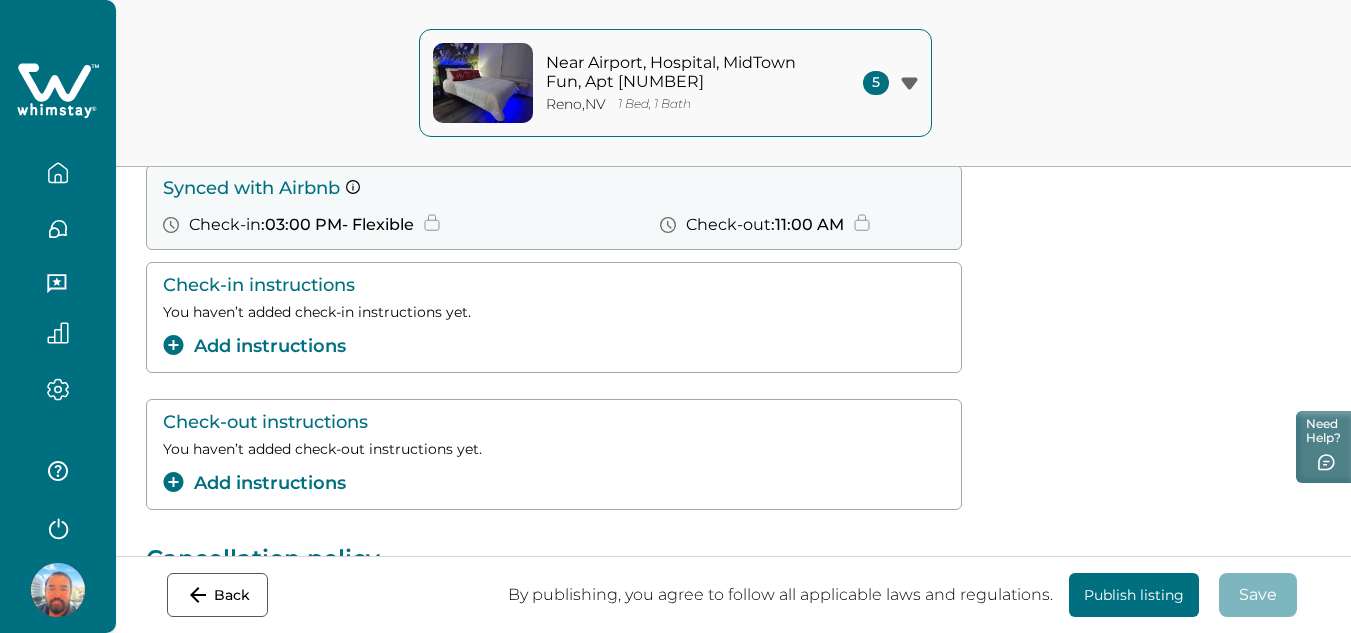 click on "Add instructions" at bounding box center (254, 346) 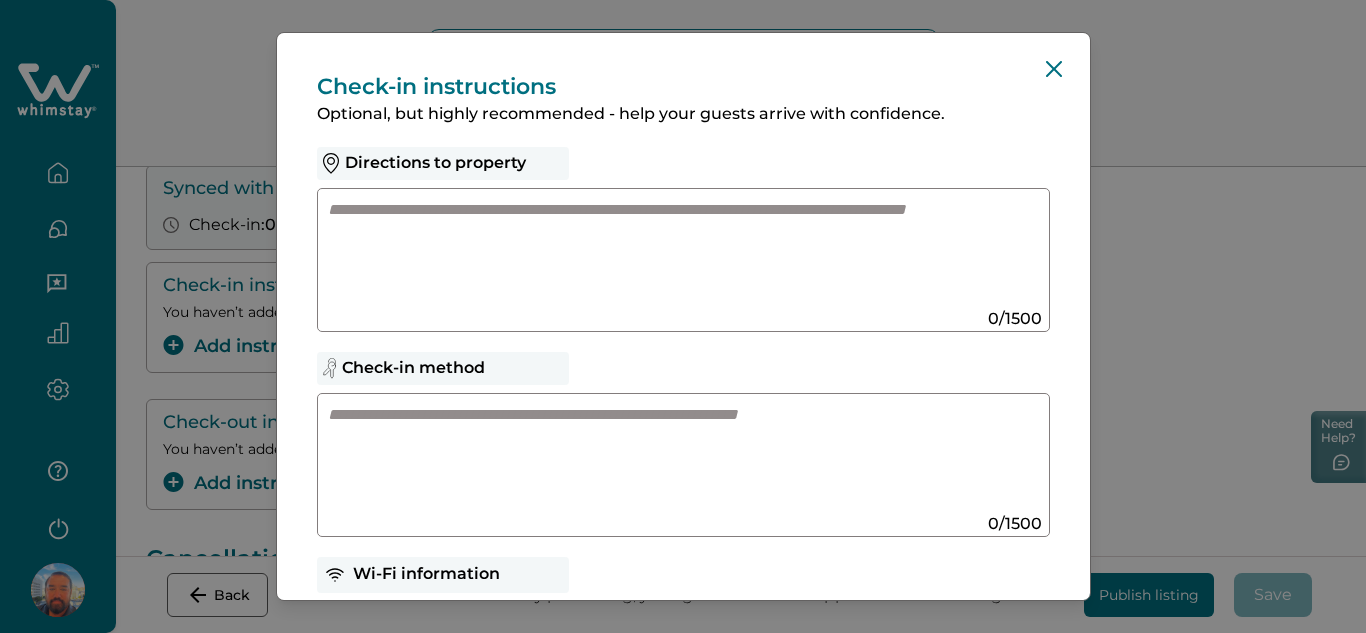 click at bounding box center (664, 252) 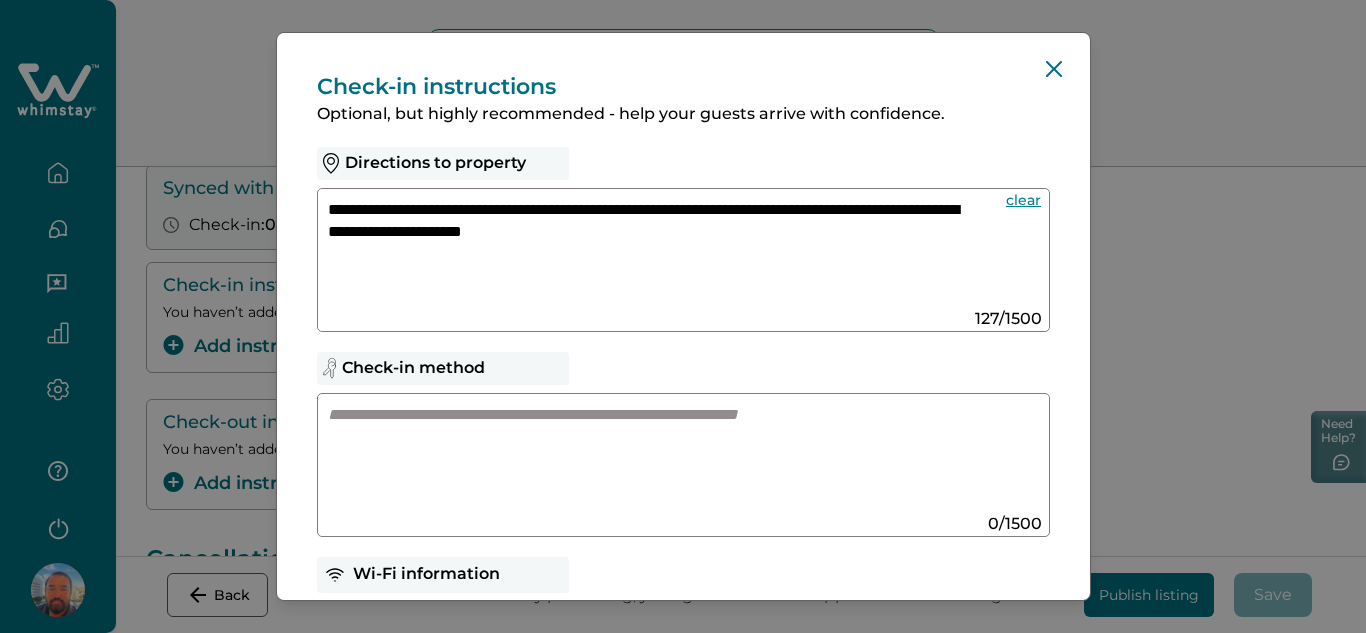 click on "**********" at bounding box center [645, 251] 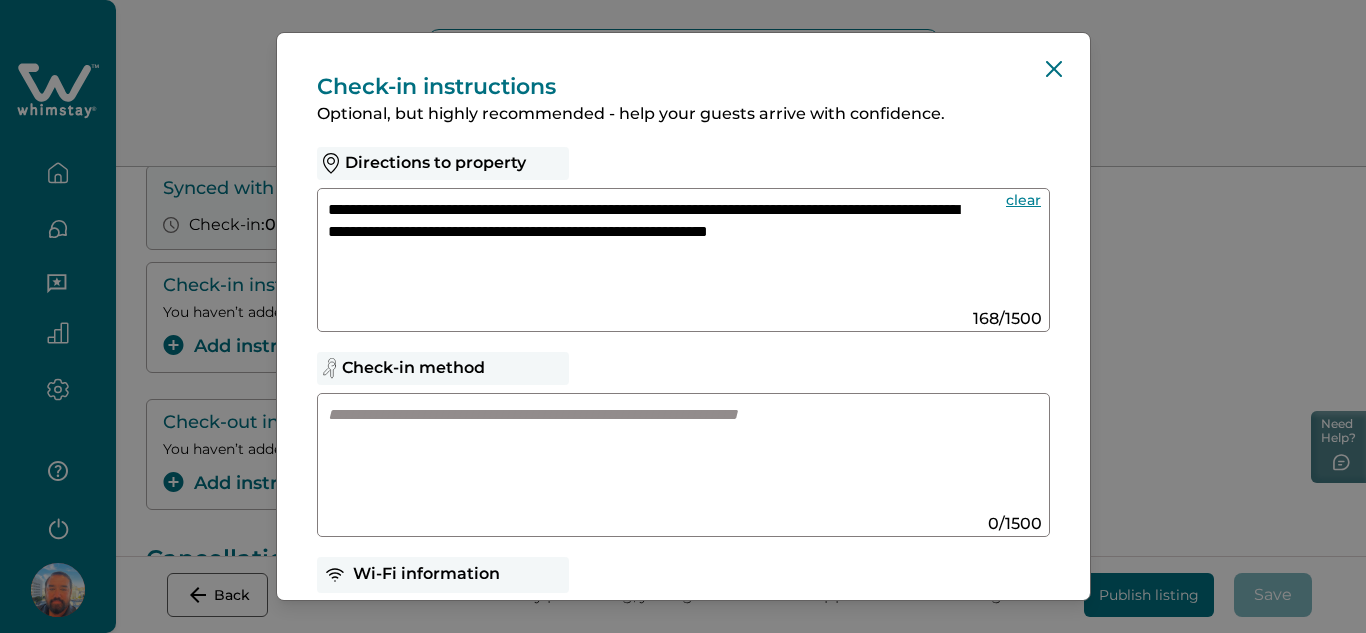 type on "**********" 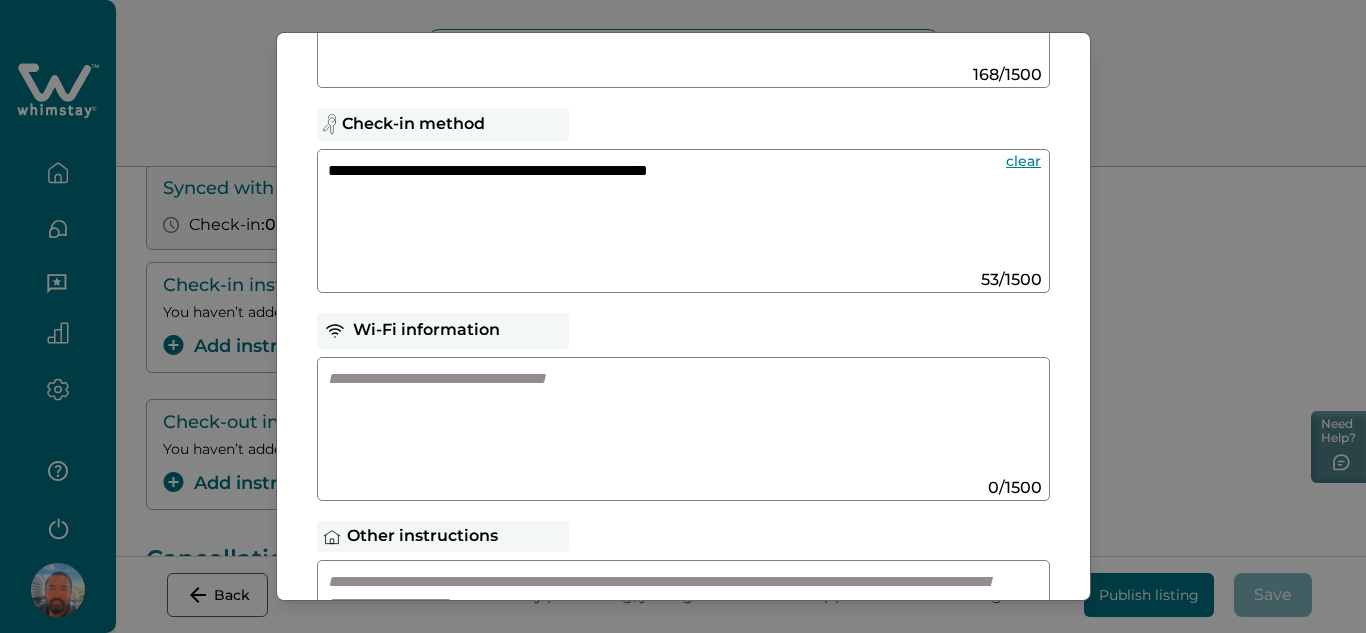 scroll, scrollTop: 300, scrollLeft: 0, axis: vertical 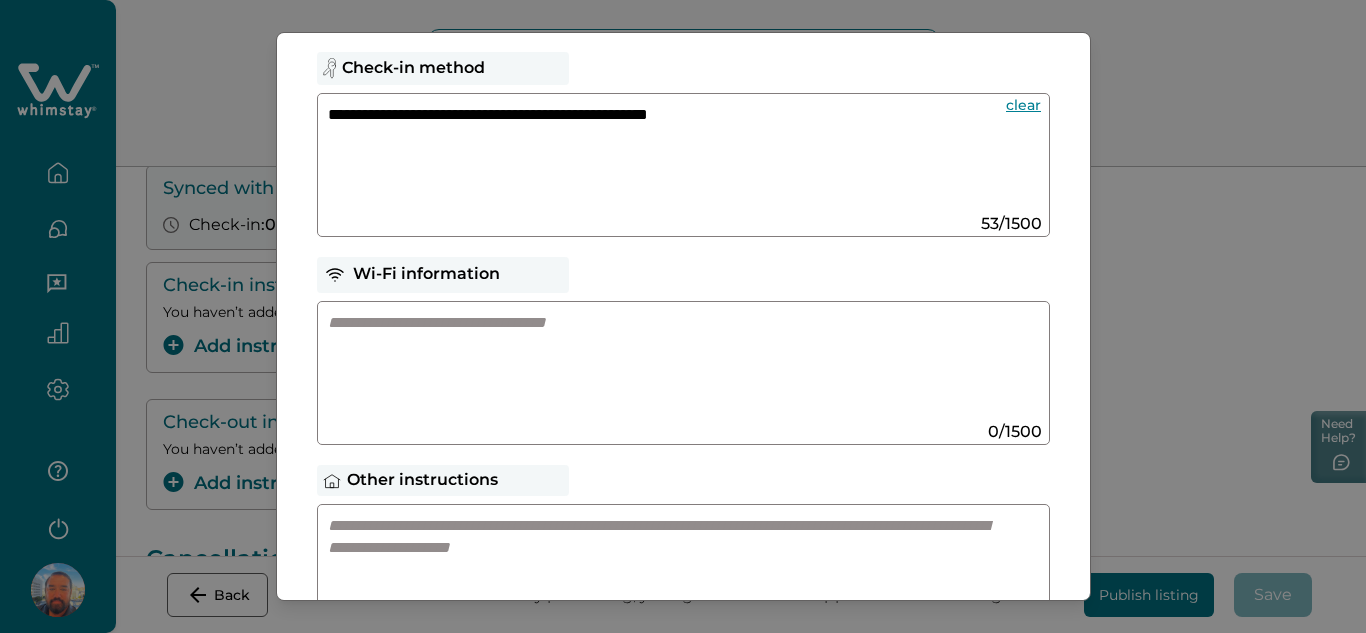 type on "**********" 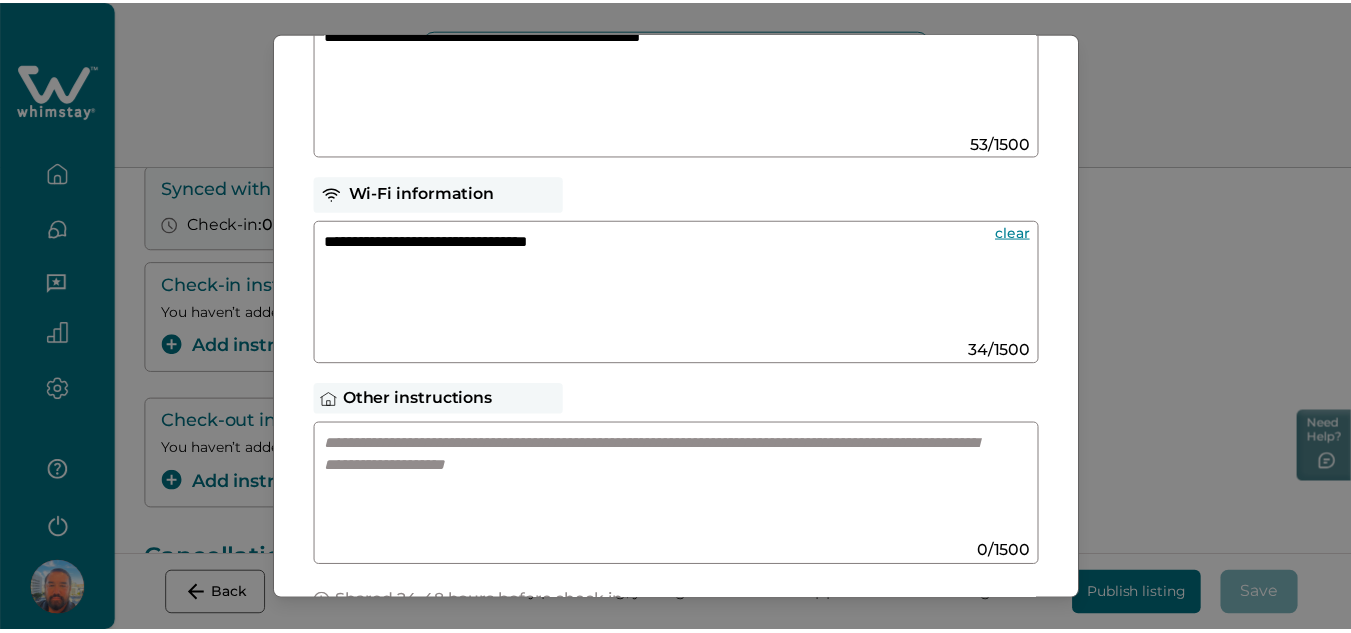scroll, scrollTop: 600, scrollLeft: 0, axis: vertical 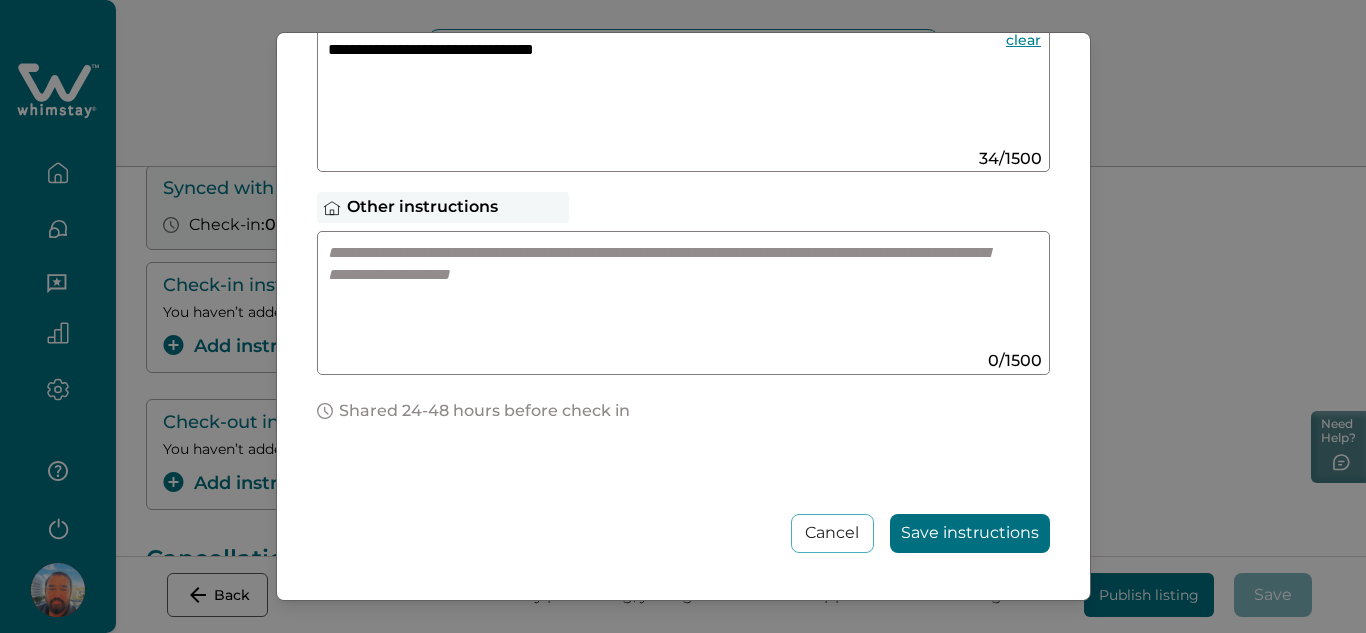 type on "**********" 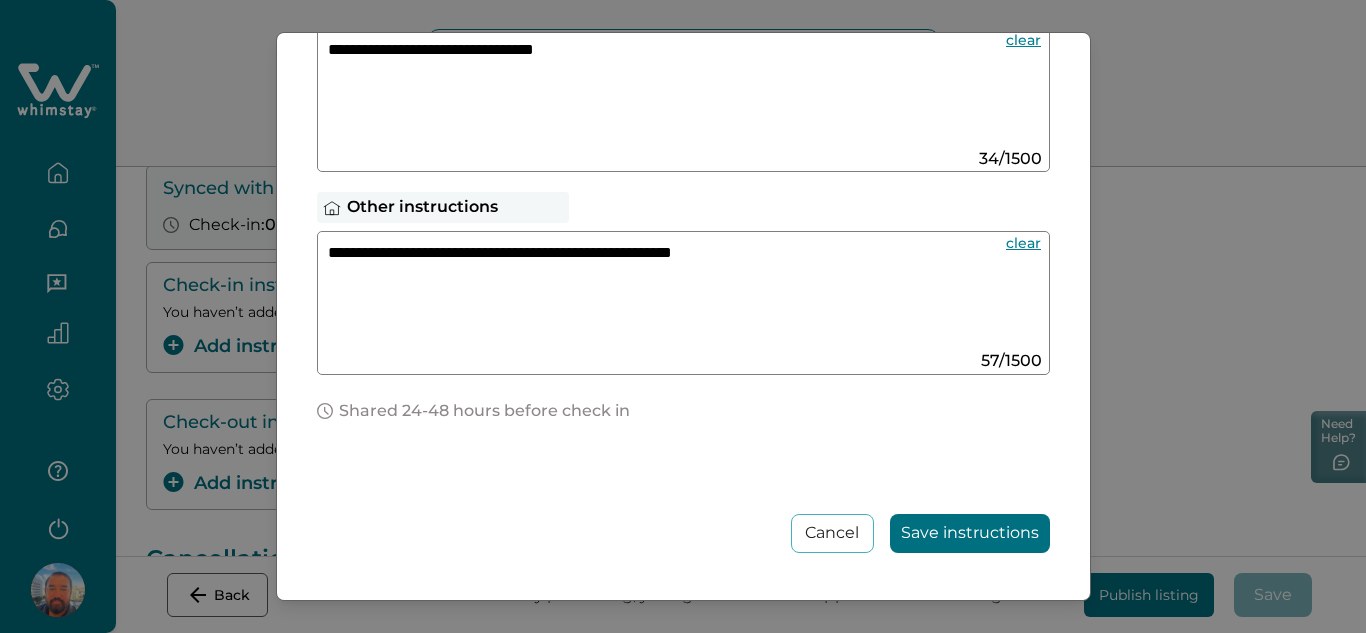 type on "**********" 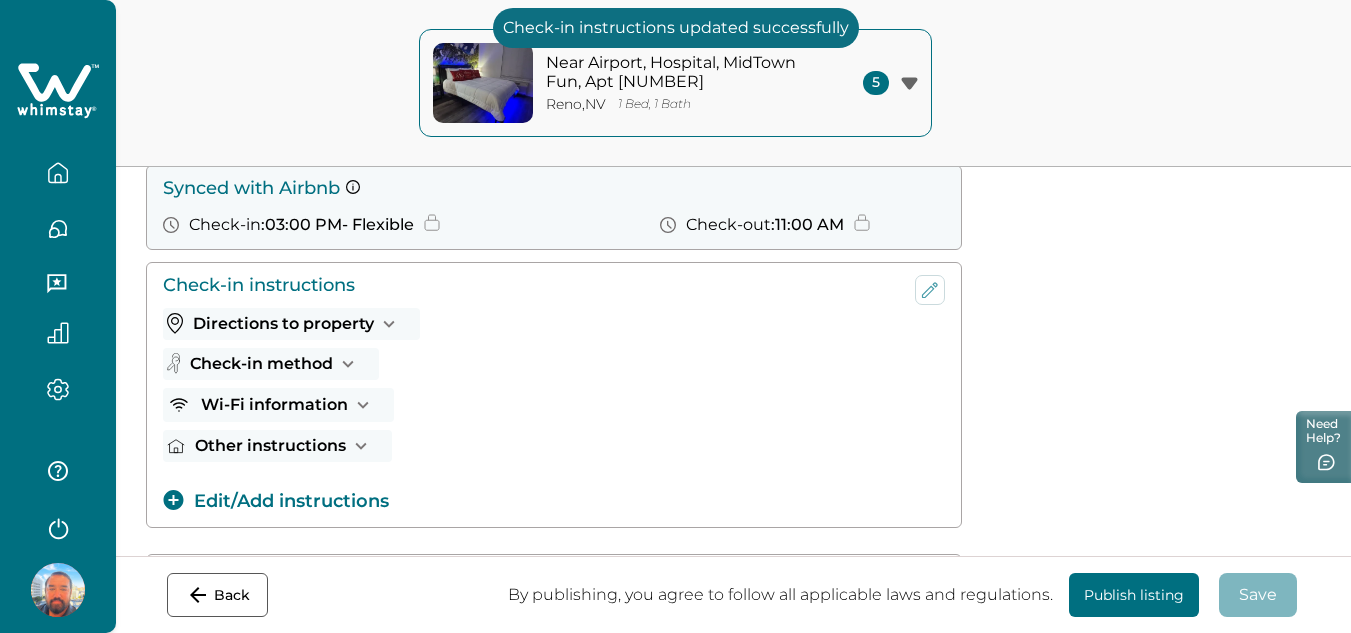 click on "Publish listing" at bounding box center (1134, 595) 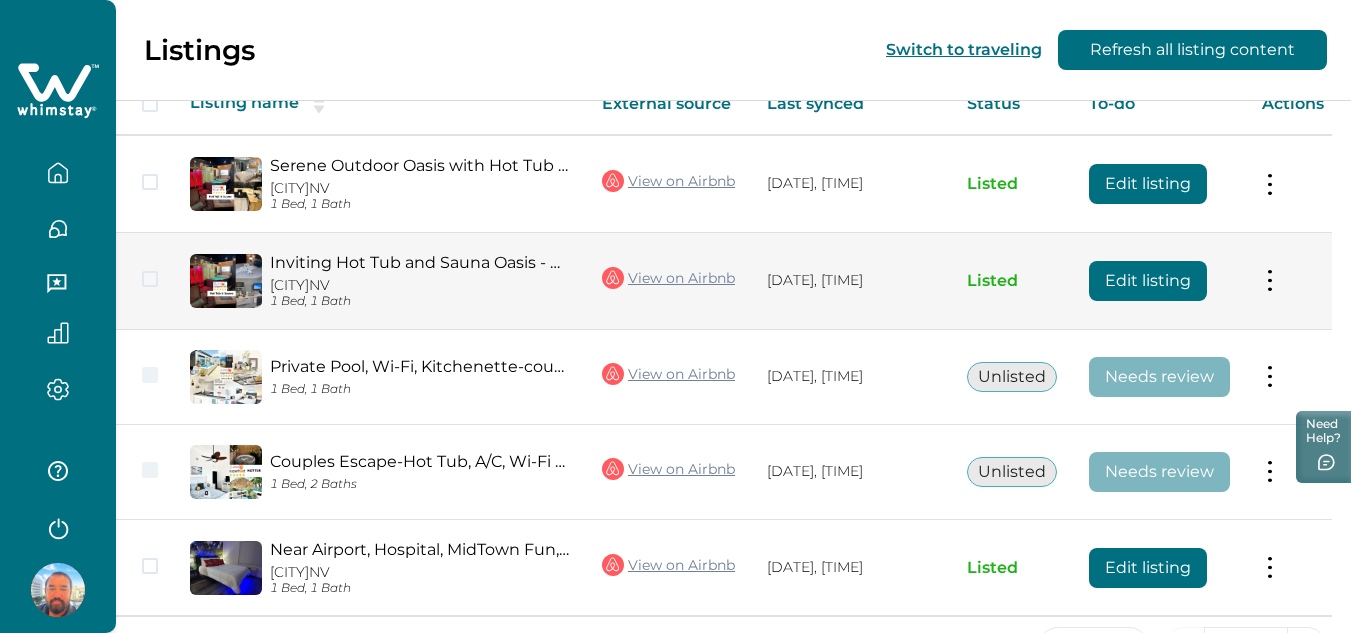 click on "Edit listing" at bounding box center [1148, 281] 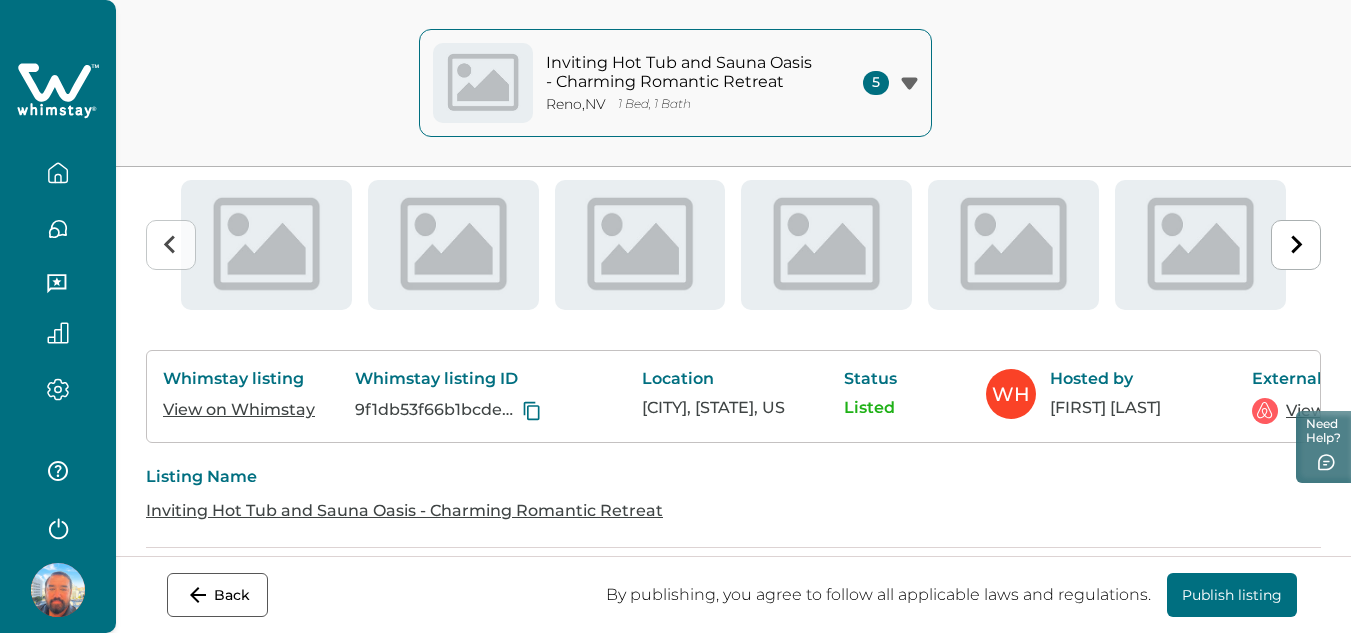 click on "Policies & rules" at bounding box center (941, 75) 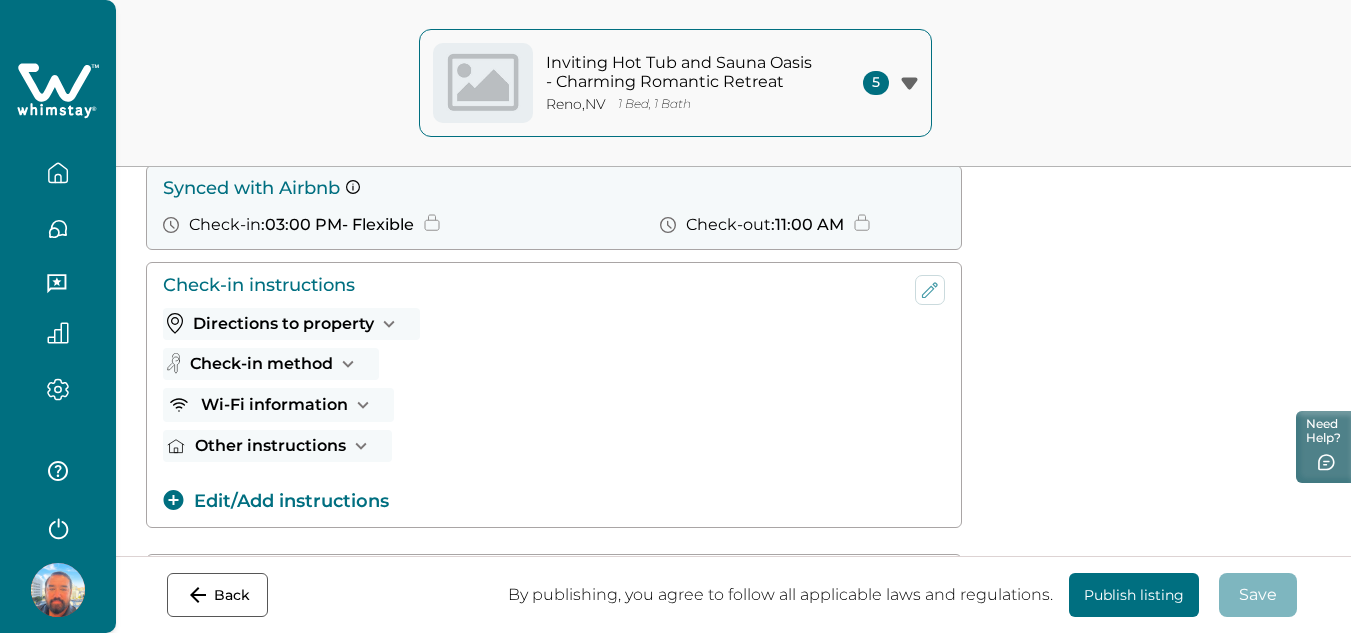 scroll, scrollTop: 400, scrollLeft: 0, axis: vertical 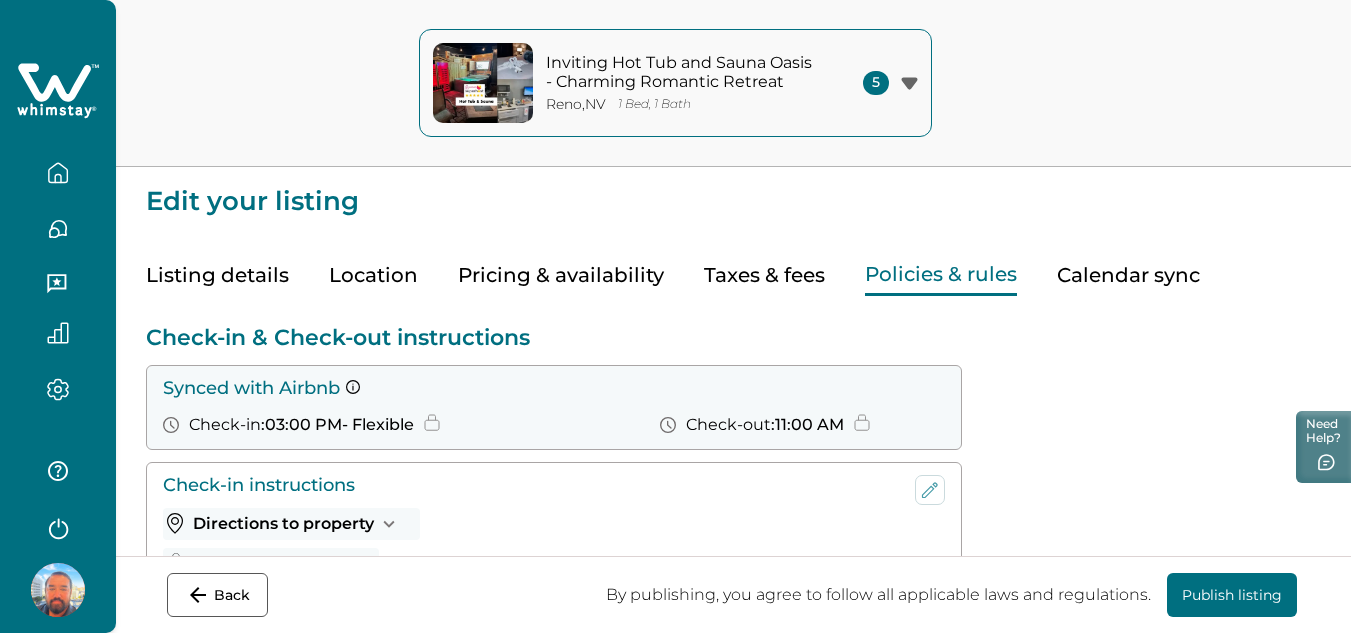 click on "Inviting Hot Tub and Sauna Oasis - Charming Romantic Retreat Reno ,  NV 1 Bed, 1 Bath 5 Inviting Hot Tub and Sauna Oasis - Charming Romantic Retreat Reno ,  NV Jacuzzi and Kitchenette - Serene Oriental Escape Sparks ,  NV Gaming Oasis with Retro Arcade Games - Playful and Fun Getaway Sparks ,  NV Luxury Jacuzzi and Cozy Kitchenette - Serene Zen Retreat Reno ,  NV Comfort and Convenience - Charming Tranquil Getaway Reno ,  NV Load More" at bounding box center [675, 83] 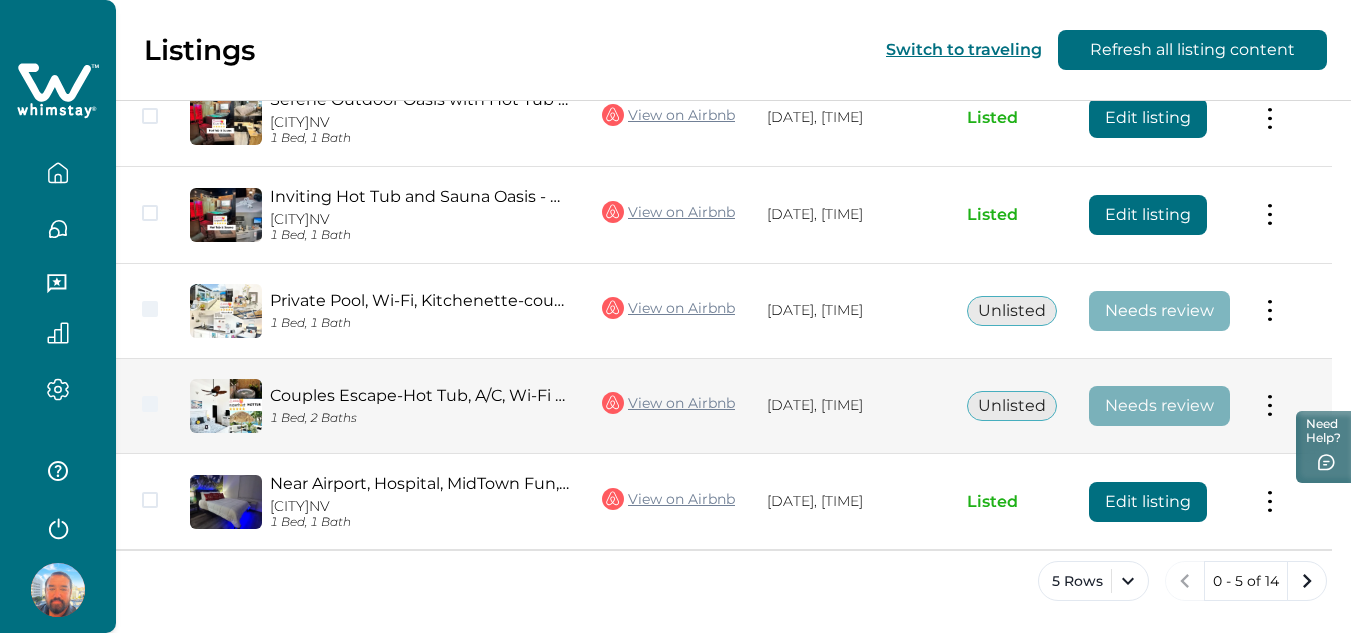 scroll, scrollTop: 312, scrollLeft: 0, axis: vertical 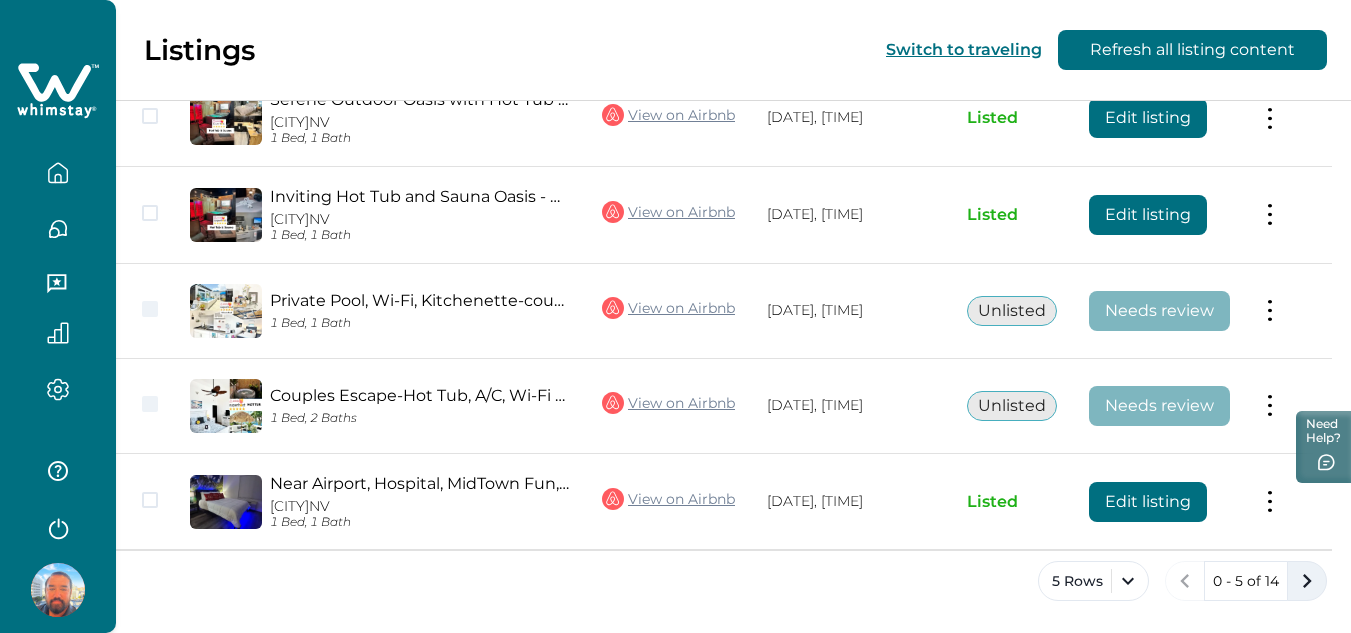 click 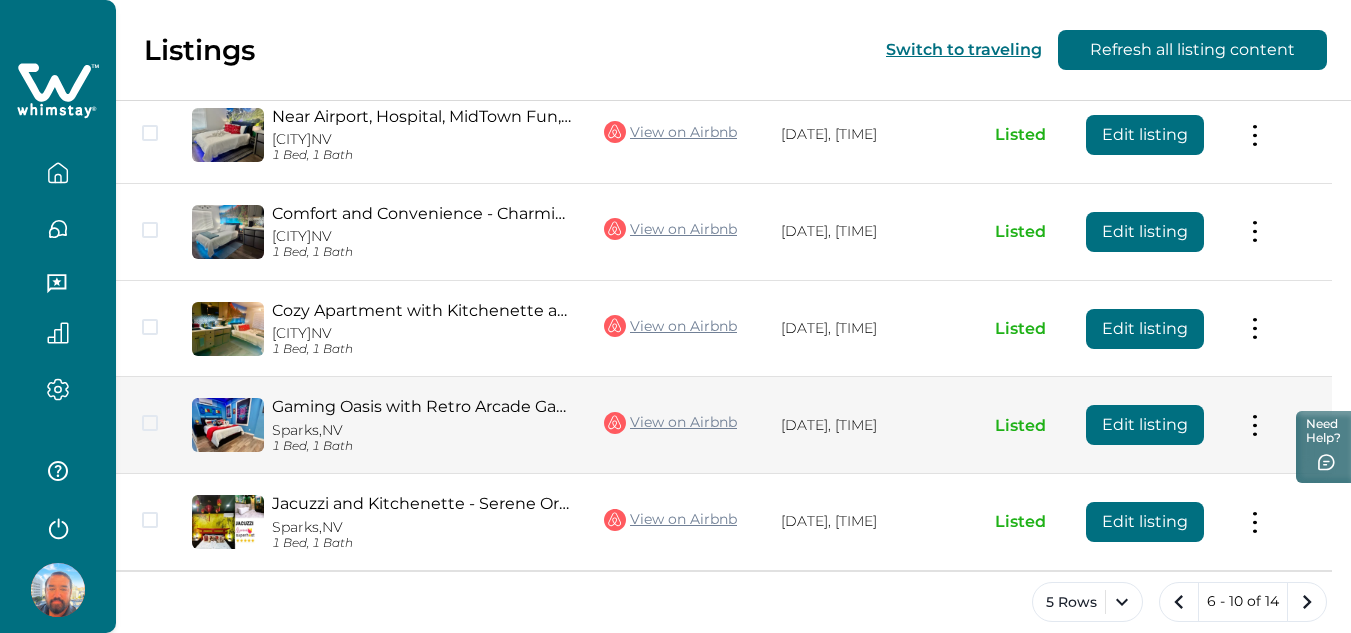 scroll, scrollTop: 0, scrollLeft: 0, axis: both 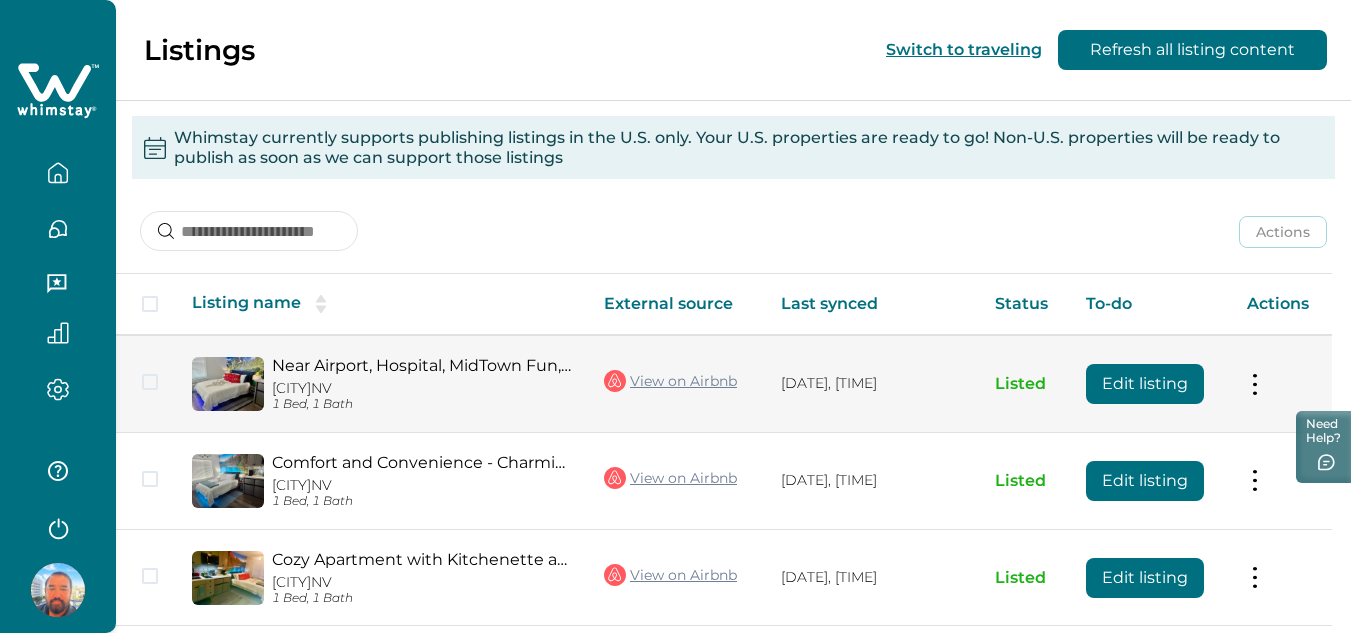 click on "Edit listing" at bounding box center (1145, 384) 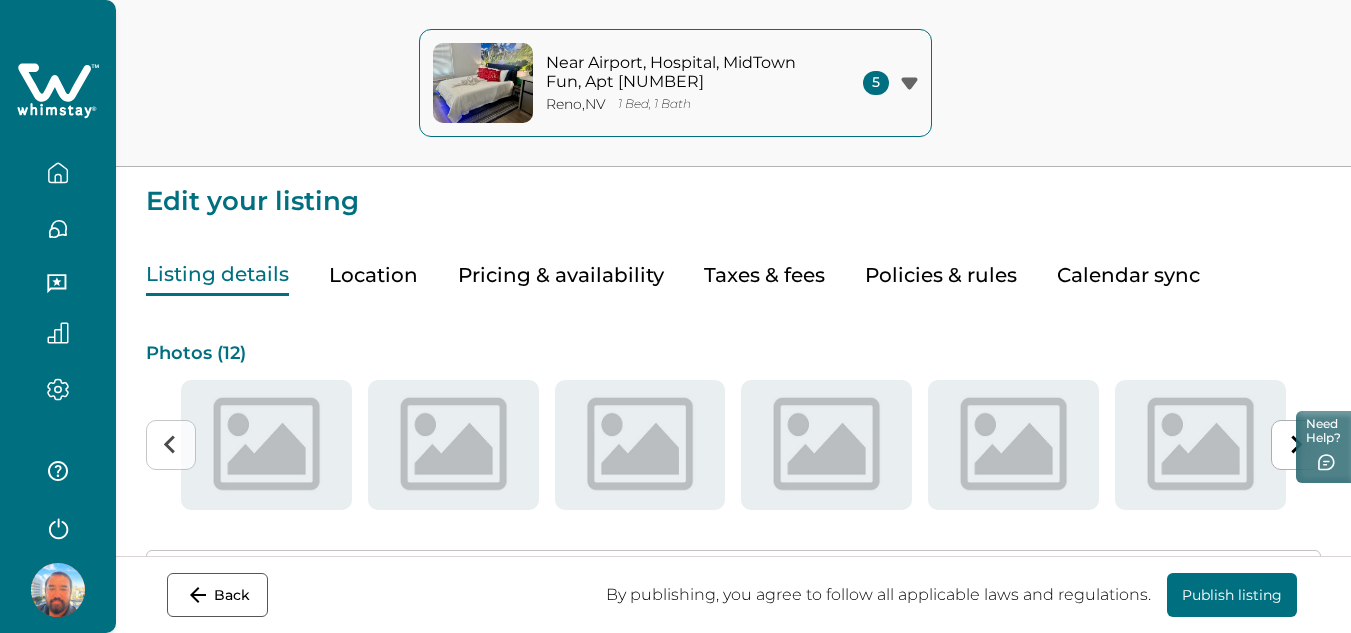 click on "Policies & rules" at bounding box center (941, 275) 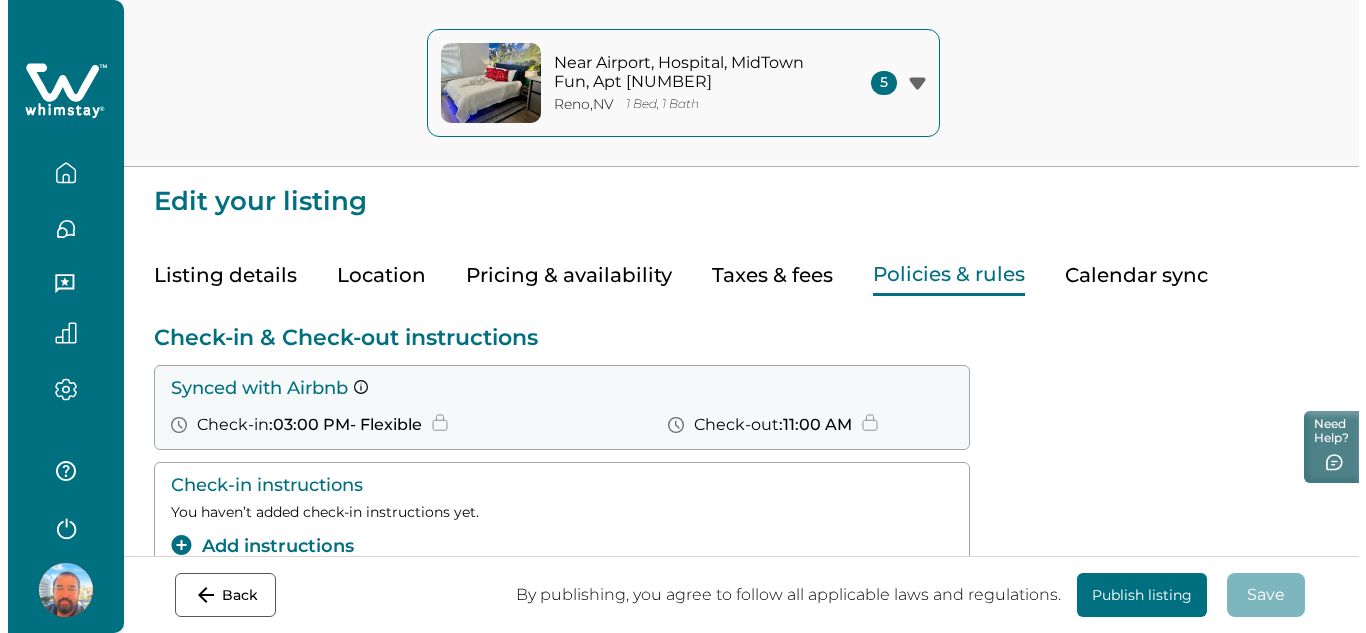 scroll, scrollTop: 300, scrollLeft: 0, axis: vertical 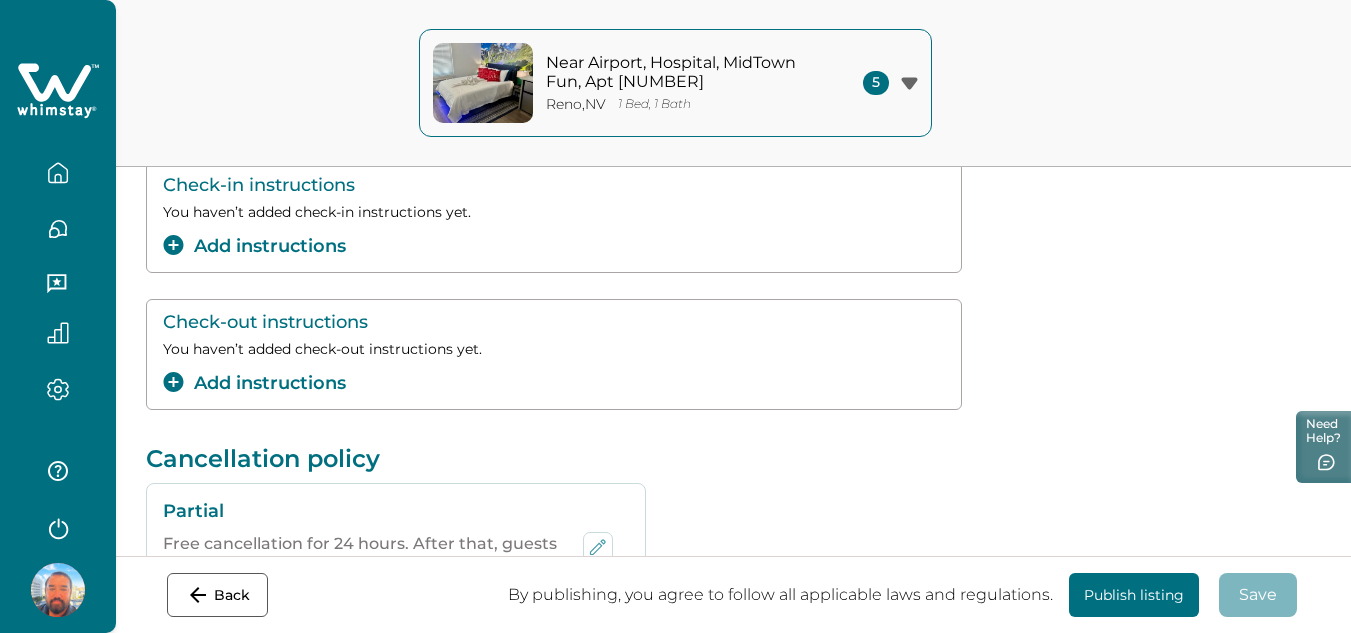 click on "Add instructions" at bounding box center (254, 246) 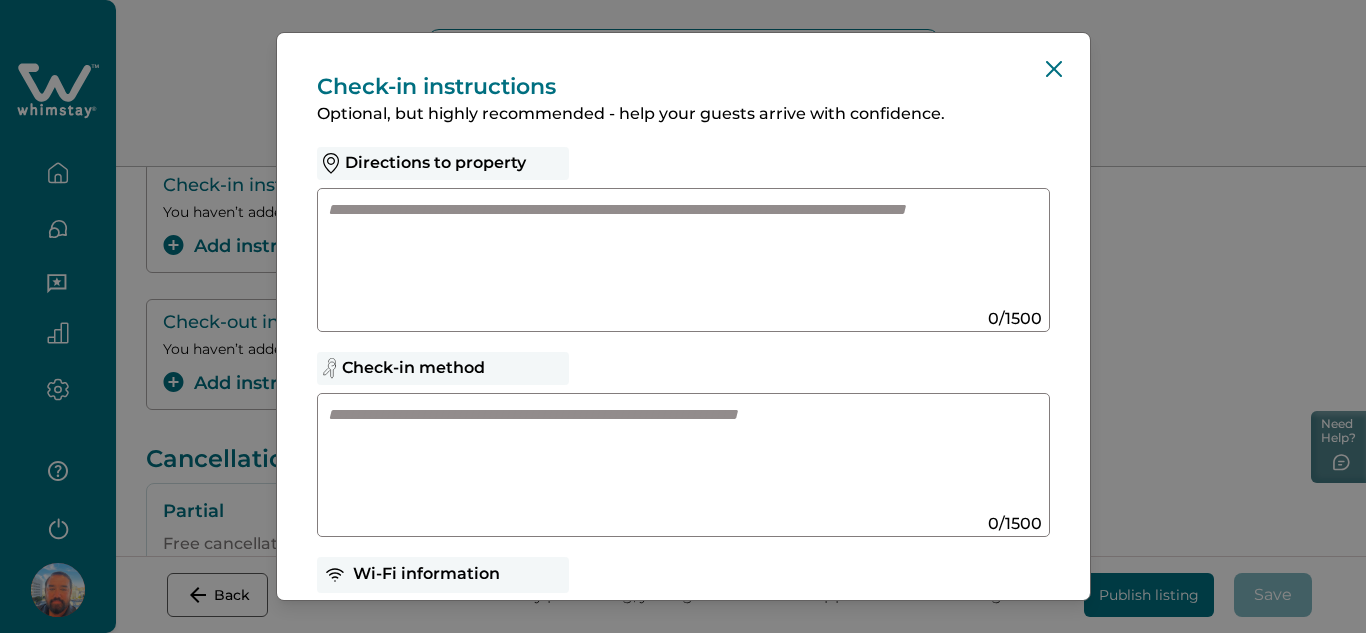 click at bounding box center (664, 252) 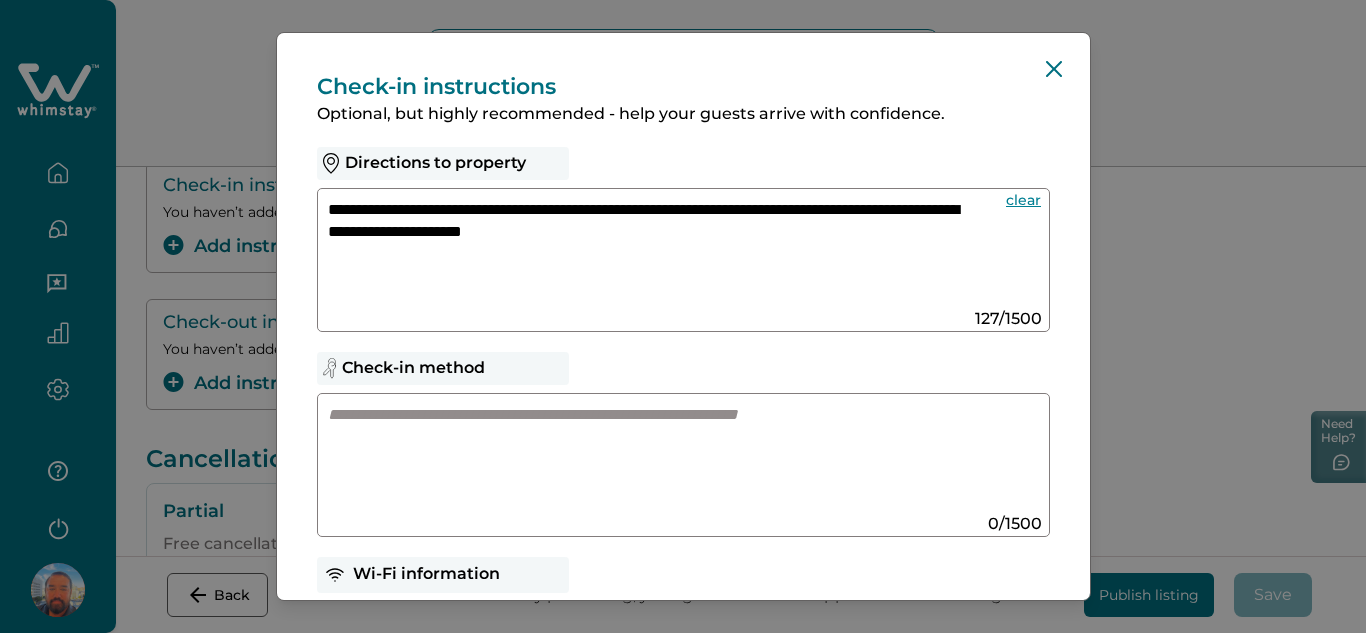 click on "**********" at bounding box center (645, 251) 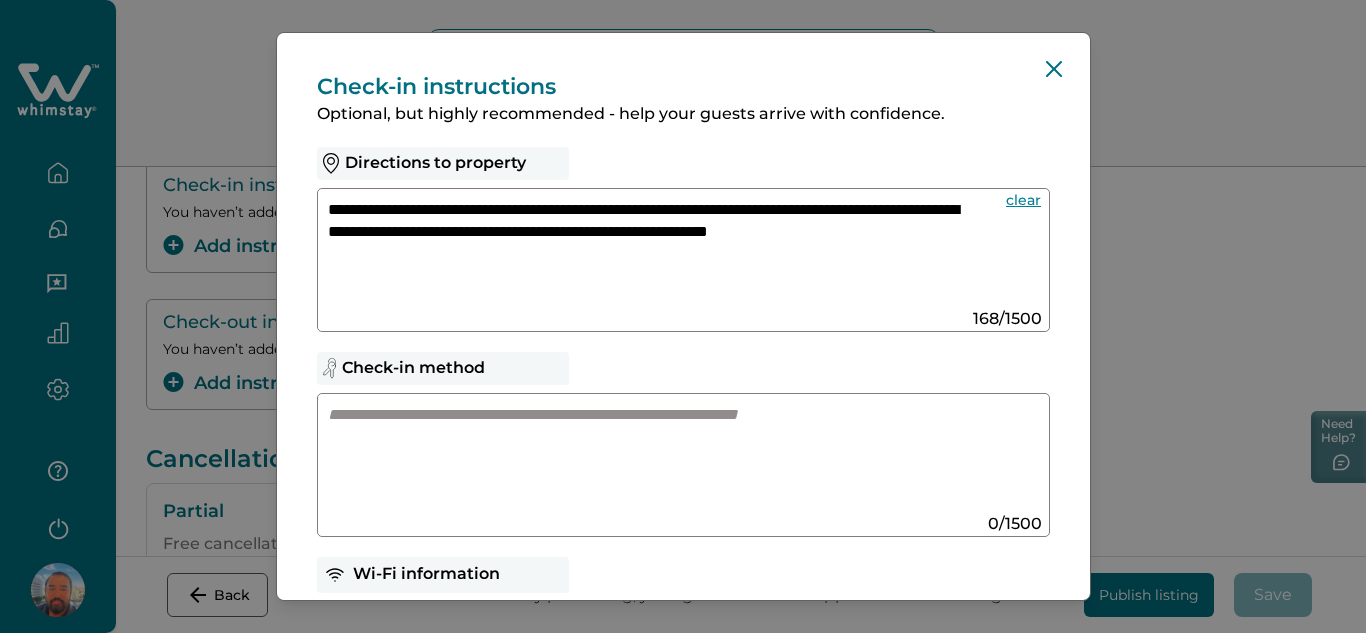 type on "**********" 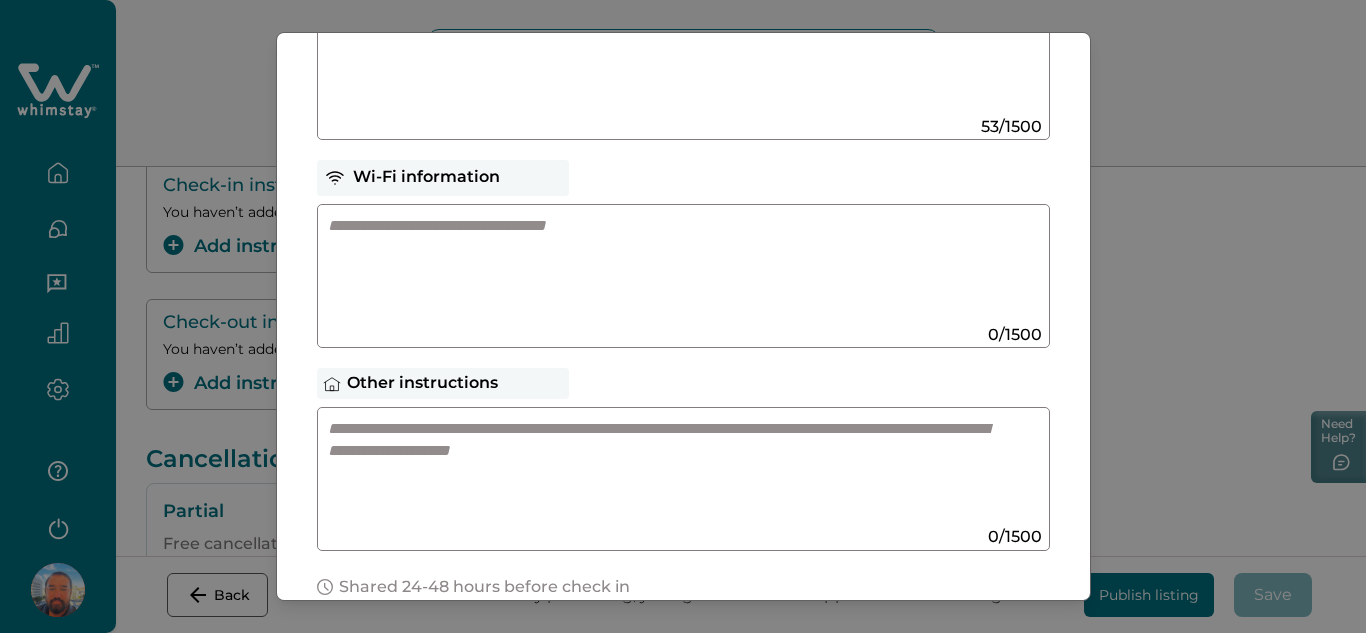 scroll, scrollTop: 400, scrollLeft: 0, axis: vertical 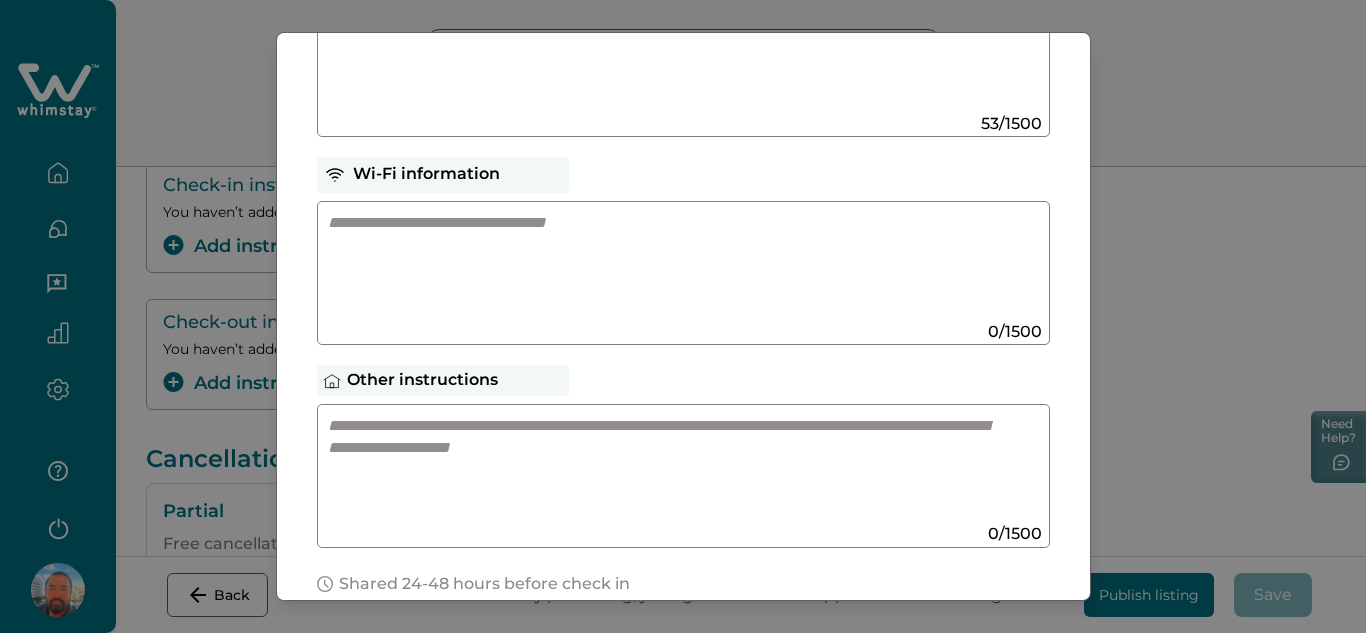 type on "**********" 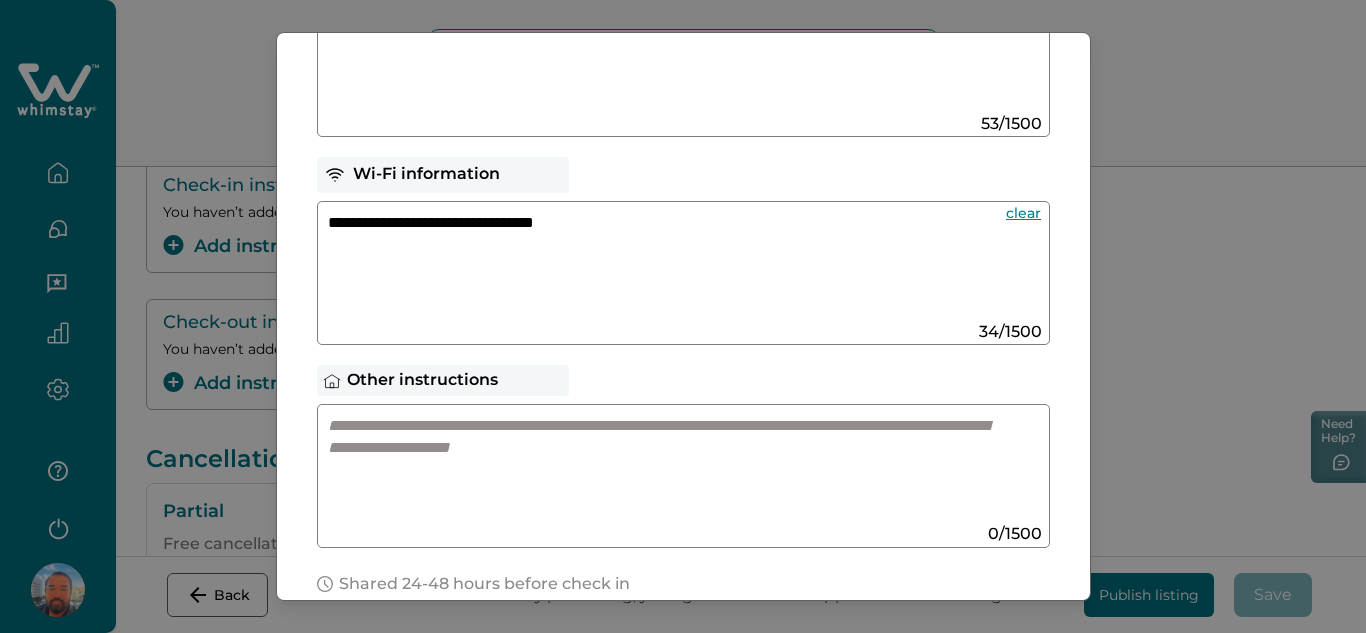 type on "**********" 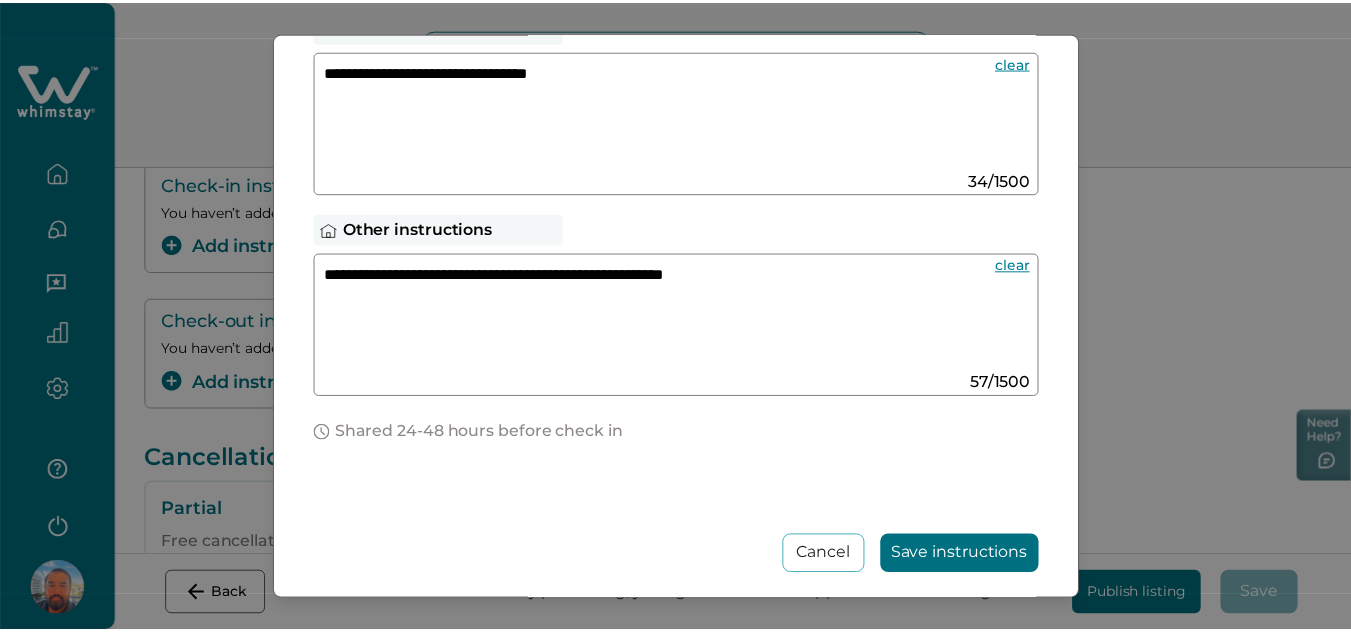 scroll, scrollTop: 637, scrollLeft: 0, axis: vertical 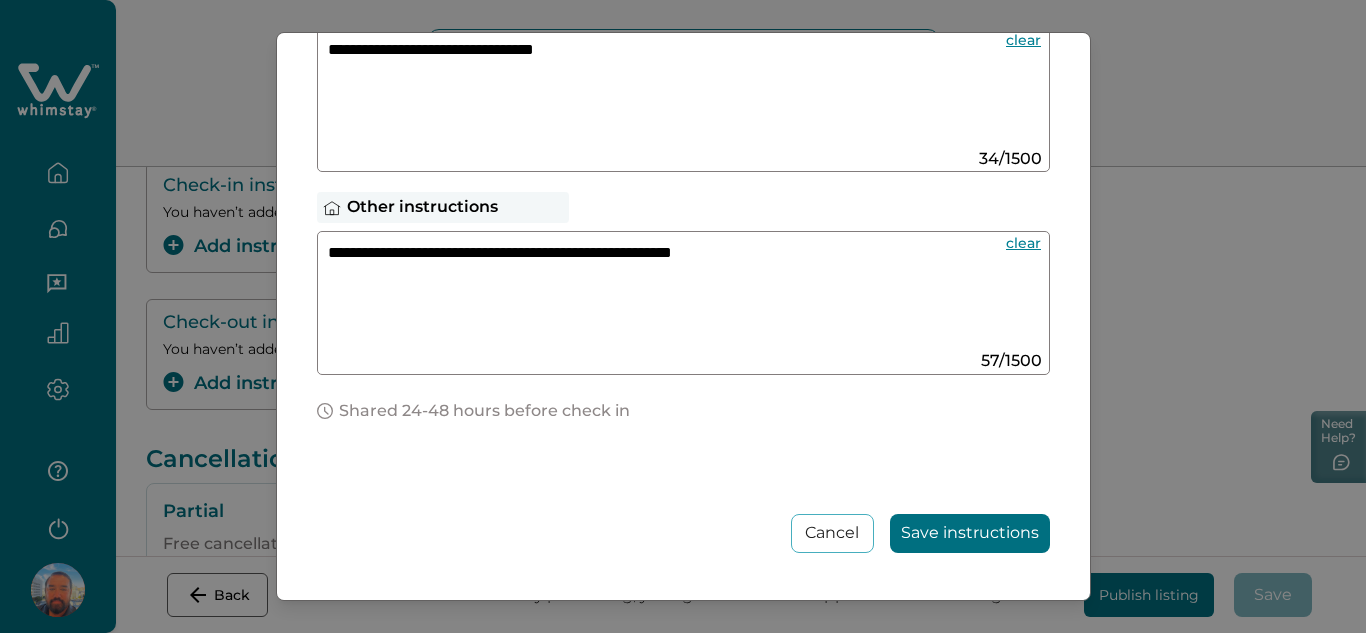 type on "**********" 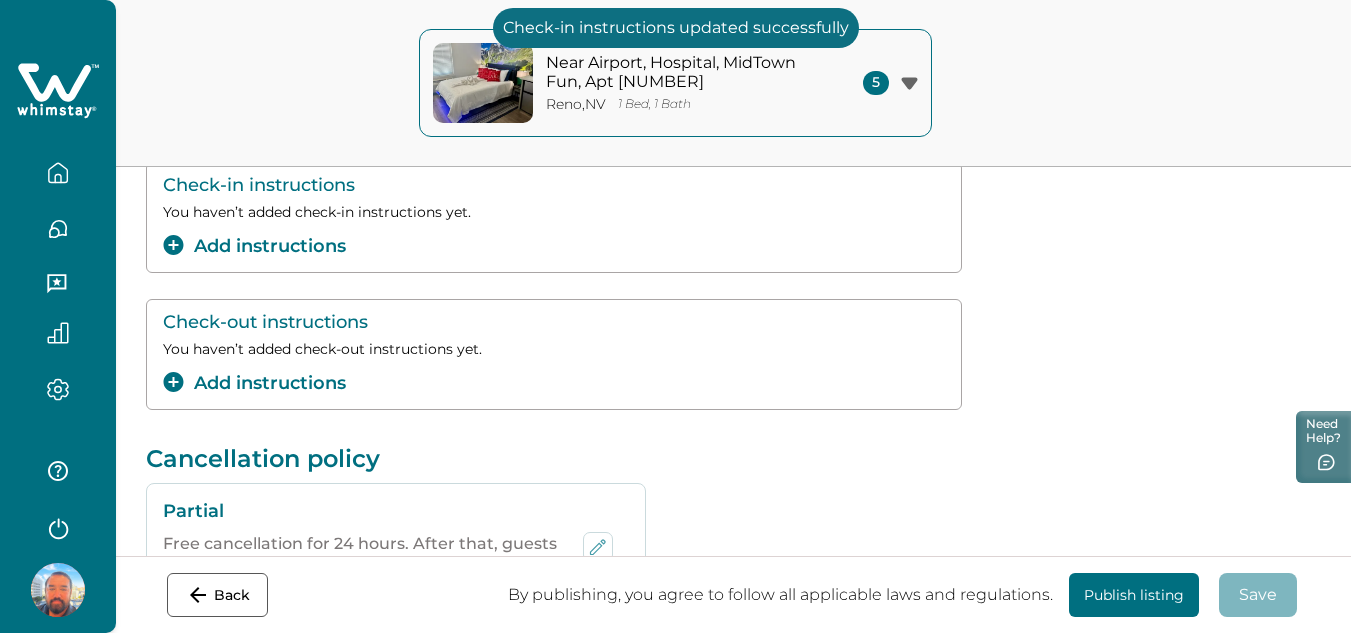 click on "Publish listing" at bounding box center (1134, 595) 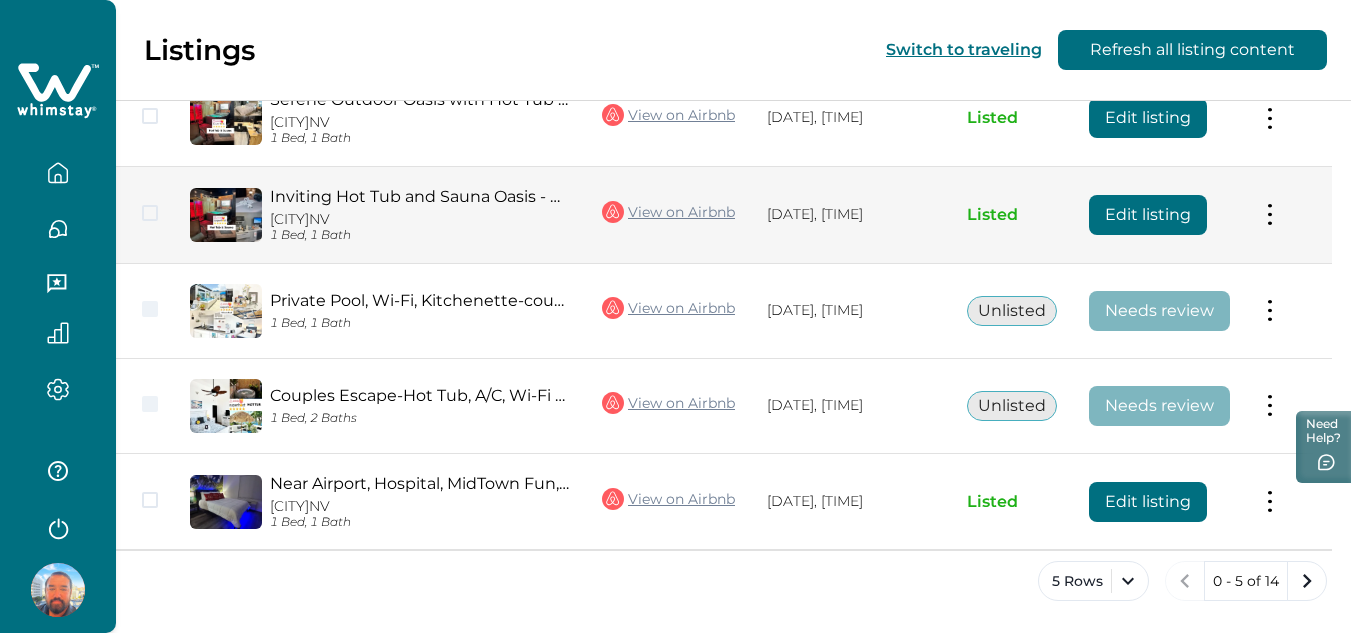 drag, startPoint x: 378, startPoint y: 56, endPoint x: 530, endPoint y: 161, distance: 184.74036 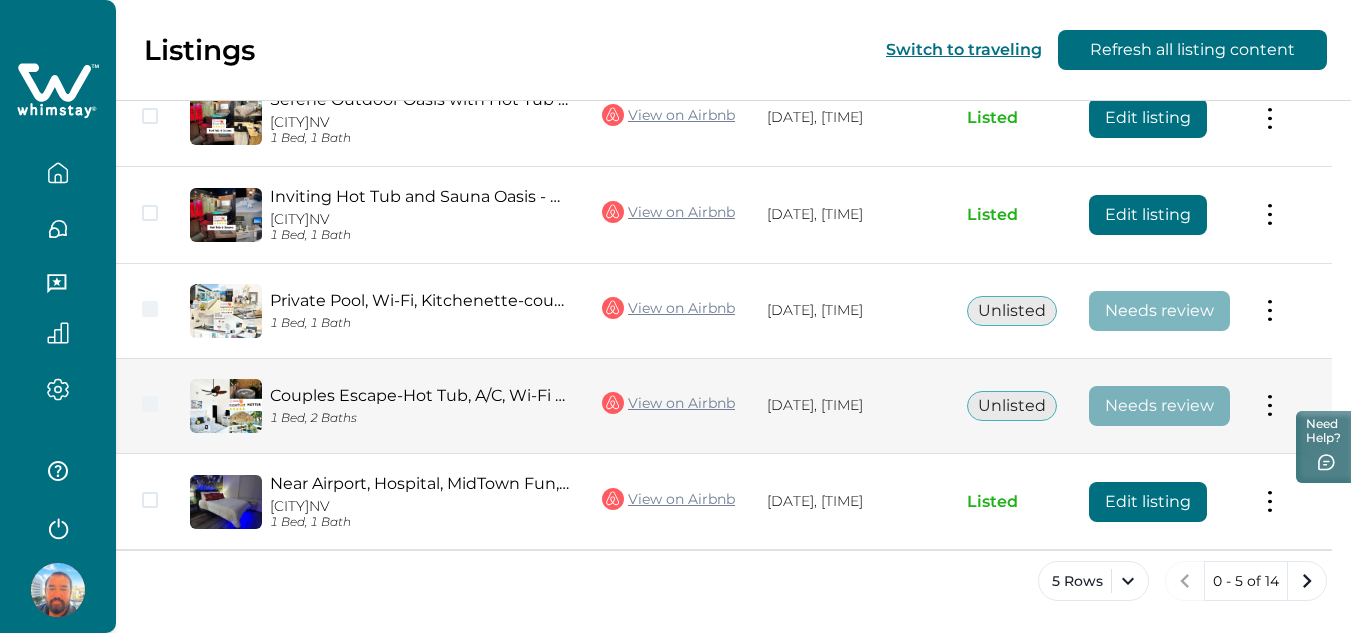 scroll, scrollTop: 312, scrollLeft: 0, axis: vertical 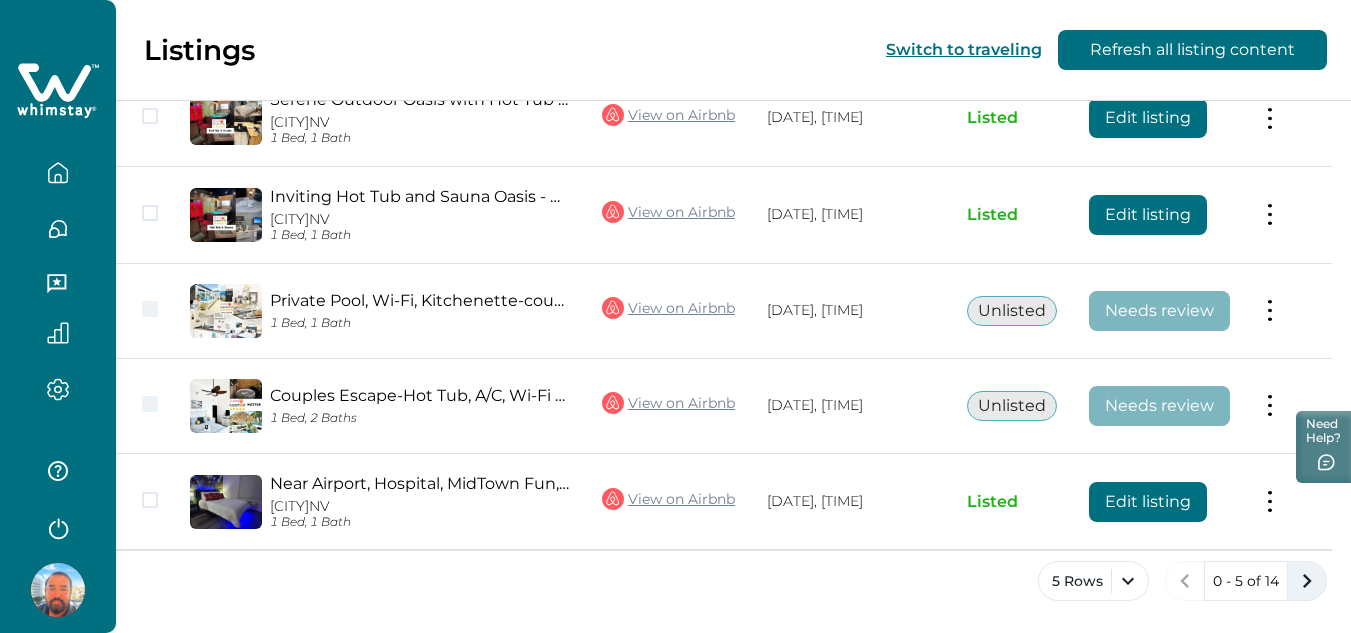 click 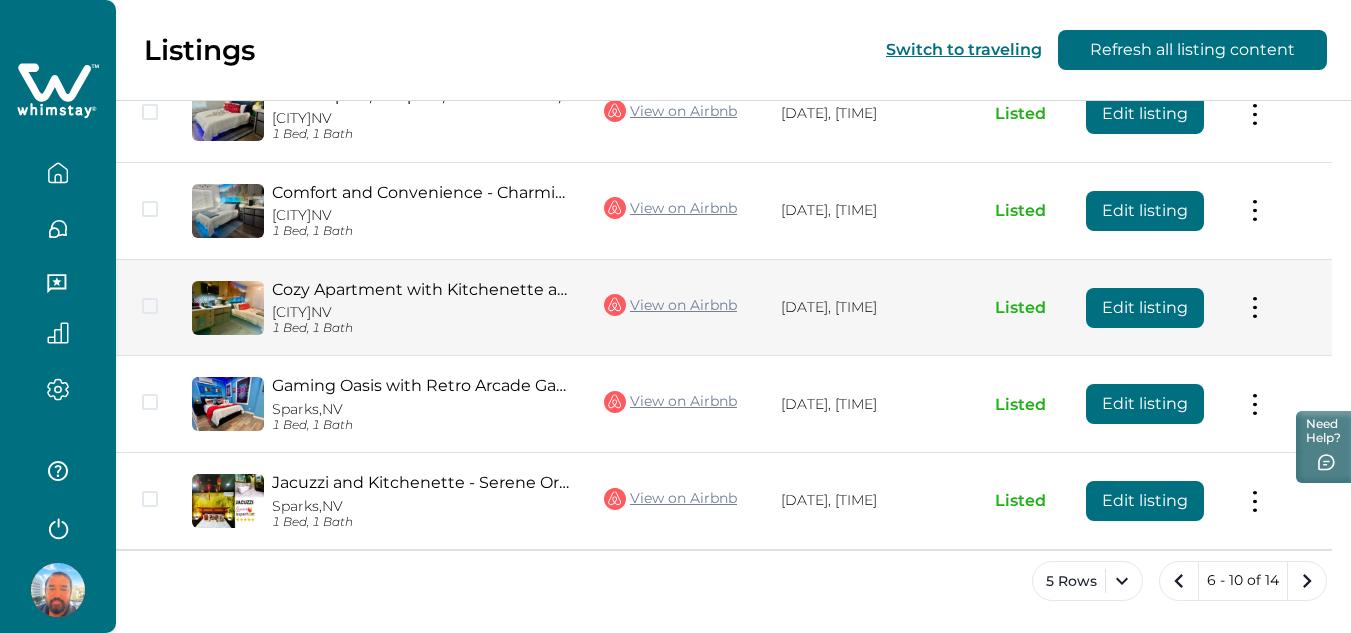 click on "Edit listing" at bounding box center (1145, 308) 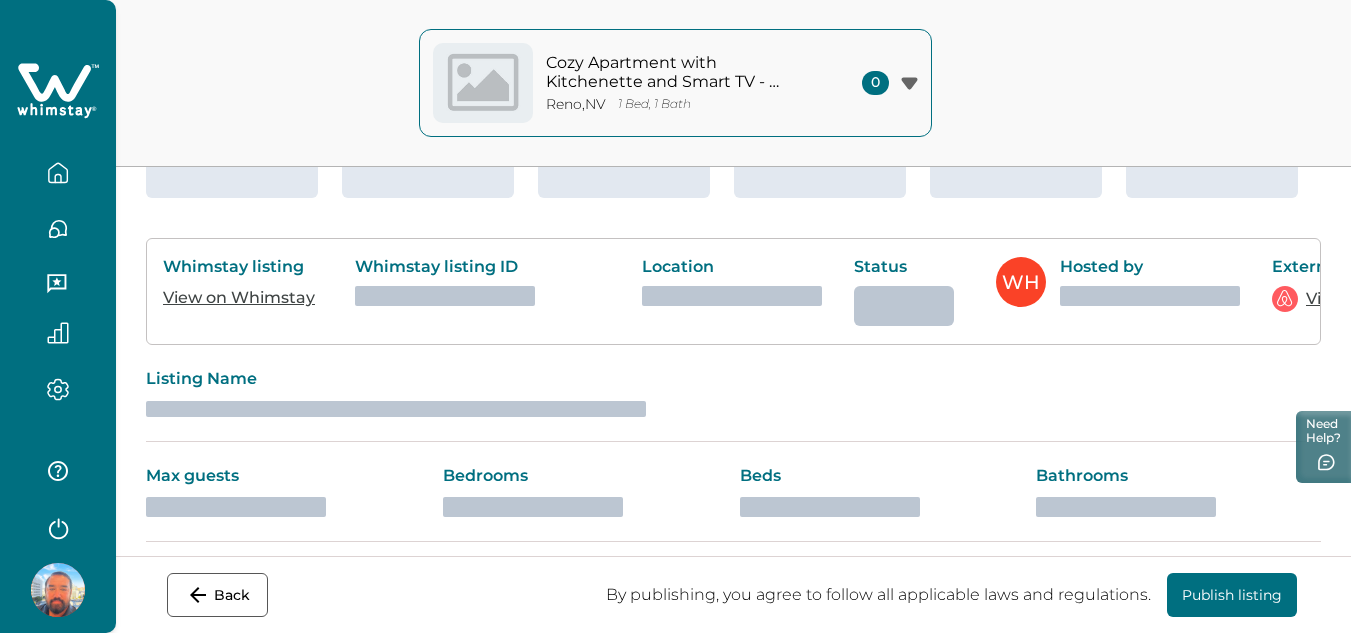 scroll, scrollTop: 0, scrollLeft: 0, axis: both 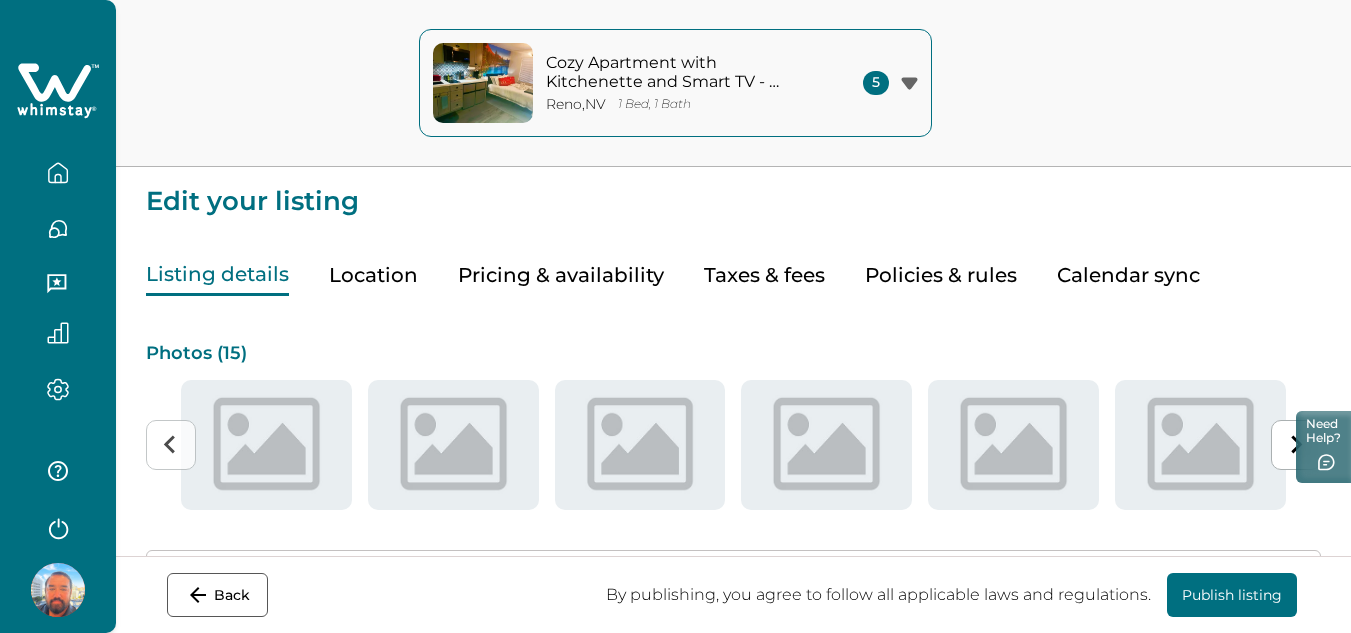 click on "Policies & rules" at bounding box center (941, 275) 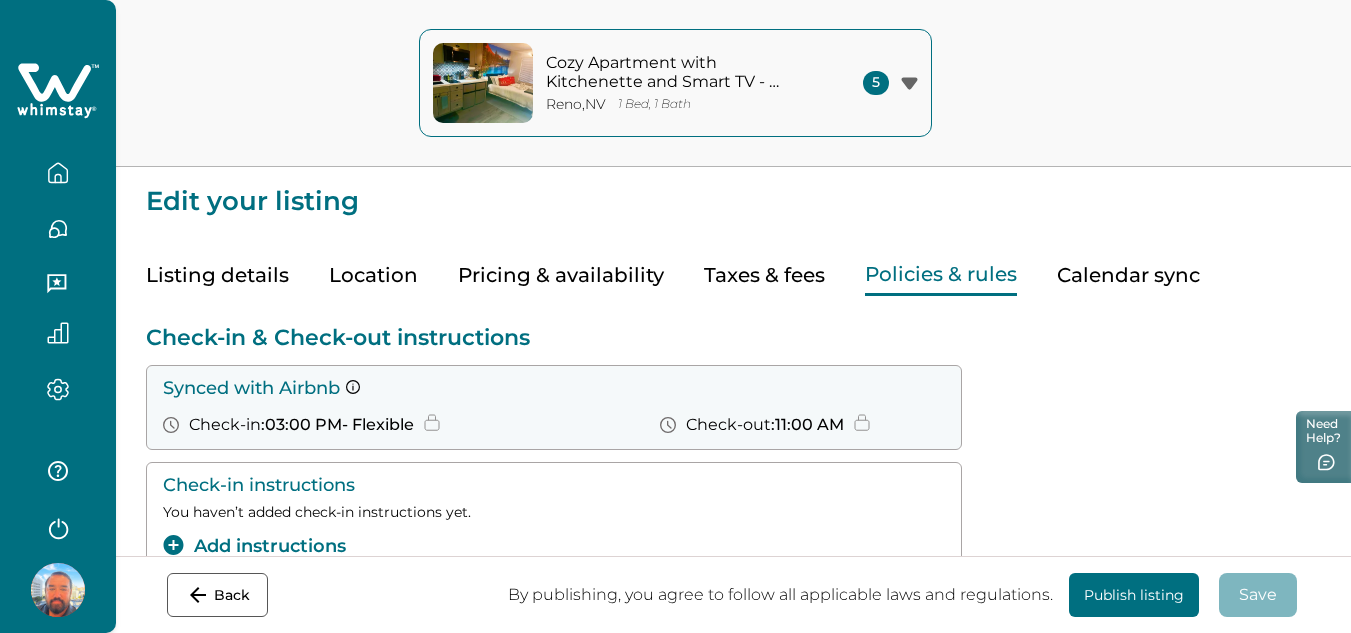 scroll, scrollTop: 39, scrollLeft: 0, axis: vertical 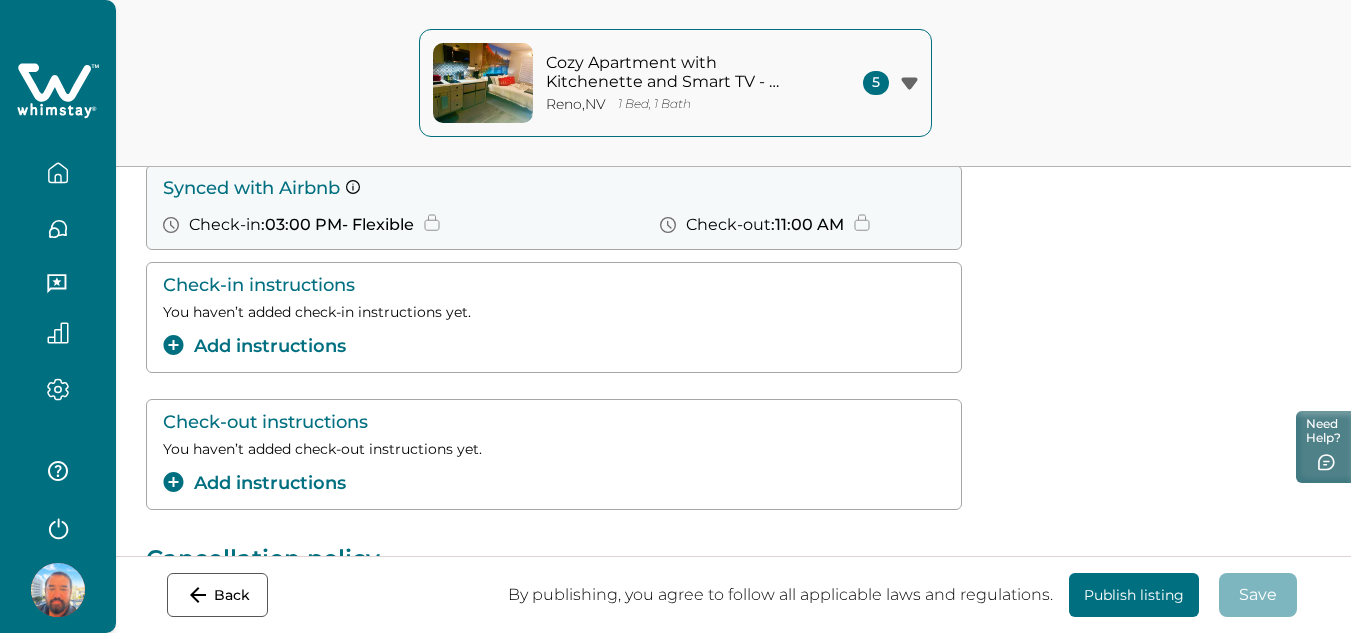 click on "Add instructions" at bounding box center (254, 346) 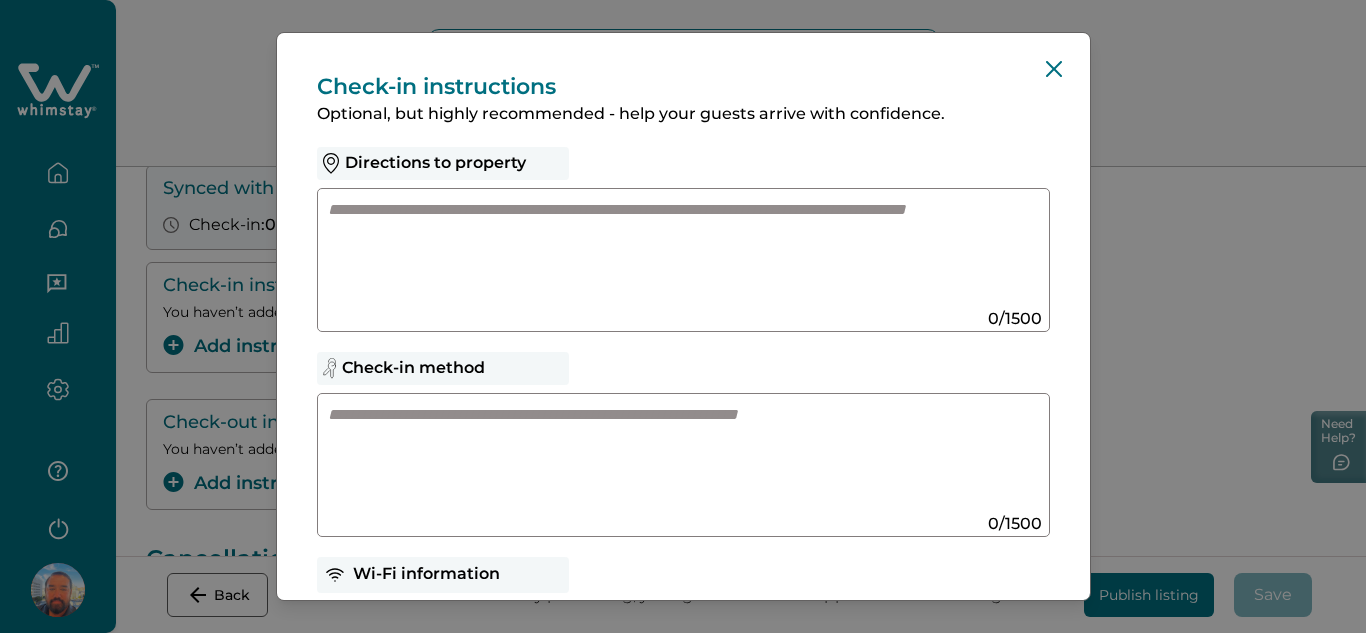 click at bounding box center (664, 252) 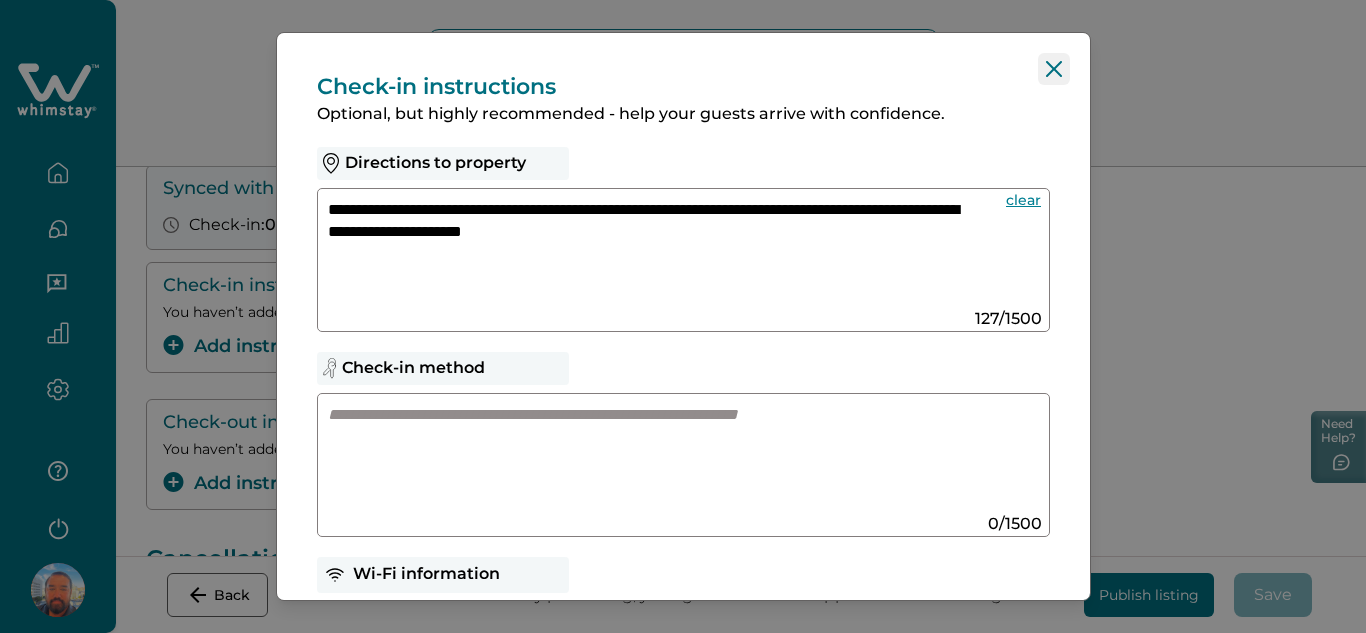 type on "**********" 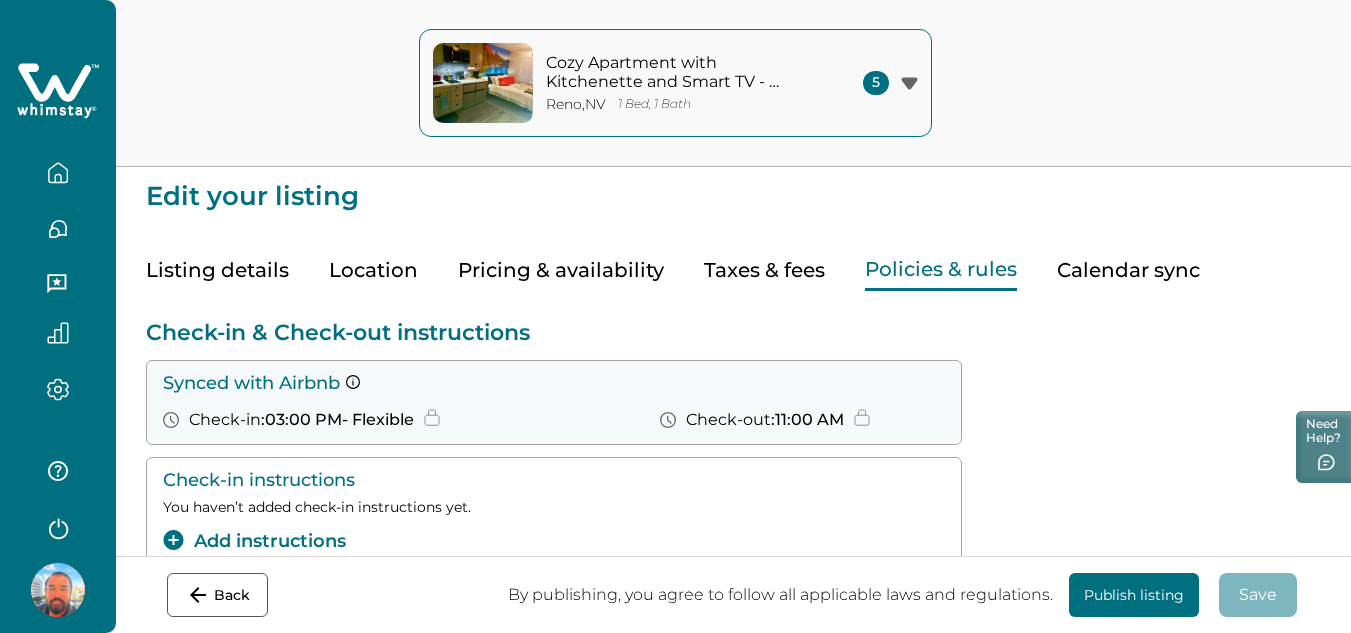 scroll, scrollTop: 0, scrollLeft: 0, axis: both 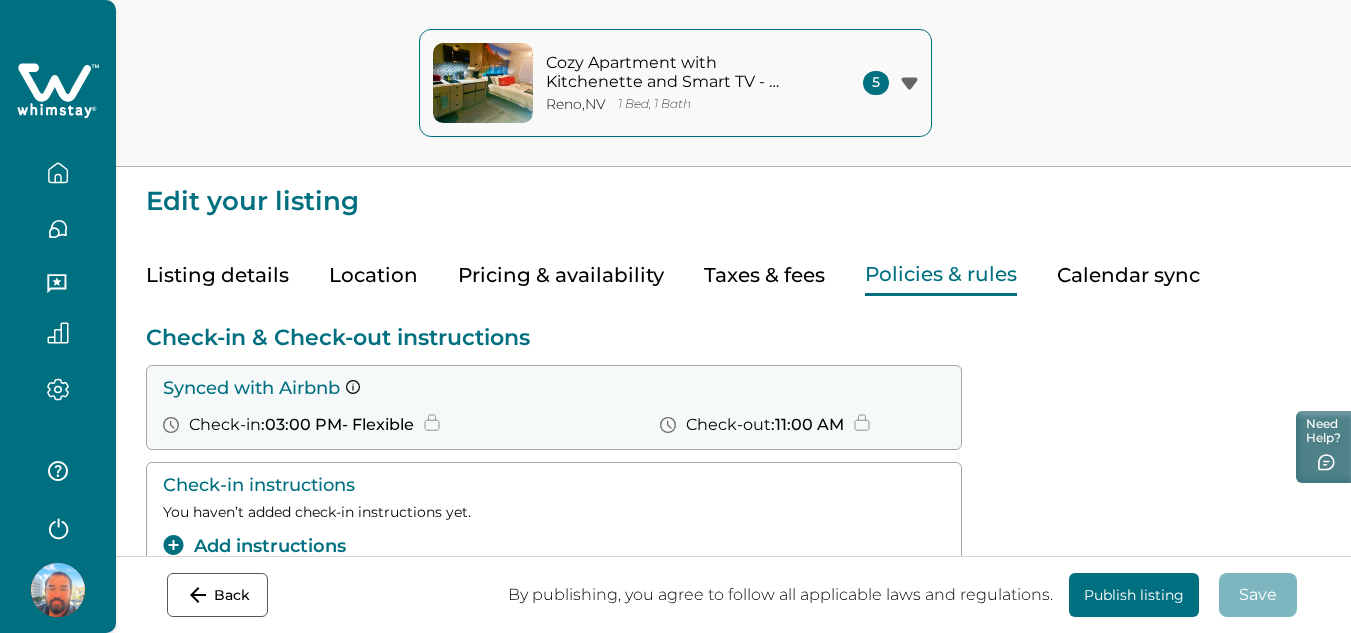 click on "Cozy Apartment with Kitchenette and Smart TV - Charming Oasis" at bounding box center (681, 72) 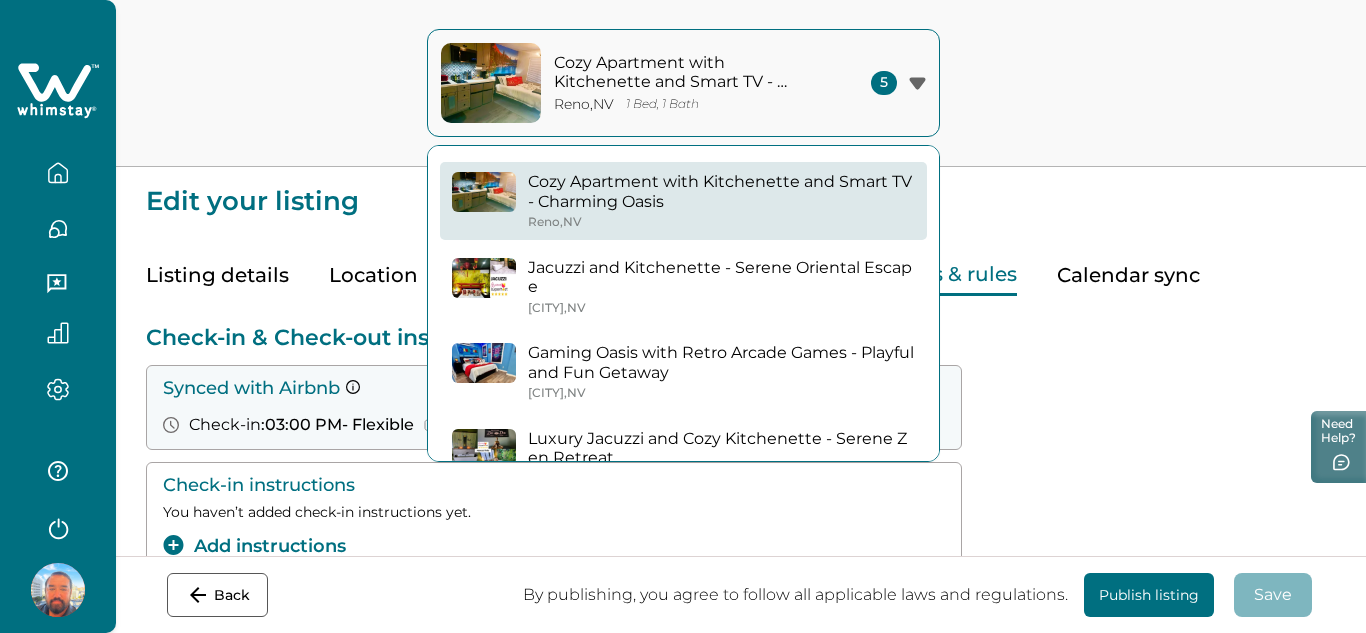 click 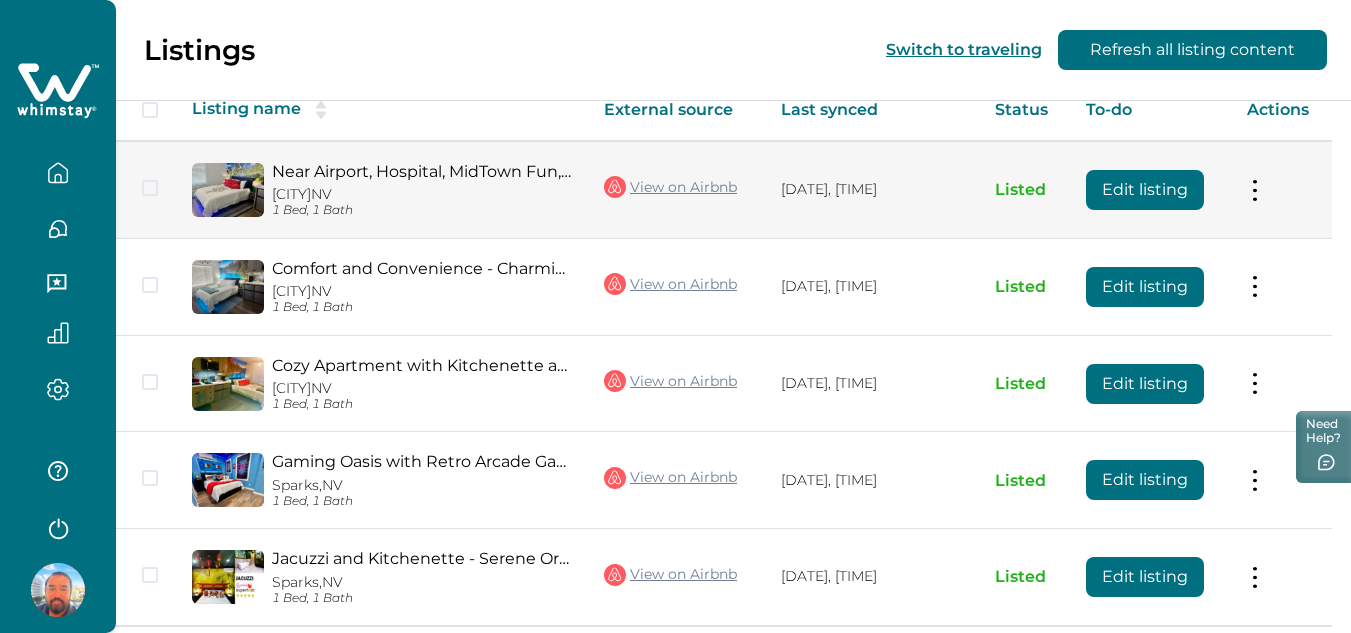 scroll, scrollTop: 214, scrollLeft: 0, axis: vertical 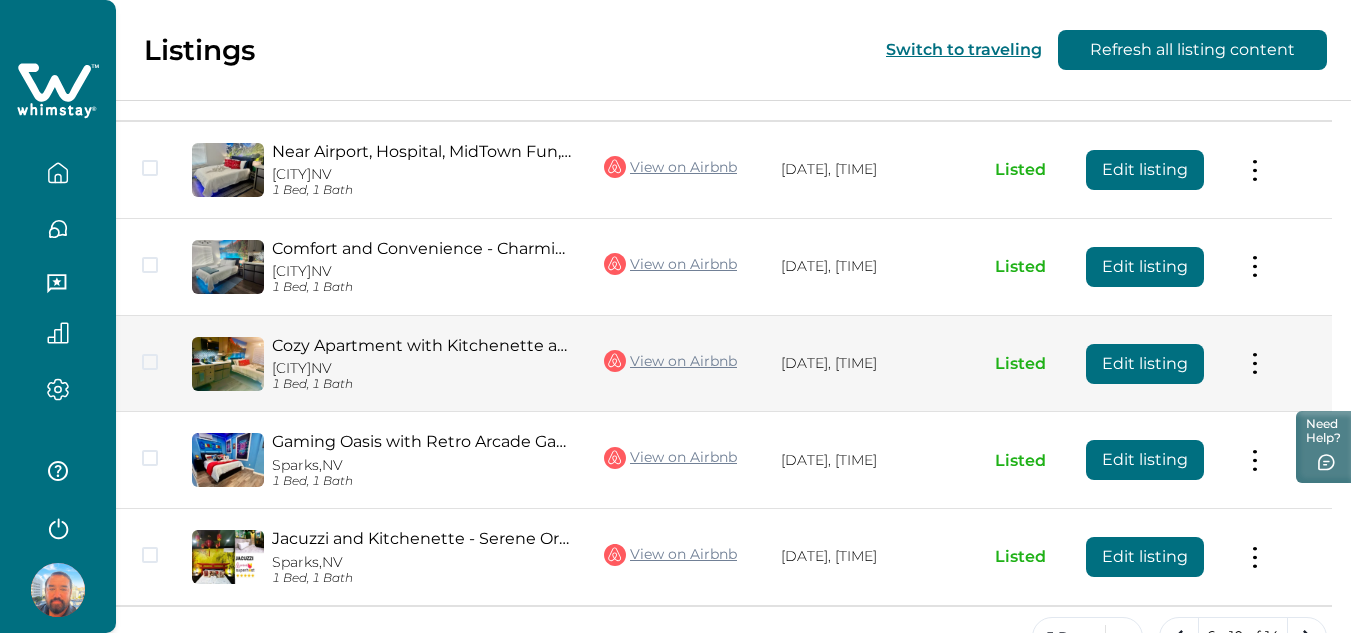 click on "Edit listing" at bounding box center (1145, 364) 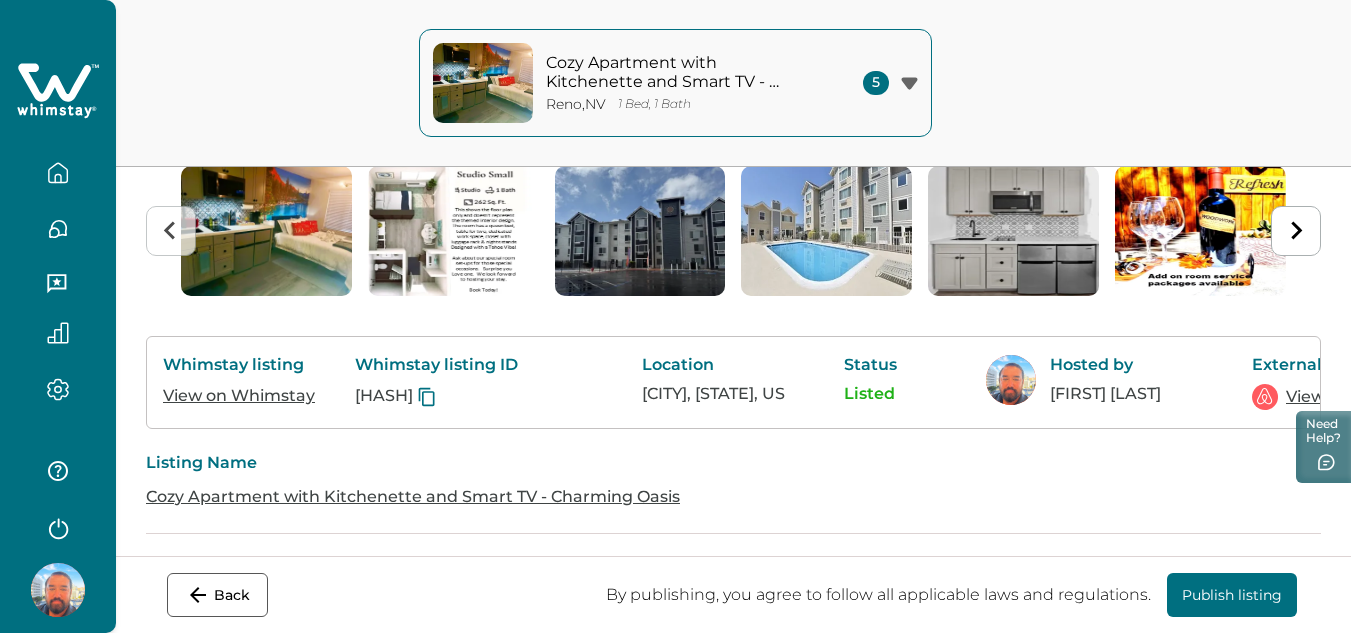 scroll, scrollTop: 0, scrollLeft: 0, axis: both 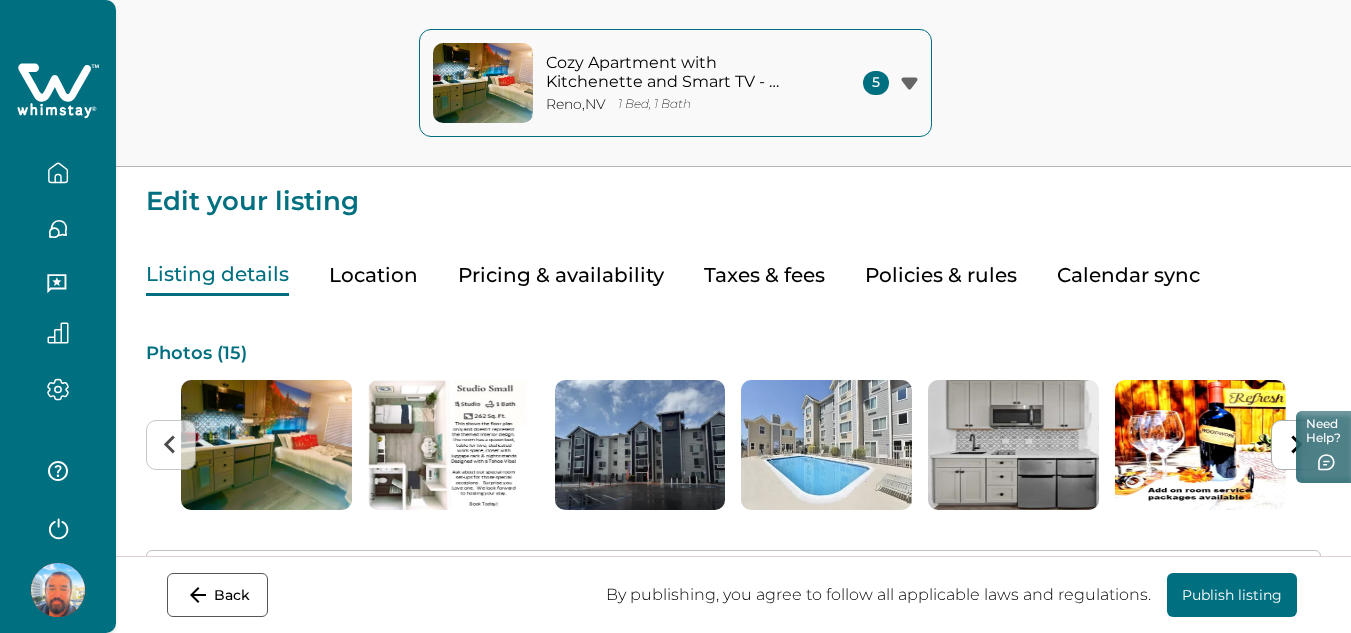 click 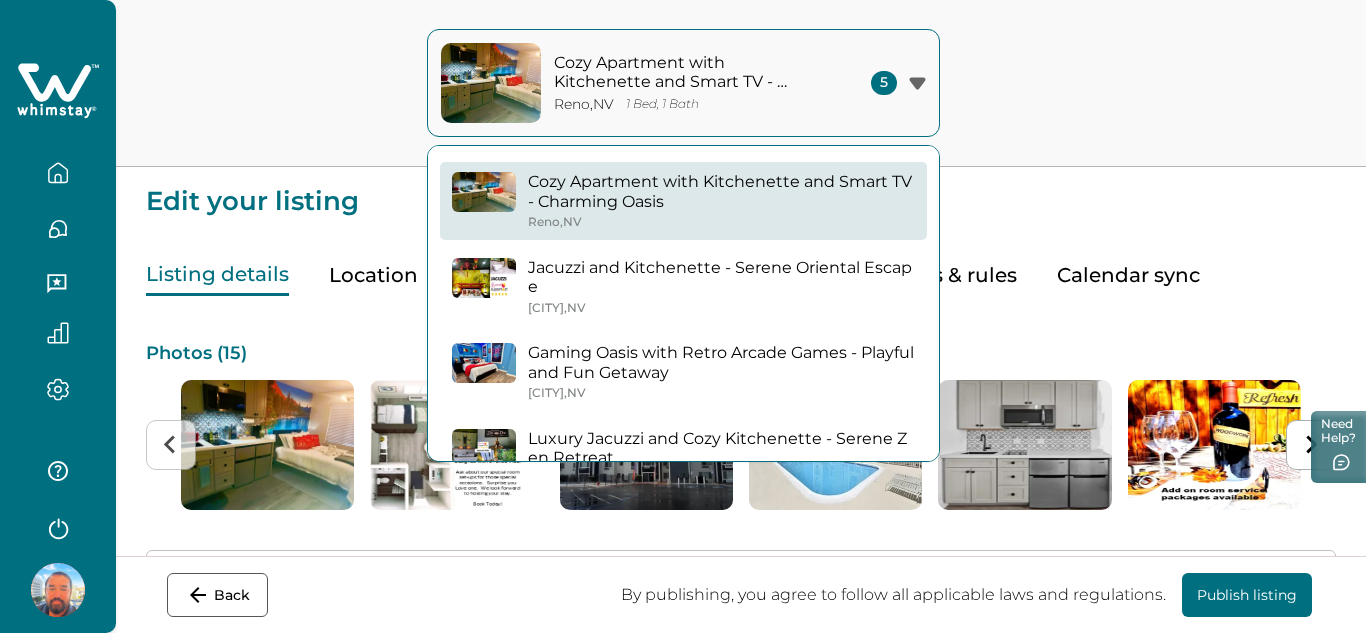 click 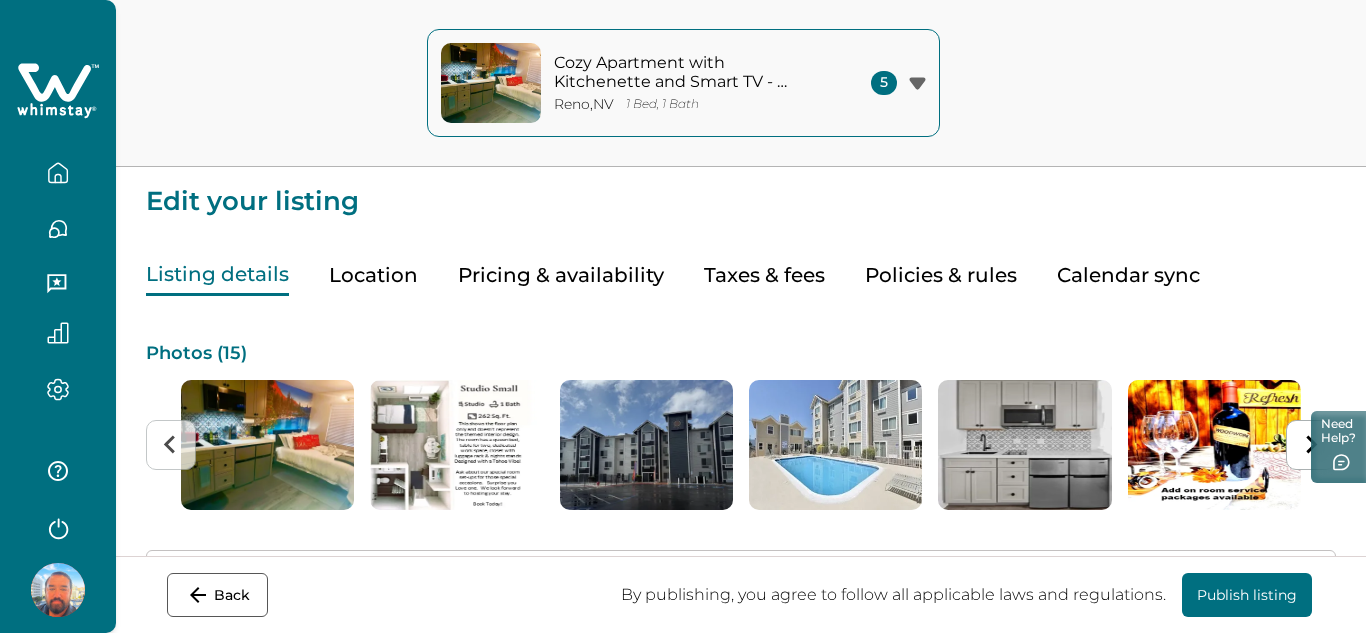 click on "Listing details" at bounding box center [217, 275] 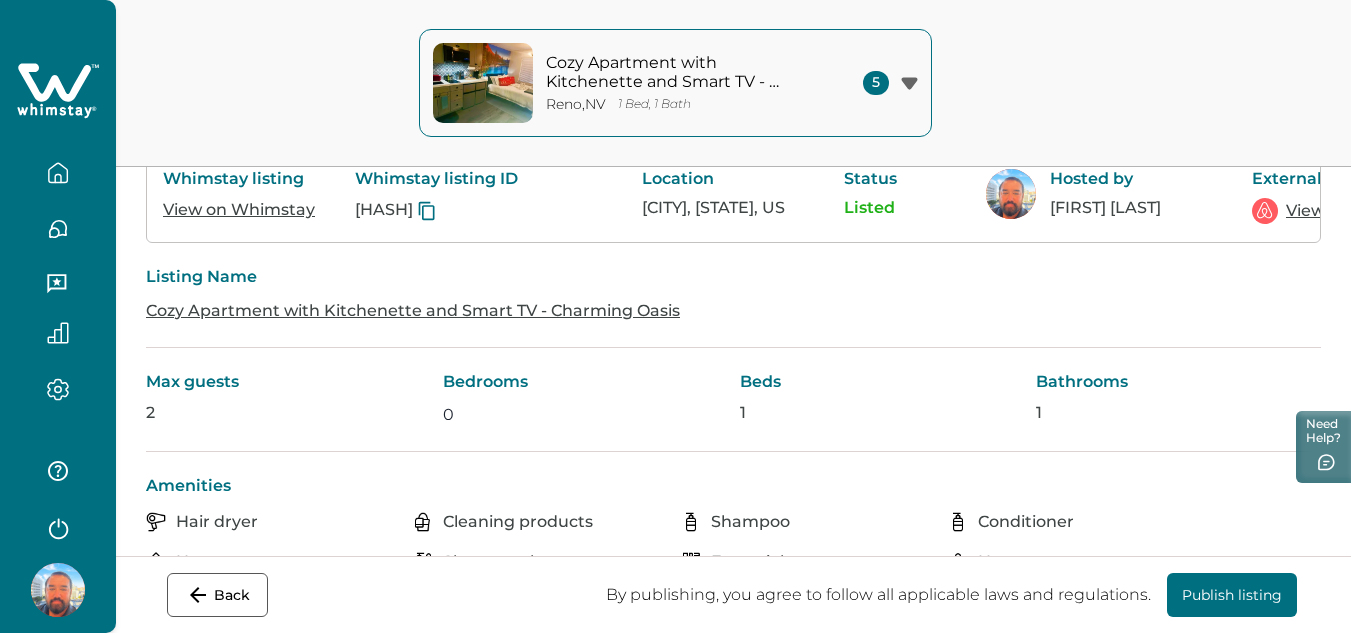 scroll, scrollTop: 600, scrollLeft: 0, axis: vertical 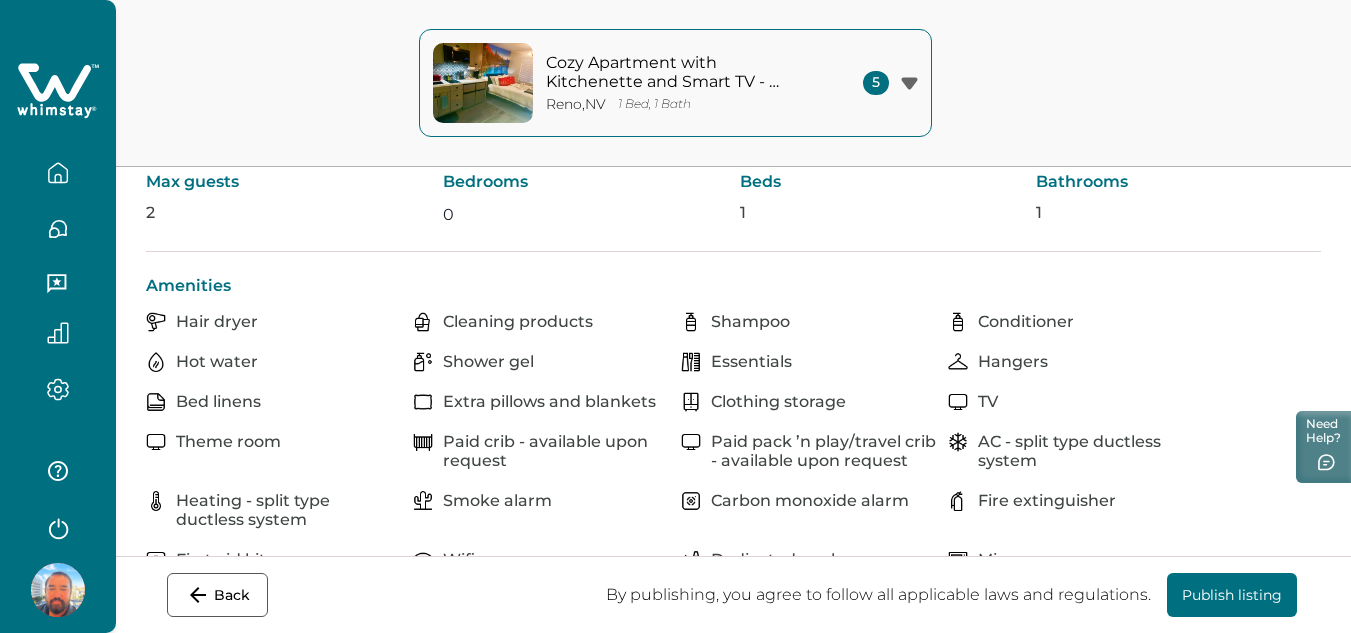 click on "Location" at bounding box center (373, -325) 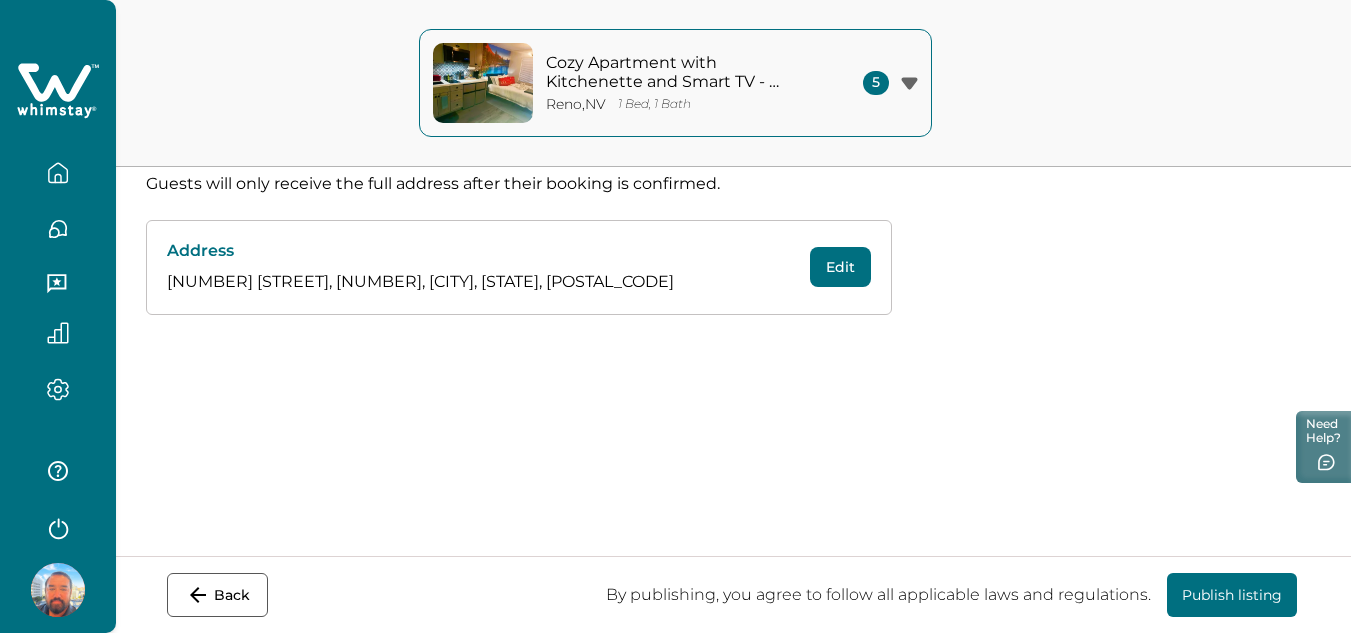 click on "Policies & rules" at bounding box center [941, 85] 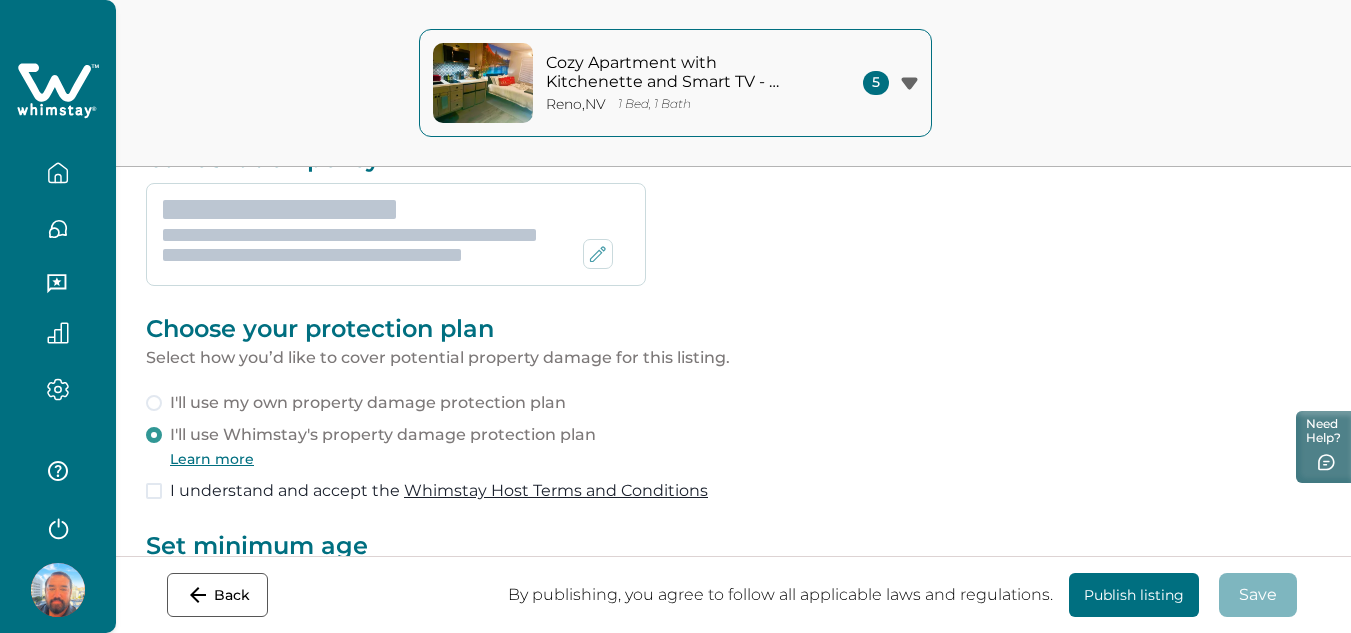 scroll, scrollTop: 400, scrollLeft: 0, axis: vertical 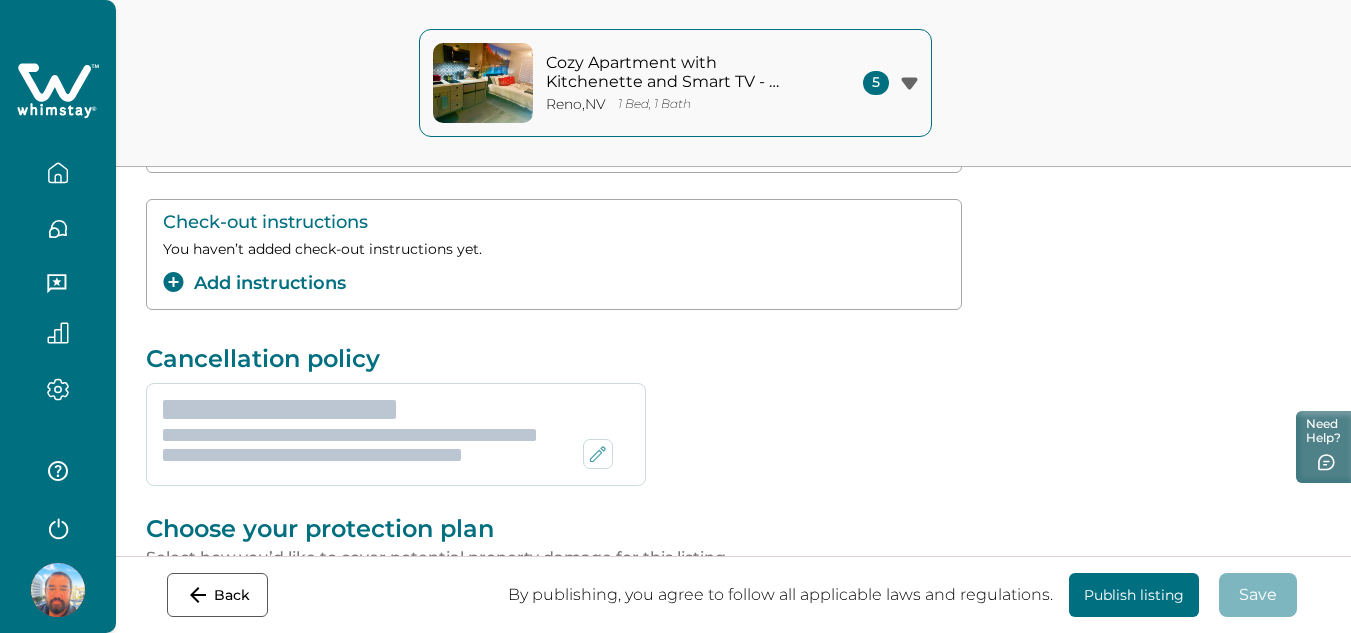 click on "Add instructions" at bounding box center [254, 146] 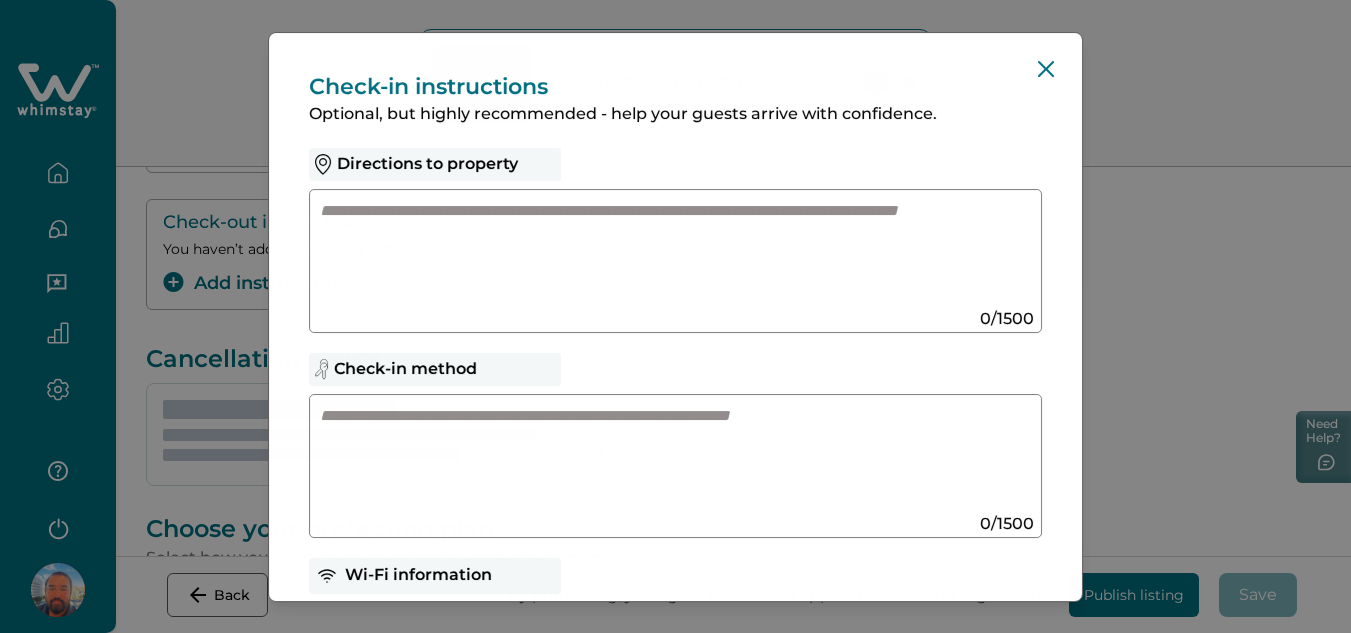 click at bounding box center [656, 252] 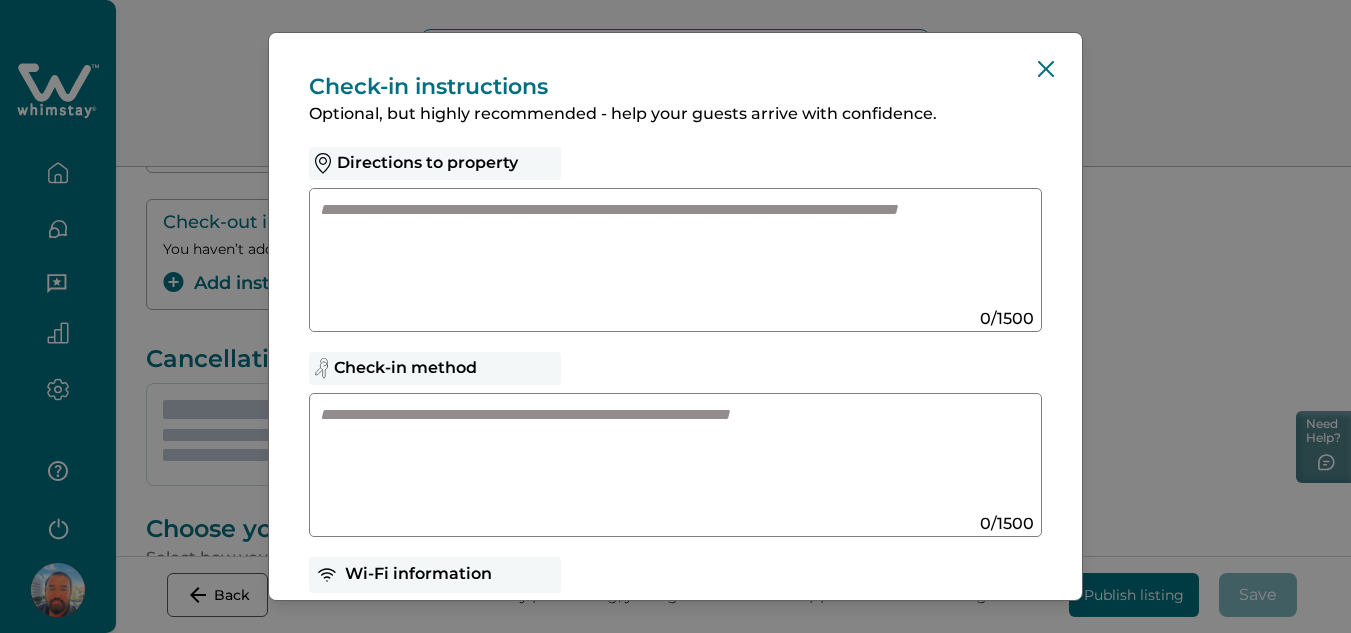 paste on "**********" 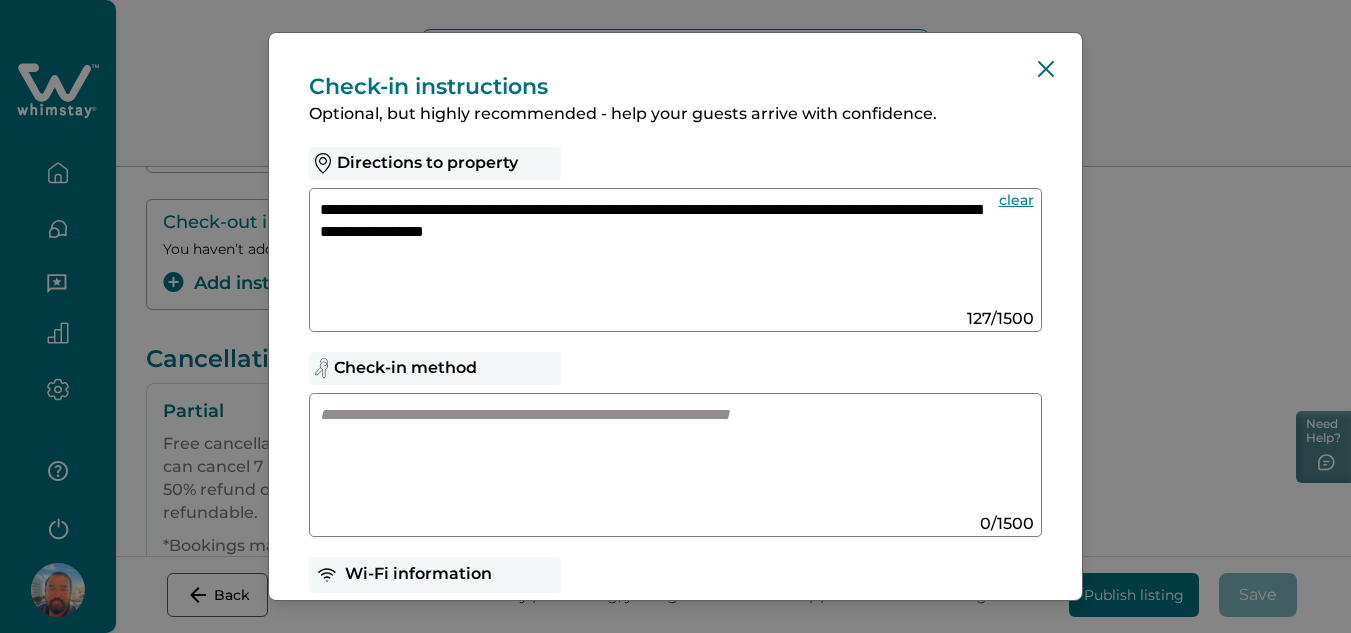 click on "**********" at bounding box center (656, 252) 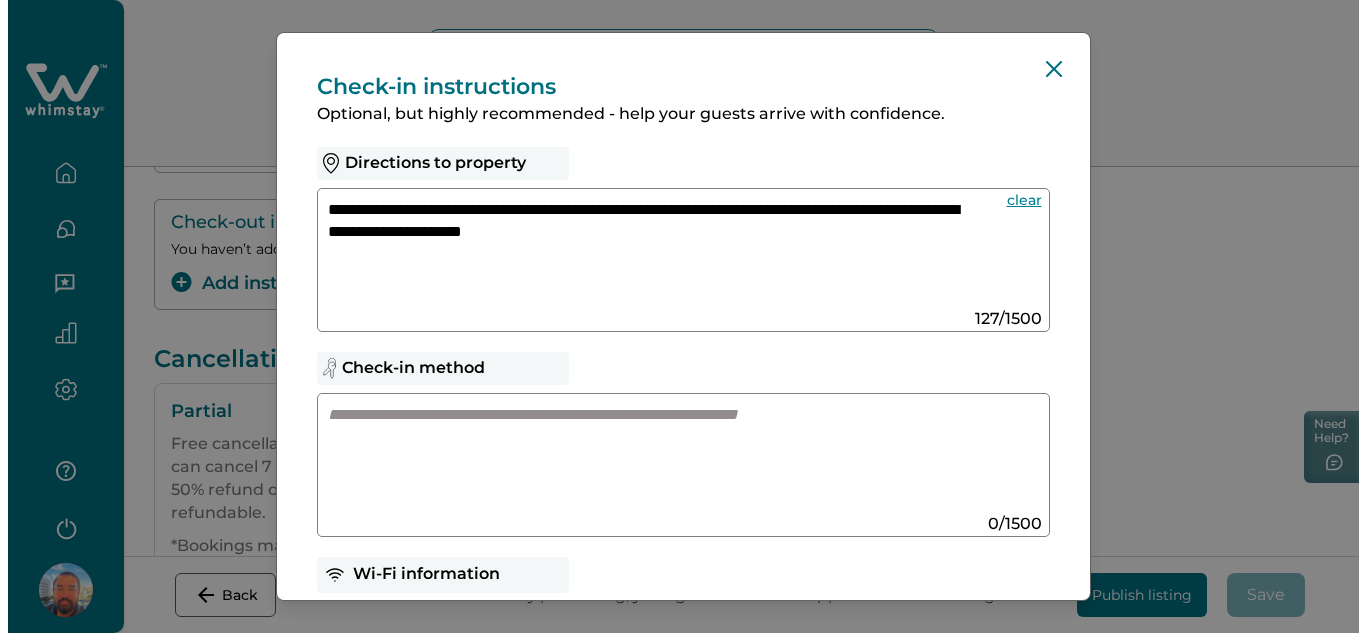 scroll, scrollTop: 100, scrollLeft: 0, axis: vertical 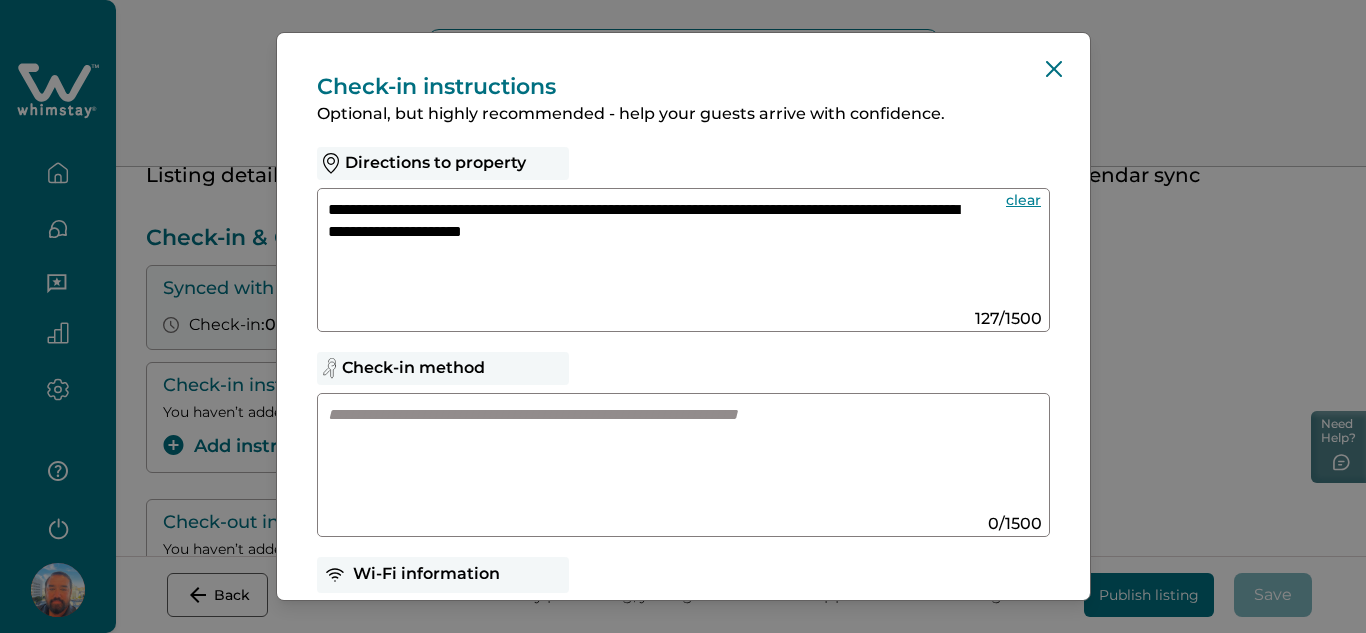 paste on "**********" 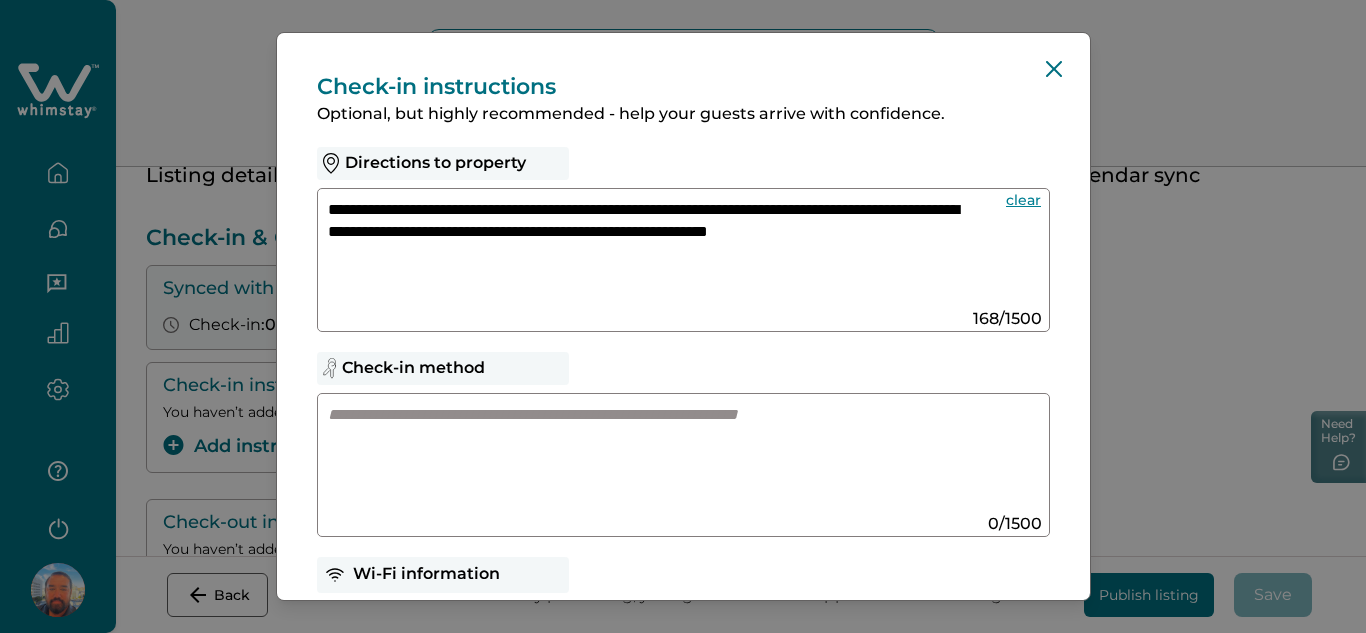 type on "**********" 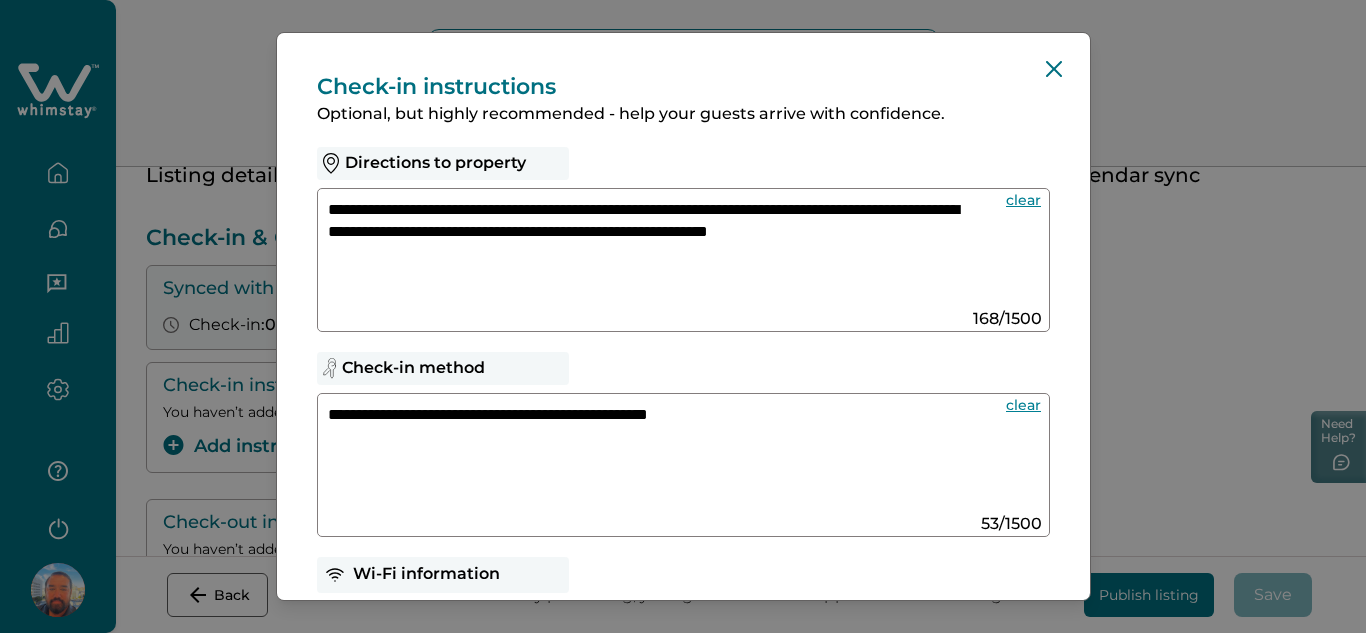 type on "**********" 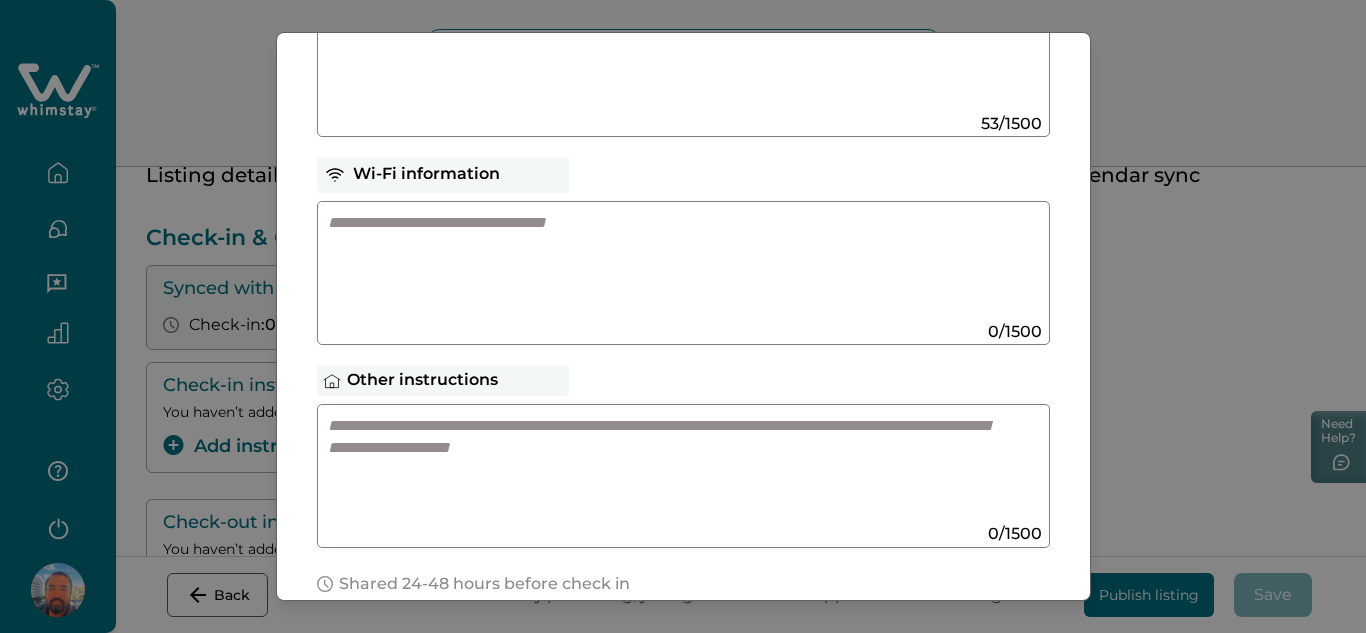 click at bounding box center (664, 265) 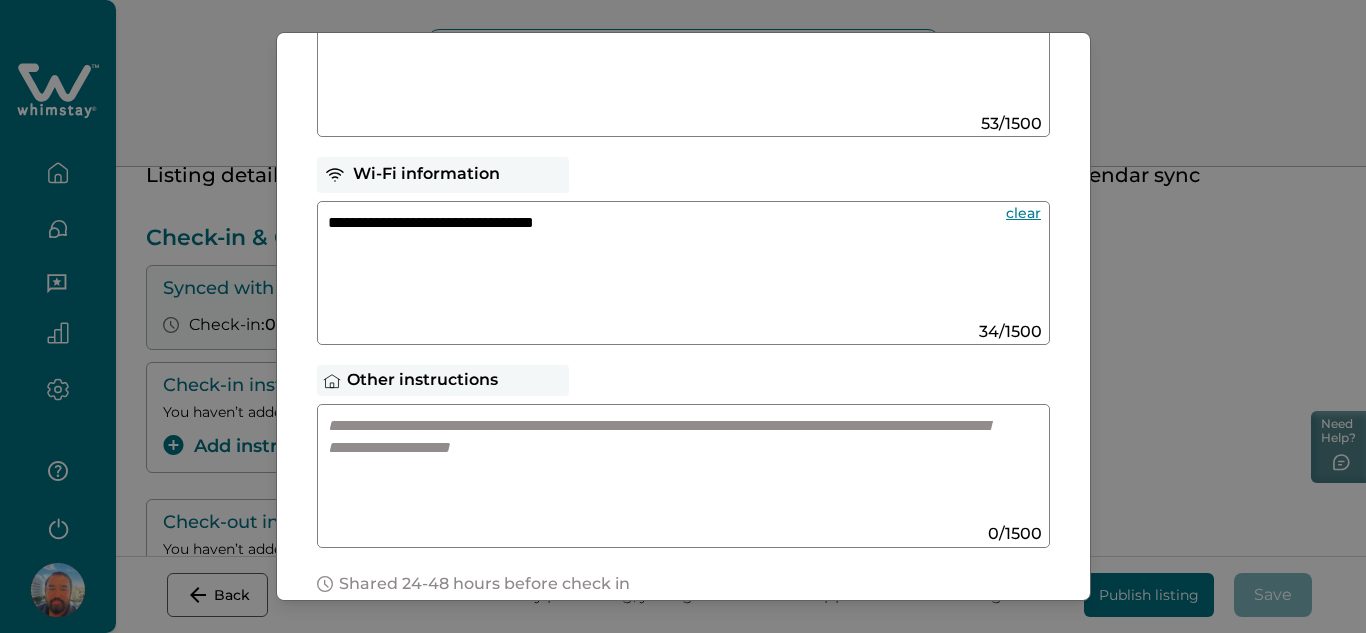 type on "**********" 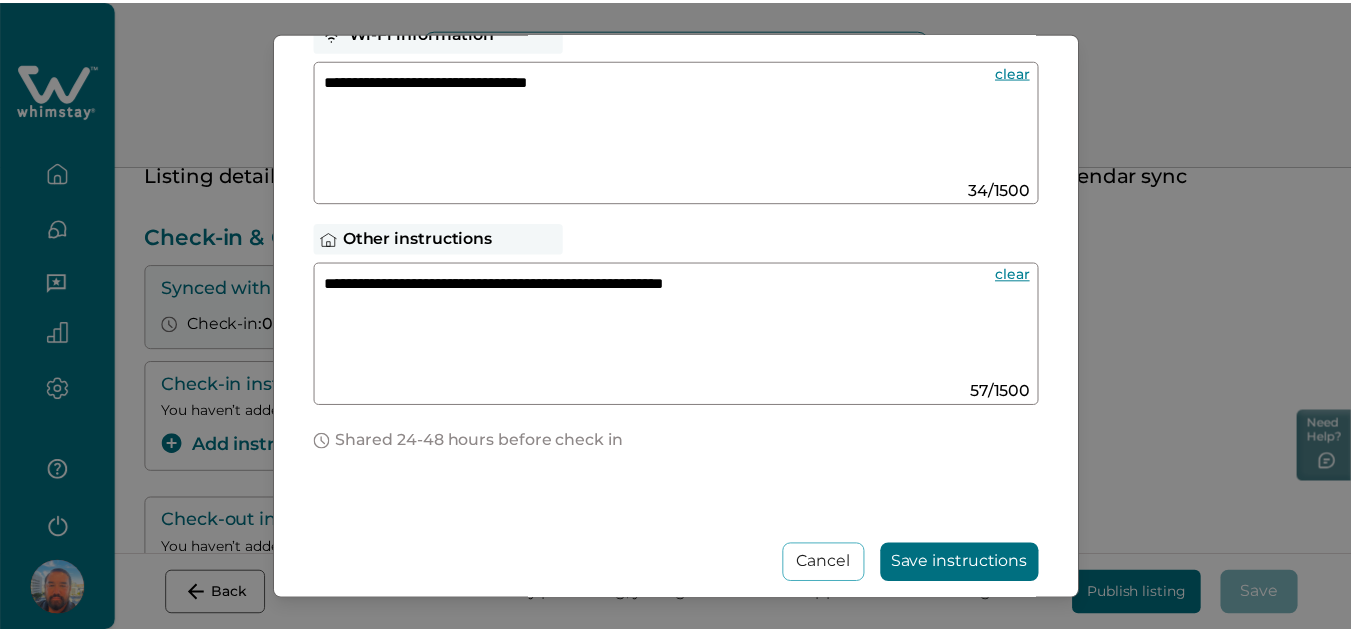 scroll, scrollTop: 637, scrollLeft: 0, axis: vertical 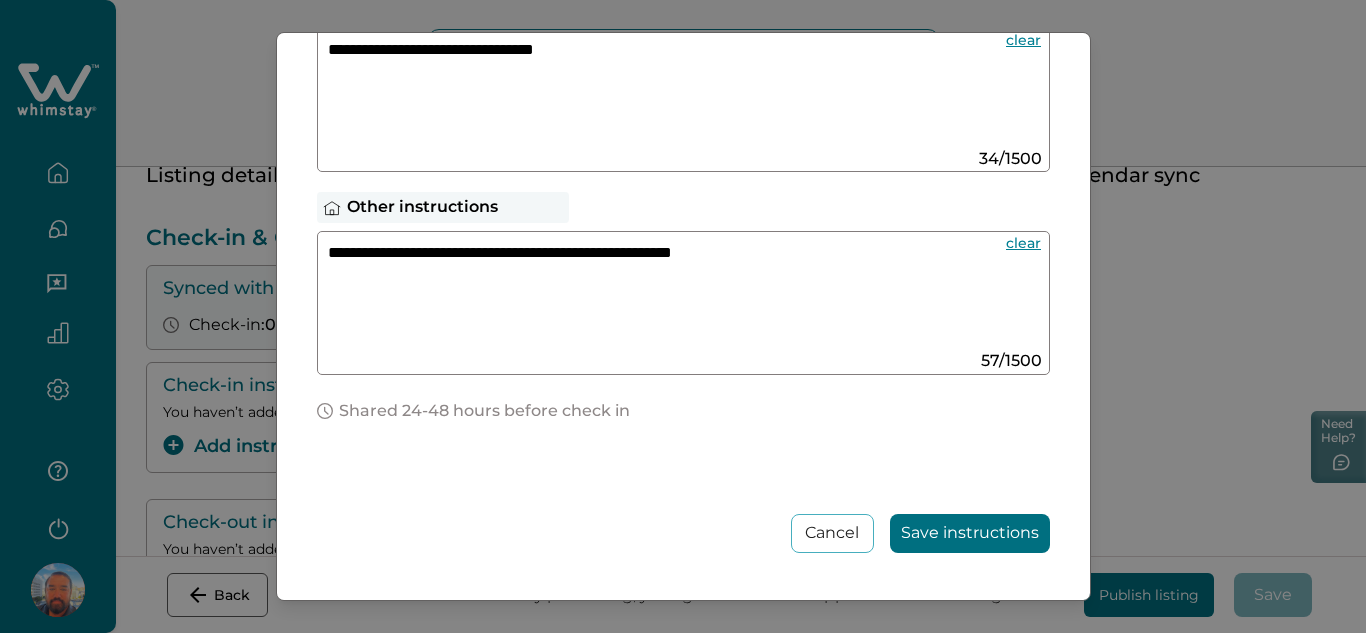 type on "**********" 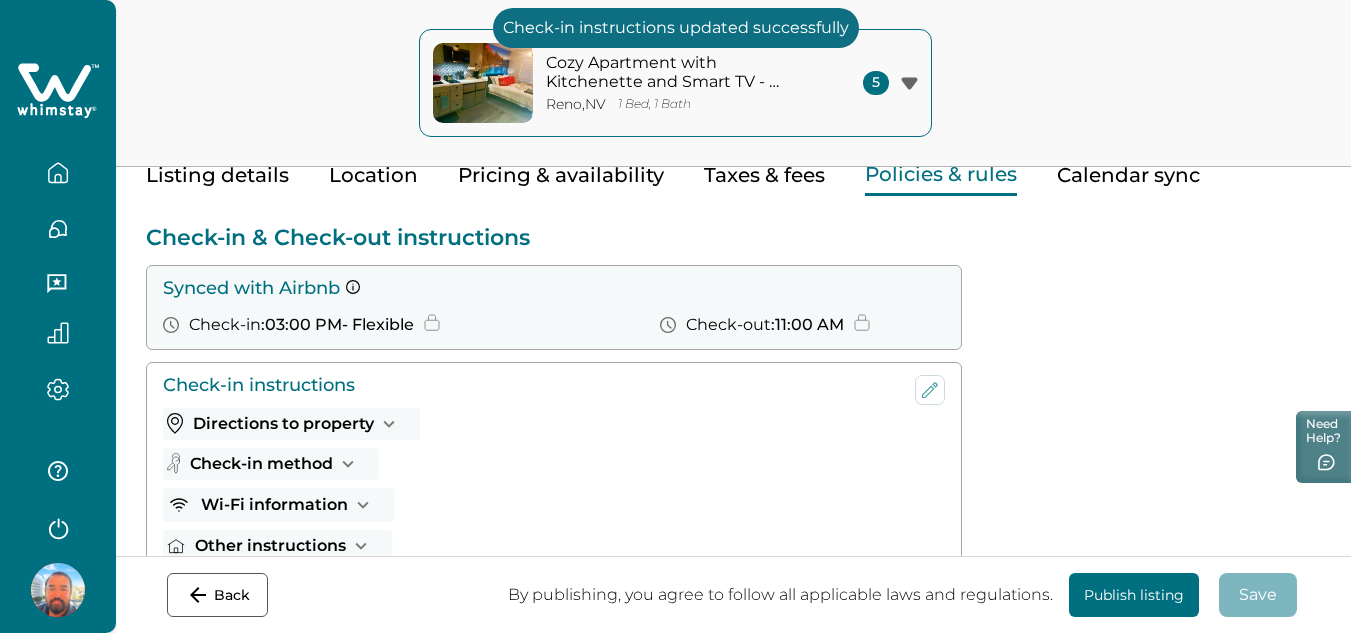 click on "Publish listing" at bounding box center (1134, 595) 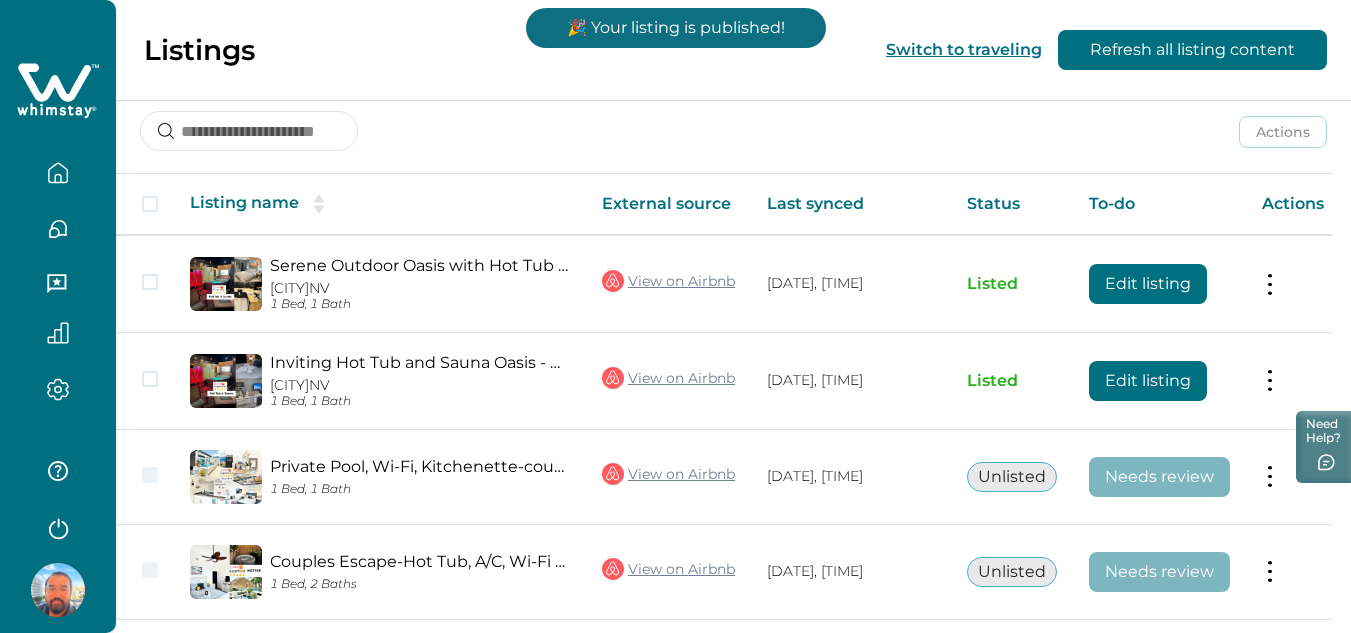 click on "Listings Switch to traveling Refresh all listing content" at bounding box center [675, 50] 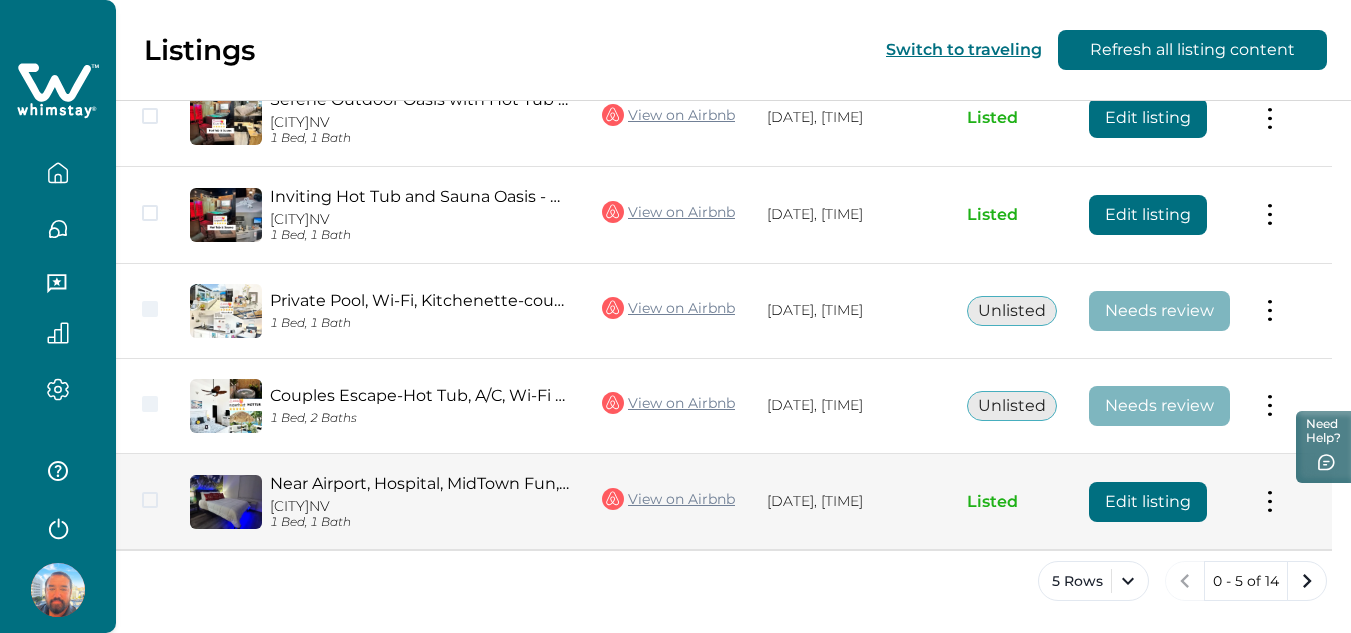 scroll, scrollTop: 312, scrollLeft: 0, axis: vertical 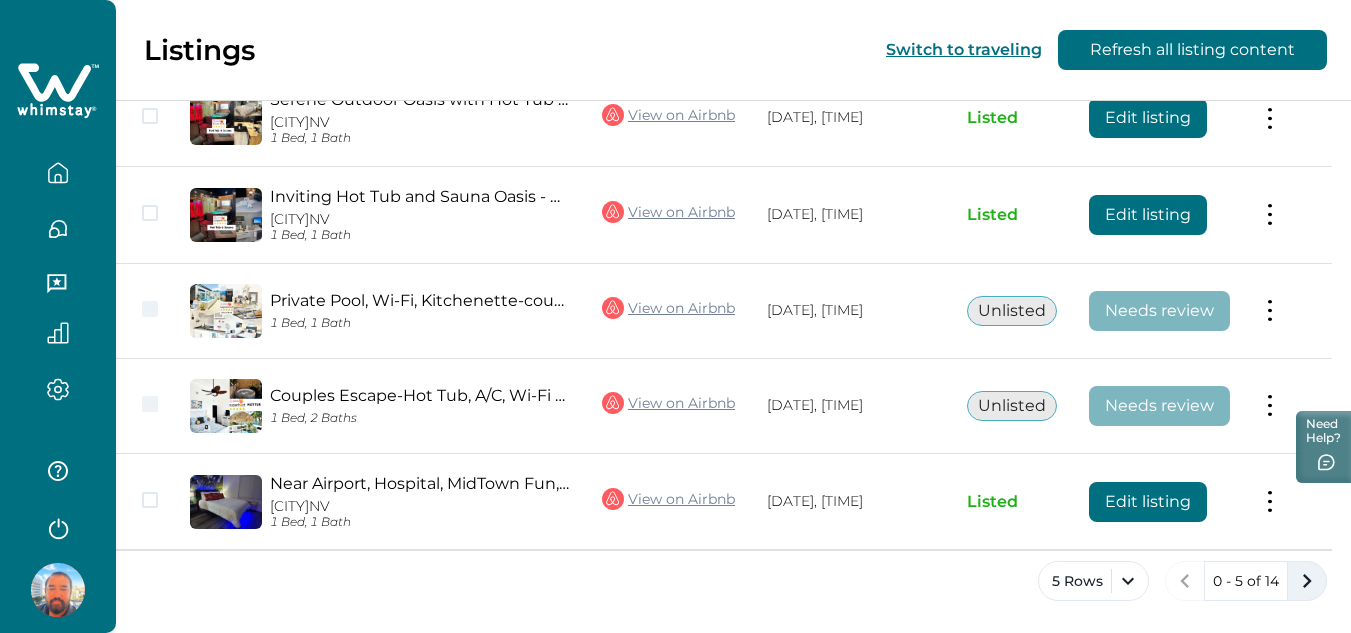 click 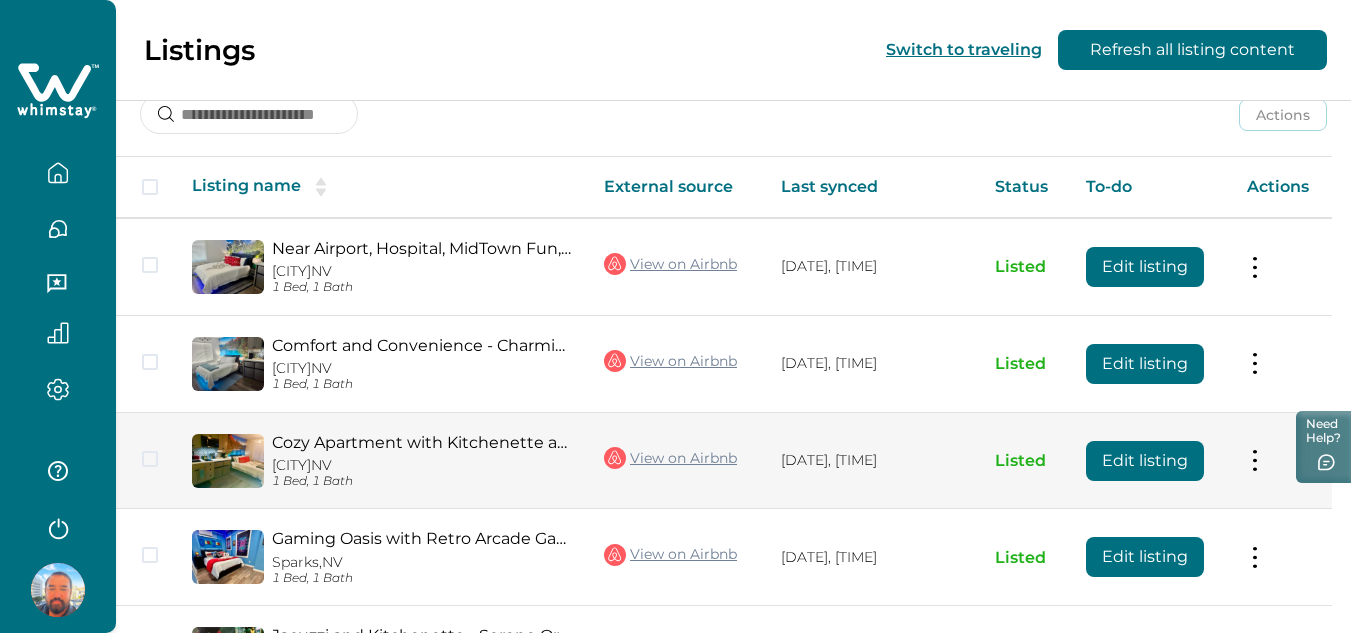 scroll, scrollTop: 112, scrollLeft: 0, axis: vertical 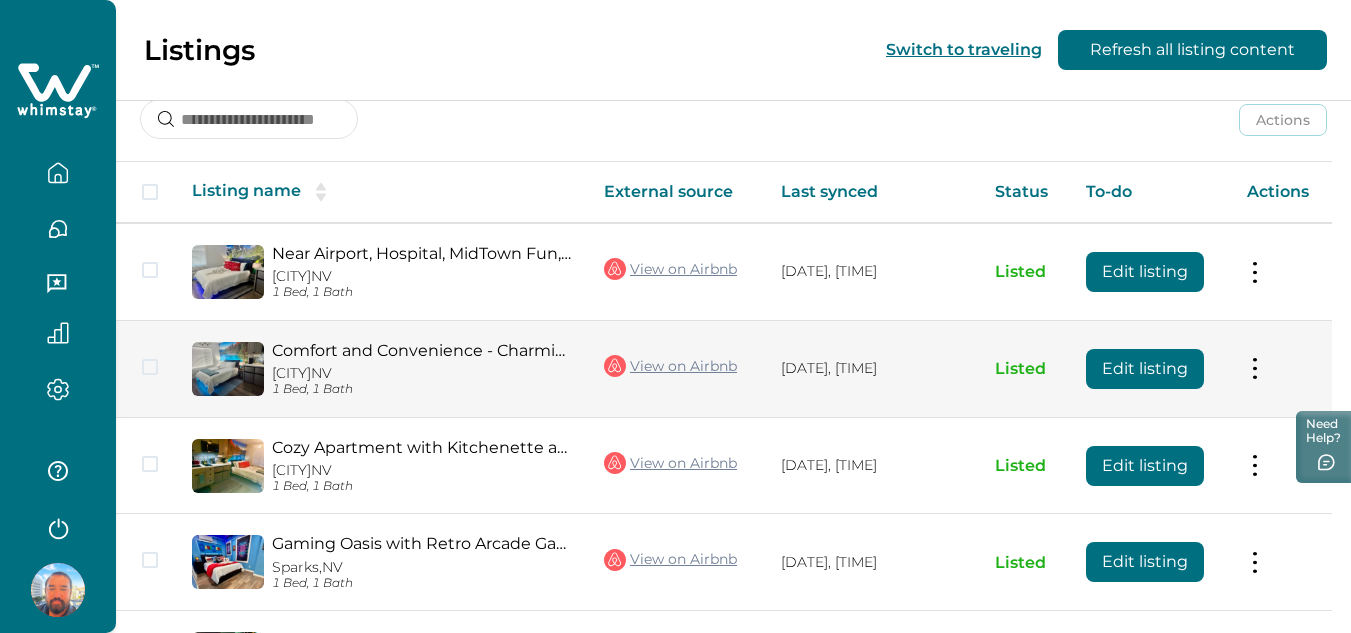 click on "Edit listing" at bounding box center [1145, 369] 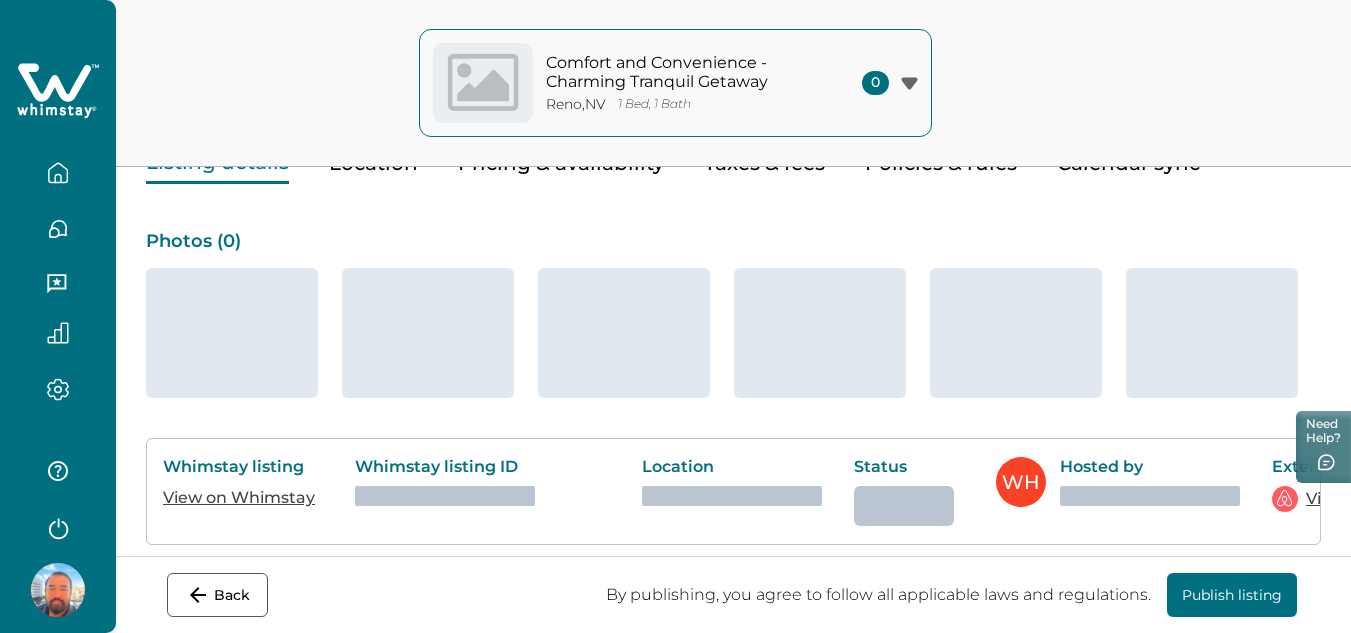 scroll, scrollTop: 0, scrollLeft: 0, axis: both 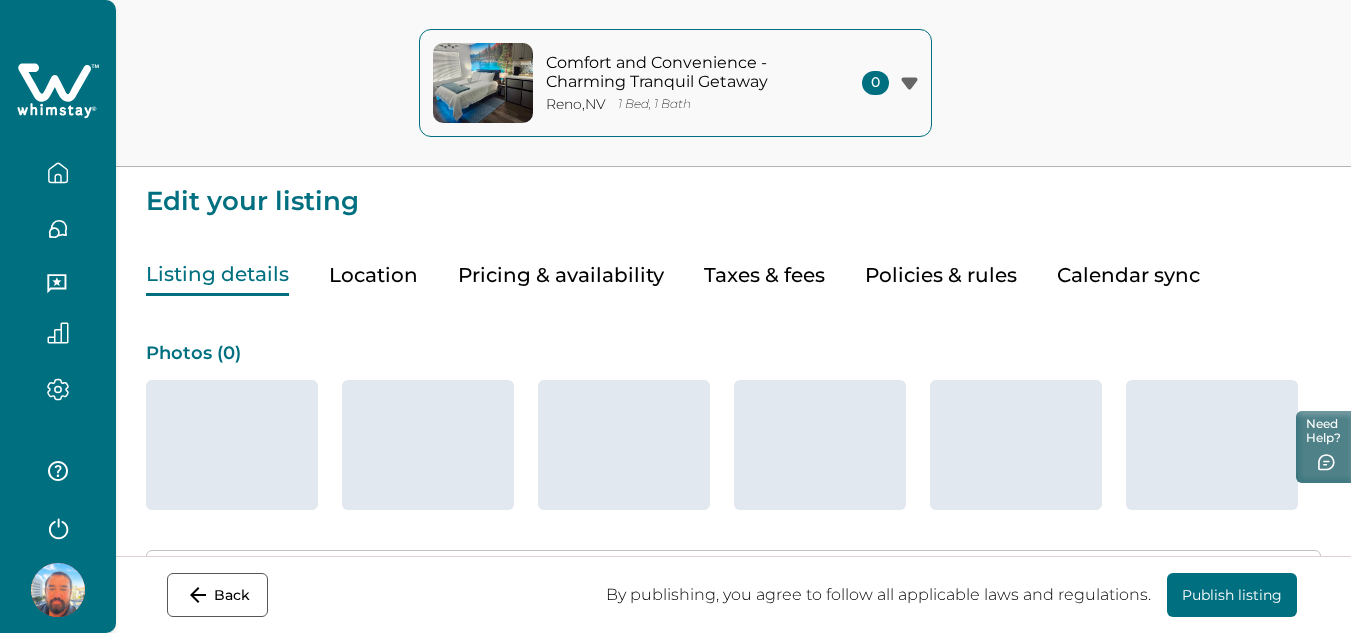 click on "Policies & rules" at bounding box center [941, 275] 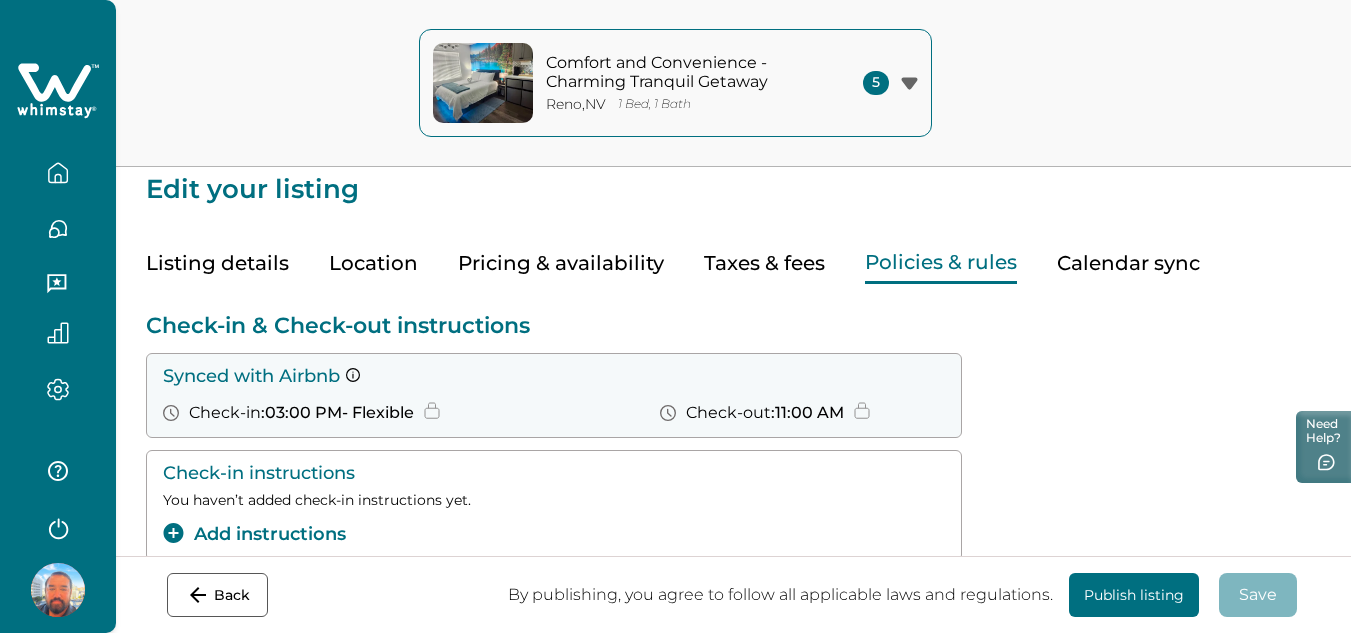 scroll, scrollTop: 0, scrollLeft: 0, axis: both 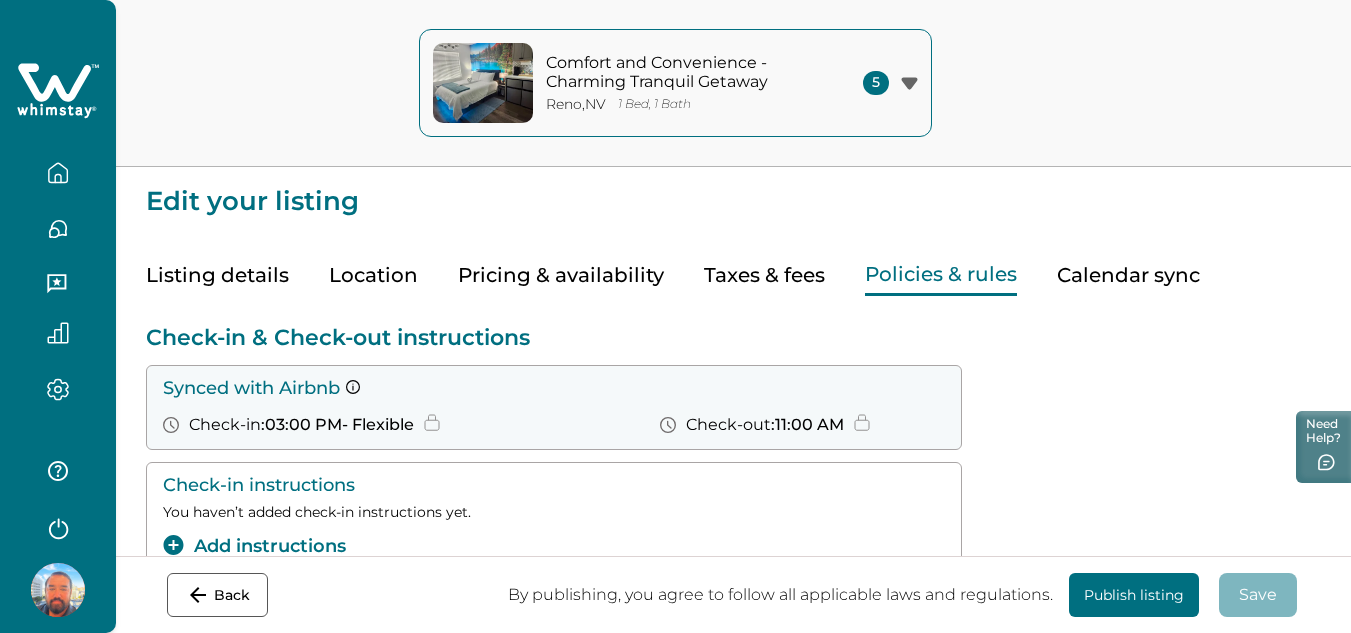 click on "Location" at bounding box center (373, 275) 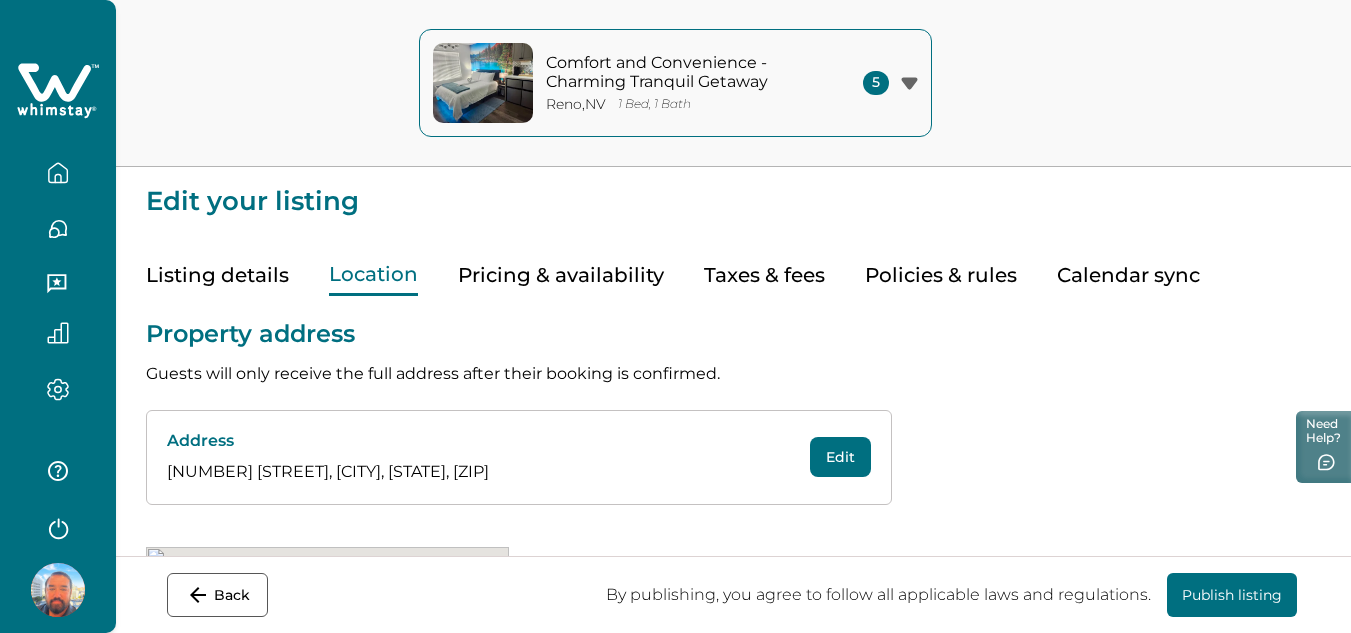 click on "Policies & rules" at bounding box center [941, 275] 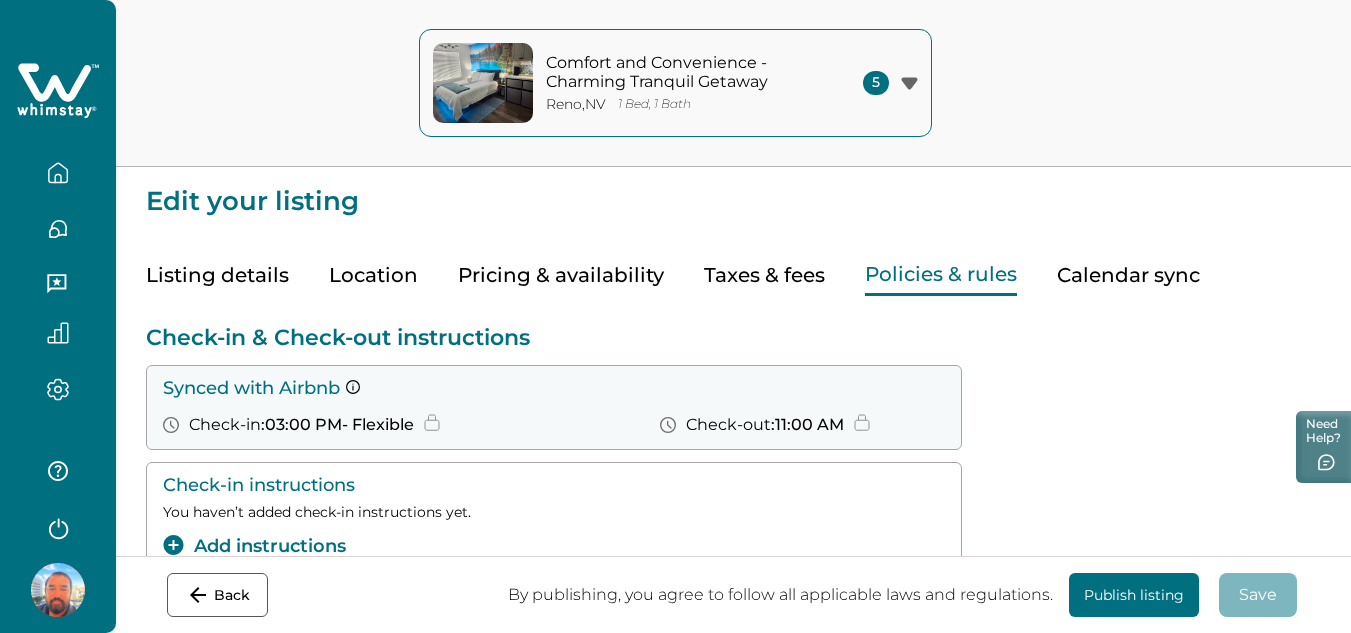 click on "Add instructions" at bounding box center [254, 546] 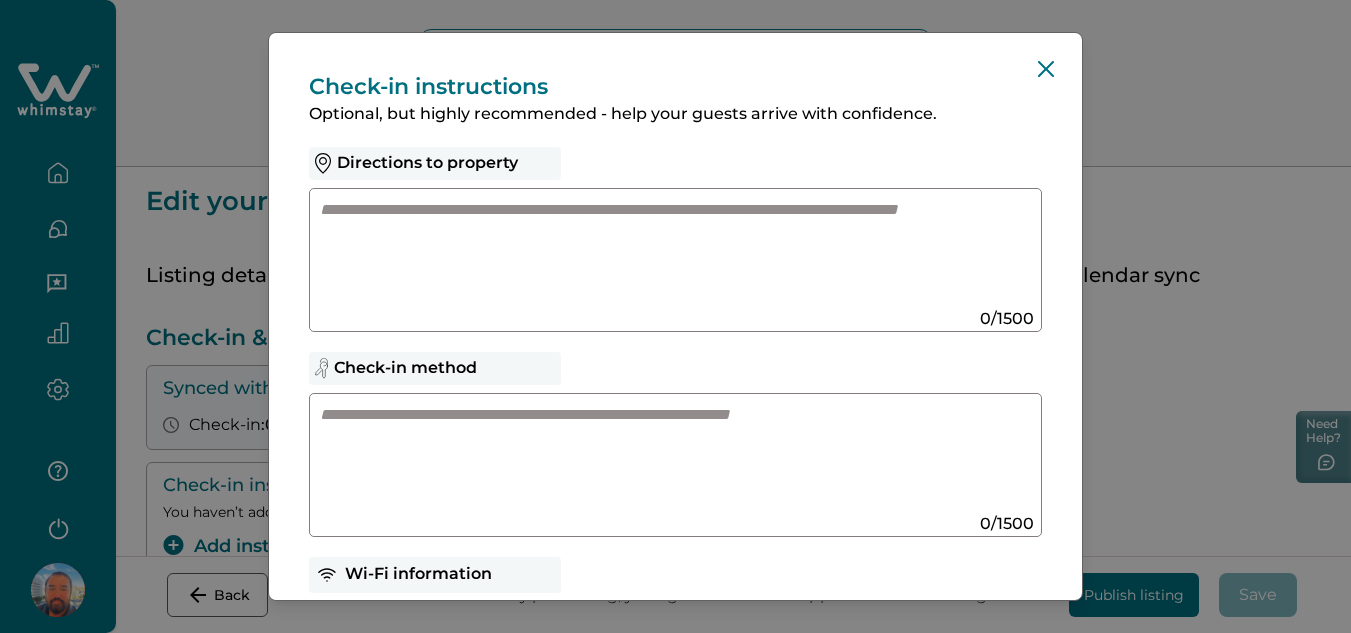 click at bounding box center [656, 252] 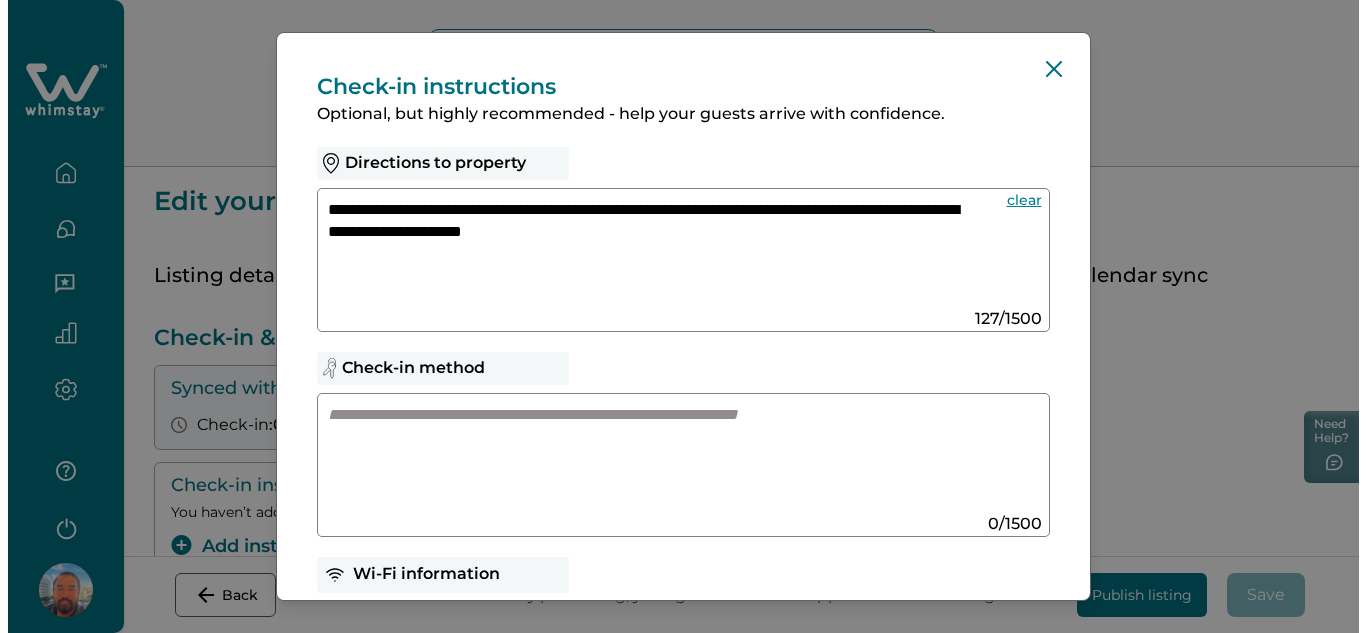 scroll, scrollTop: 200, scrollLeft: 0, axis: vertical 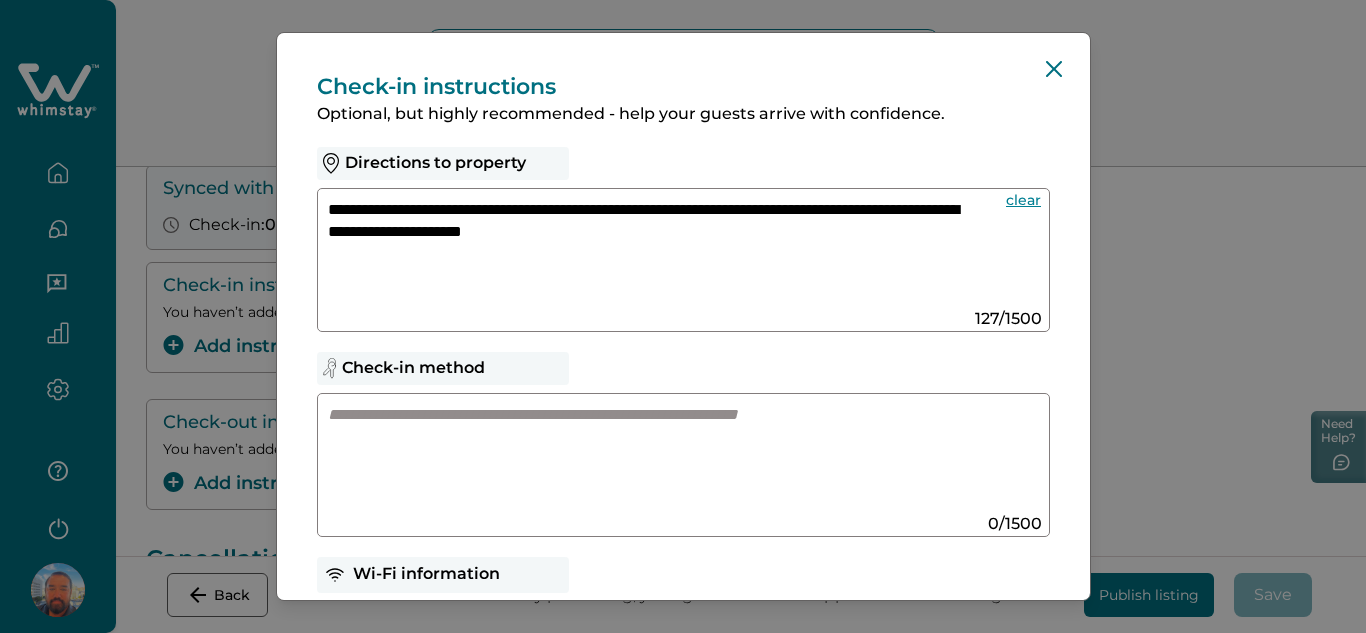 click on "**********" at bounding box center [645, 251] 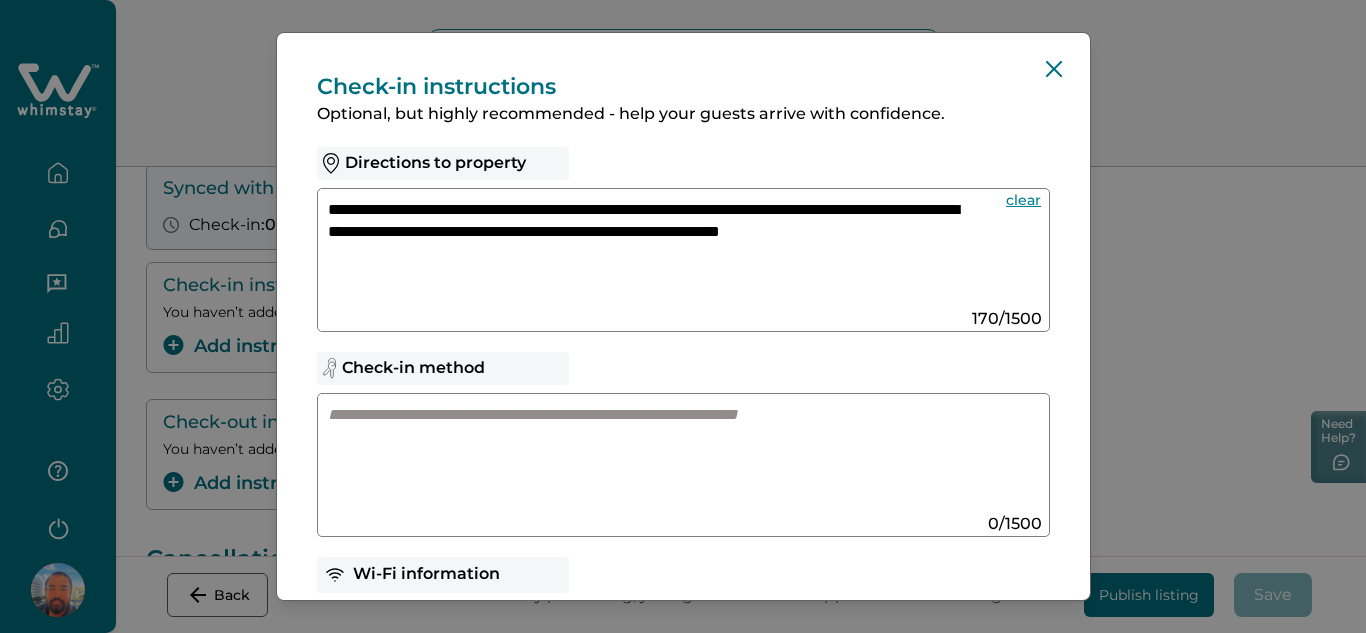 click on "**********" at bounding box center [645, 251] 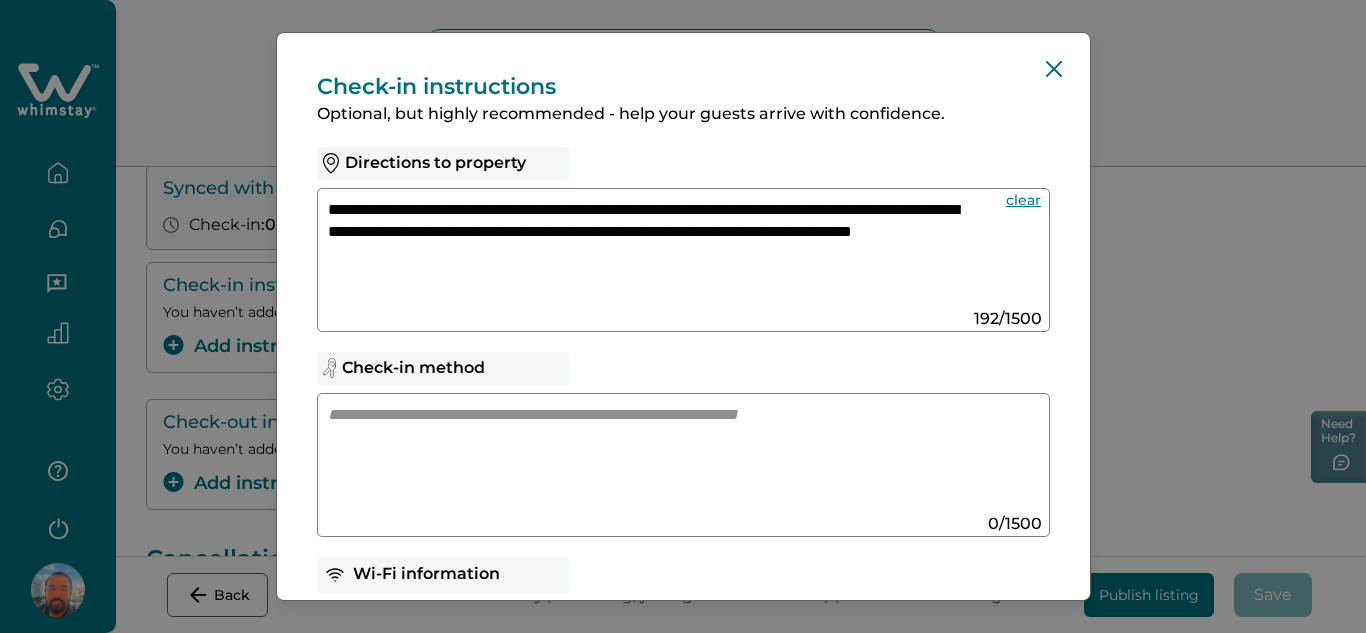 type on "**********" 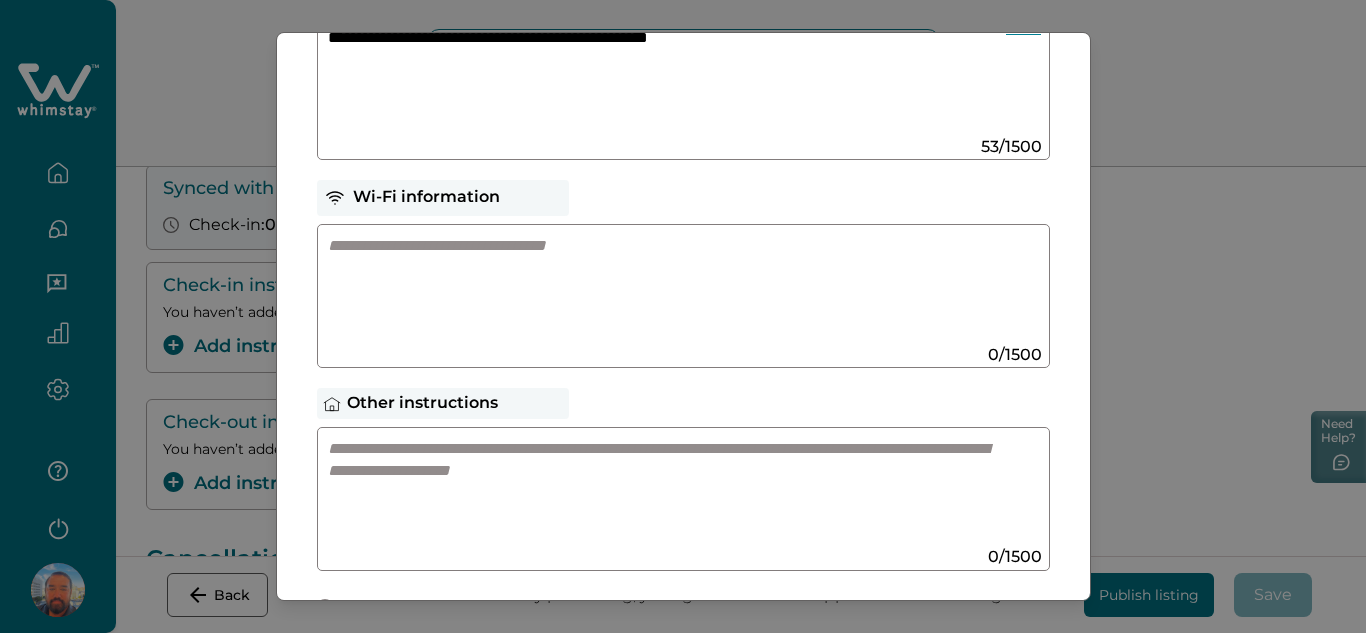 scroll, scrollTop: 400, scrollLeft: 0, axis: vertical 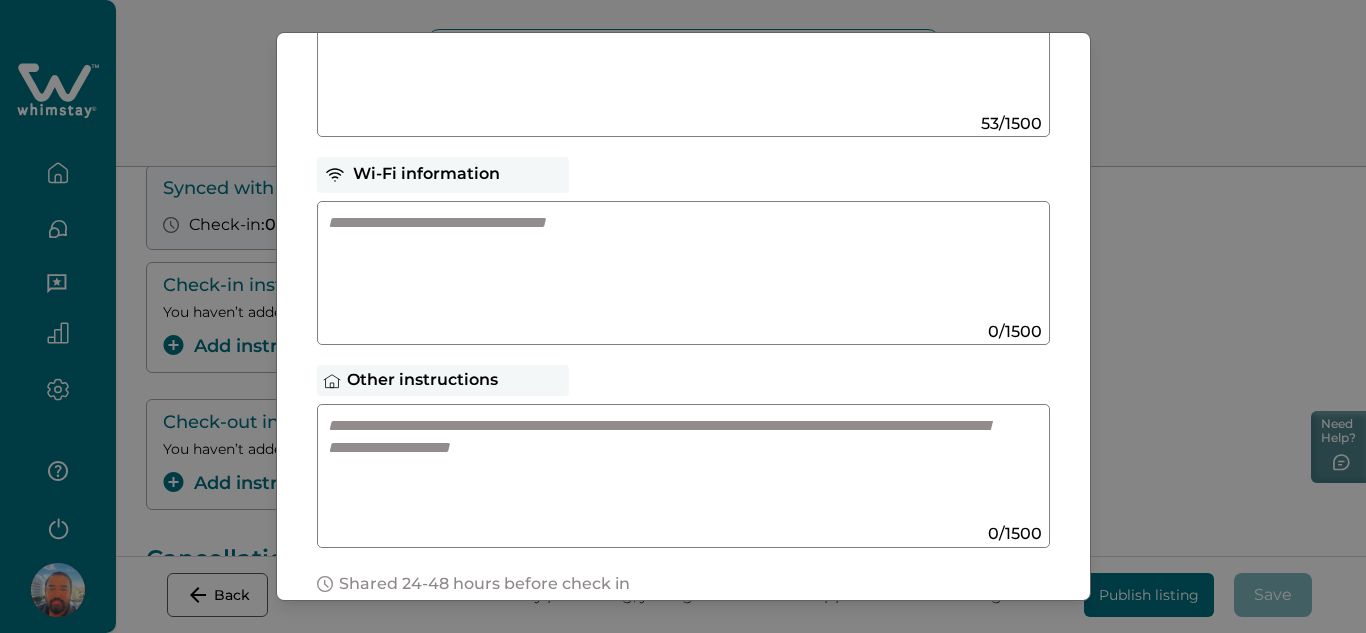 type on "**********" 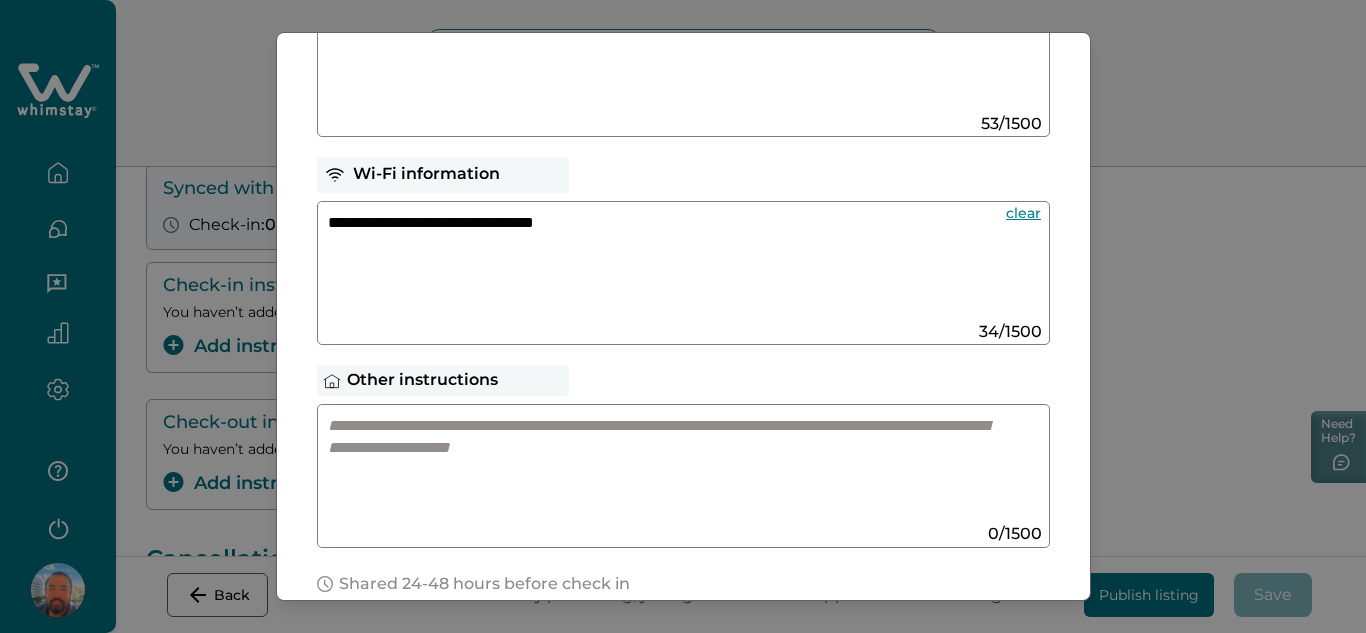 type on "**********" 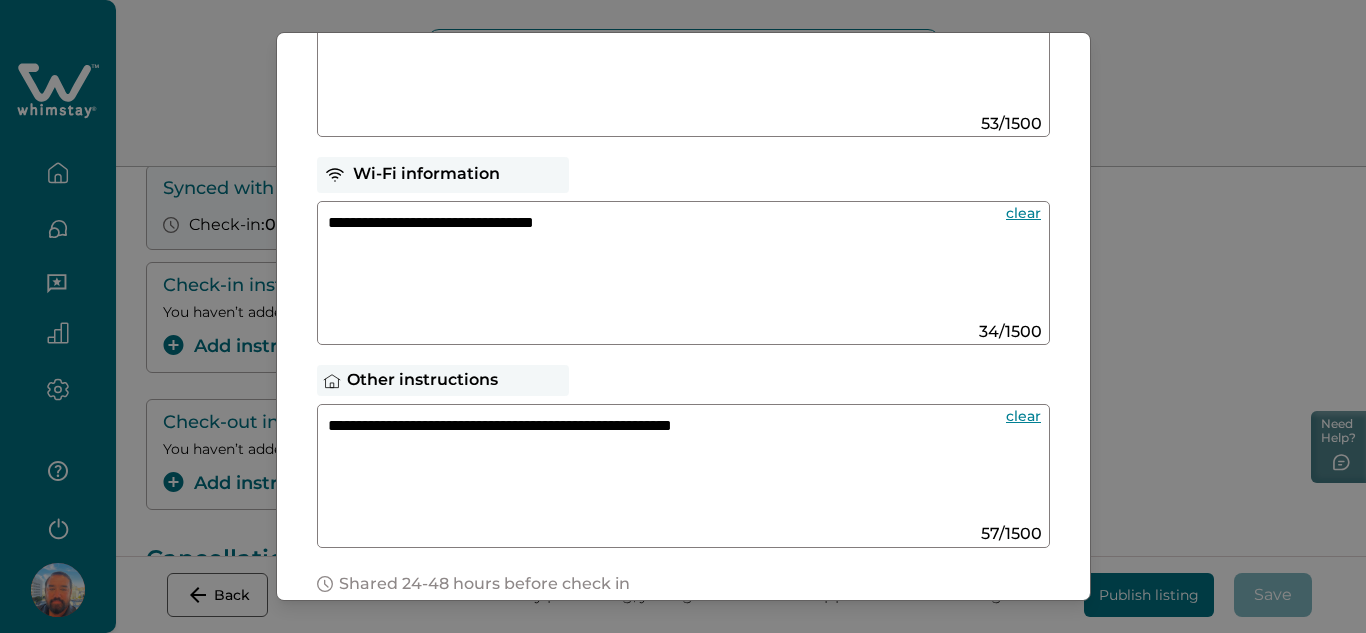 scroll, scrollTop: 0, scrollLeft: 0, axis: both 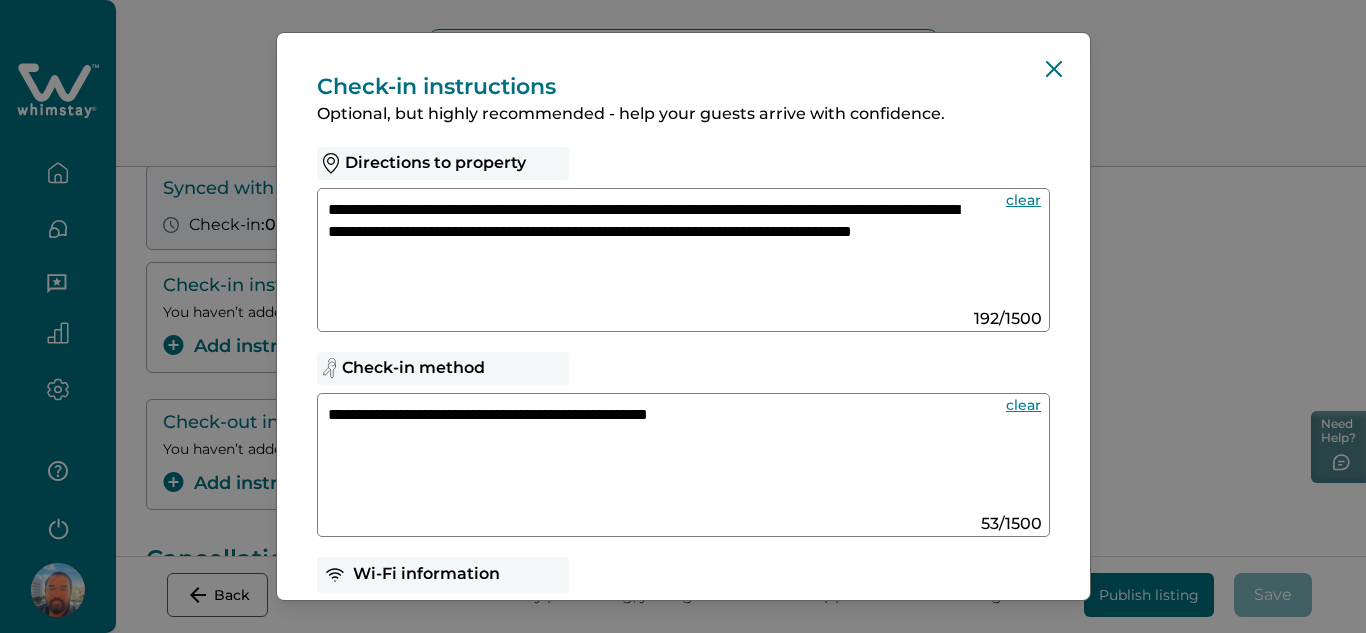 type on "**********" 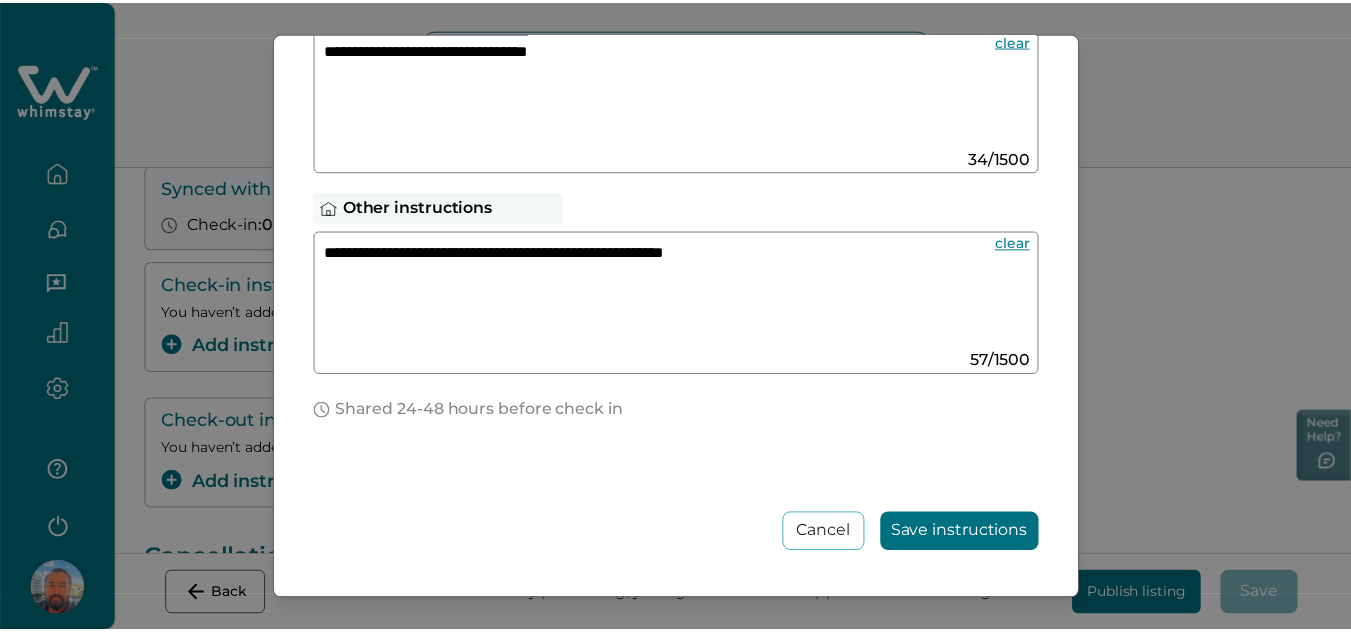 scroll, scrollTop: 637, scrollLeft: 0, axis: vertical 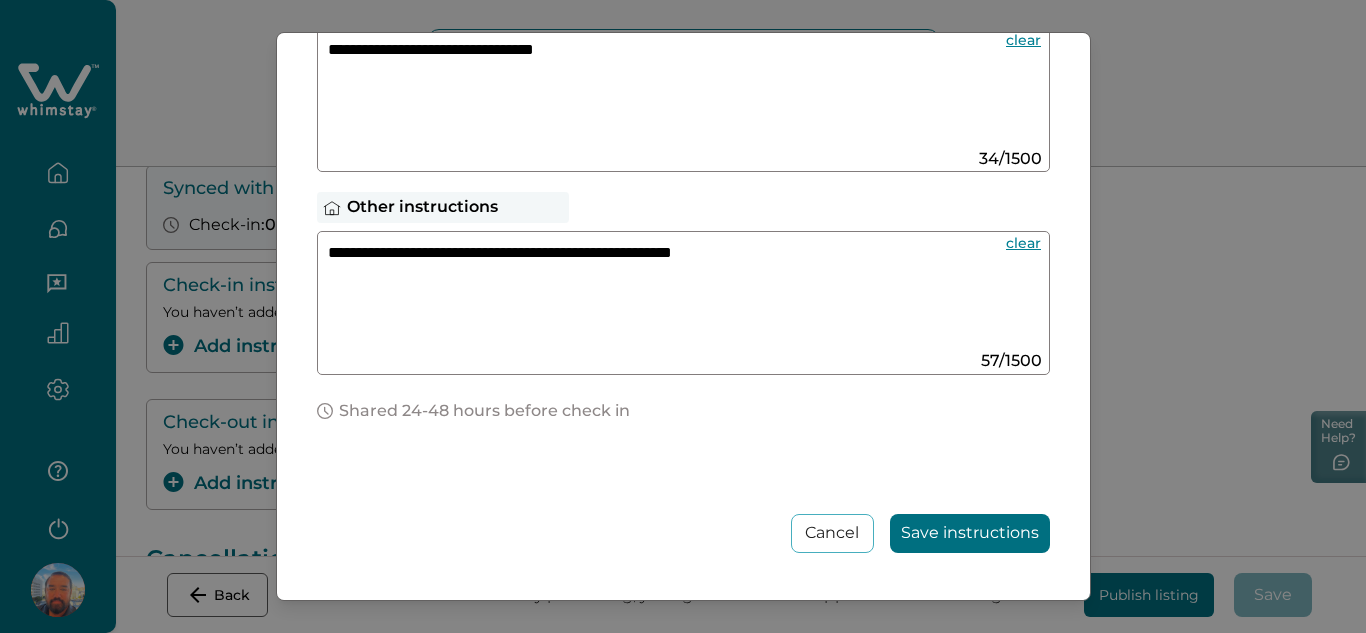 click on "Save instructions" at bounding box center [970, 533] 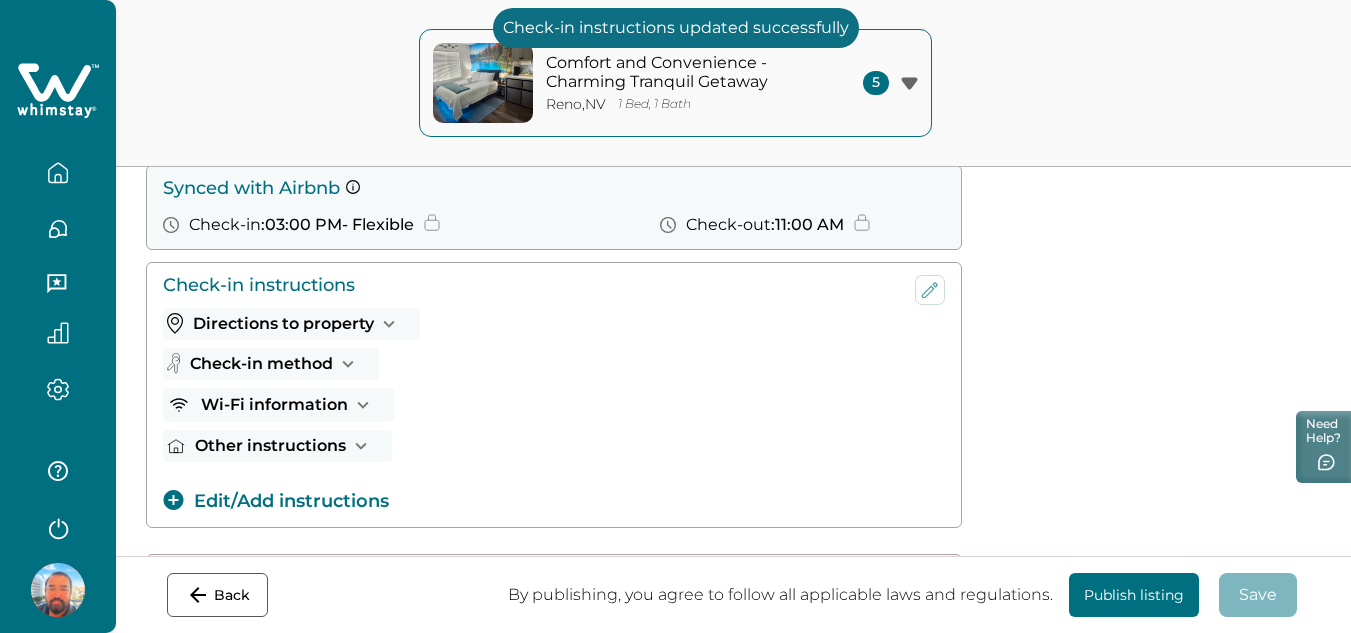 click on "Publish listing" at bounding box center (1134, 595) 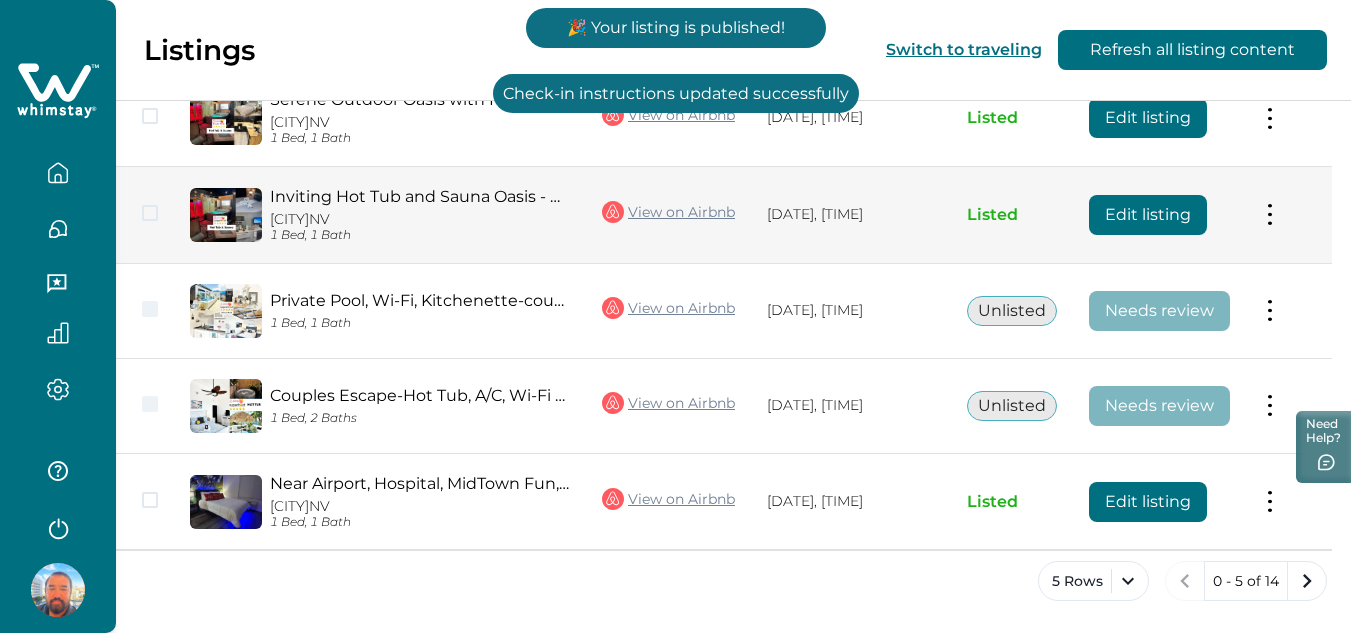 scroll, scrollTop: 312, scrollLeft: 0, axis: vertical 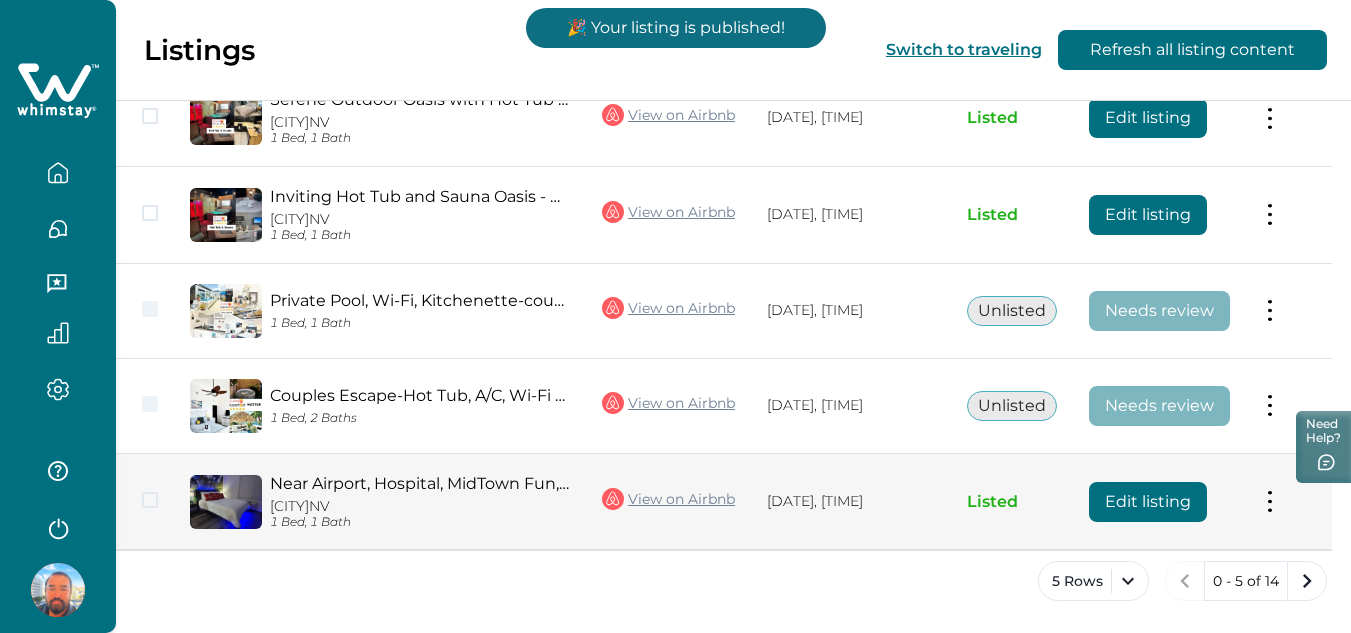 click on "Edit listing" at bounding box center (1148, 502) 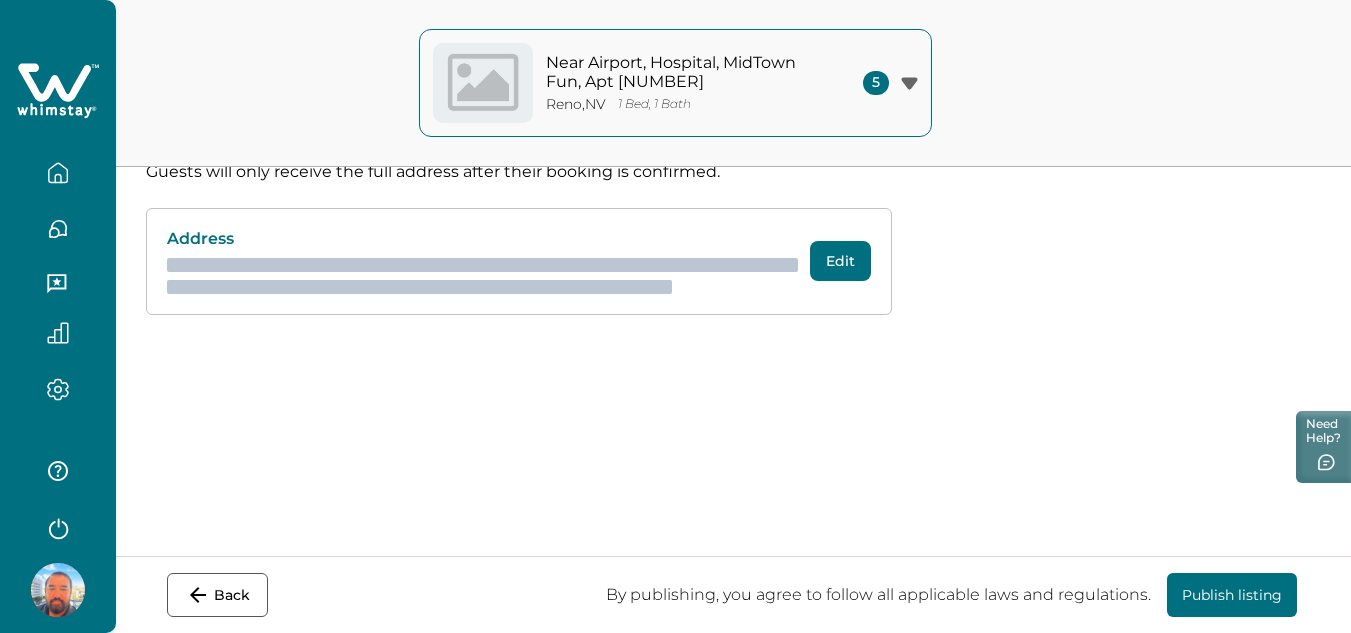click on "Policies & rules" at bounding box center (941, 73) 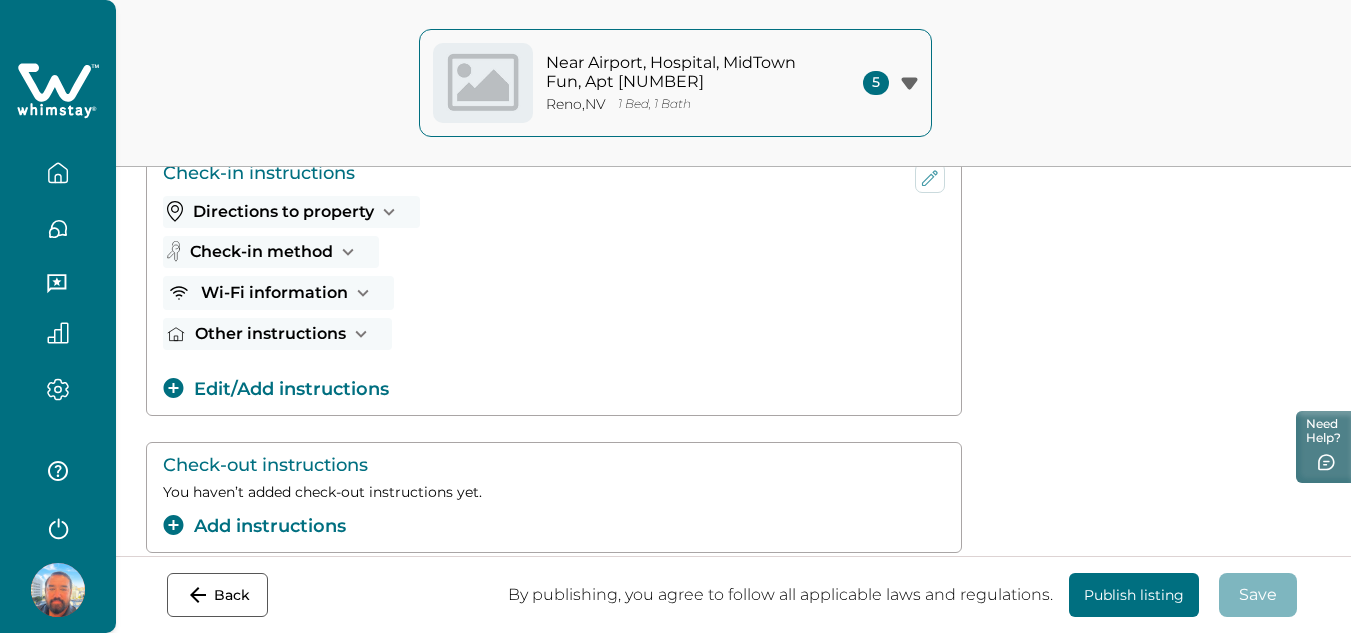 click on "Directions to property" at bounding box center [291, 212] 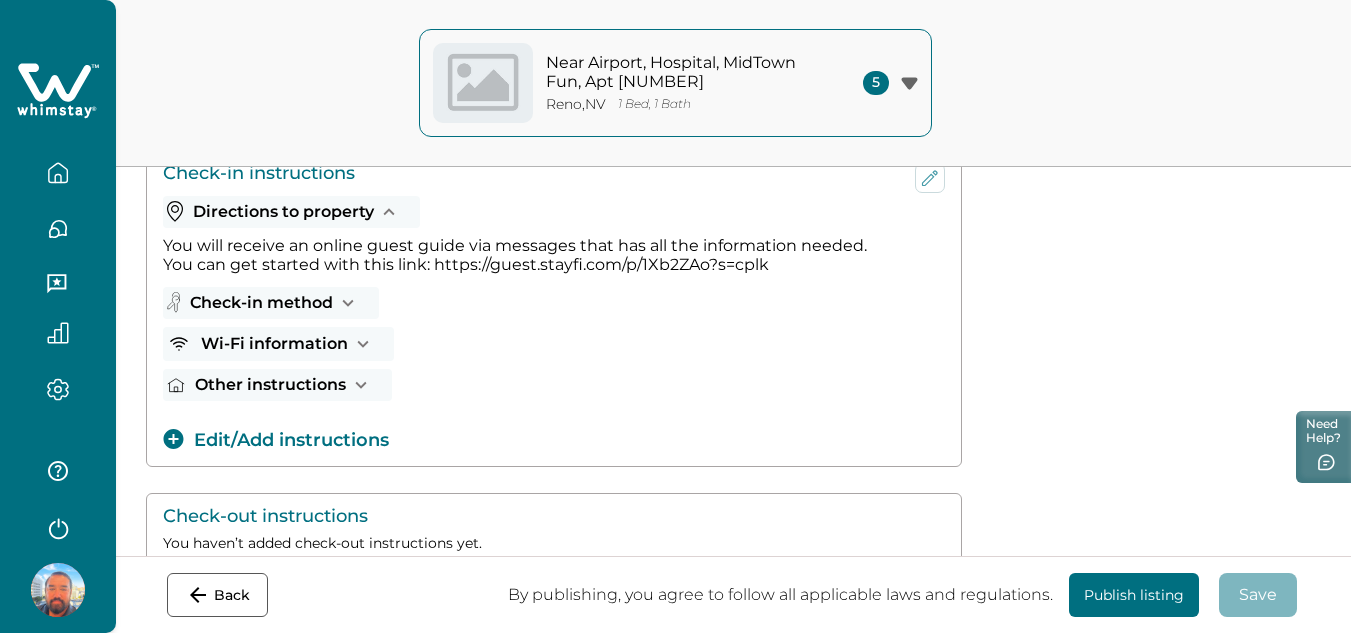 click on "You will receive an online guest guide via messages that has all the information needed.  You can get started with this link:  https://guest.stayfi.com/p/1Xb2ZAo?s=cplk" at bounding box center (529, 255) 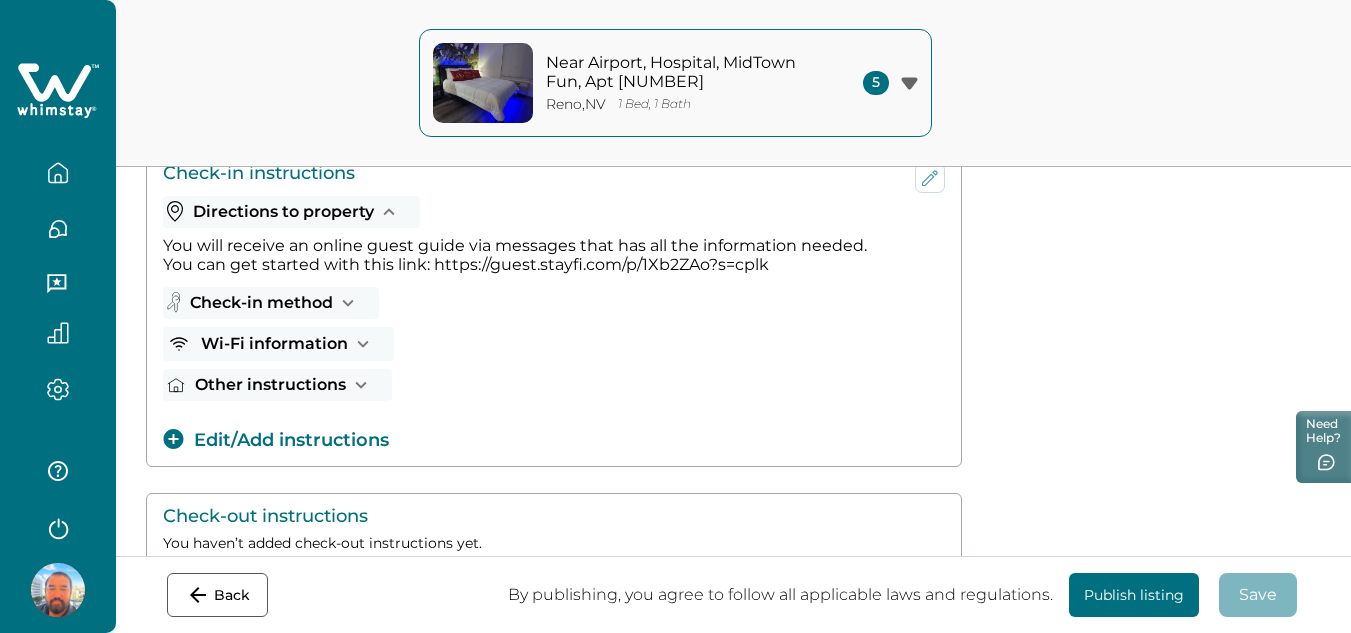 scroll, scrollTop: 382, scrollLeft: 0, axis: vertical 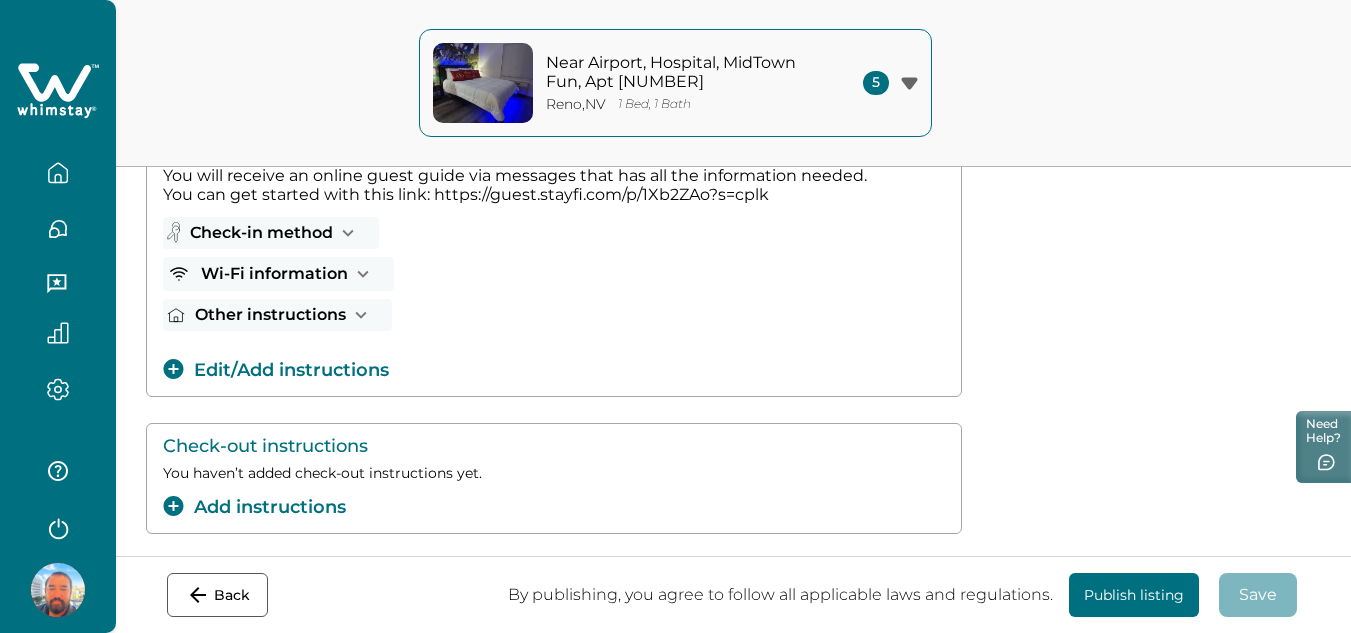click on "You will receive an online guest guide via messages that has all the information needed.  You can get started with this link:  https://guest.stayfi.com/p/1Xb2ZAo?s=cplk" at bounding box center (529, 185) 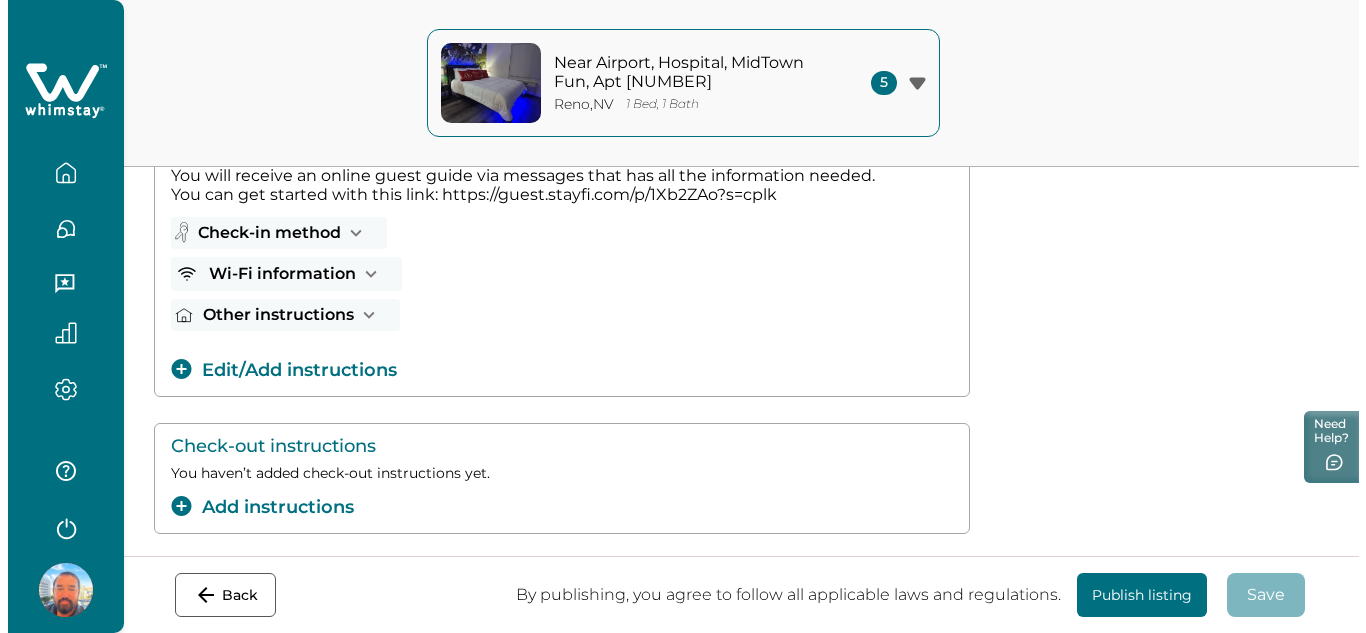 scroll, scrollTop: 282, scrollLeft: 0, axis: vertical 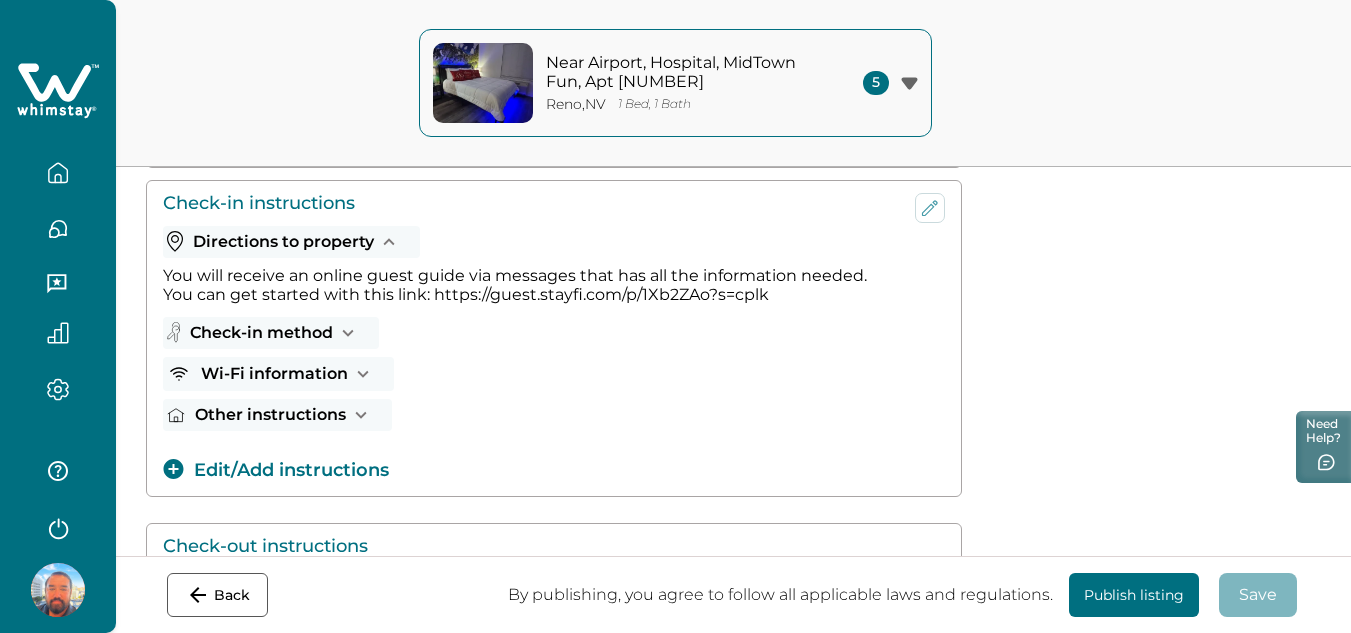 click on "Wi-Fi information Provided in the online guest guide" at bounding box center [535, 374] 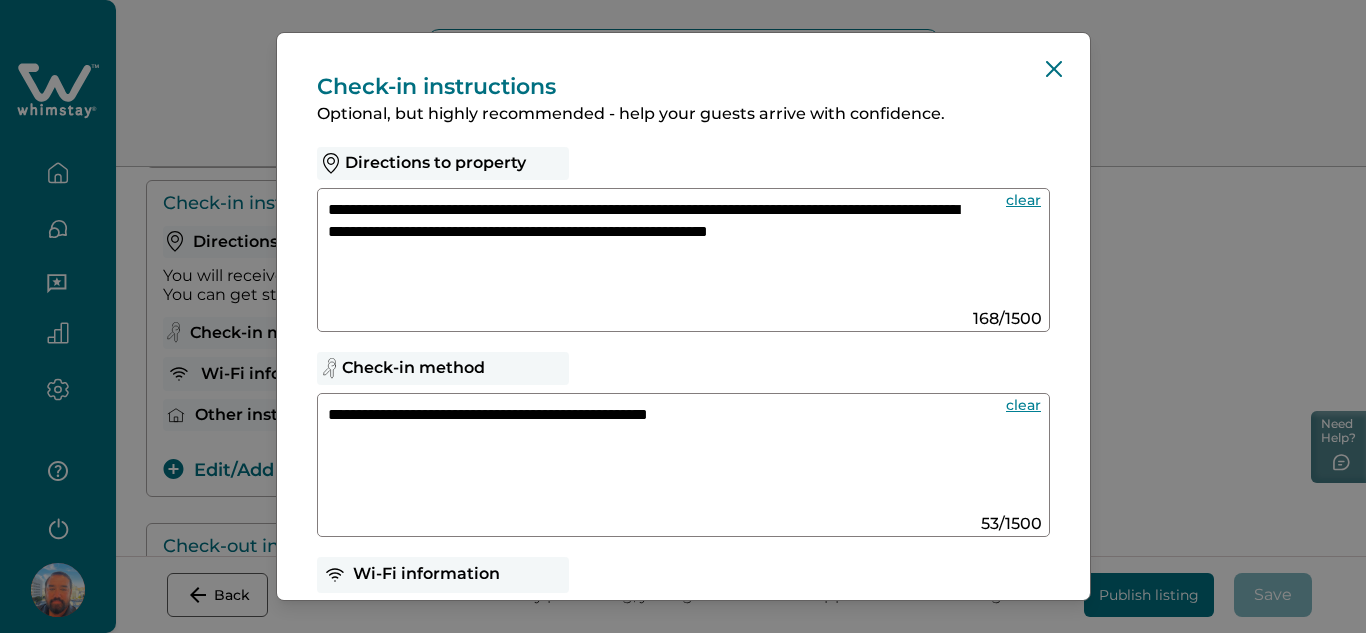 click on "**********" at bounding box center [645, 251] 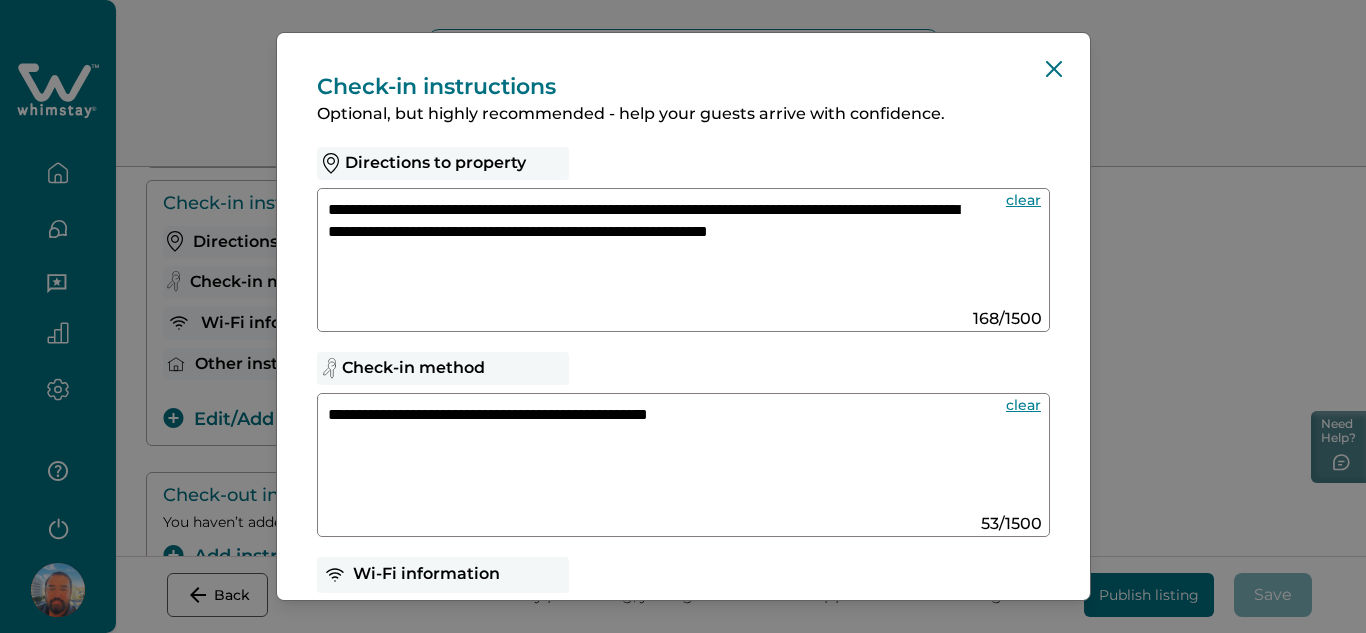 paste on "**********" 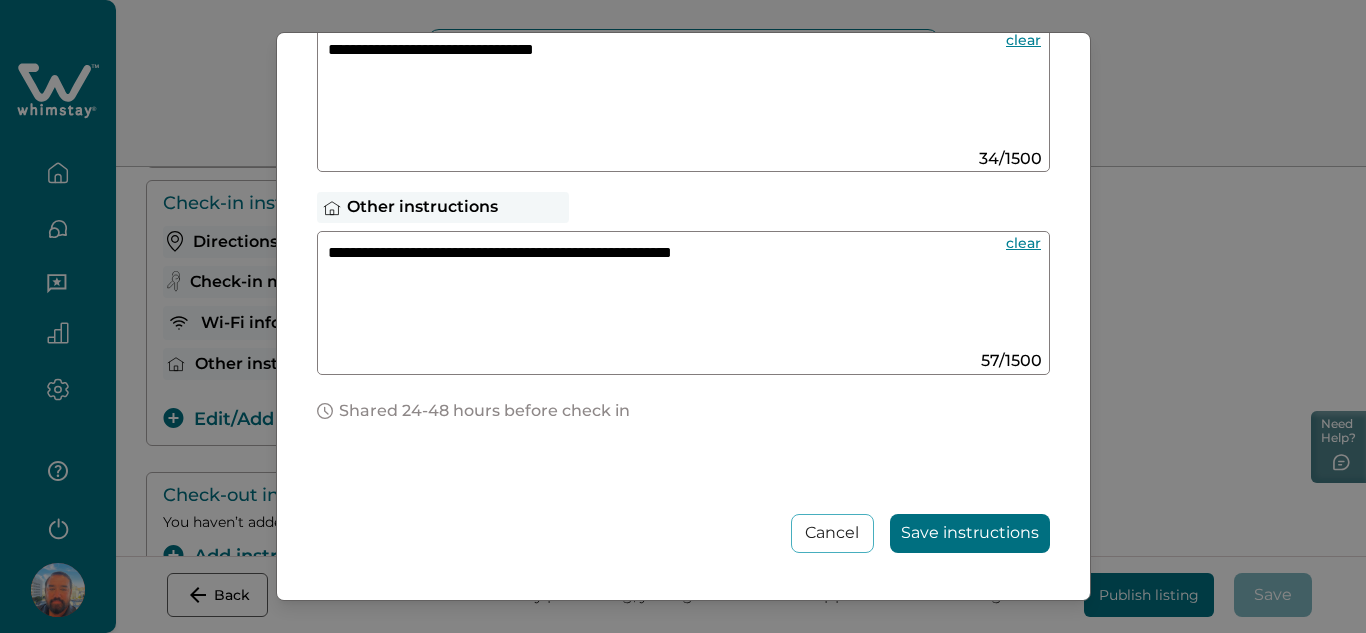 scroll, scrollTop: 637, scrollLeft: 0, axis: vertical 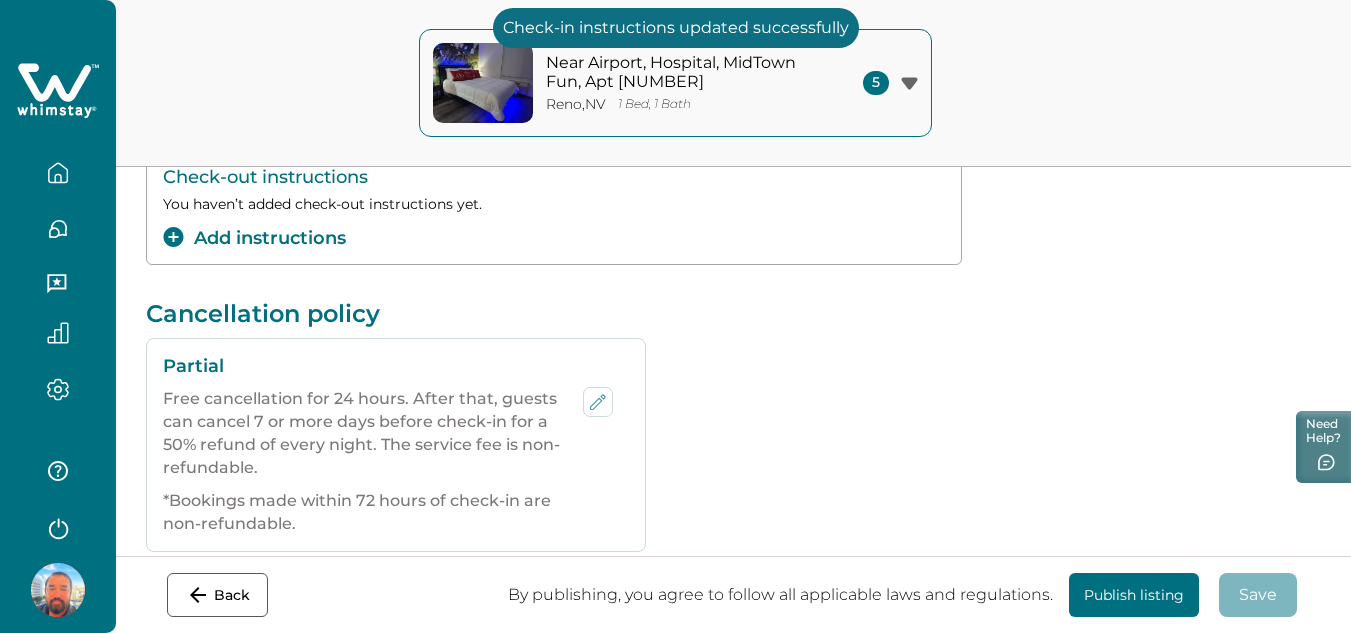 click on "Publish listing" at bounding box center [1134, 595] 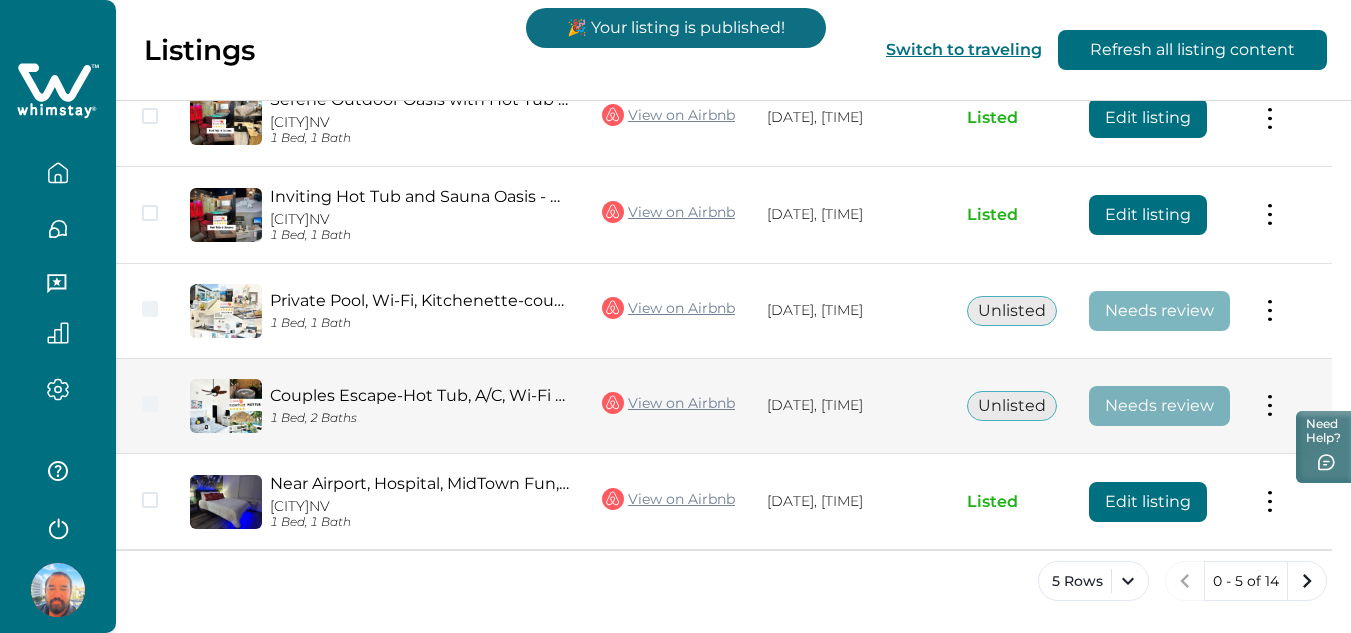 scroll, scrollTop: 312, scrollLeft: 0, axis: vertical 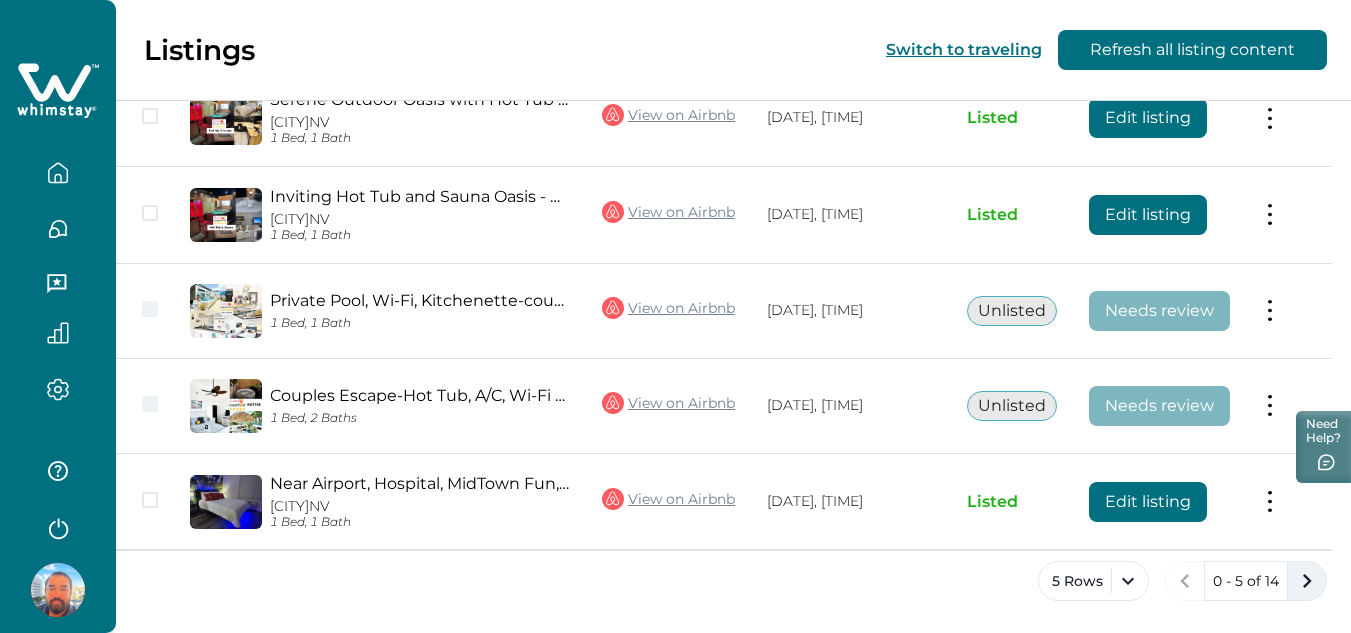 click 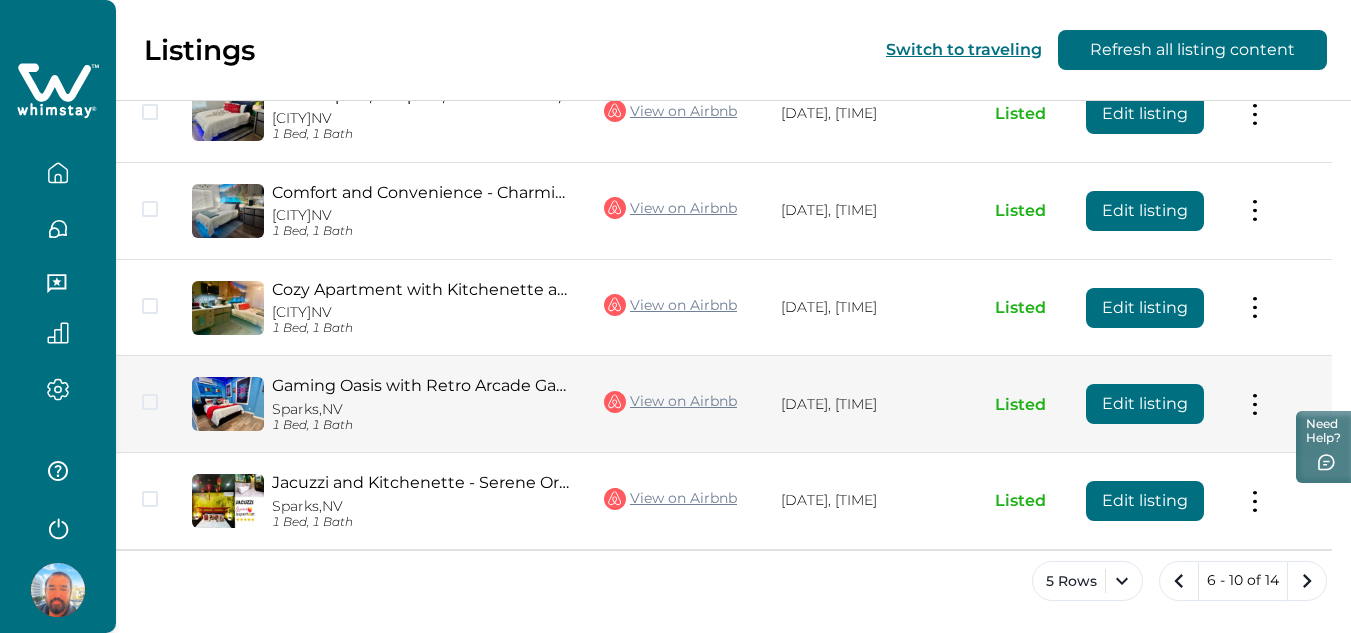 scroll, scrollTop: 0, scrollLeft: 0, axis: both 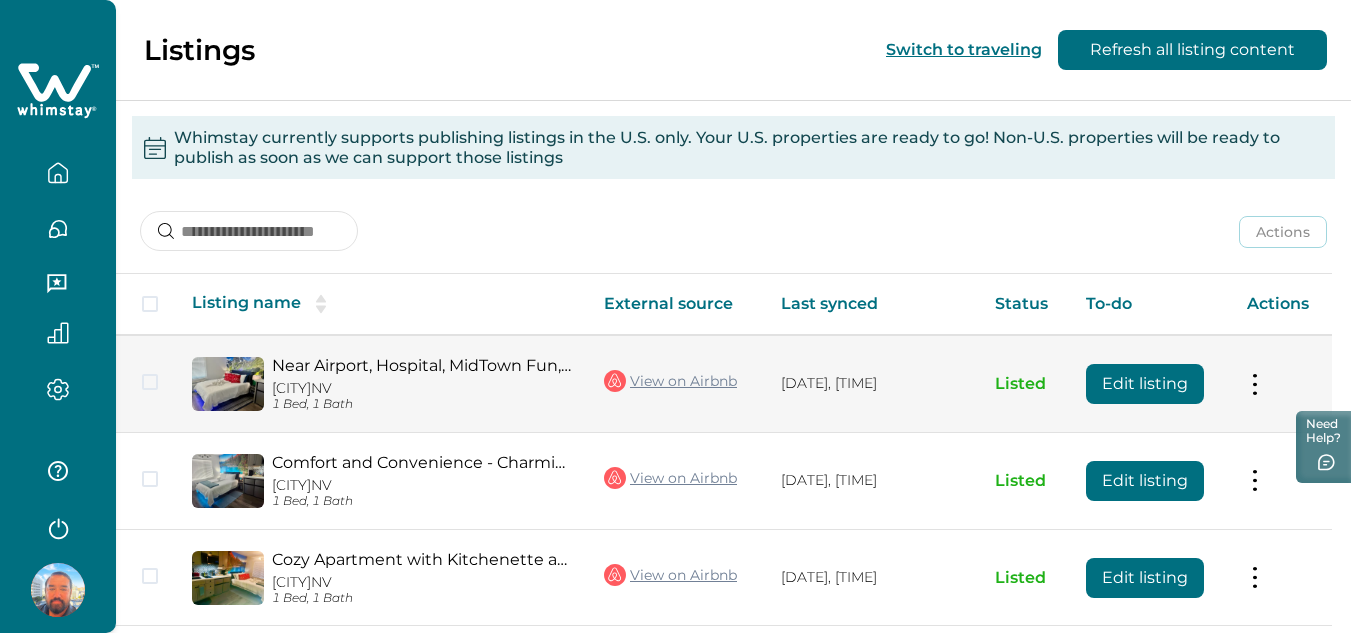 click on "Edit listing" at bounding box center (1145, 384) 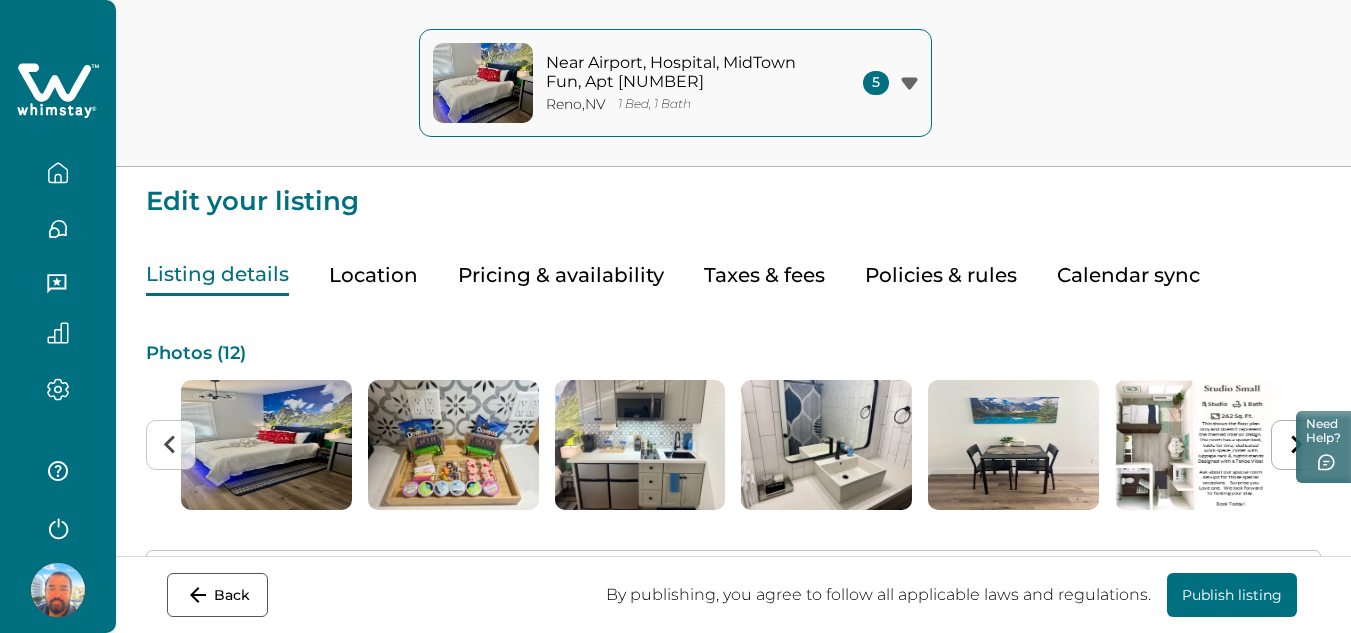 click on "Policies & rules" at bounding box center (941, 275) 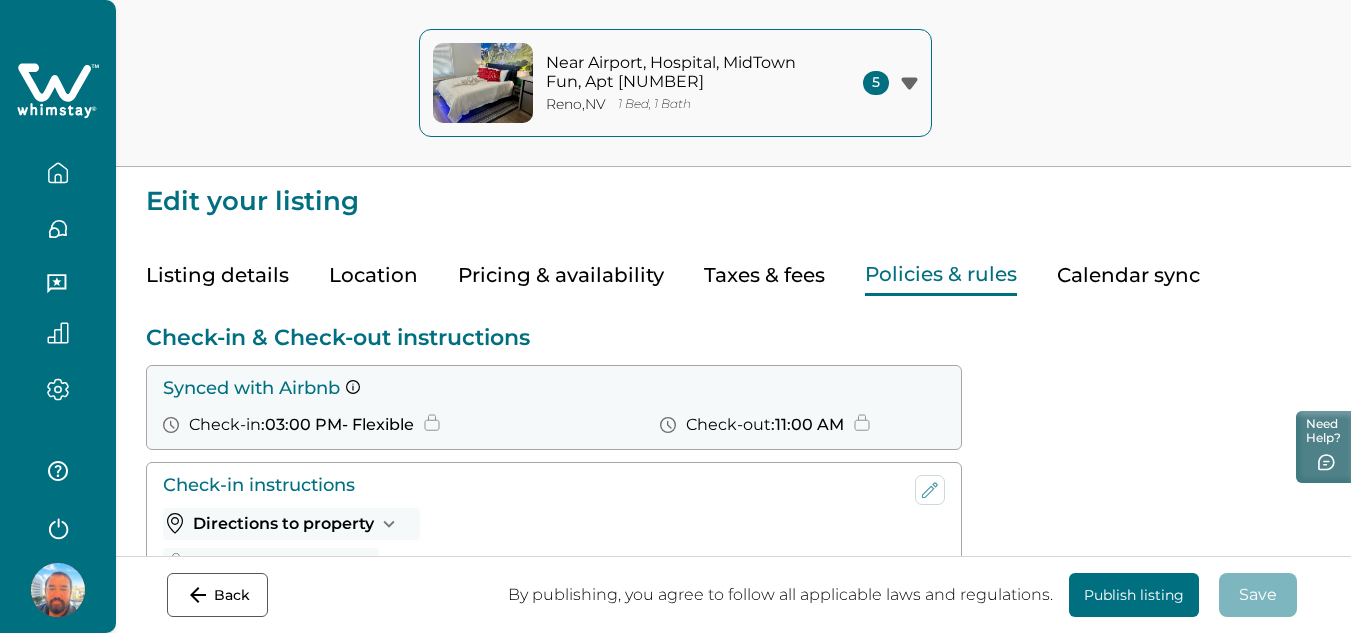 scroll, scrollTop: 200, scrollLeft: 0, axis: vertical 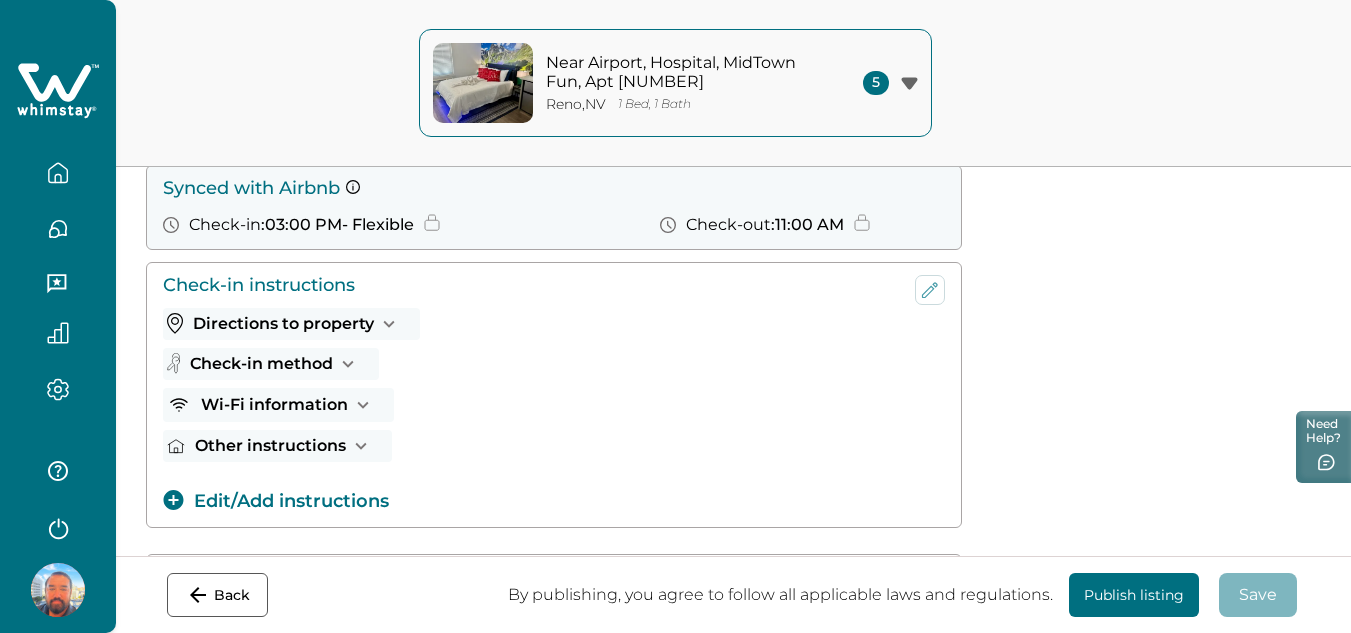 click on "Edit/Add instructions" at bounding box center [276, 501] 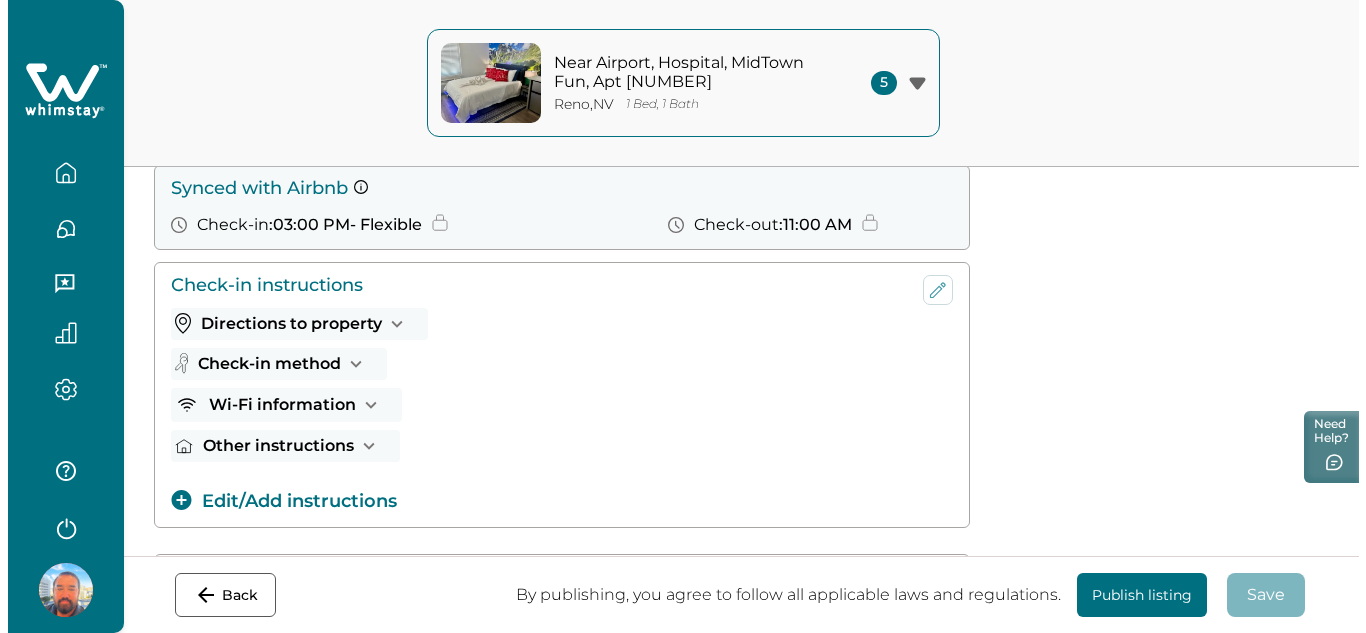 scroll, scrollTop: 400, scrollLeft: 0, axis: vertical 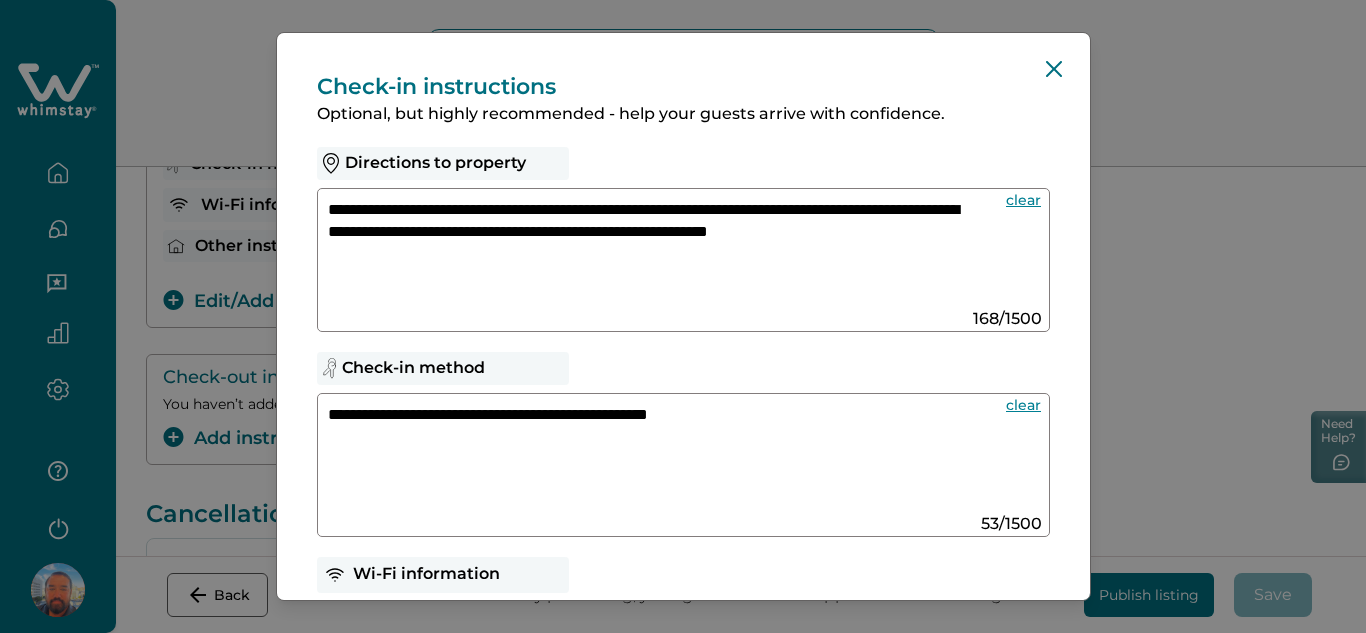 click on "**********" at bounding box center (645, 251) 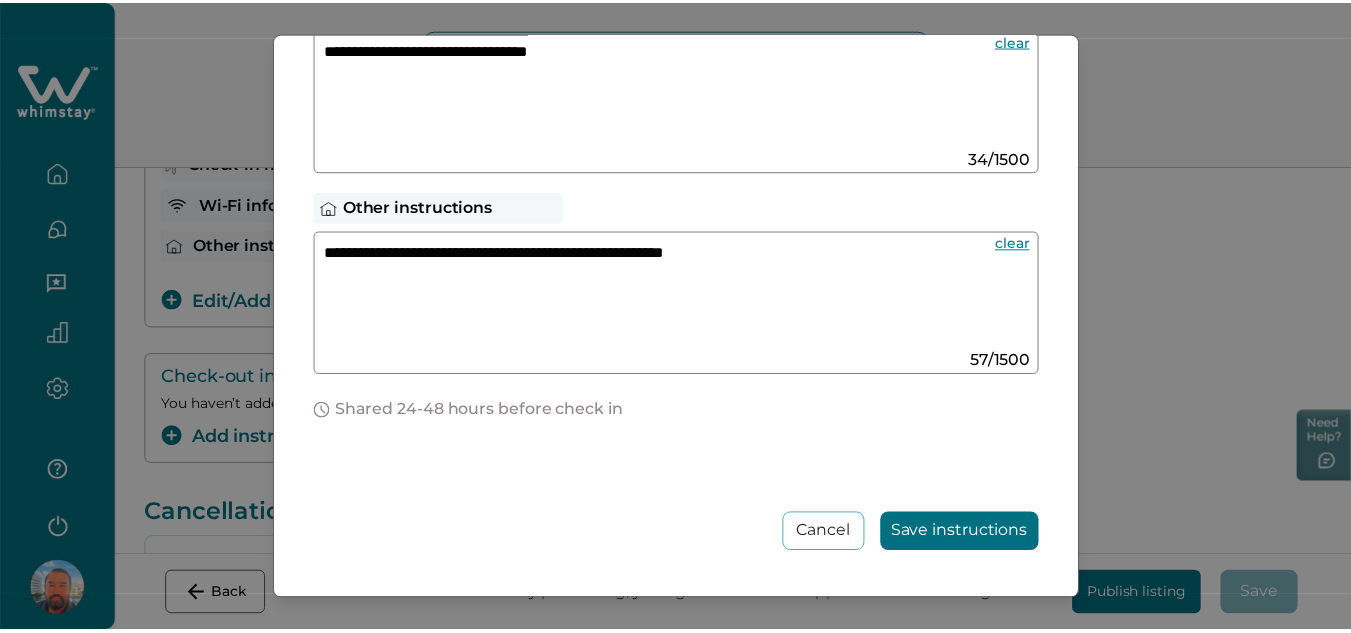 scroll, scrollTop: 637, scrollLeft: 0, axis: vertical 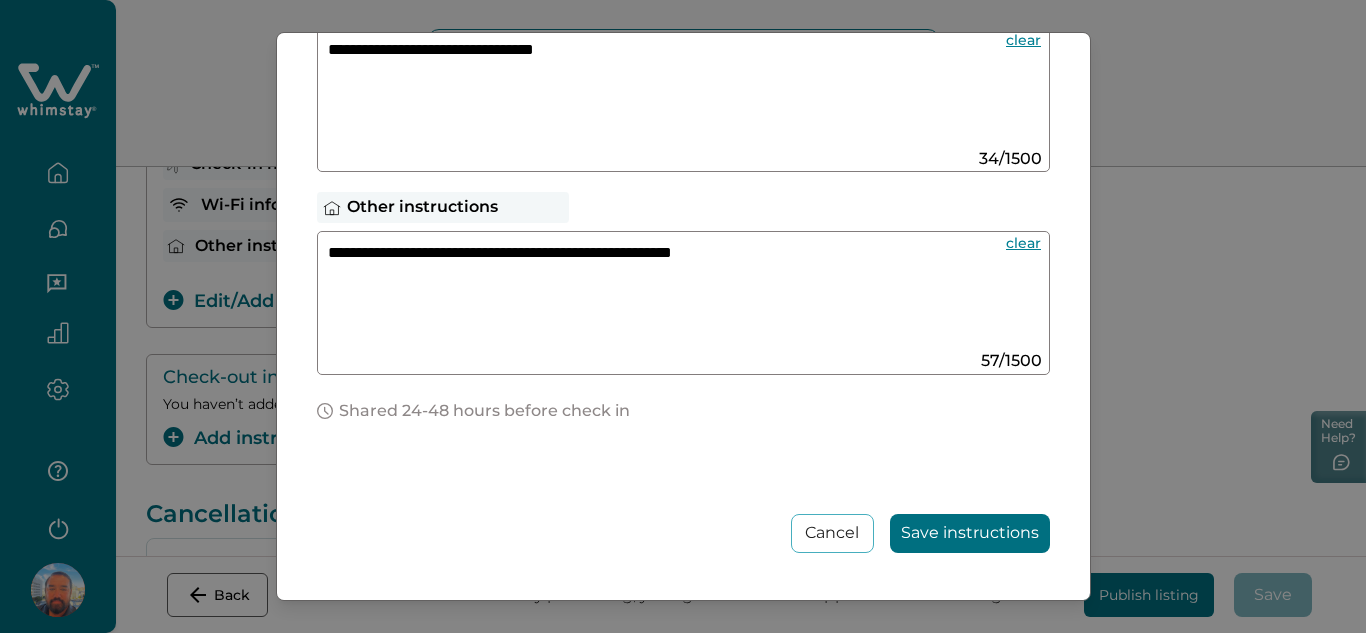 type on "**********" 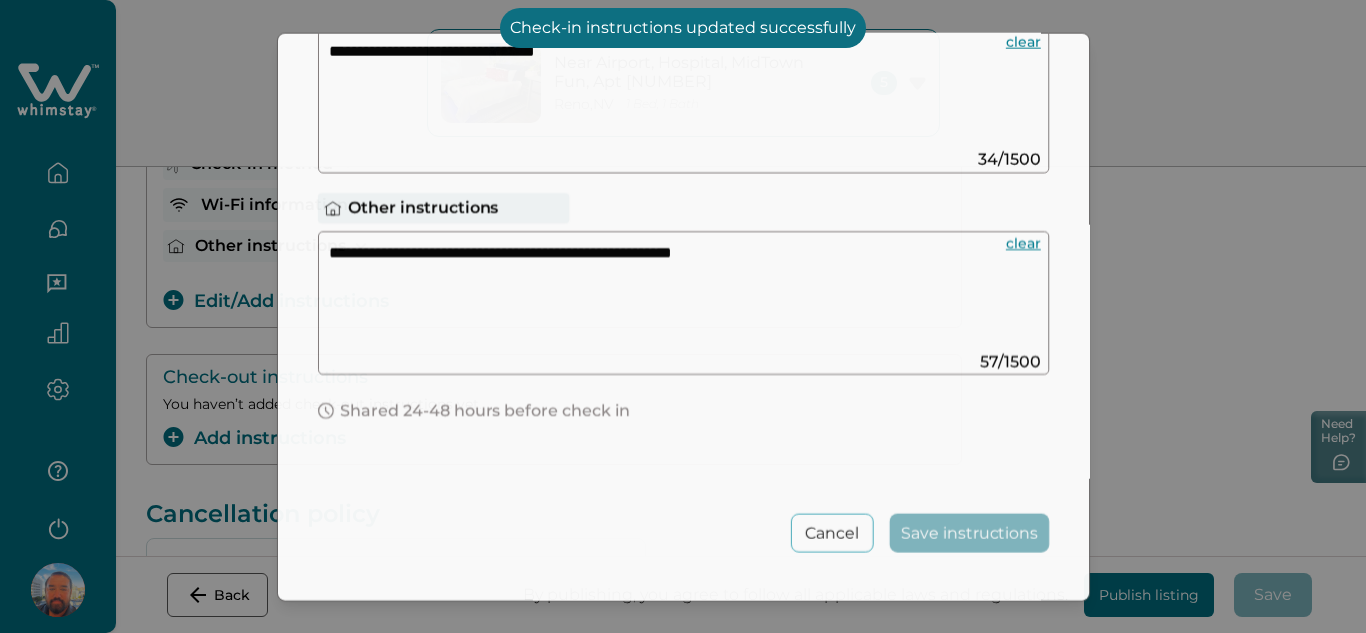 click on "**********" at bounding box center [683, 316] 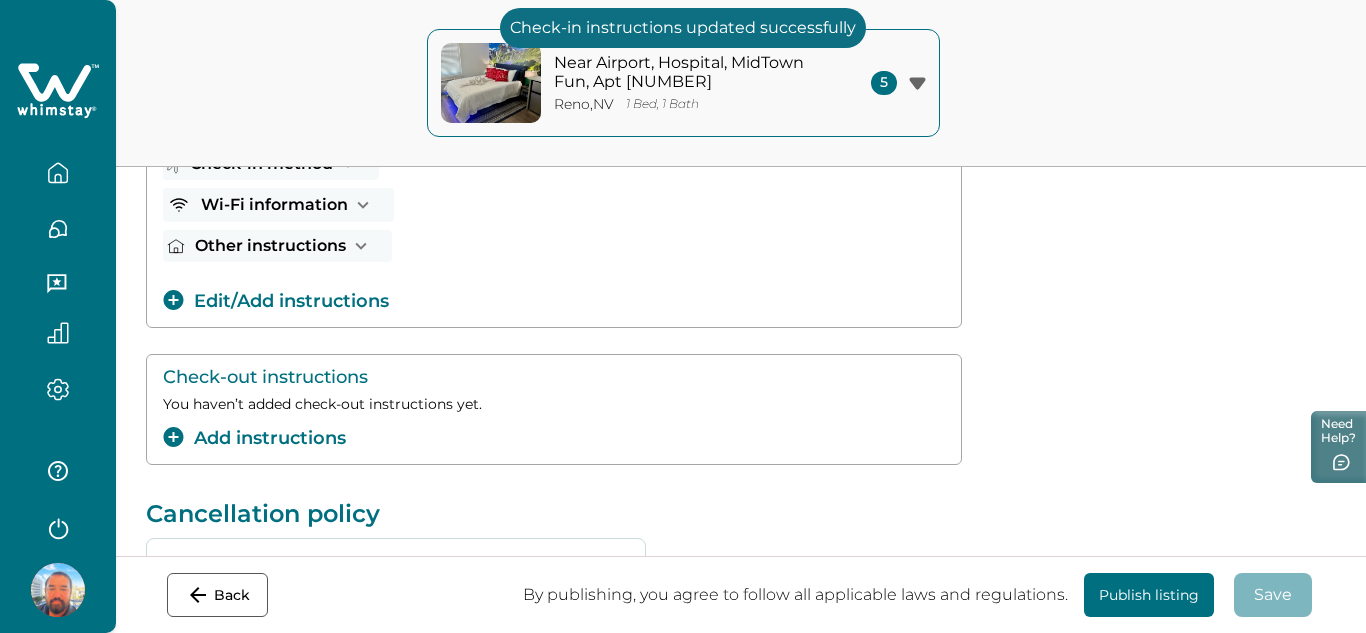click on "**********" at bounding box center (683, 316) 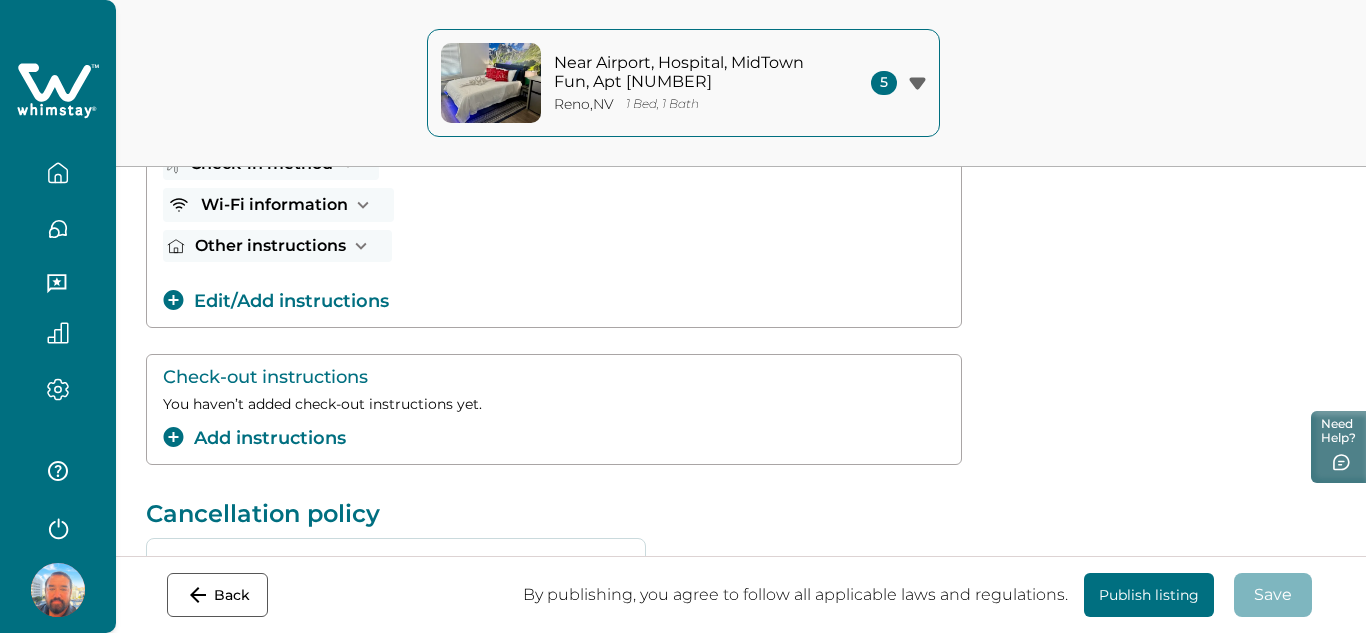 click on "Publish listing" at bounding box center (1149, 595) 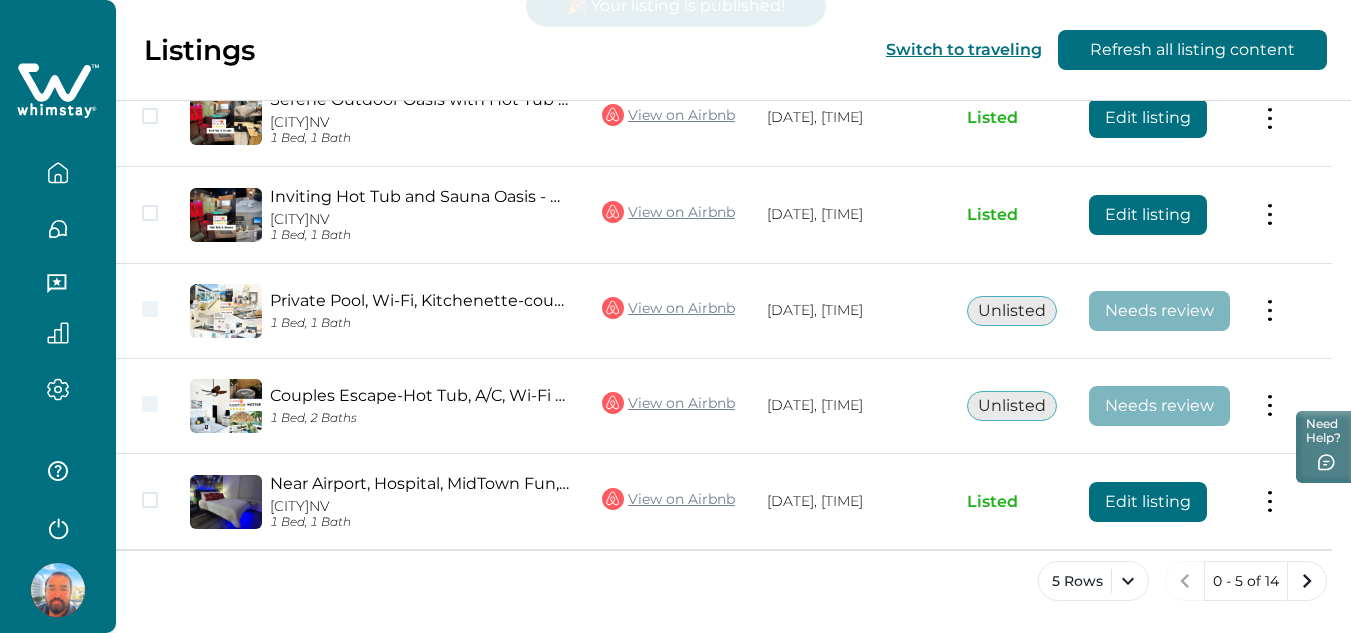 scroll, scrollTop: 312, scrollLeft: 0, axis: vertical 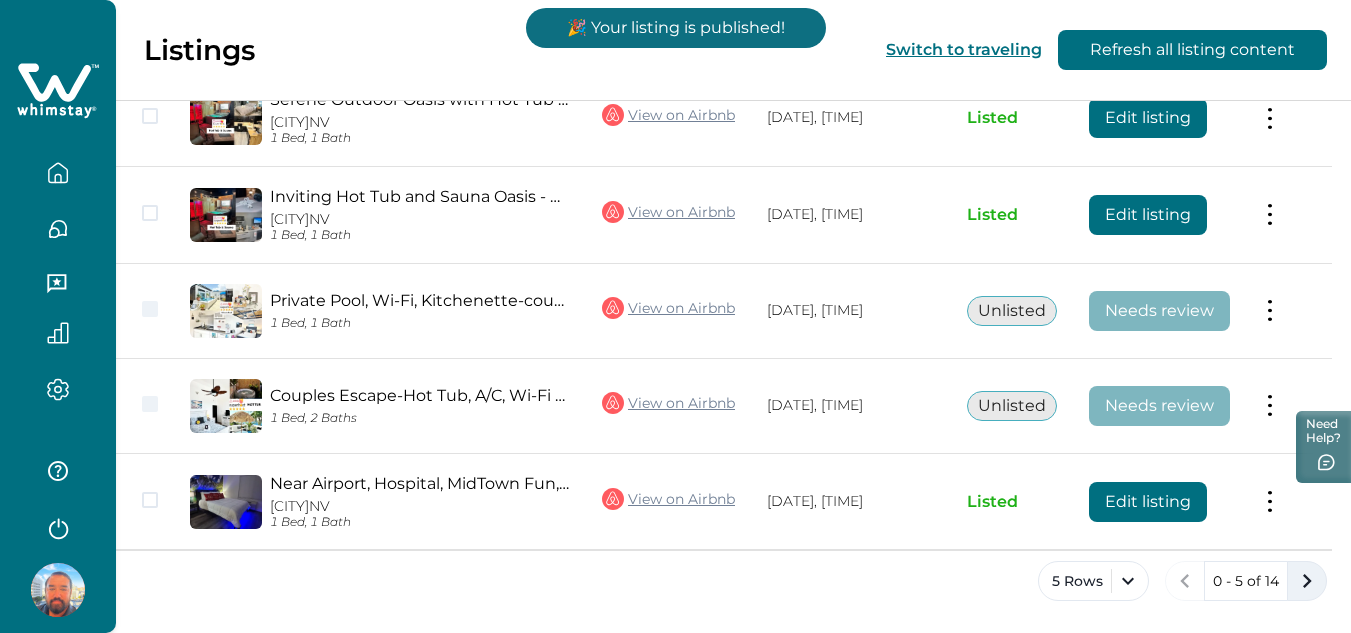 click 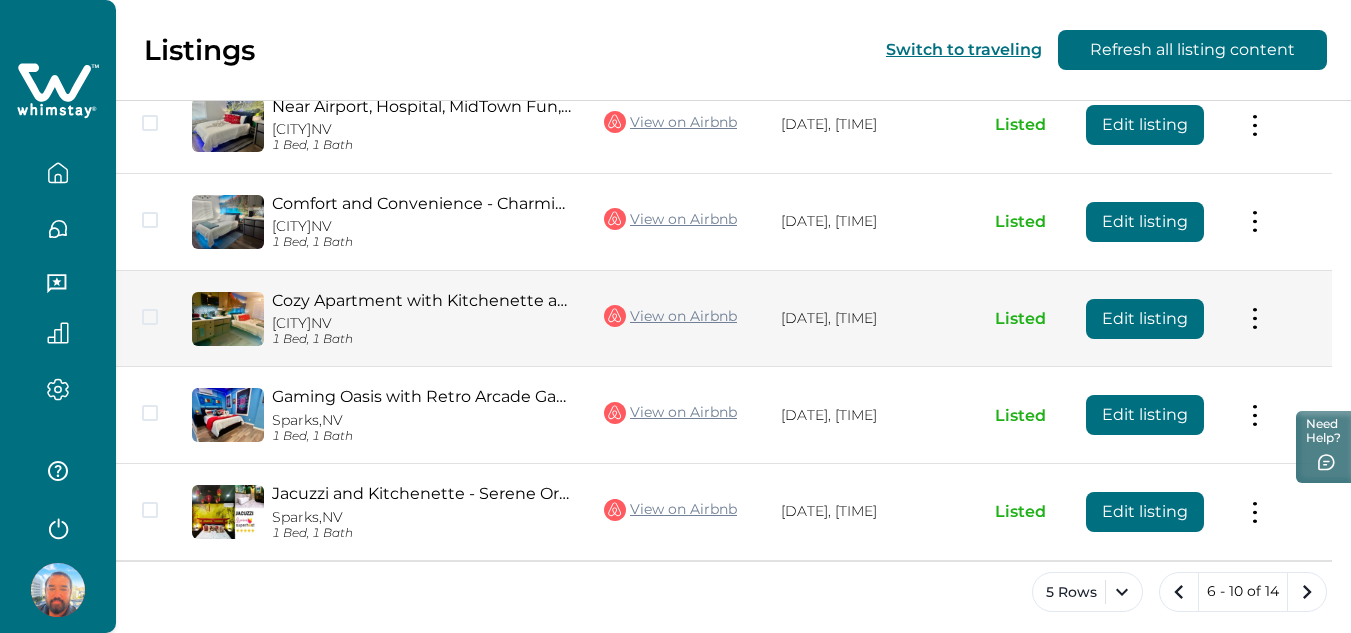scroll, scrollTop: 312, scrollLeft: 0, axis: vertical 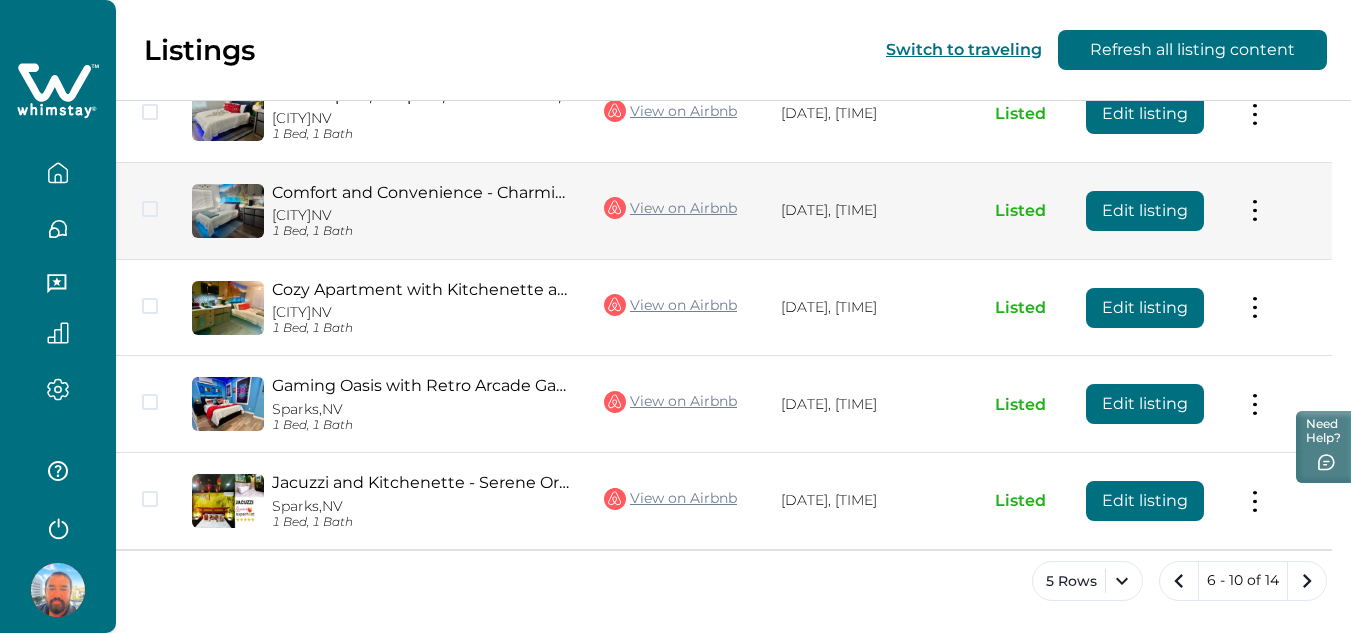 click on "Edit listing" at bounding box center (1145, 211) 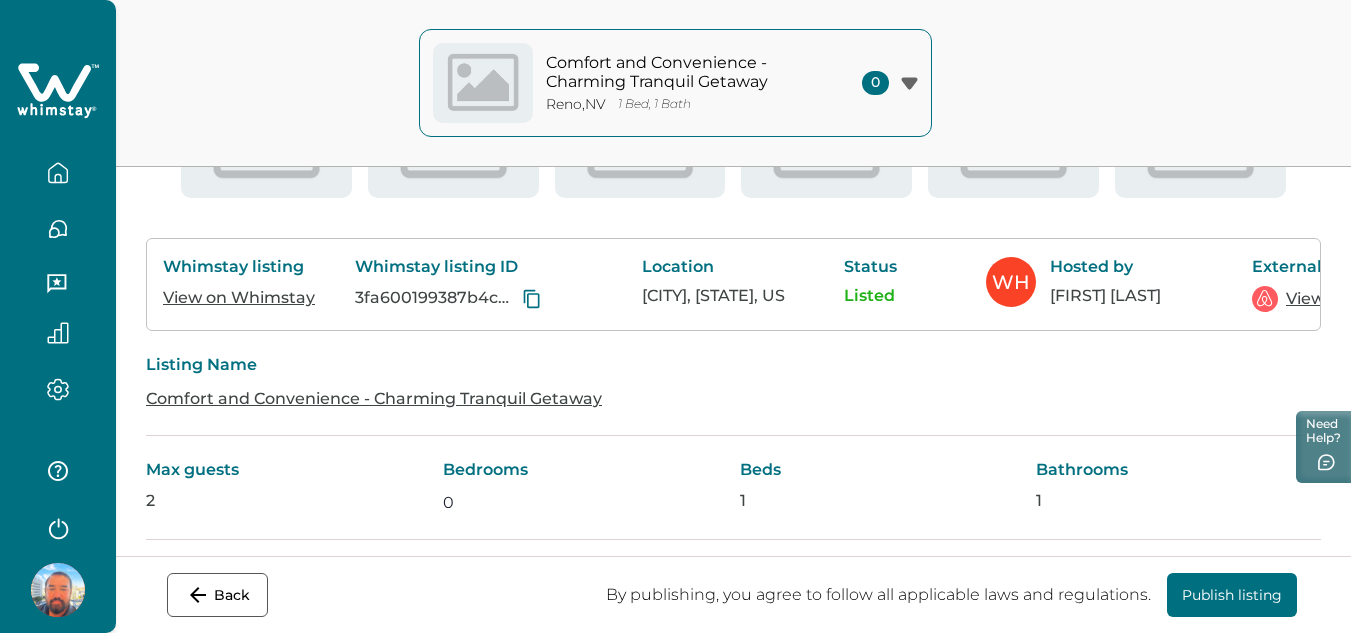 click on "Policies & rules" at bounding box center [941, -37] 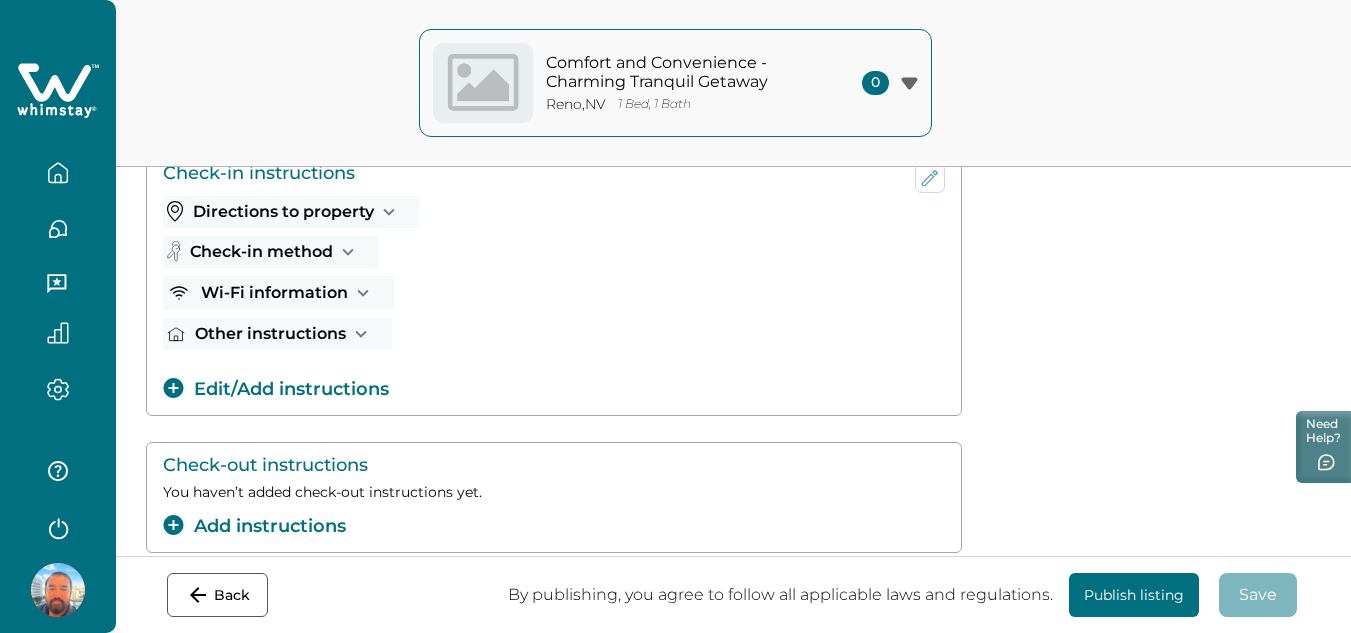 click on "Edit/Add instructions" at bounding box center [276, 389] 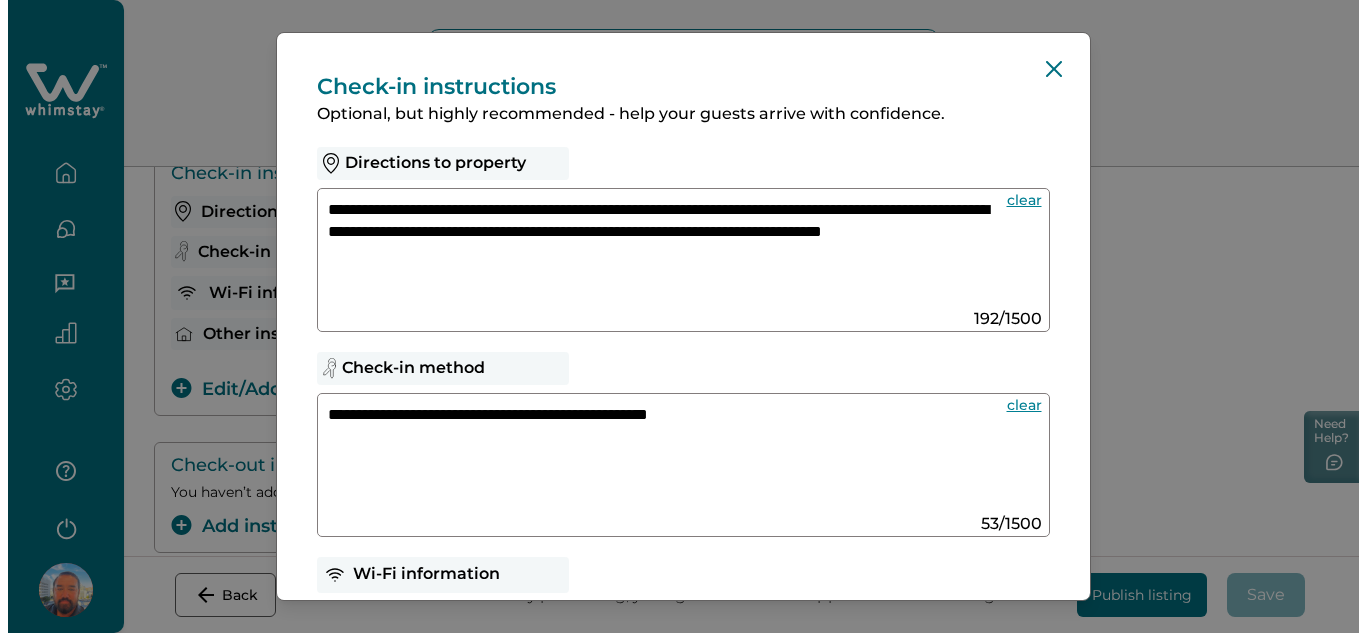 scroll, scrollTop: 300, scrollLeft: 0, axis: vertical 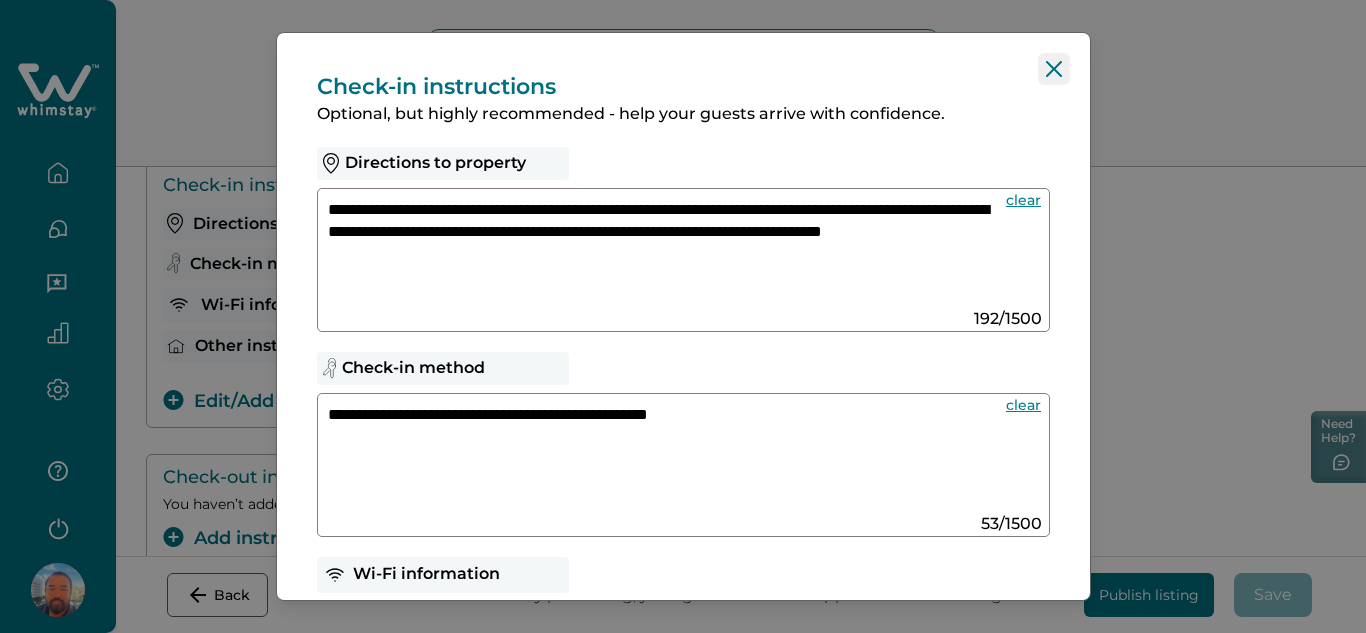click 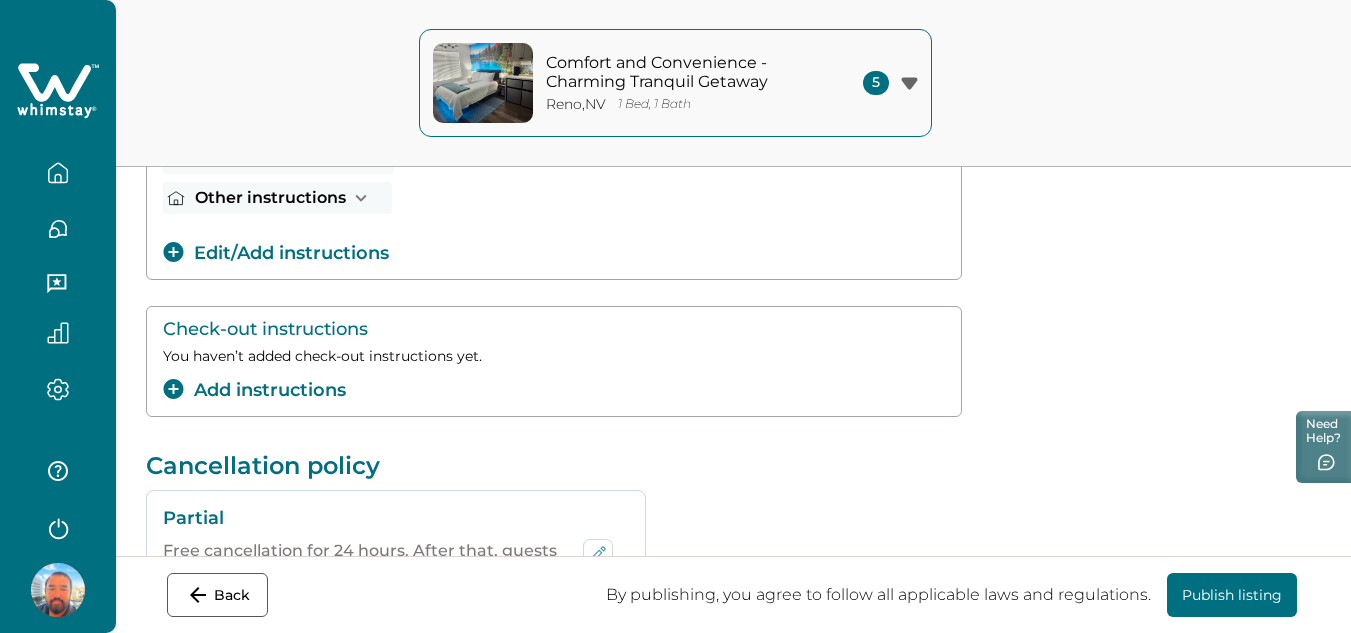 scroll, scrollTop: 48, scrollLeft: 0, axis: vertical 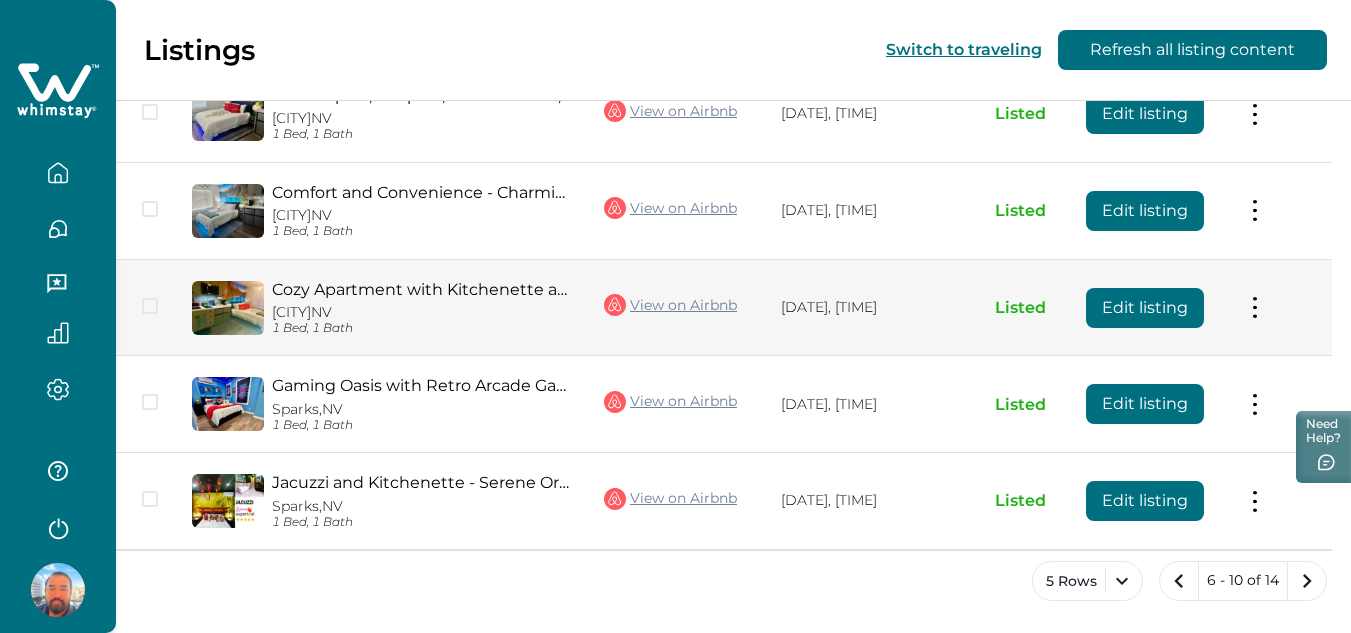 click on "Edit listing" at bounding box center [1145, 308] 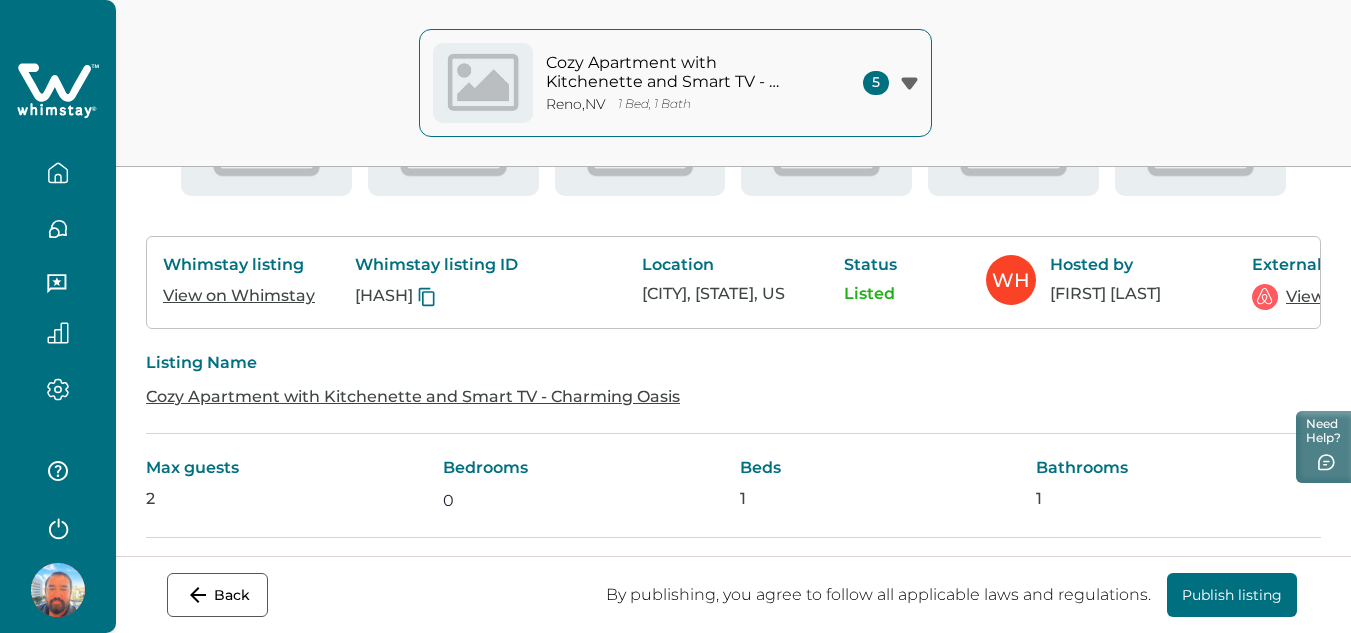 scroll, scrollTop: 0, scrollLeft: 0, axis: both 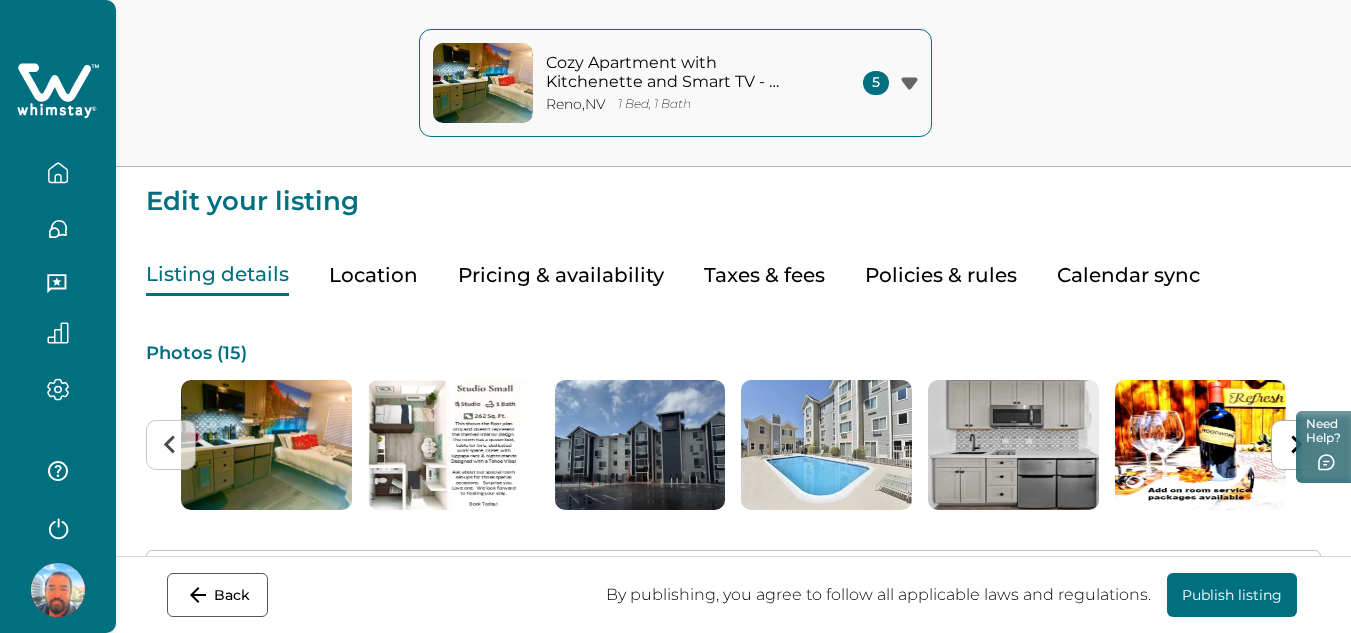 click on "Policies & rules" at bounding box center (941, 275) 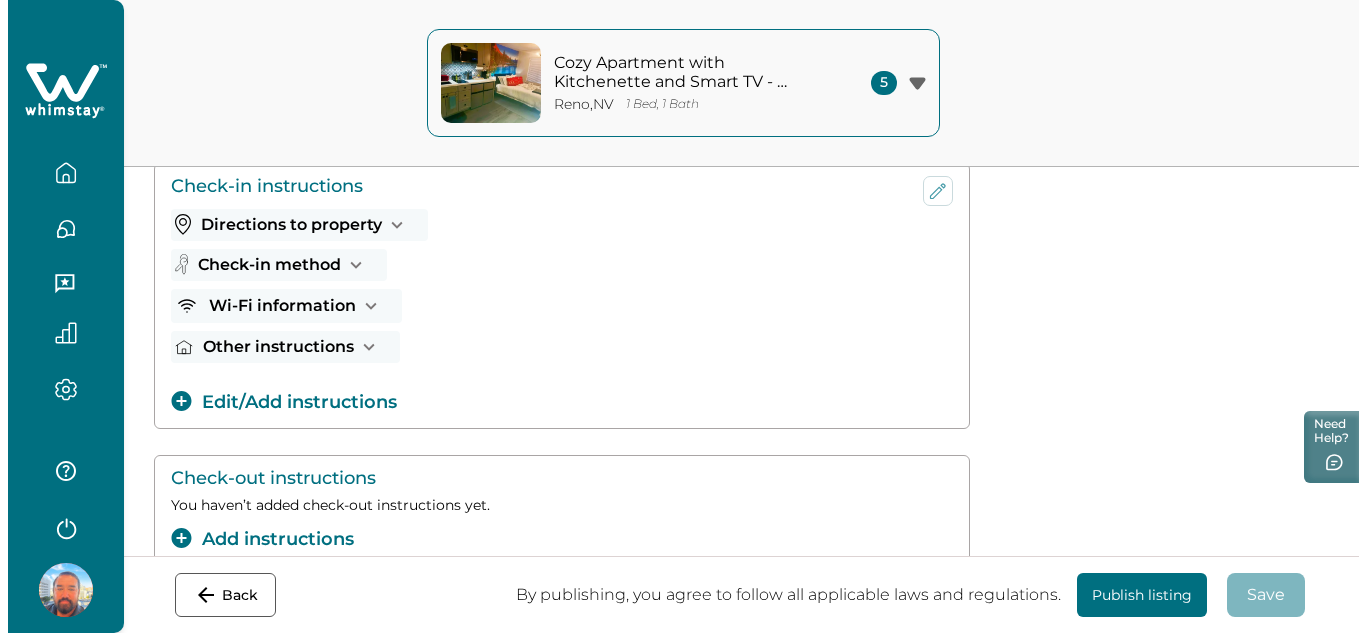 scroll, scrollTop: 300, scrollLeft: 0, axis: vertical 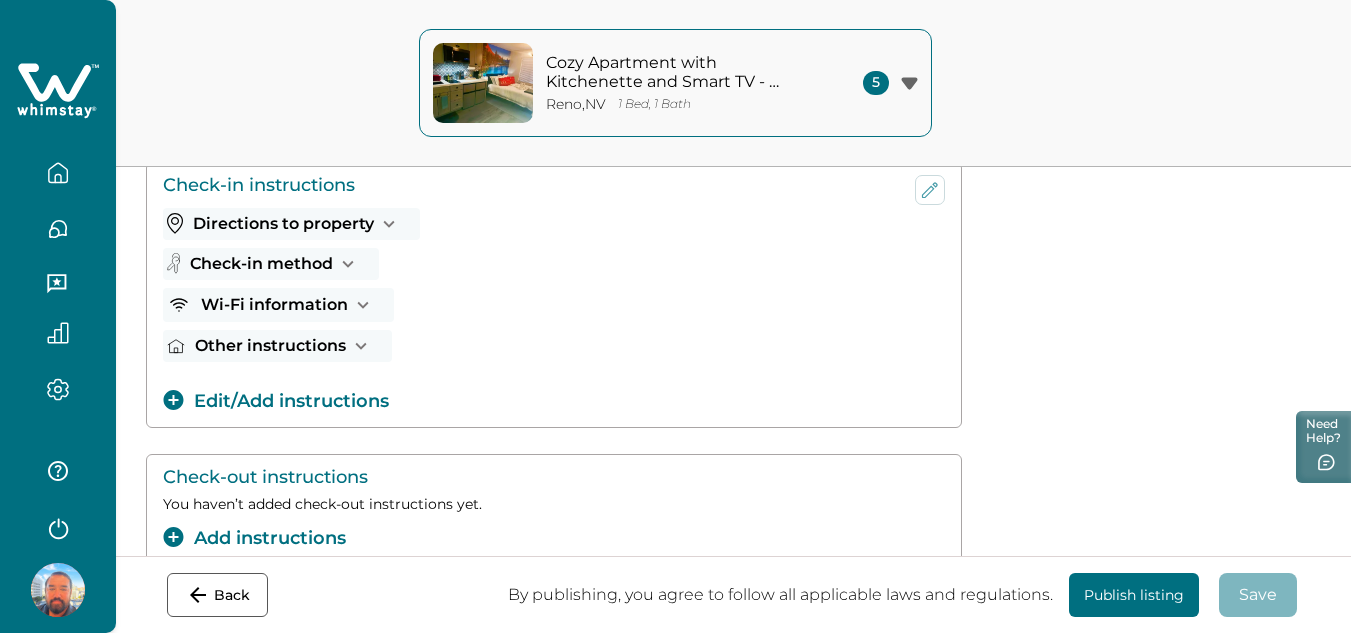 click 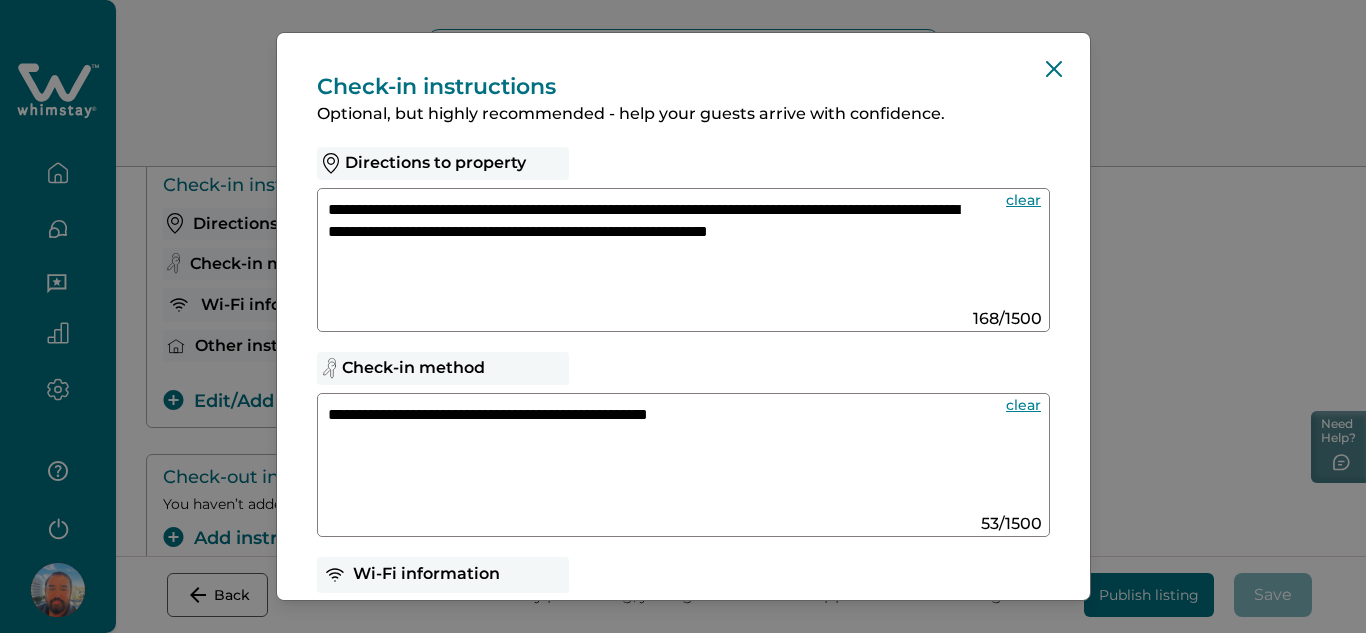 click on "**********" at bounding box center (645, 251) 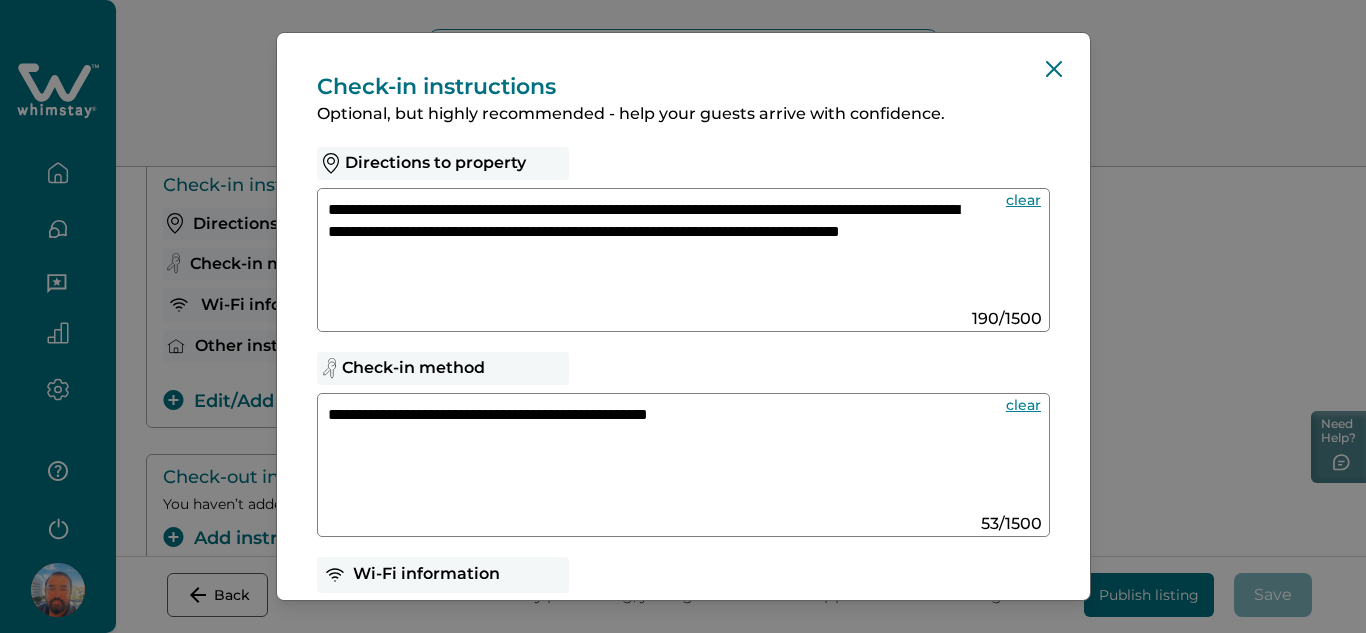 drag, startPoint x: 551, startPoint y: 296, endPoint x: 344, endPoint y: 242, distance: 213.92755 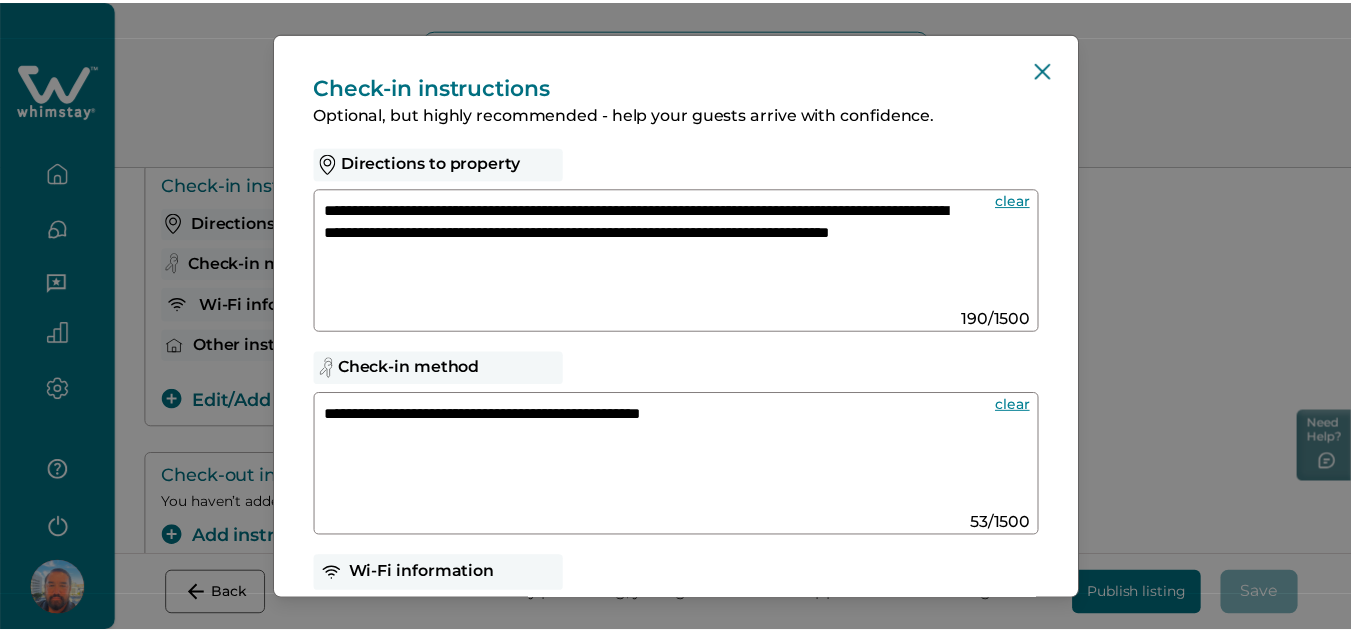 scroll, scrollTop: 637, scrollLeft: 0, axis: vertical 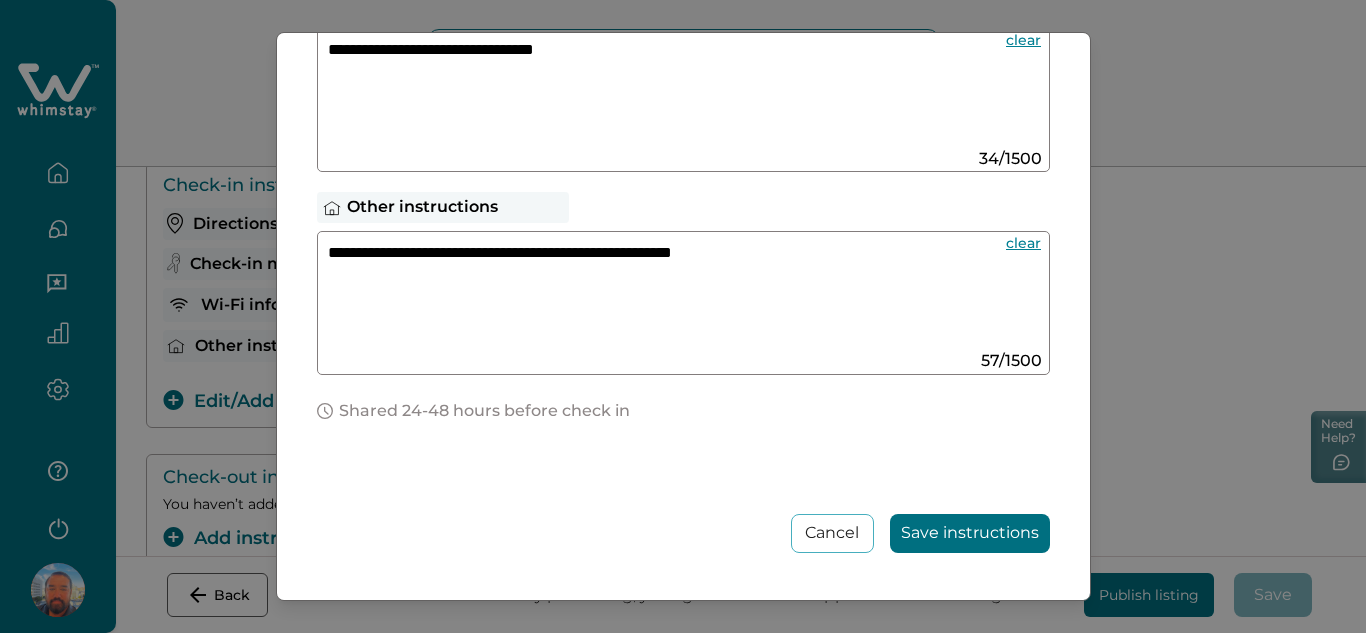 type on "**********" 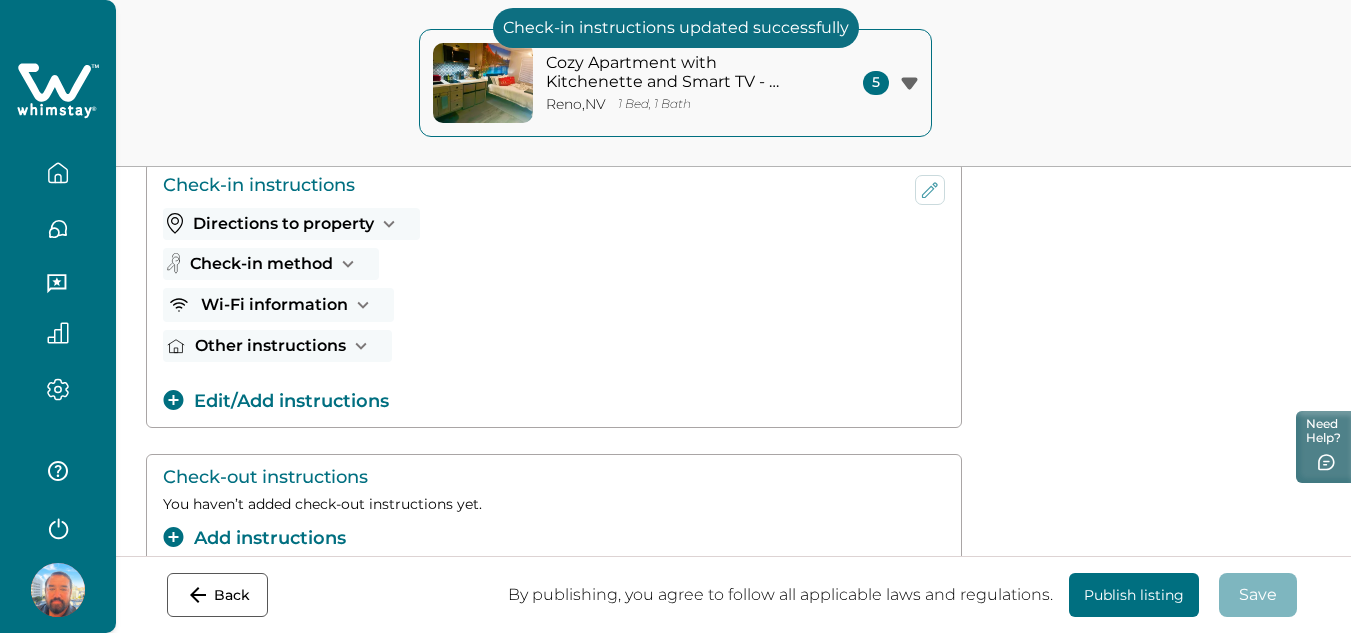 click on "Publish listing" at bounding box center (1134, 595) 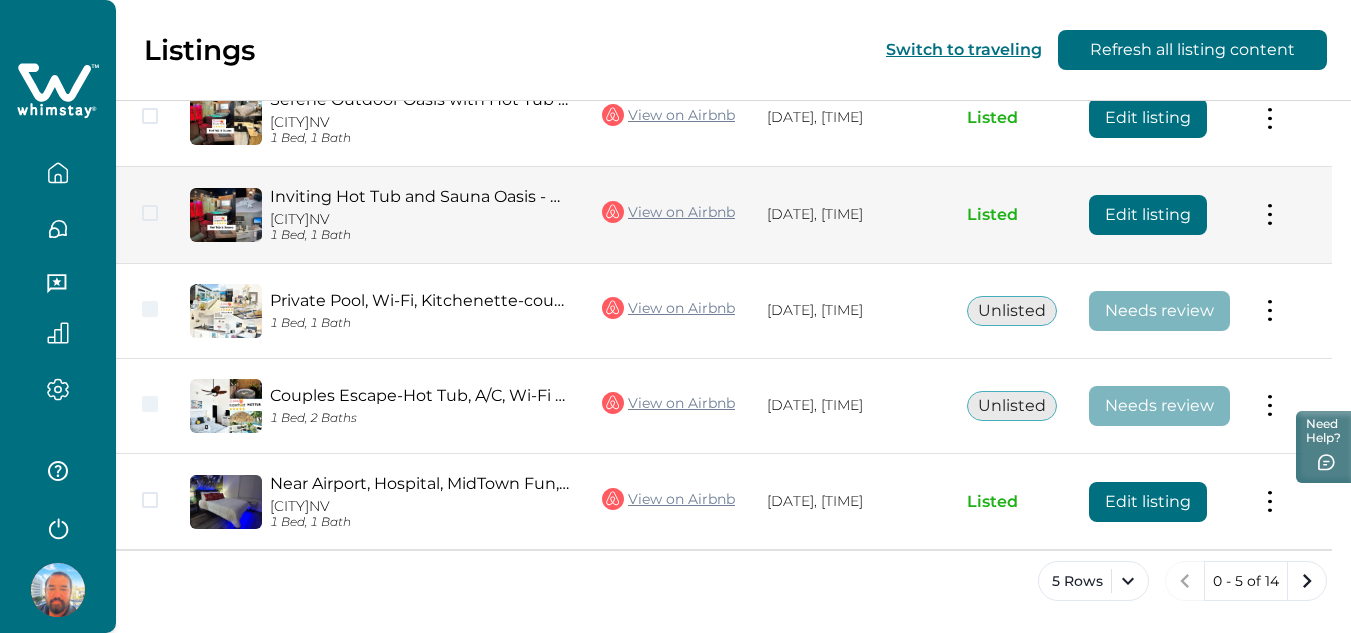 drag, startPoint x: 373, startPoint y: 59, endPoint x: 388, endPoint y: 170, distance: 112.00893 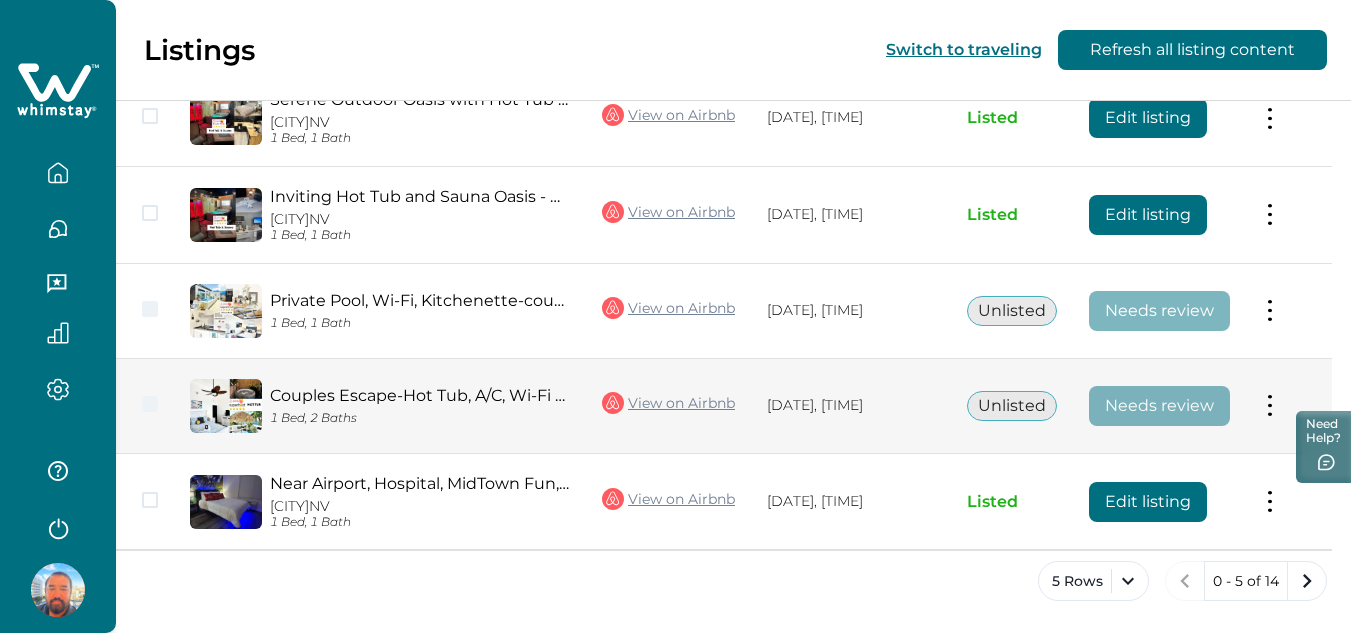 scroll, scrollTop: 312, scrollLeft: 0, axis: vertical 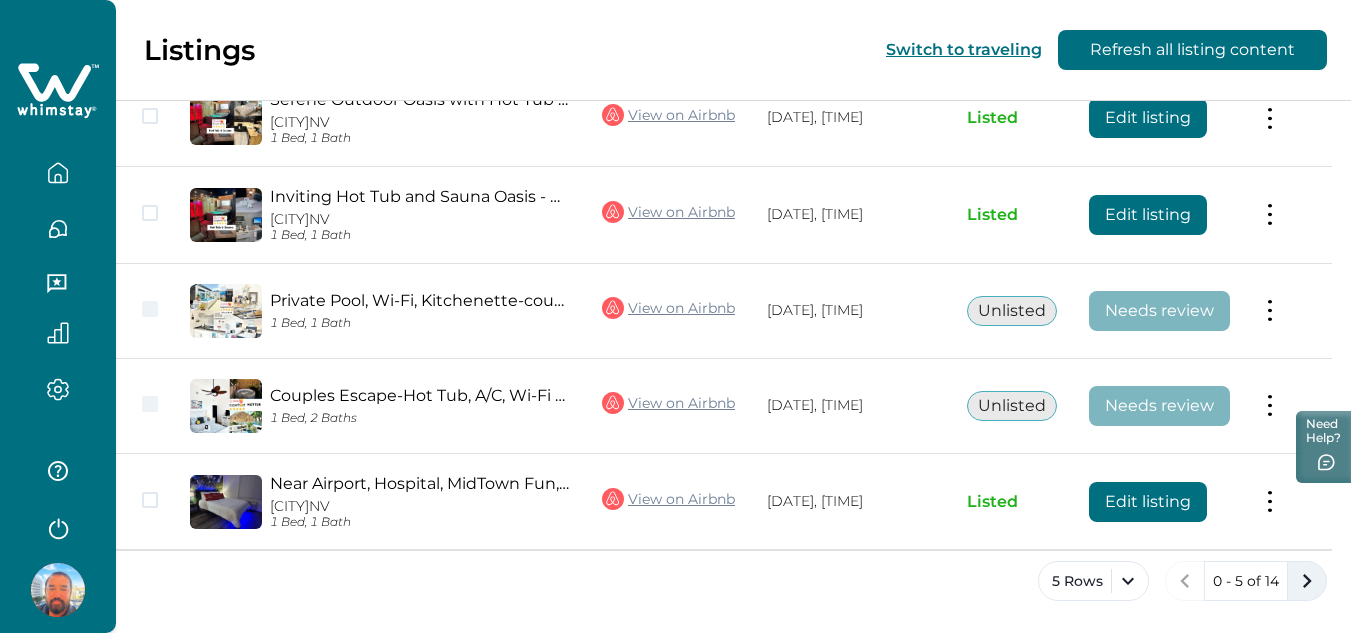 click 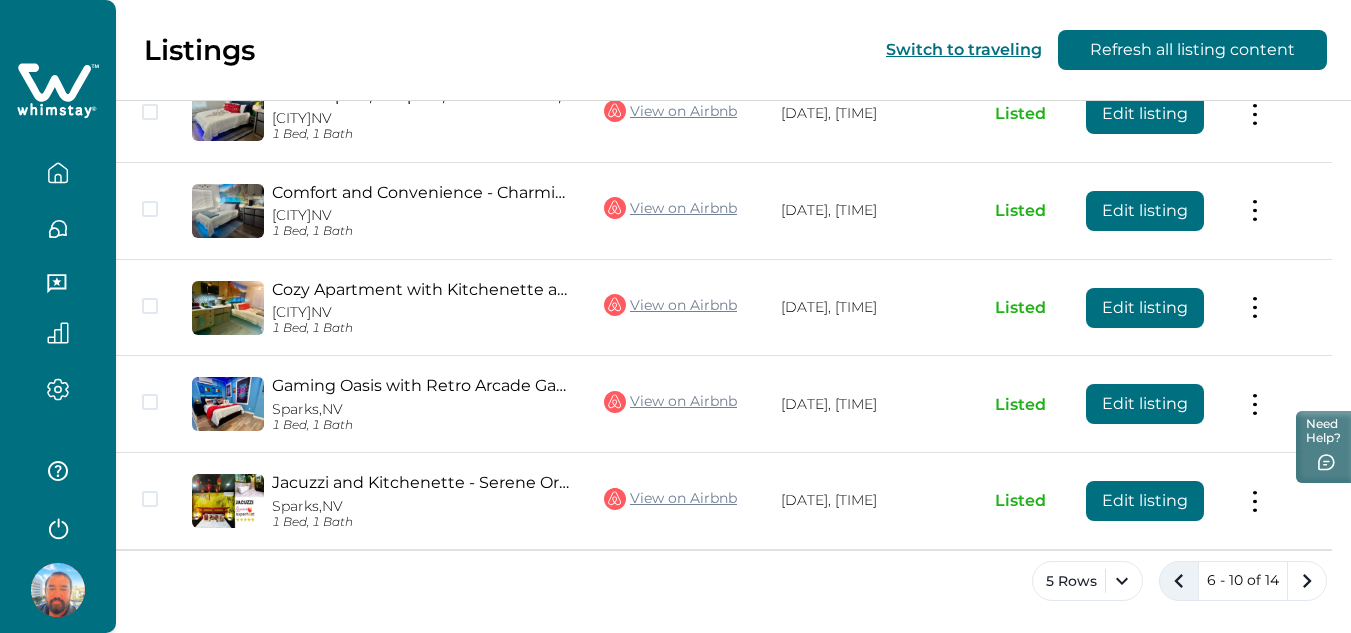 click 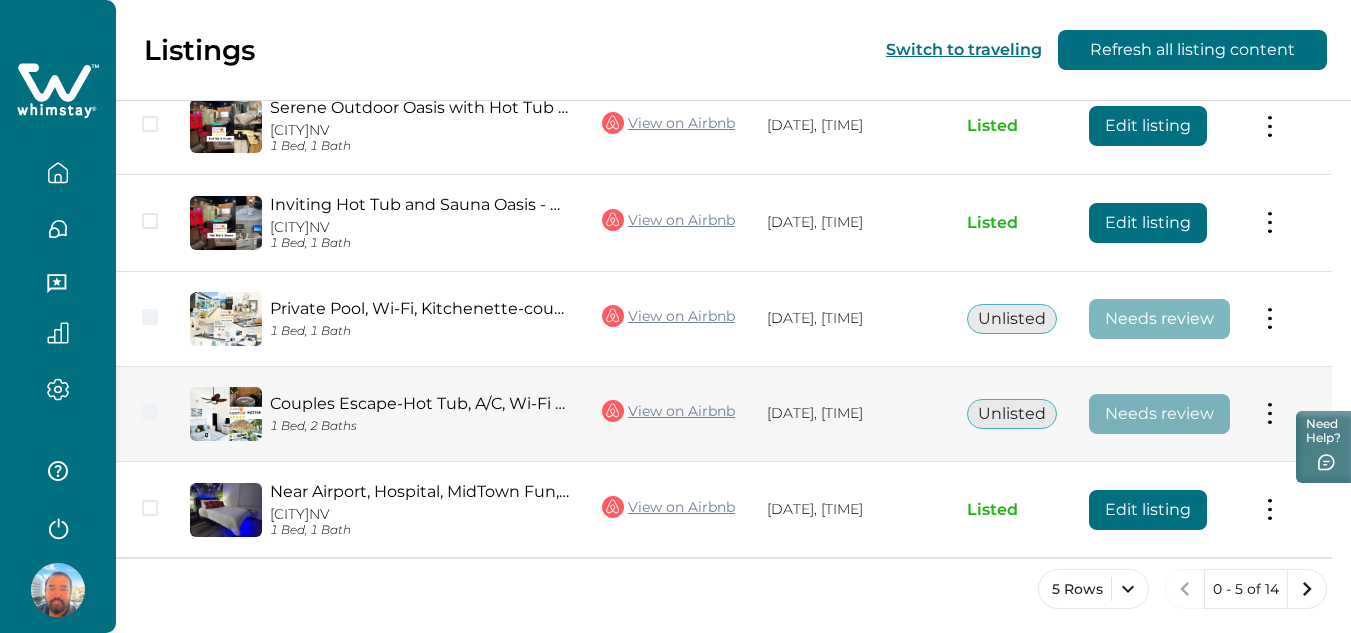 scroll, scrollTop: 212, scrollLeft: 0, axis: vertical 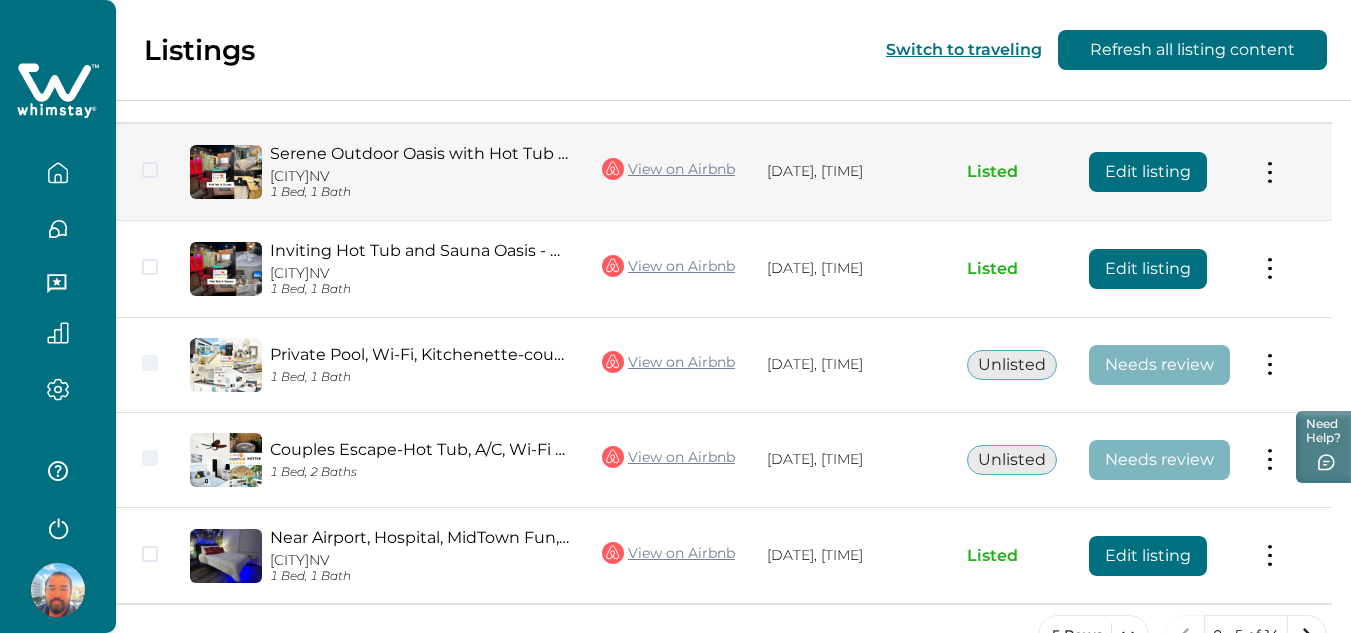 click on "Edit listing" at bounding box center [1148, 172] 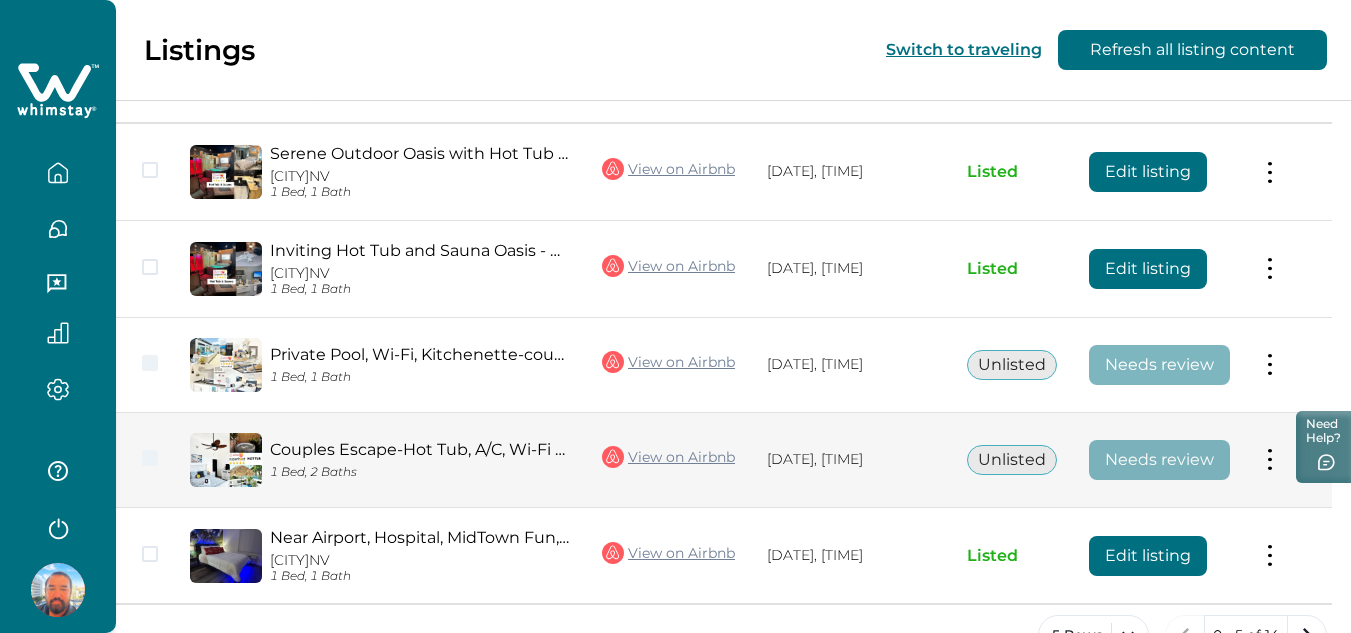 scroll, scrollTop: 312, scrollLeft: 0, axis: vertical 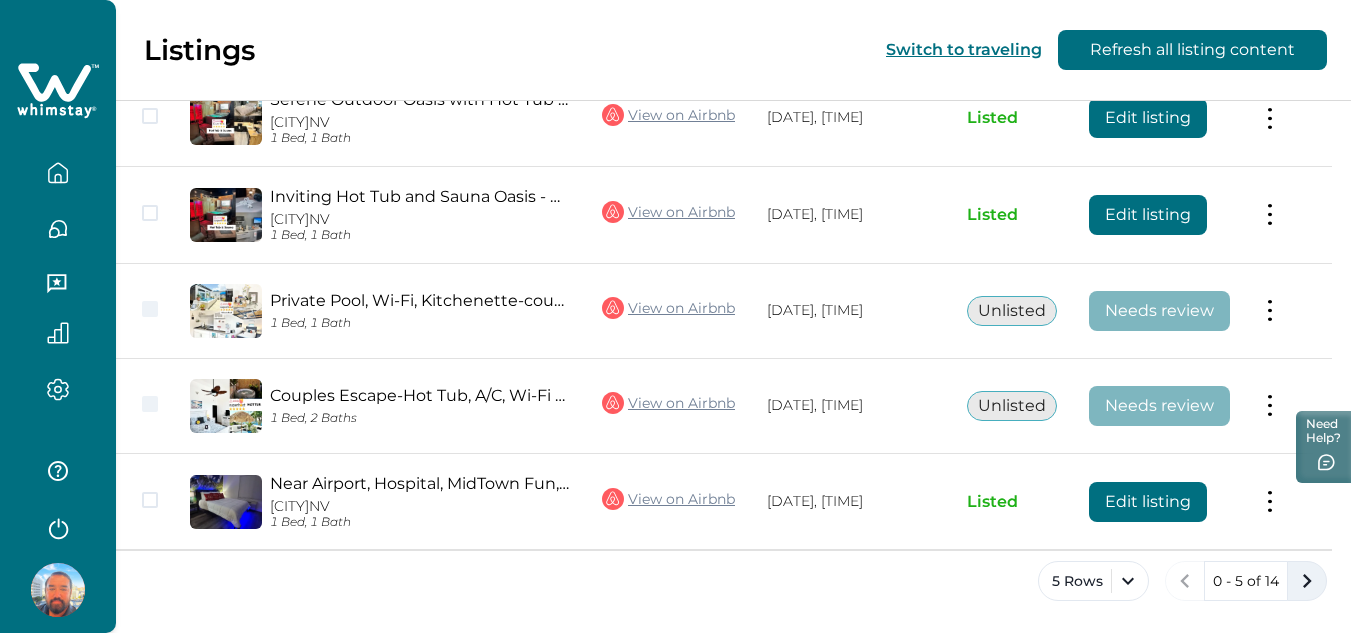 click 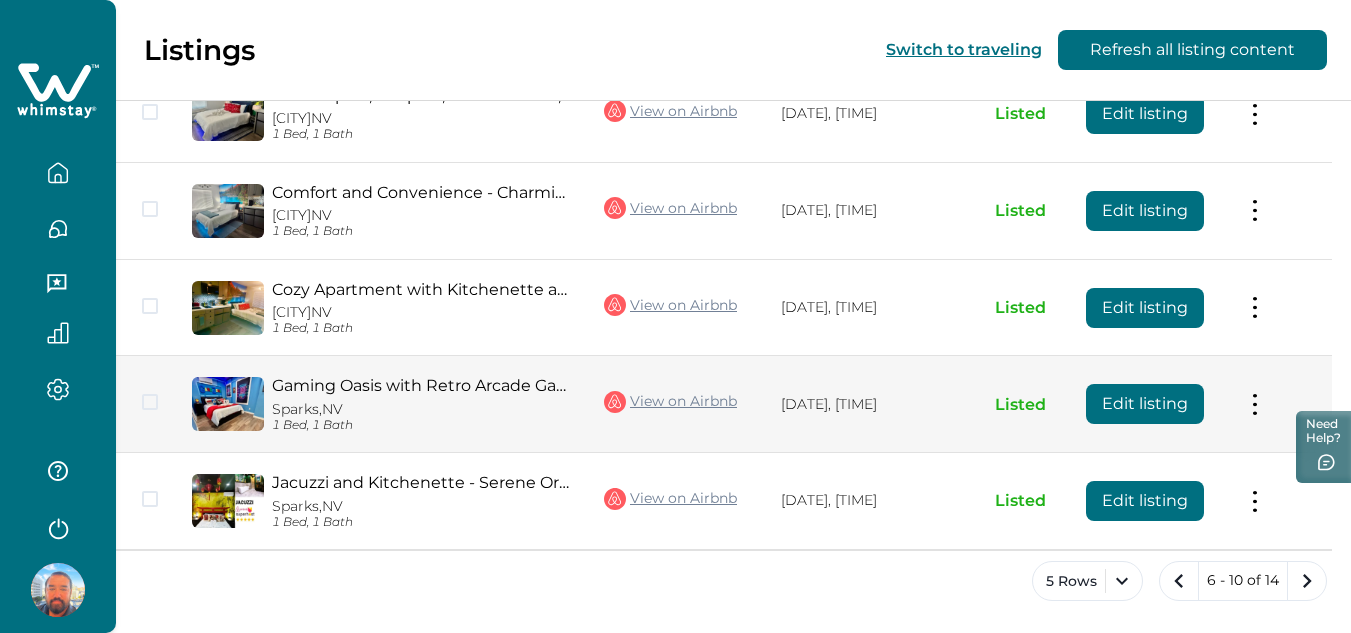 click on "Edit listing" at bounding box center [1145, 404] 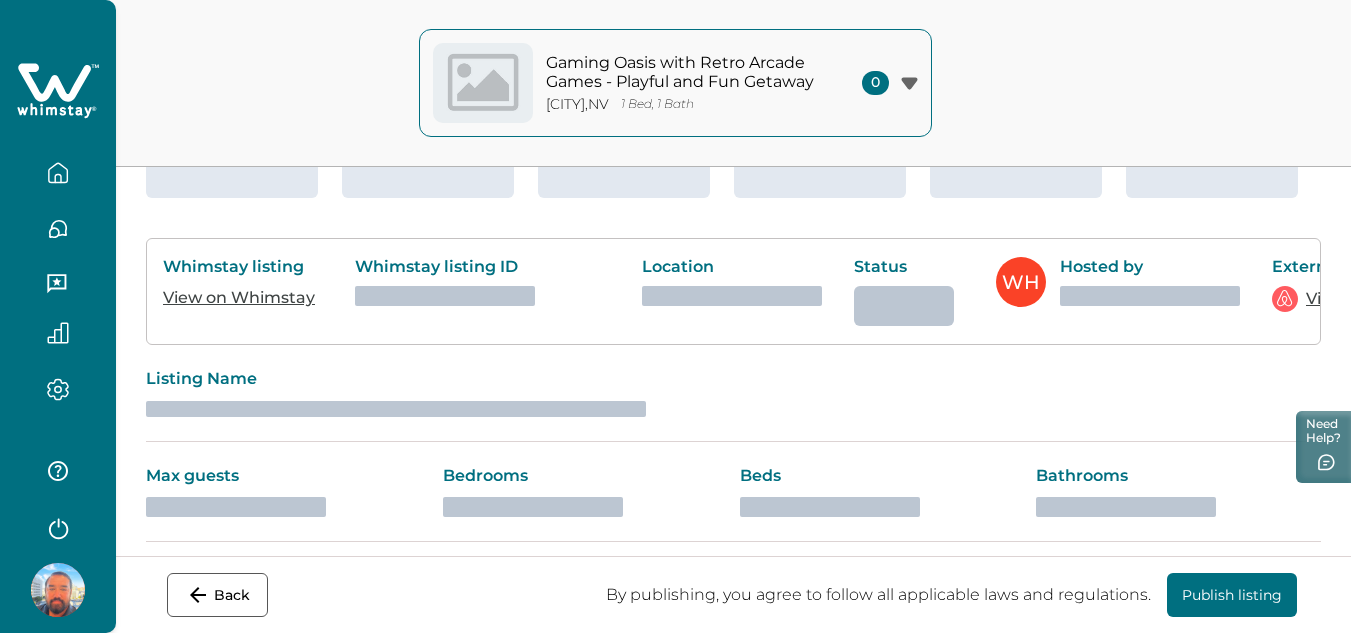 scroll, scrollTop: 0, scrollLeft: 0, axis: both 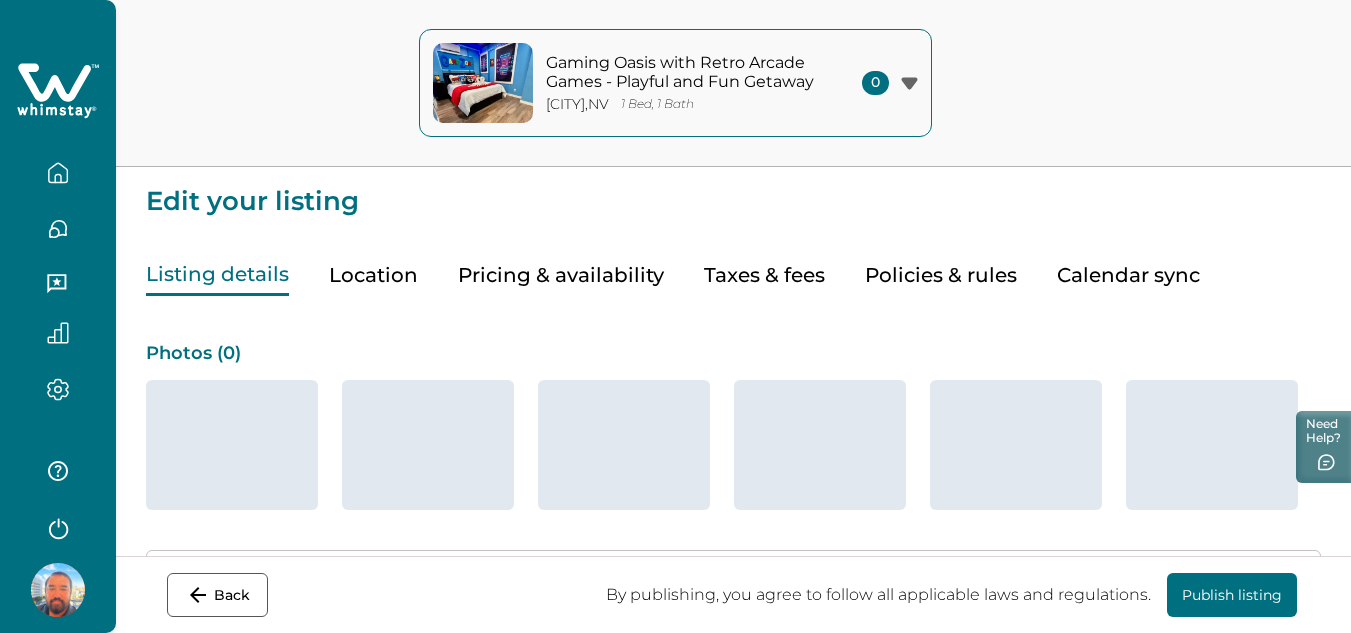 click on "Policies & rules" at bounding box center (941, 275) 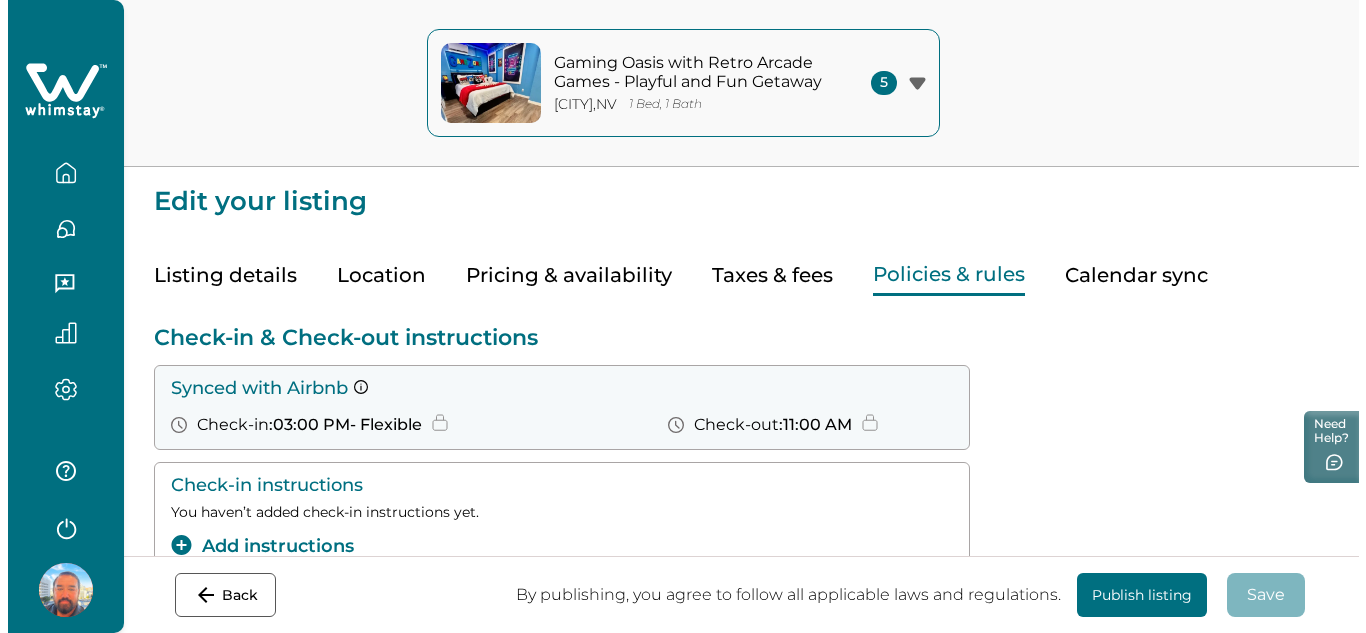 scroll, scrollTop: 200, scrollLeft: 0, axis: vertical 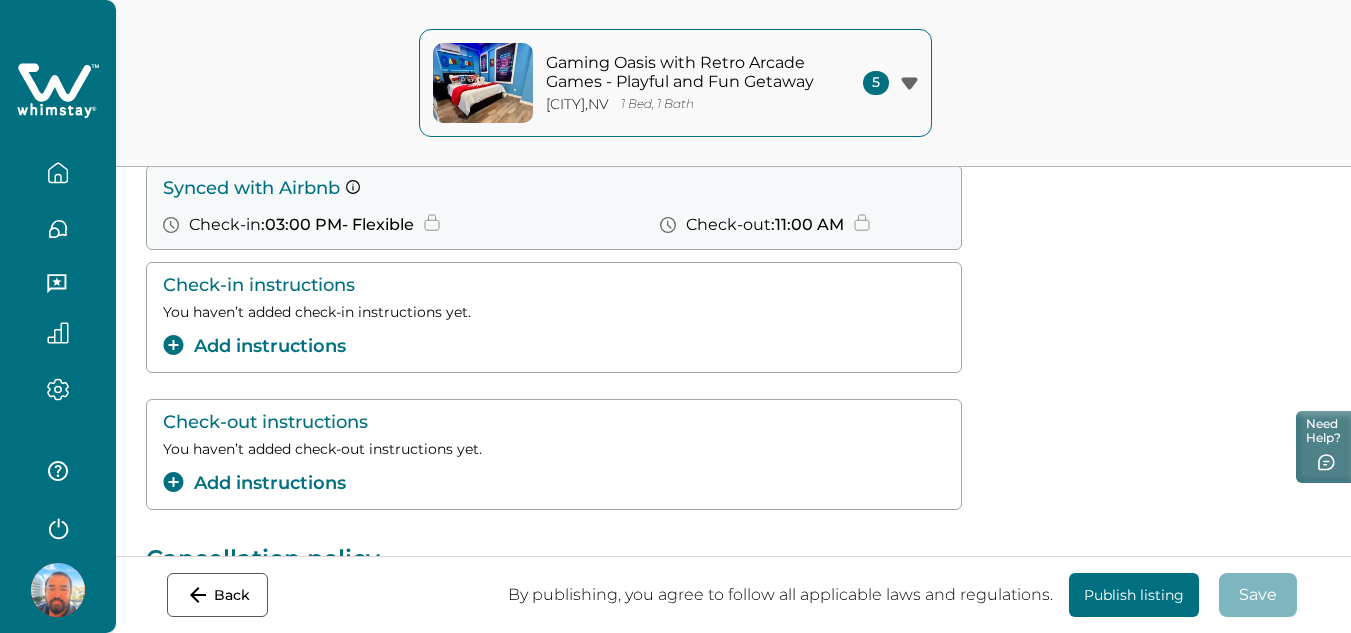 click on "Add instructions" at bounding box center (254, 346) 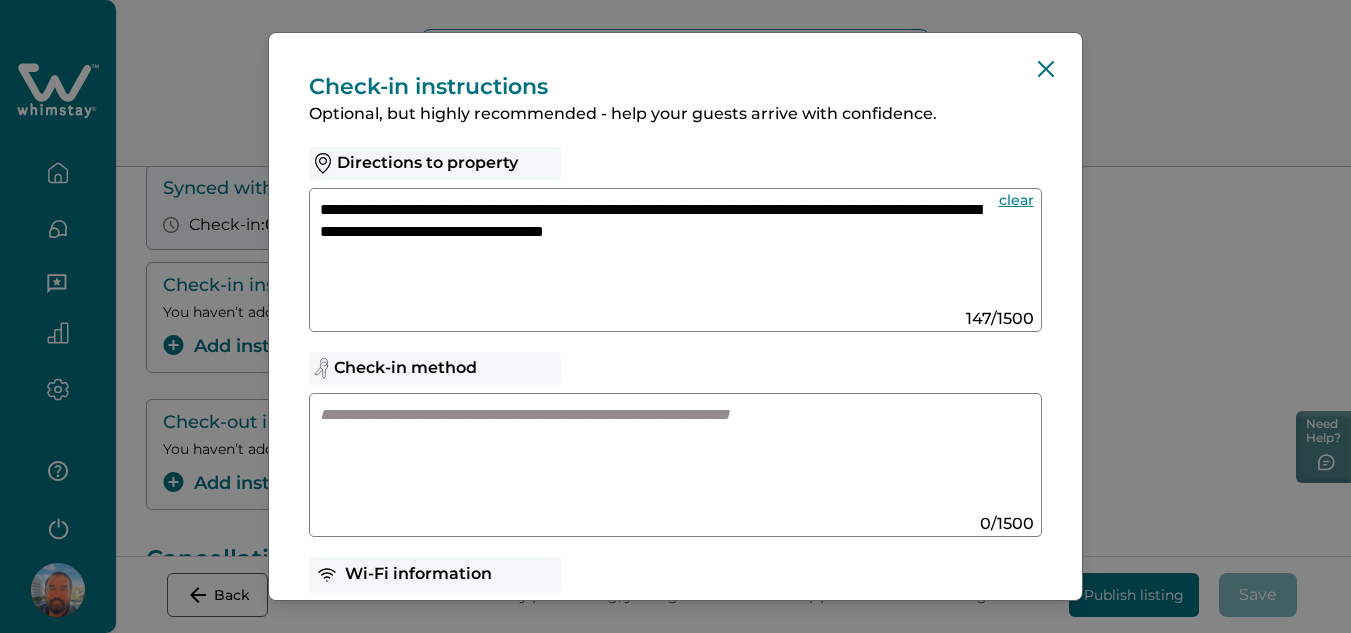 click on "**********" at bounding box center (656, 252) 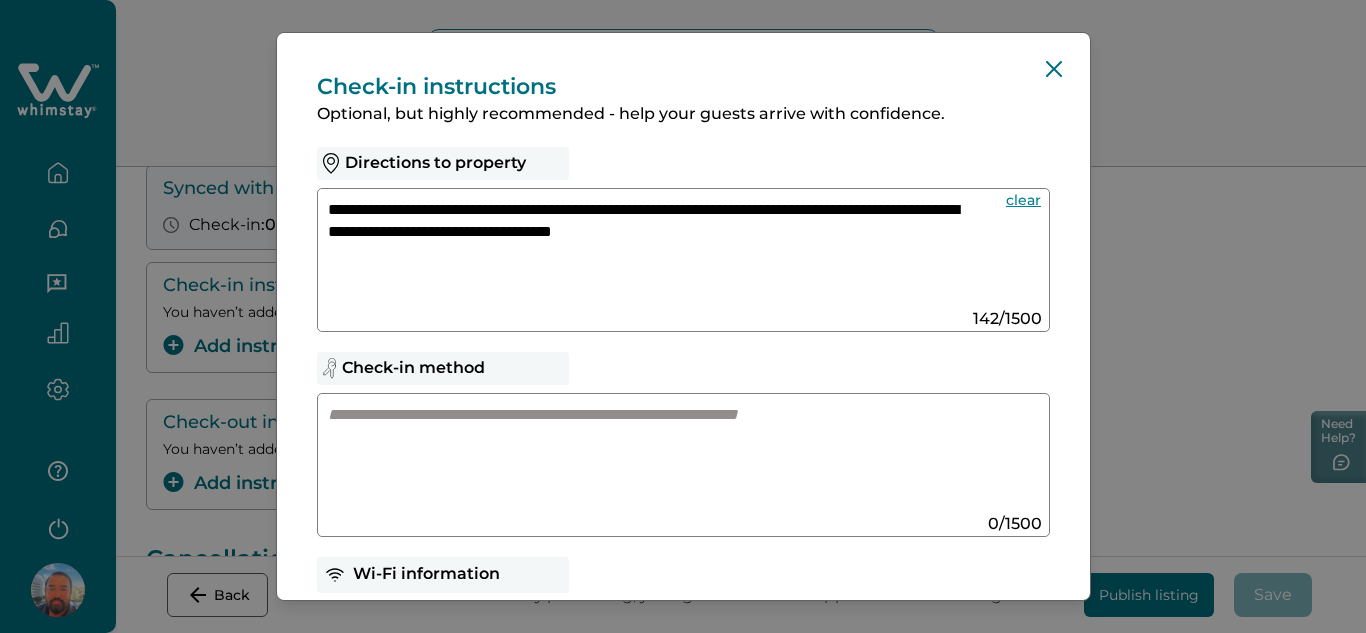 drag, startPoint x: 381, startPoint y: 328, endPoint x: 730, endPoint y: 308, distance: 349.5726 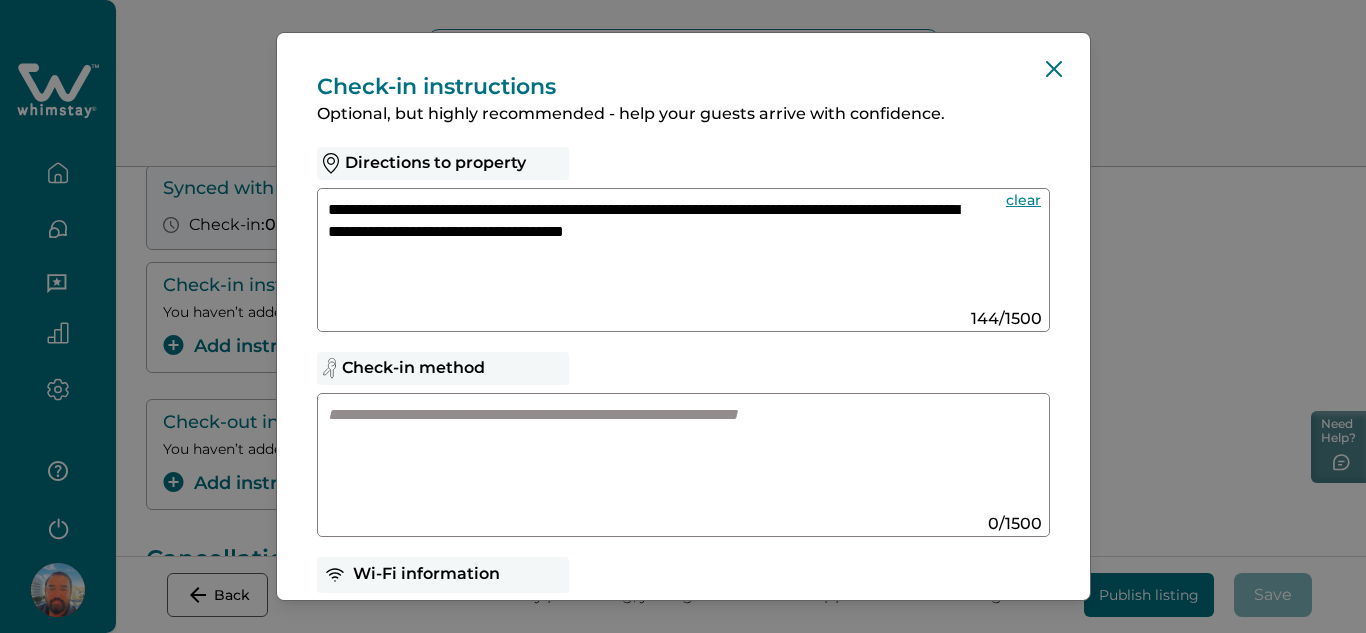 paste on "**********" 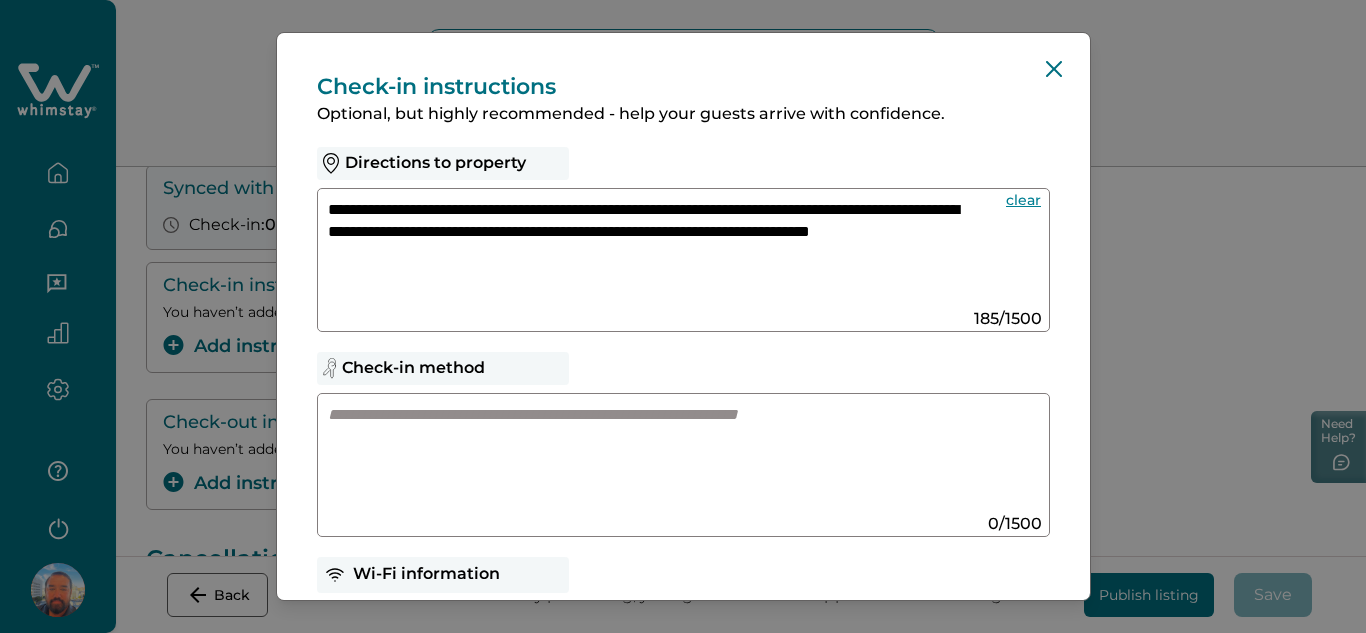 scroll, scrollTop: 4, scrollLeft: 0, axis: vertical 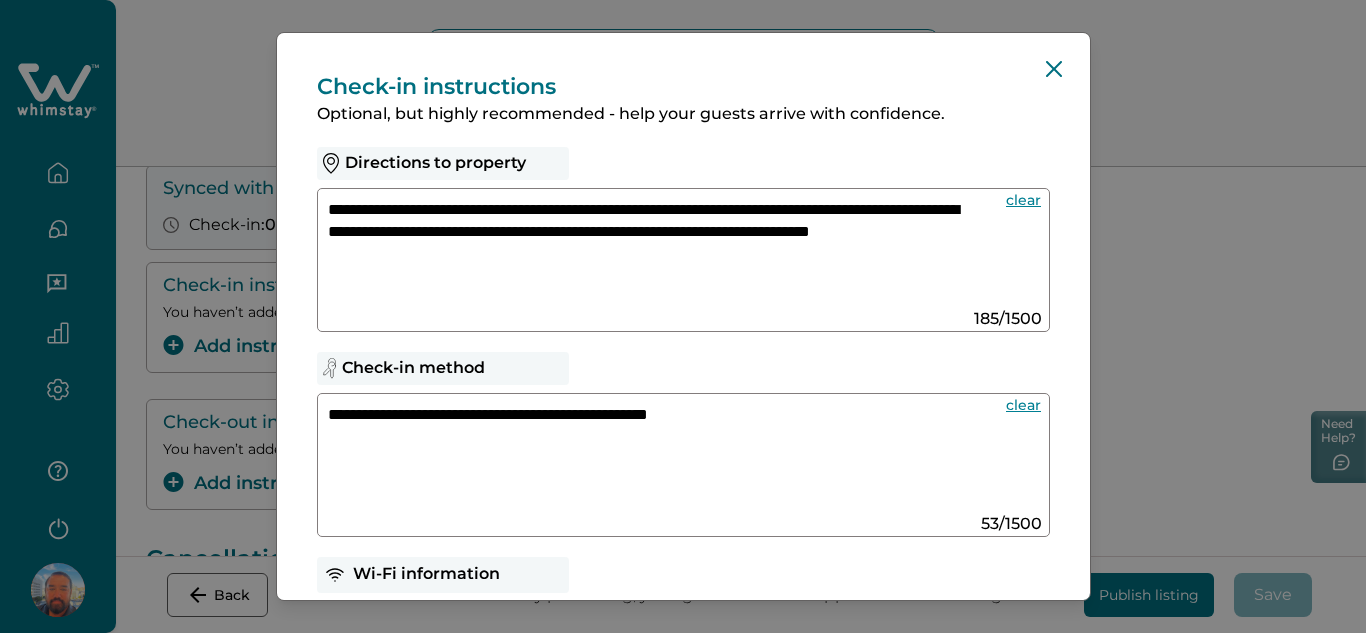 type on "**********" 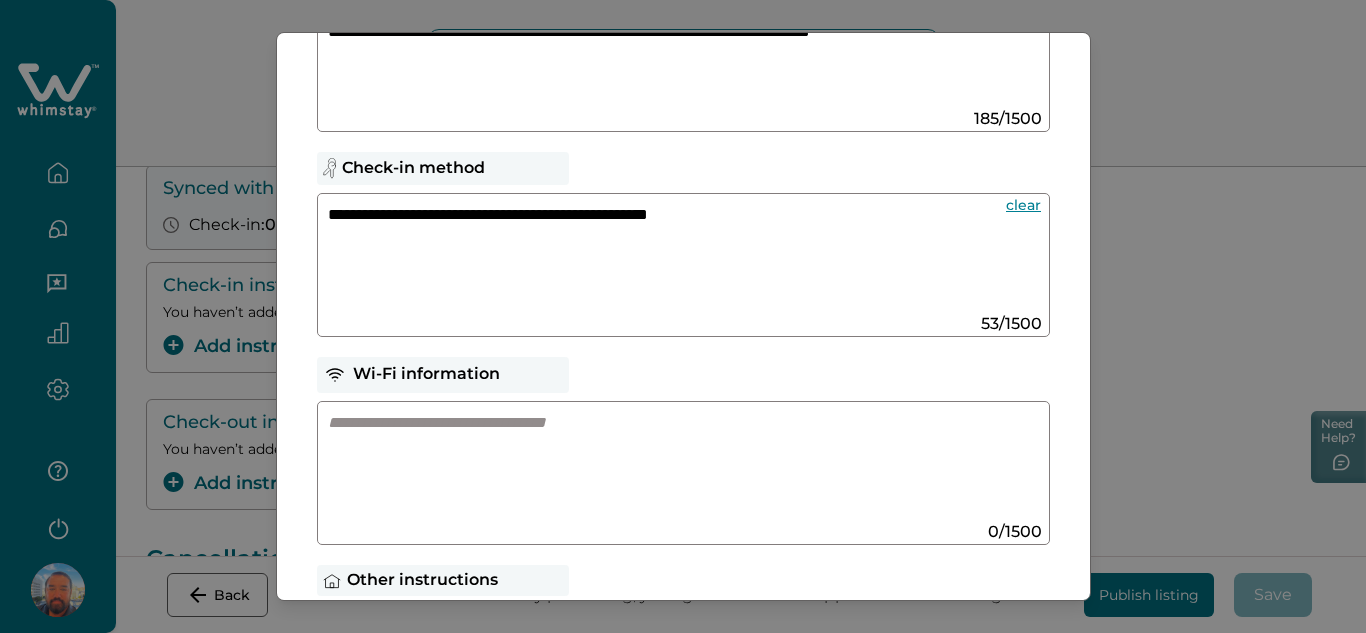 click at bounding box center [664, 465] 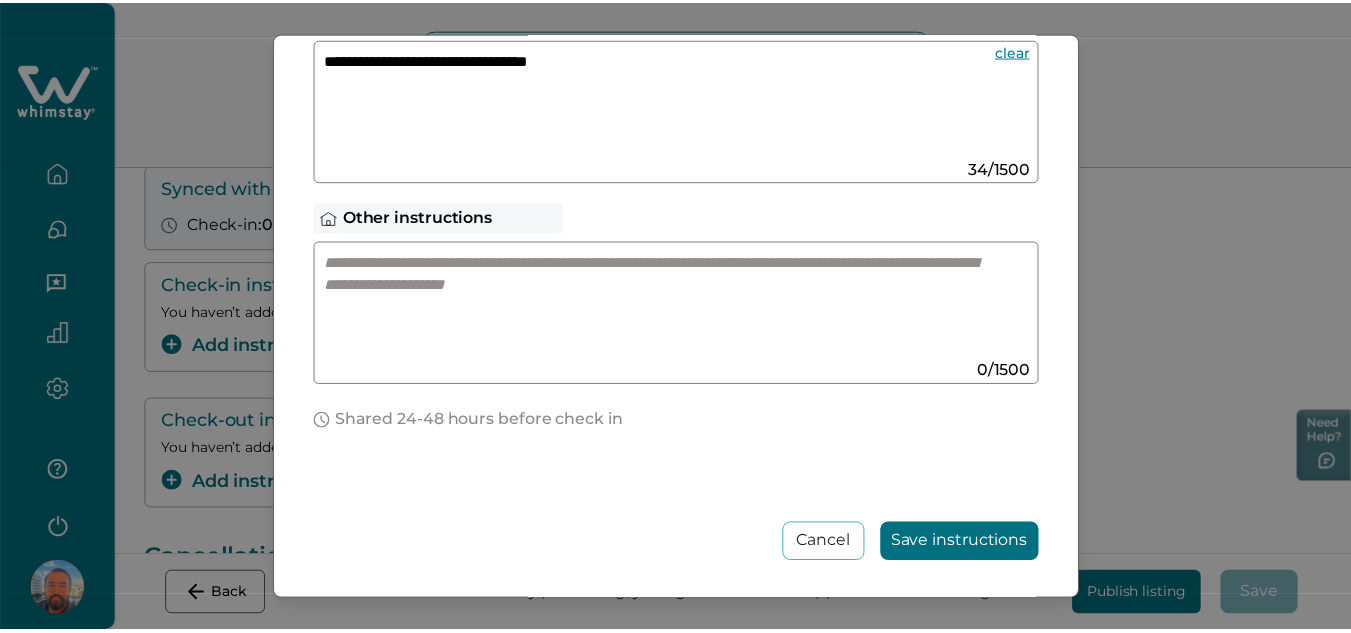 scroll, scrollTop: 600, scrollLeft: 0, axis: vertical 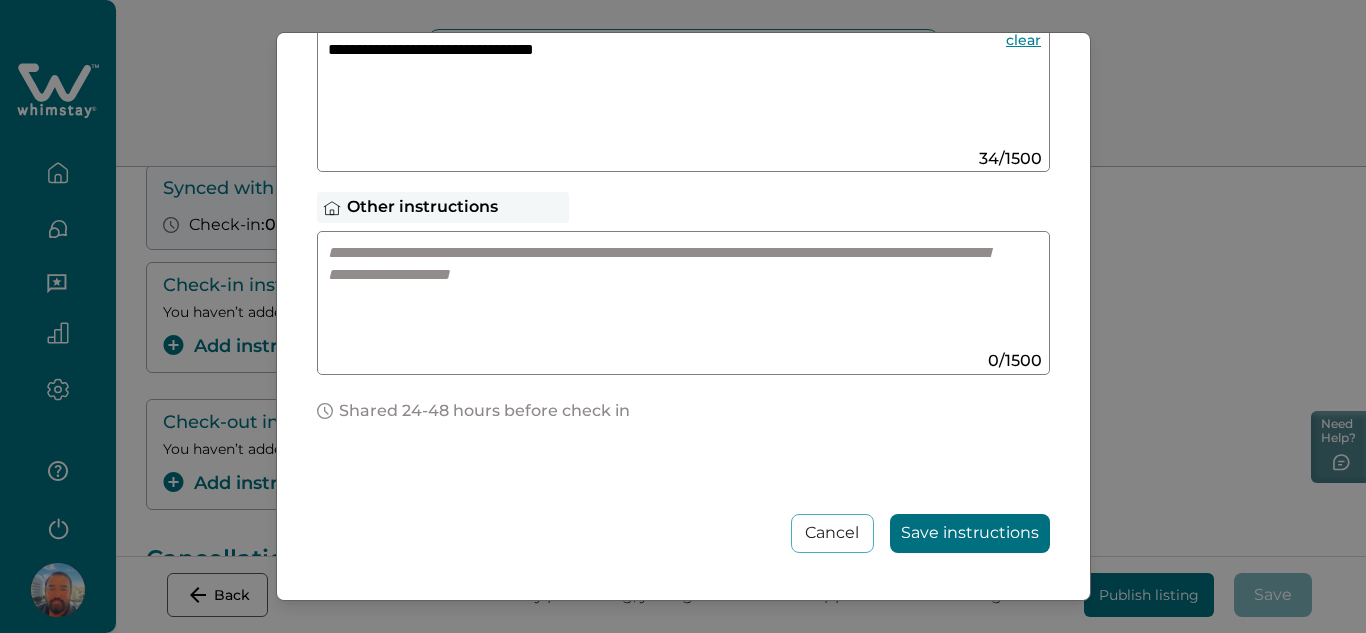 type on "**********" 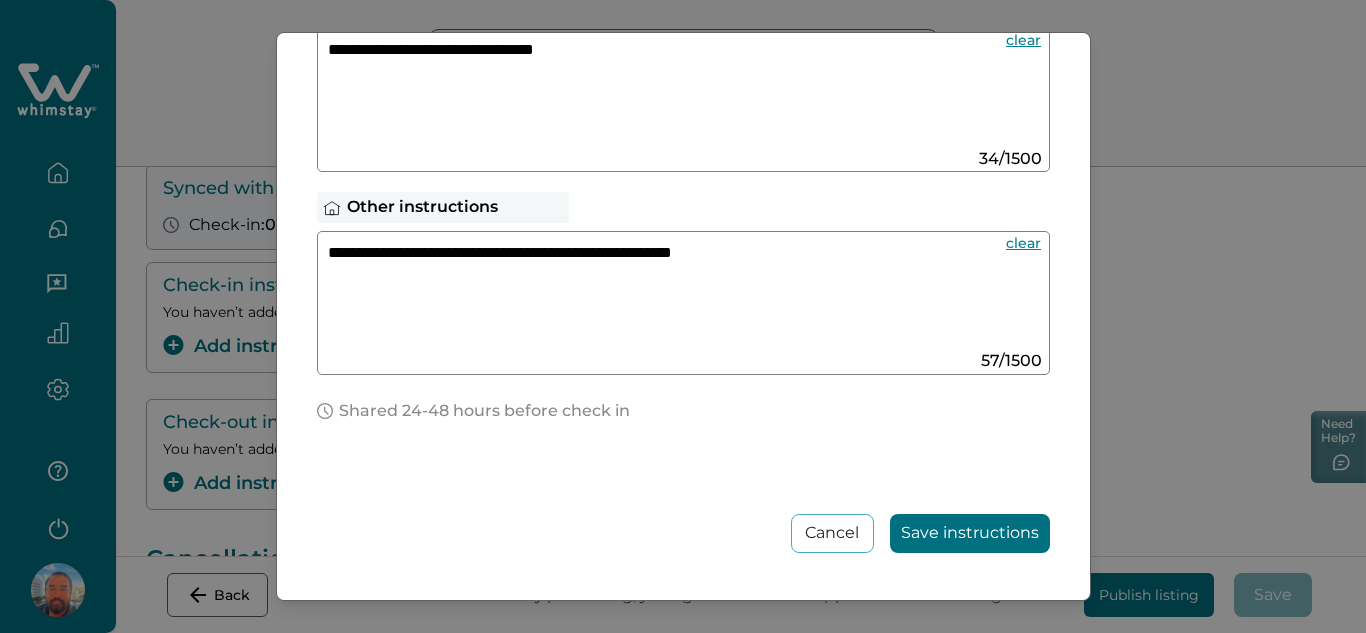 type on "**********" 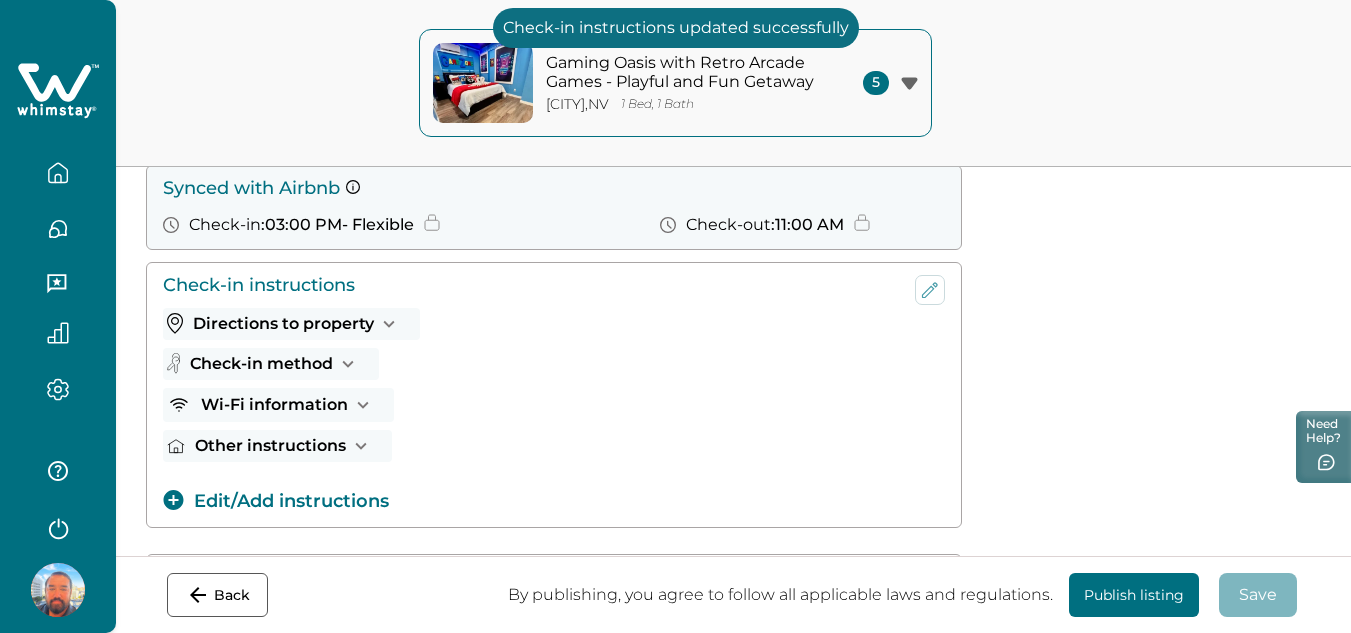 click on "Publish listing" at bounding box center (1134, 595) 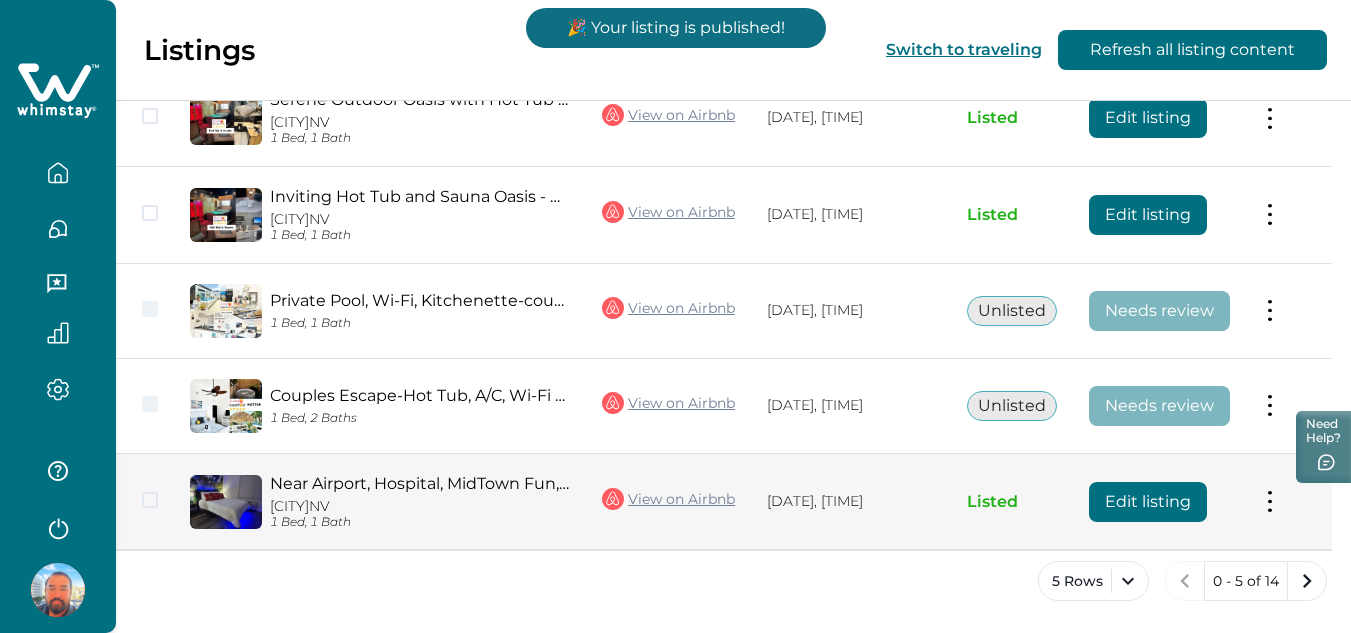 scroll, scrollTop: 312, scrollLeft: 0, axis: vertical 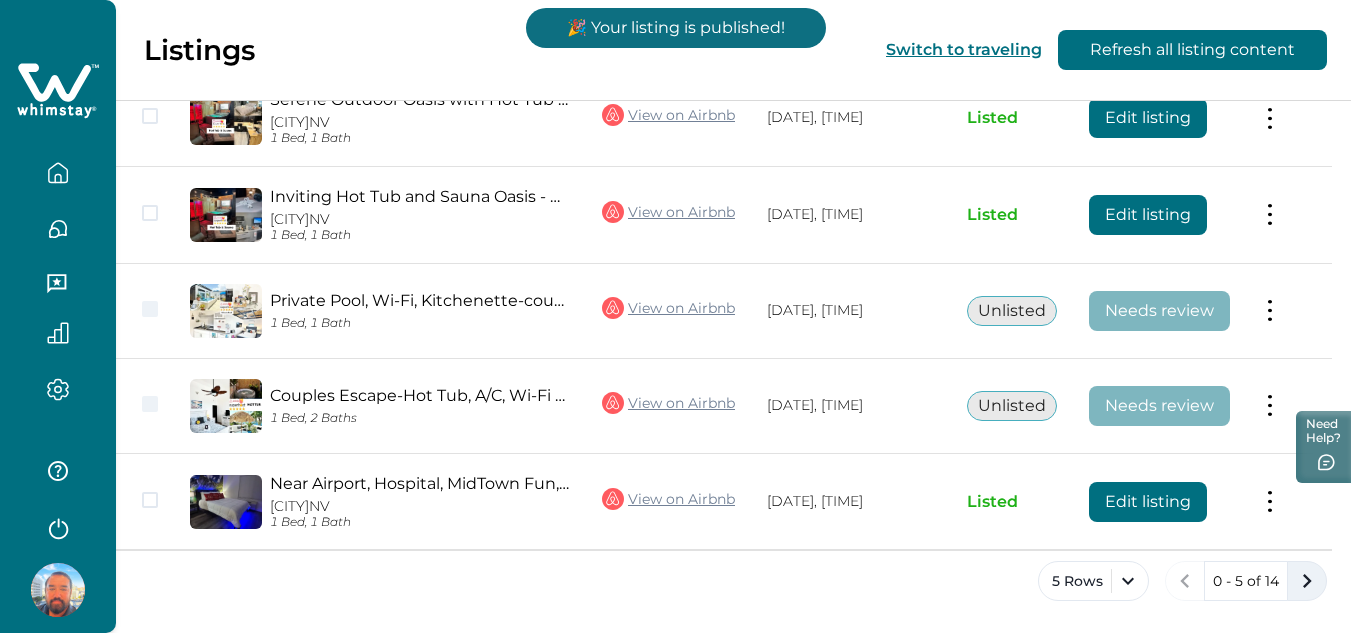 click 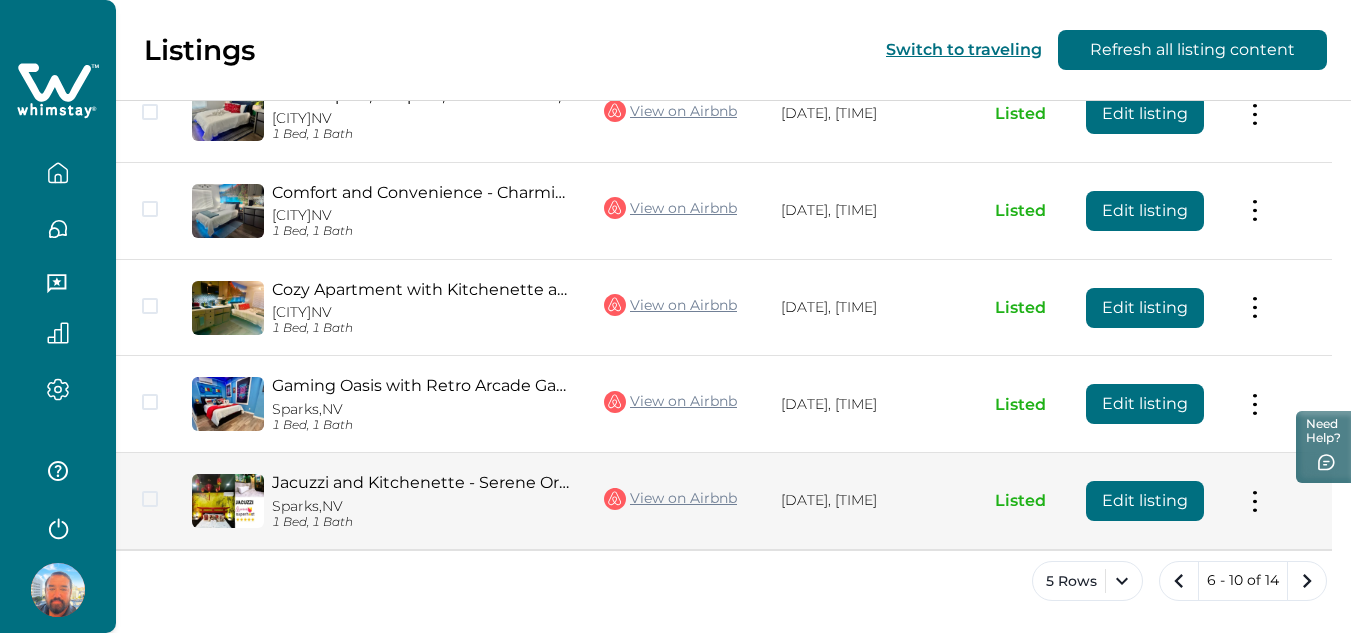 click on "Edit listing" at bounding box center [1145, 501] 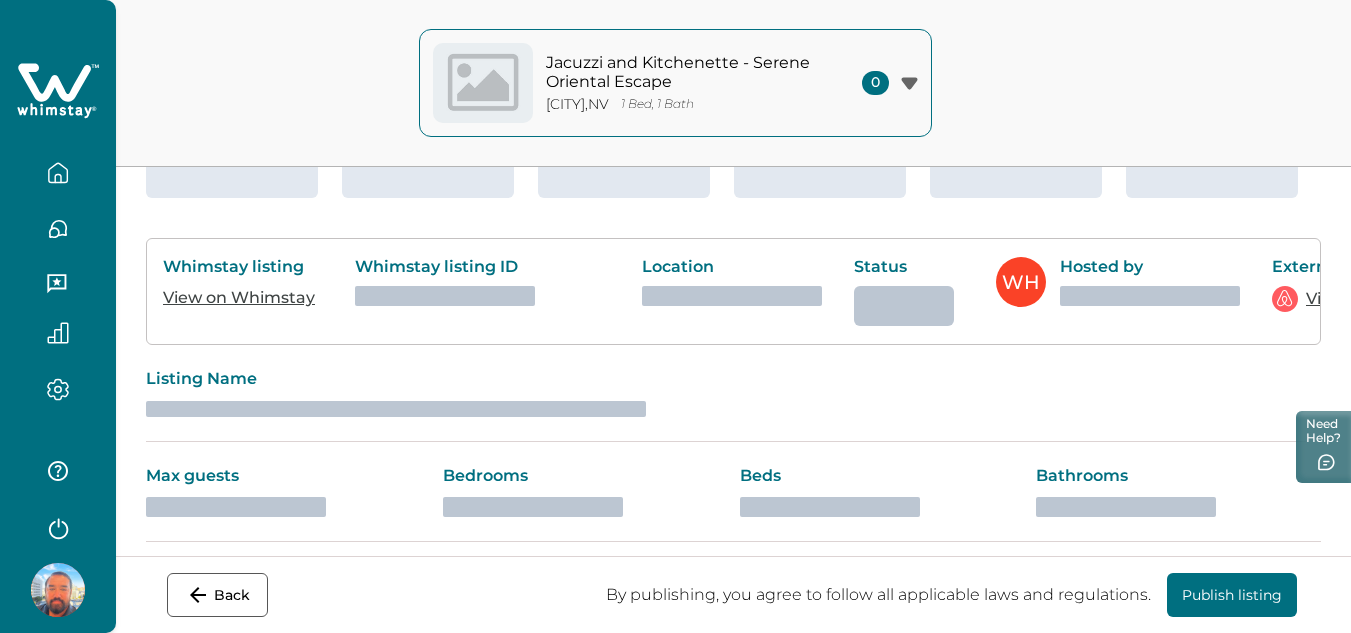 scroll, scrollTop: 0, scrollLeft: 0, axis: both 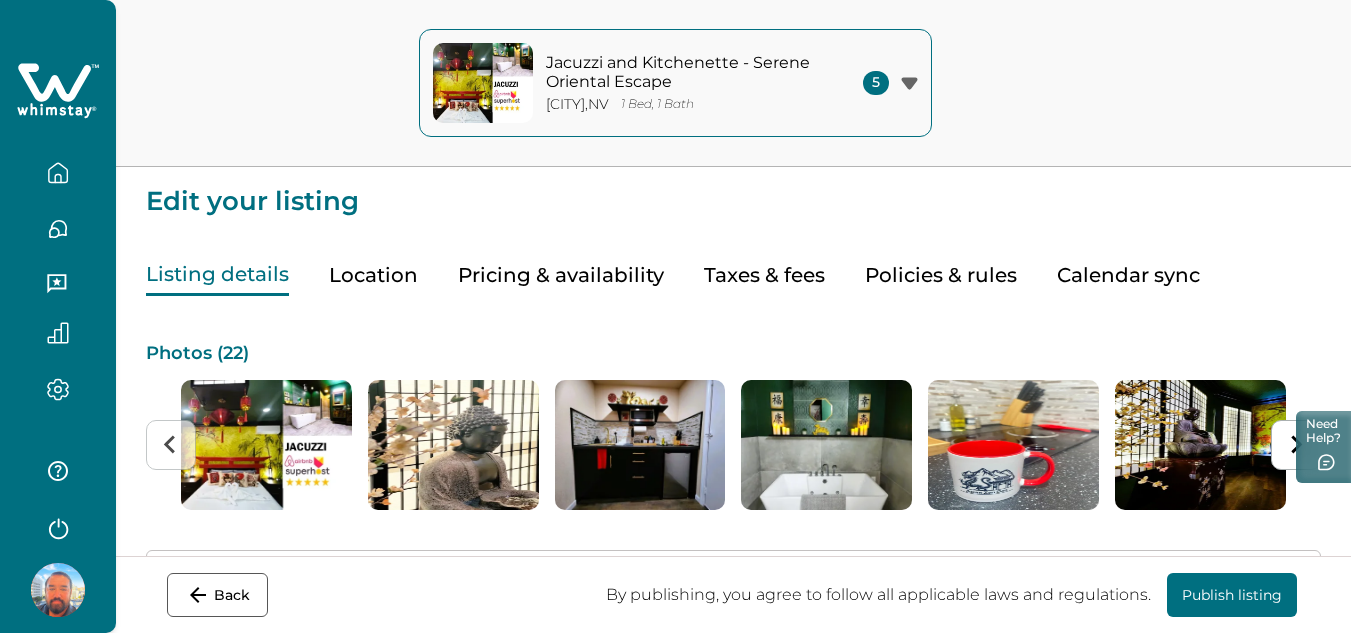 click on "Photos ( 22 )" at bounding box center (733, 354) 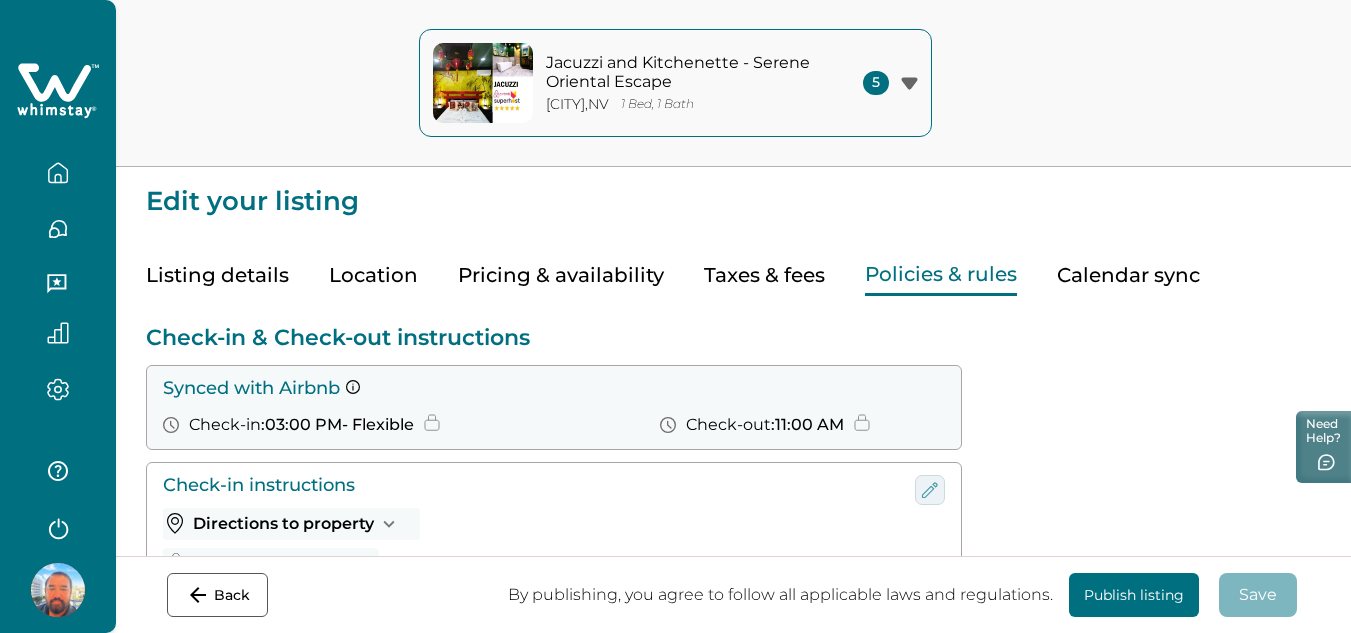 click 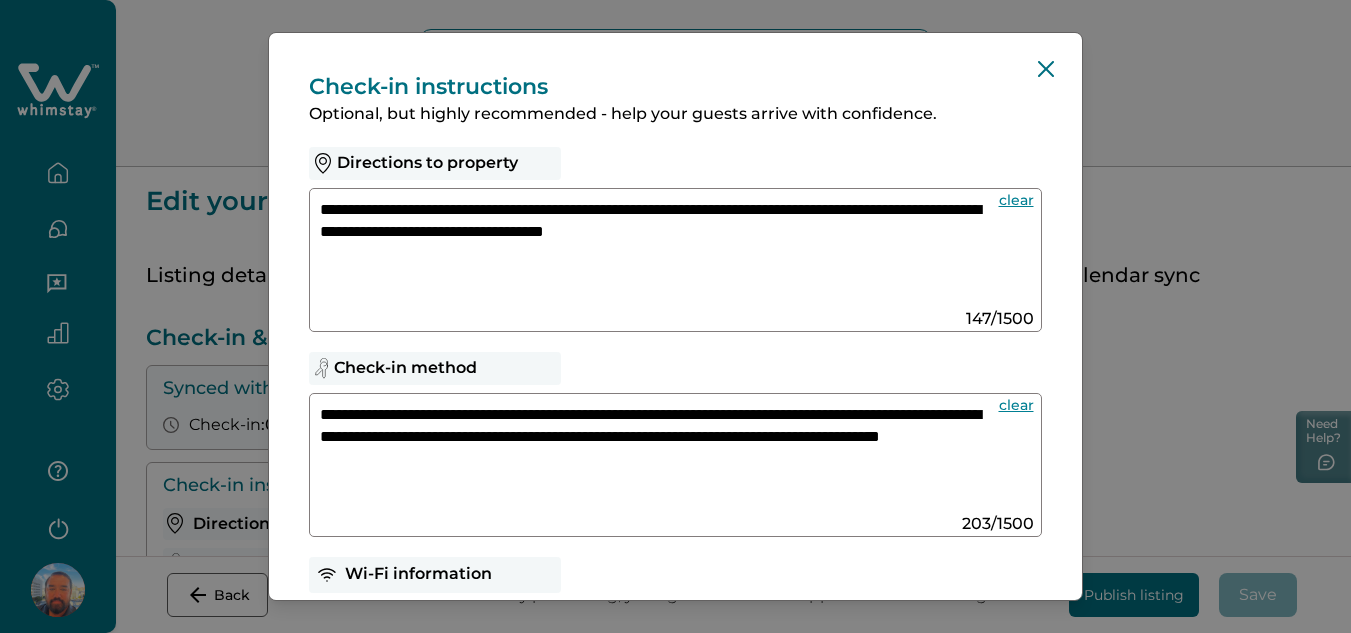click on "**********" at bounding box center (656, 252) 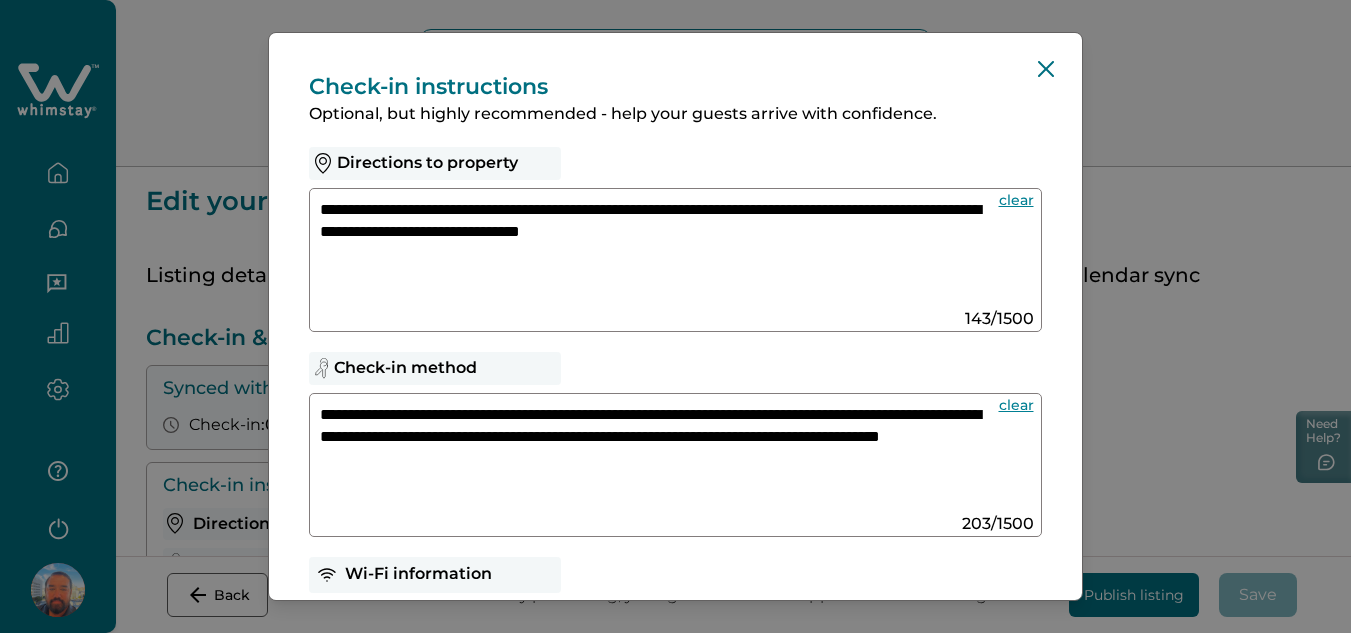 type on "**********" 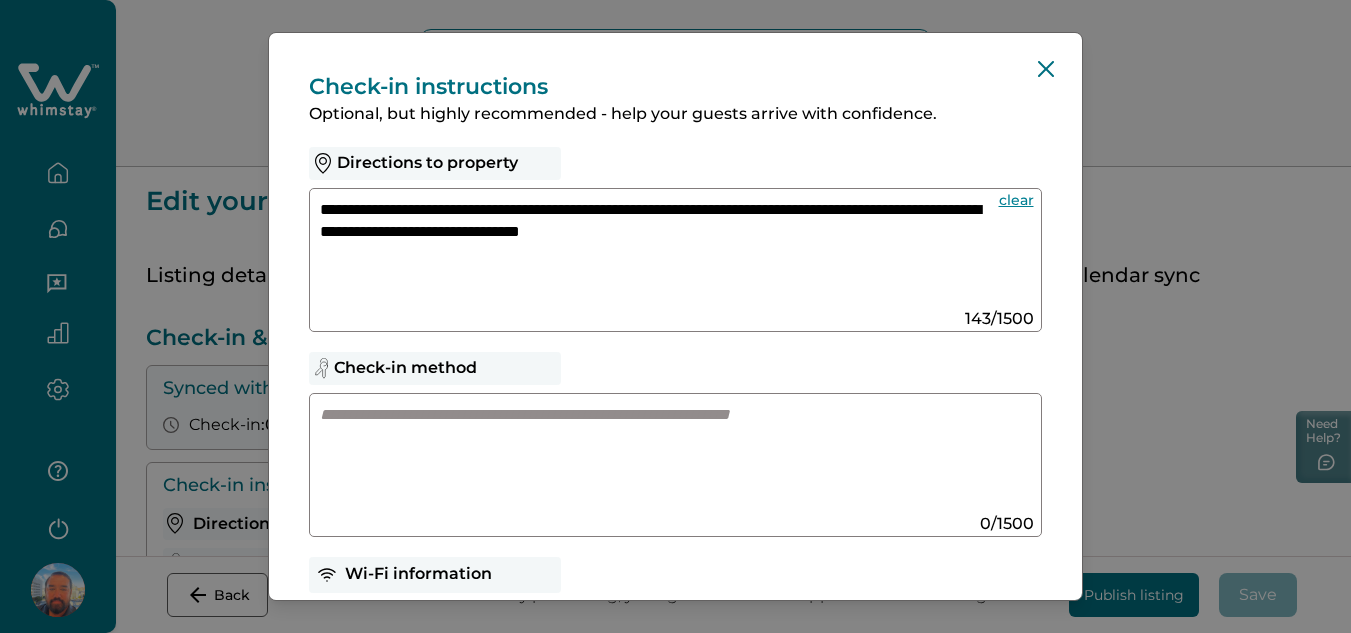 drag, startPoint x: 349, startPoint y: 459, endPoint x: 427, endPoint y: 193, distance: 277.2003 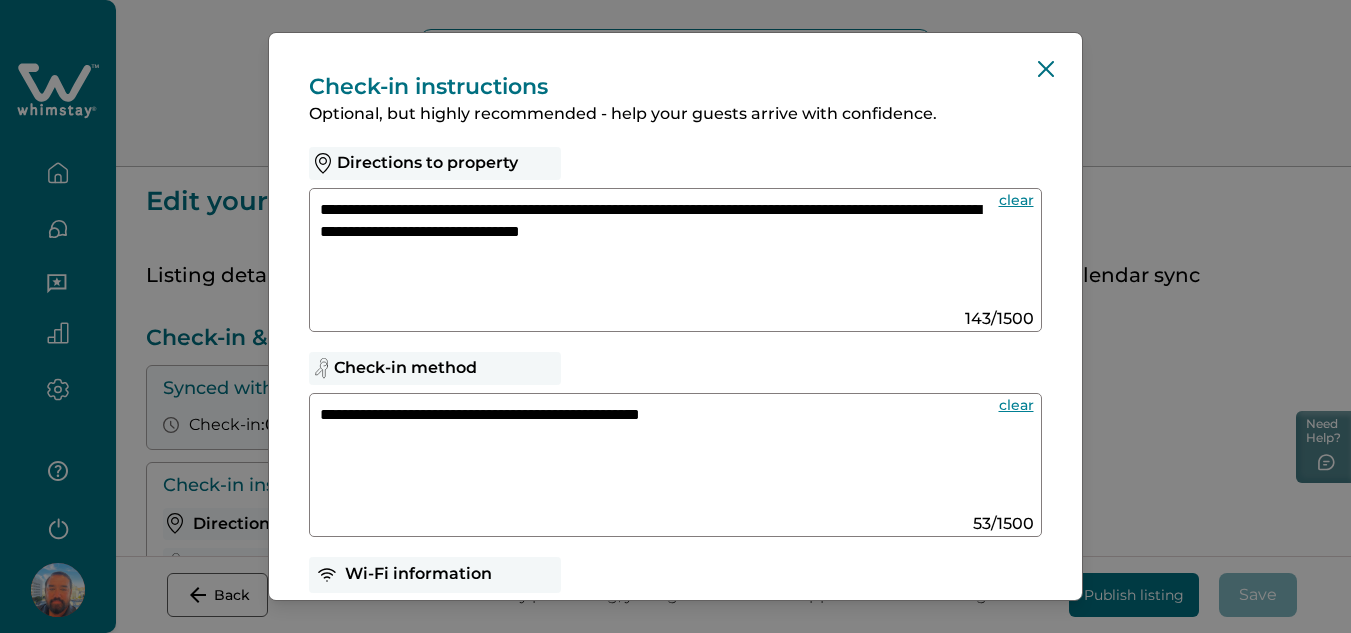 type on "**********" 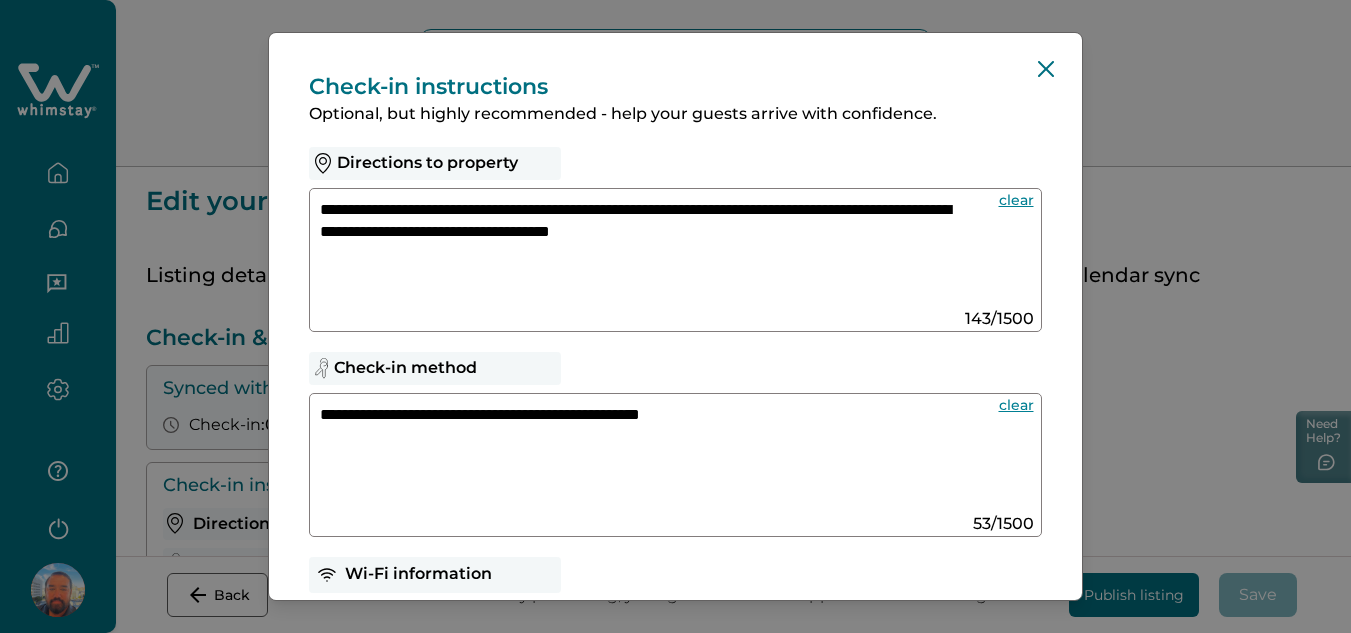 click on "**********" at bounding box center (637, 664) 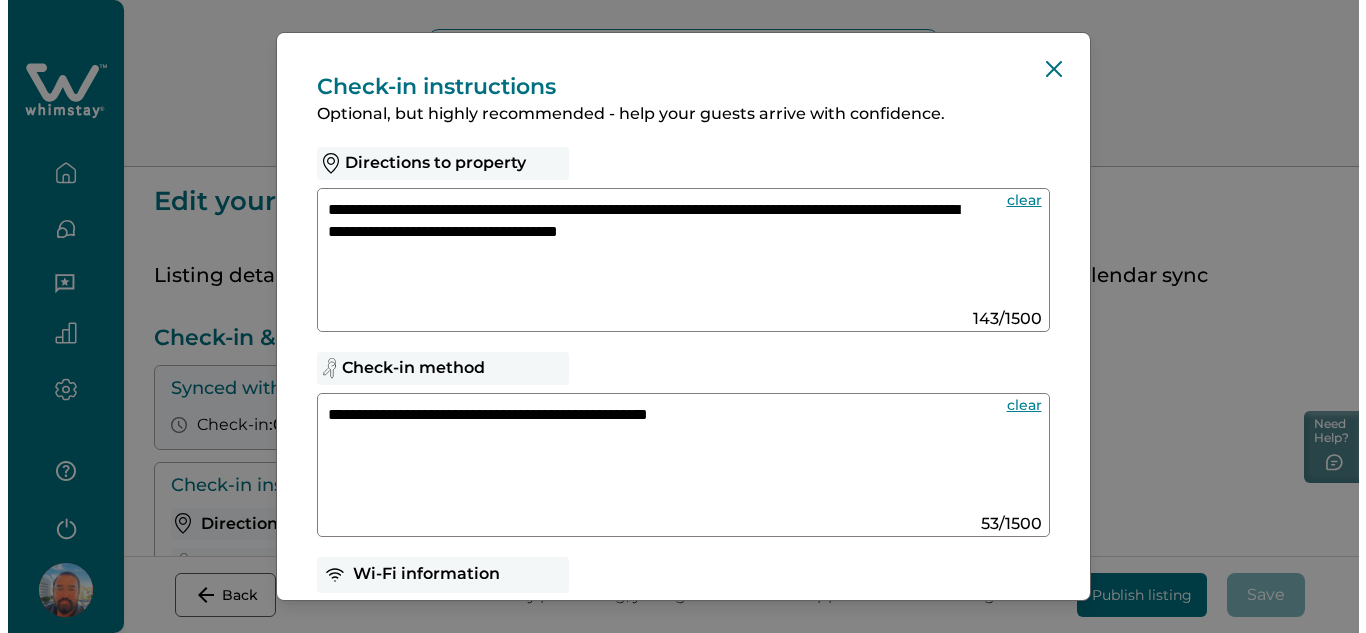 scroll, scrollTop: 200, scrollLeft: 0, axis: vertical 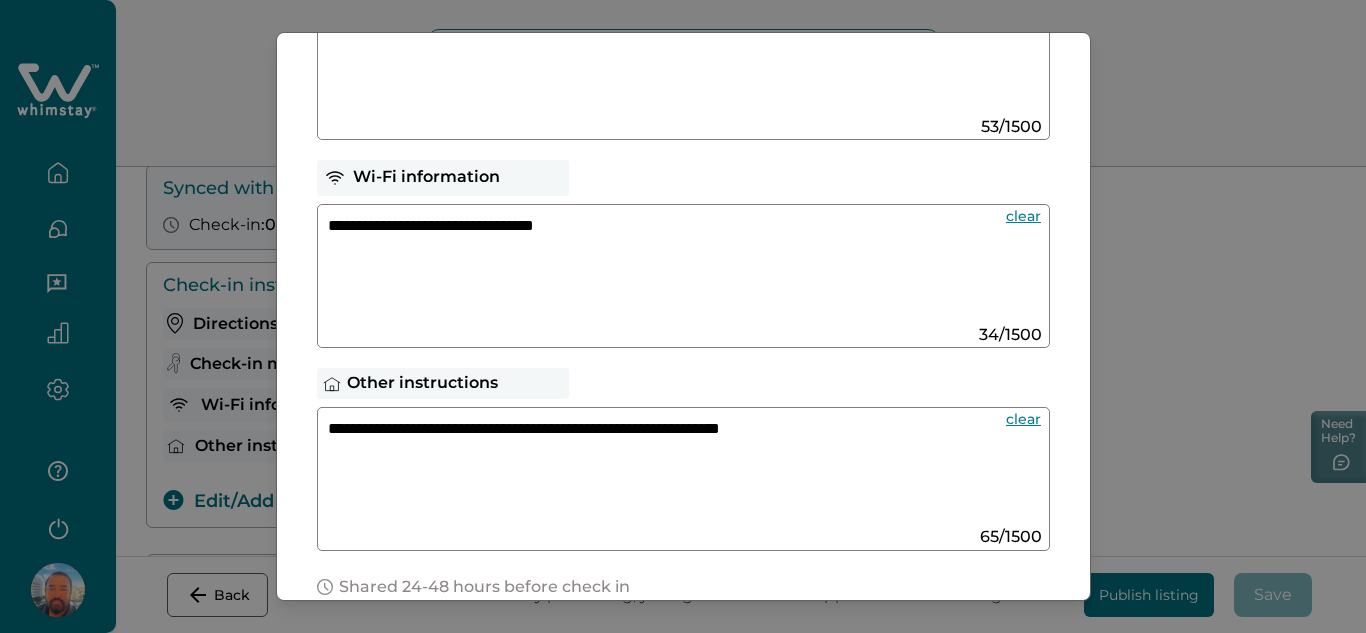paste 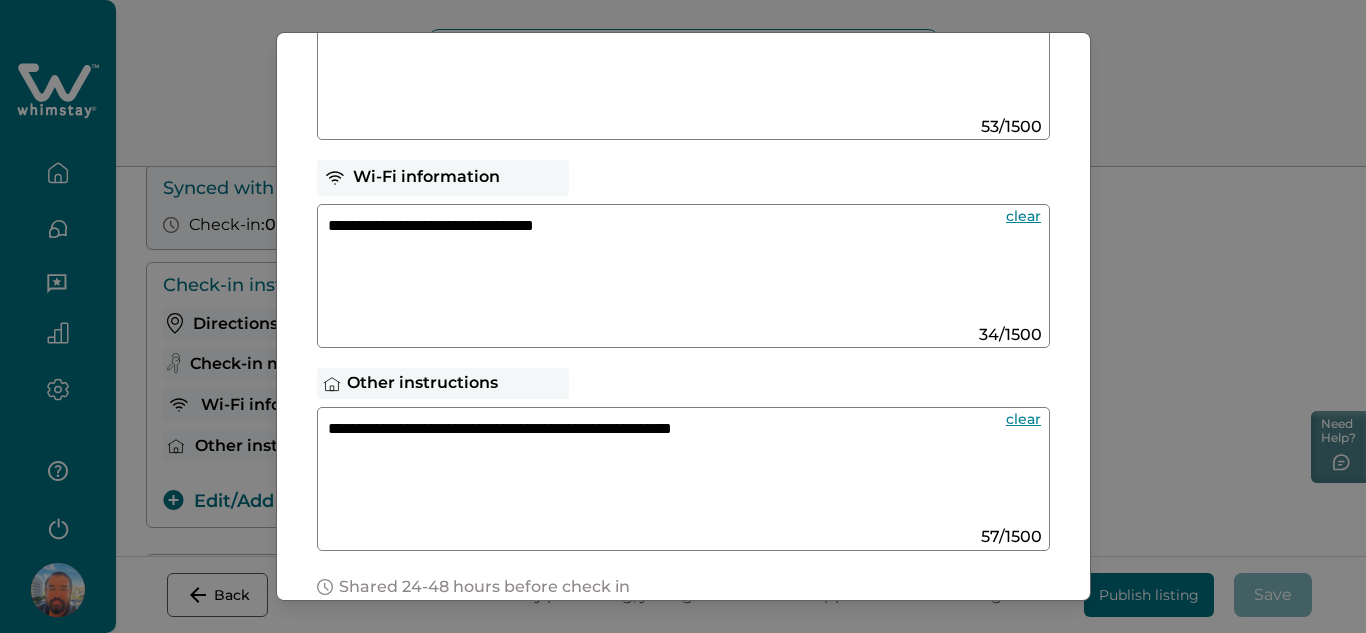 type on "**********" 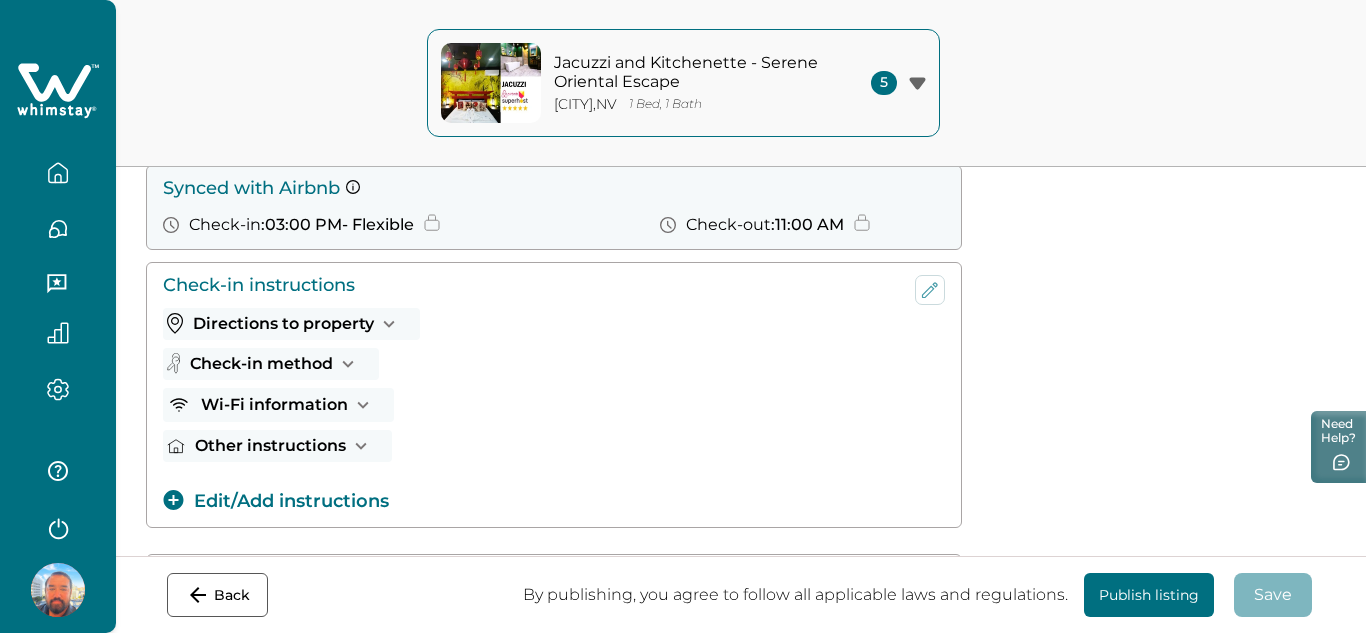 click on "**********" at bounding box center [683, 316] 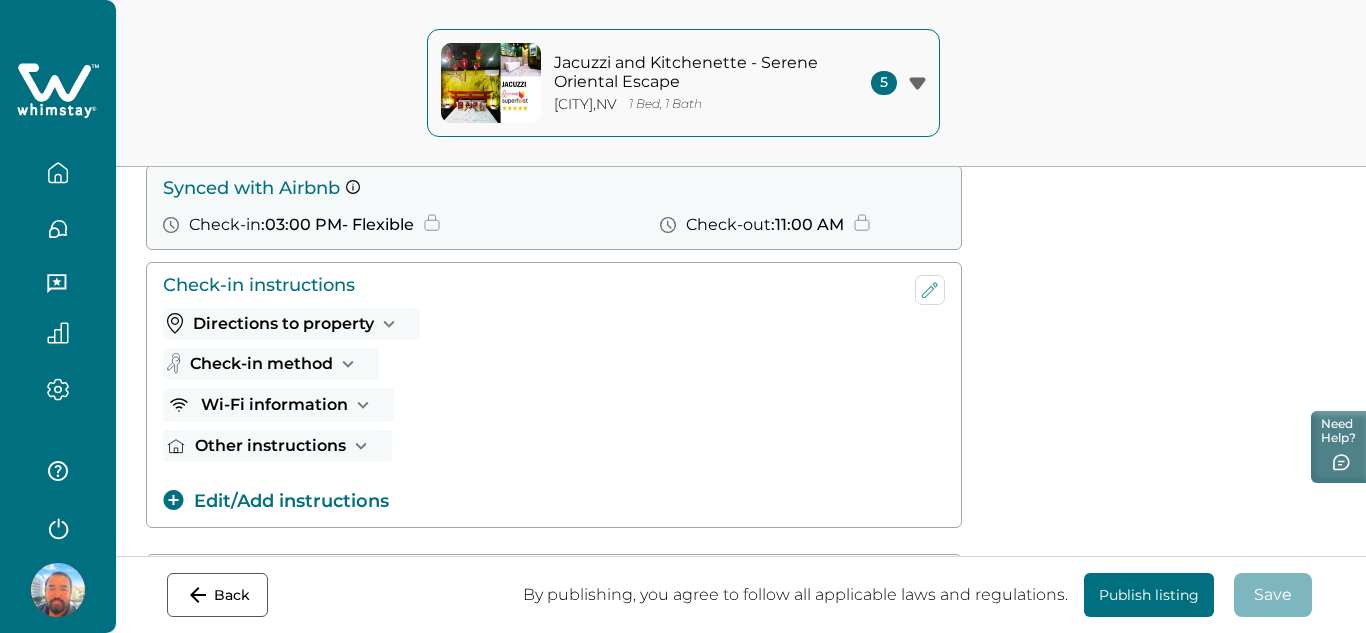 scroll, scrollTop: 0, scrollLeft: 0, axis: both 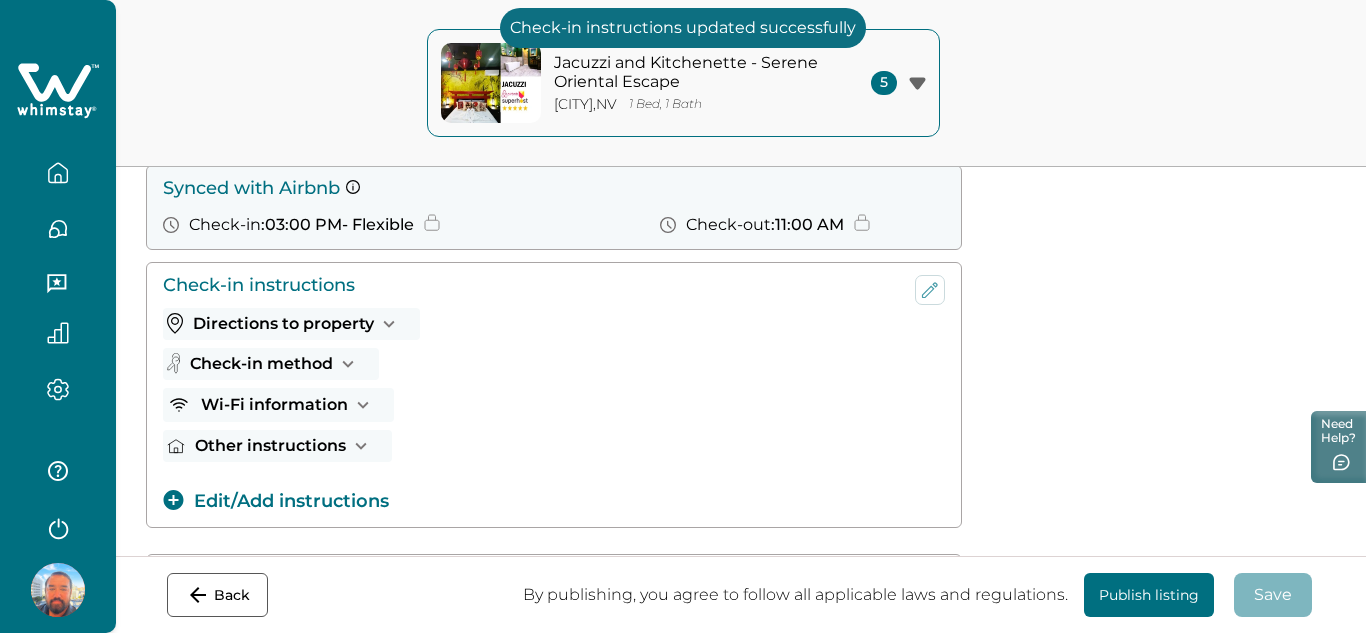 click on "Publish listing" at bounding box center (1149, 595) 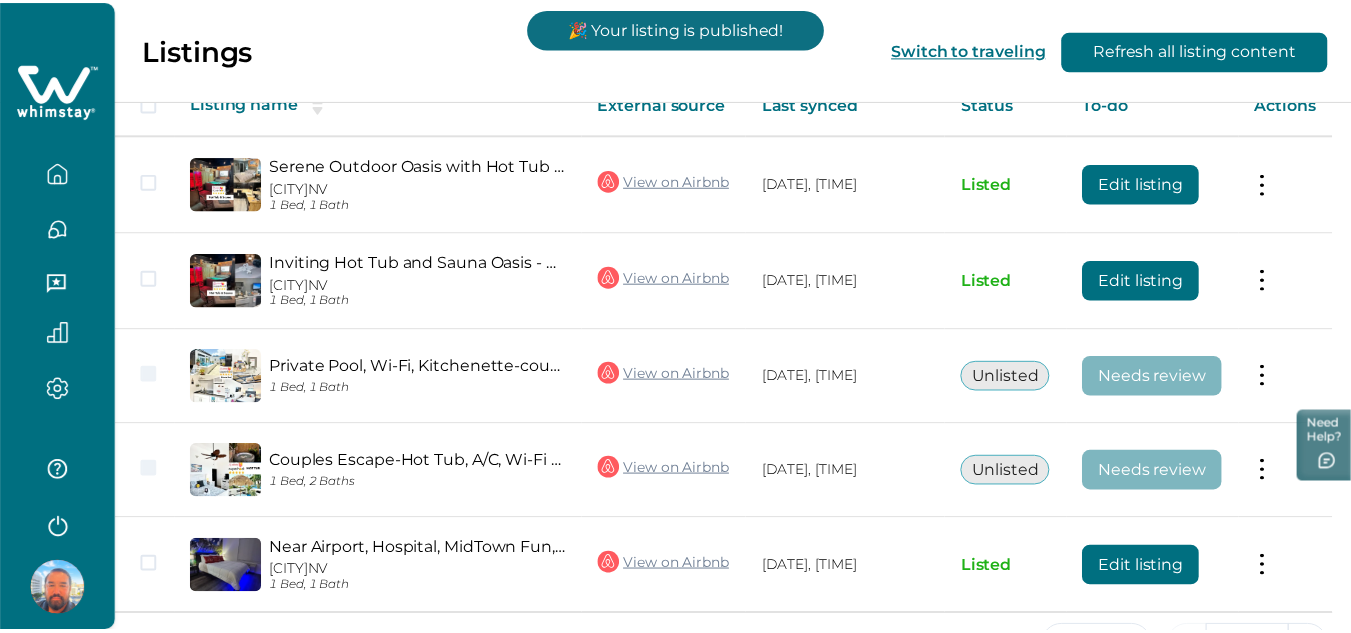 scroll, scrollTop: 0, scrollLeft: 0, axis: both 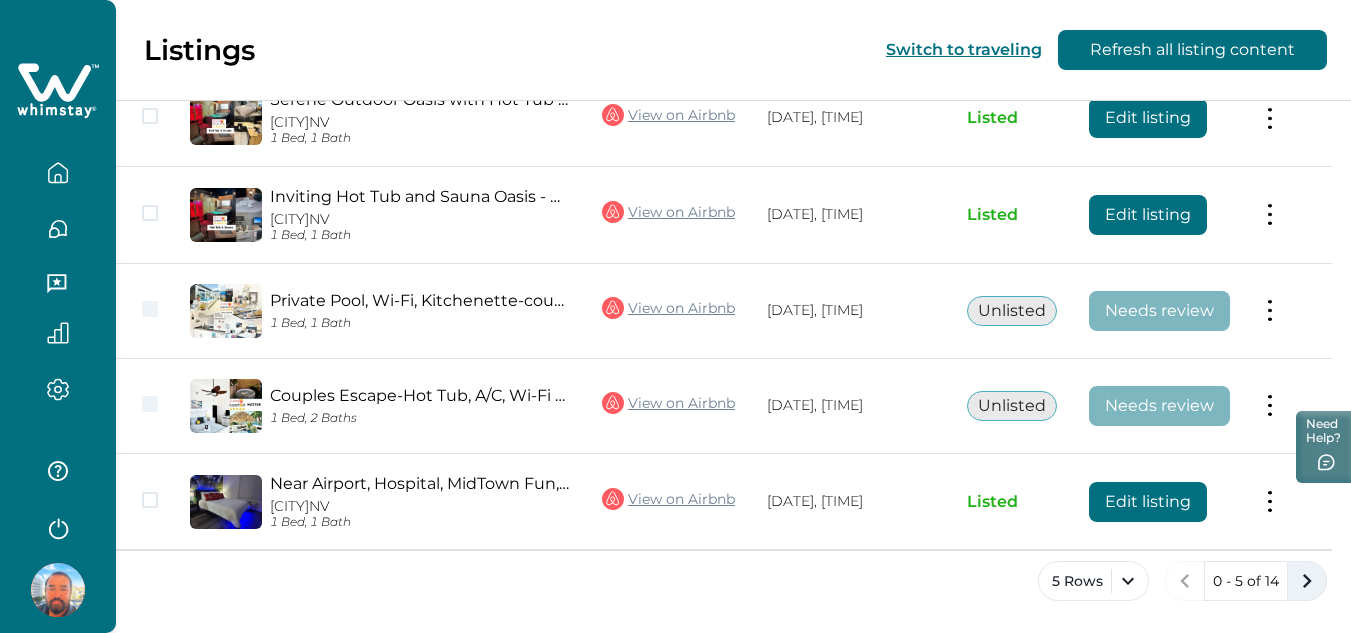 click 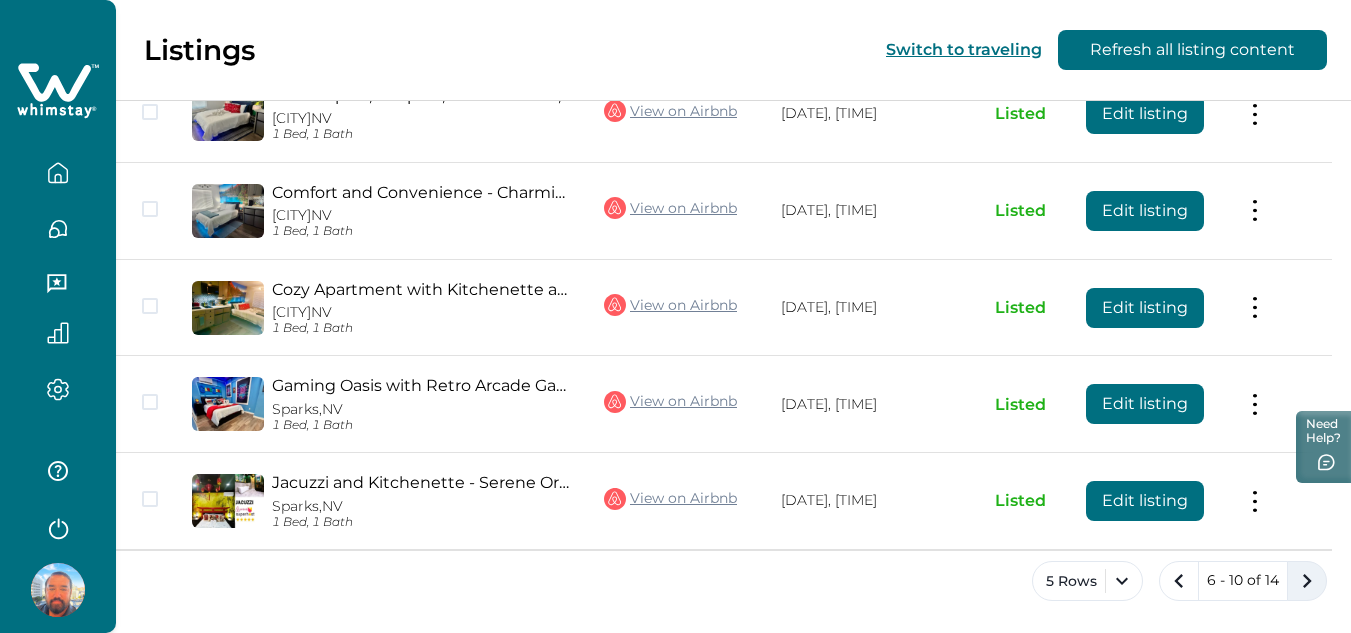 click 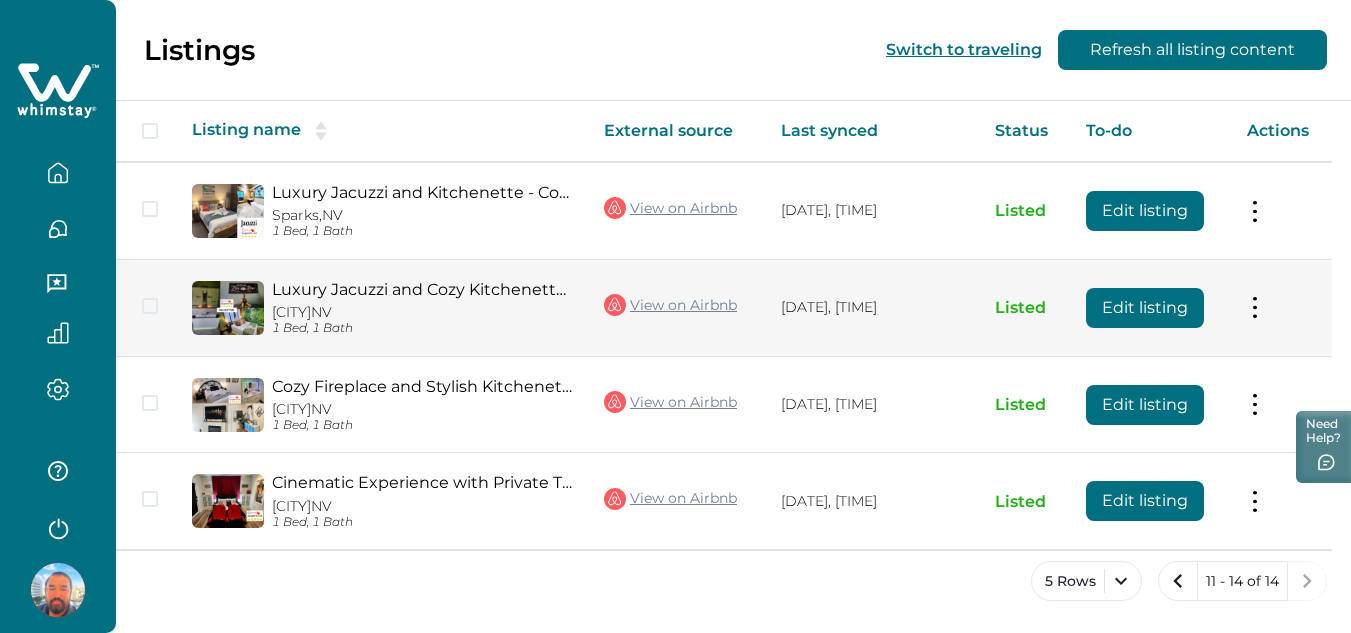 scroll, scrollTop: 0, scrollLeft: 0, axis: both 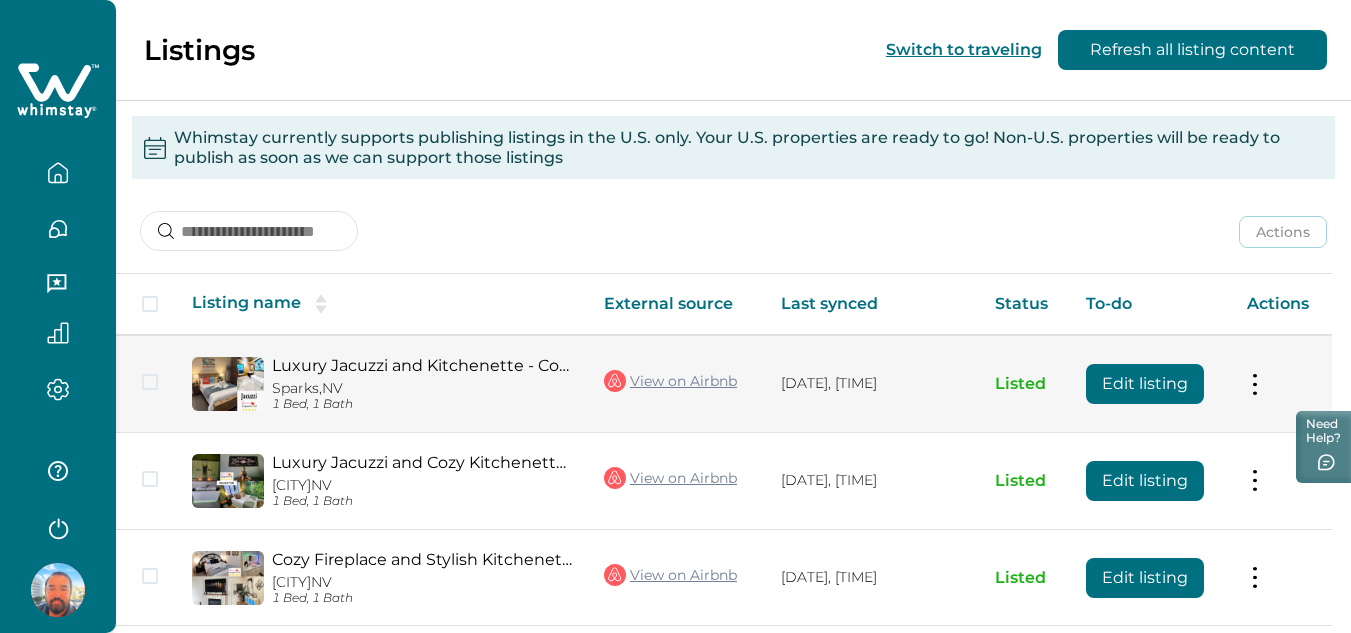 click on "Edit listing" at bounding box center (1145, 384) 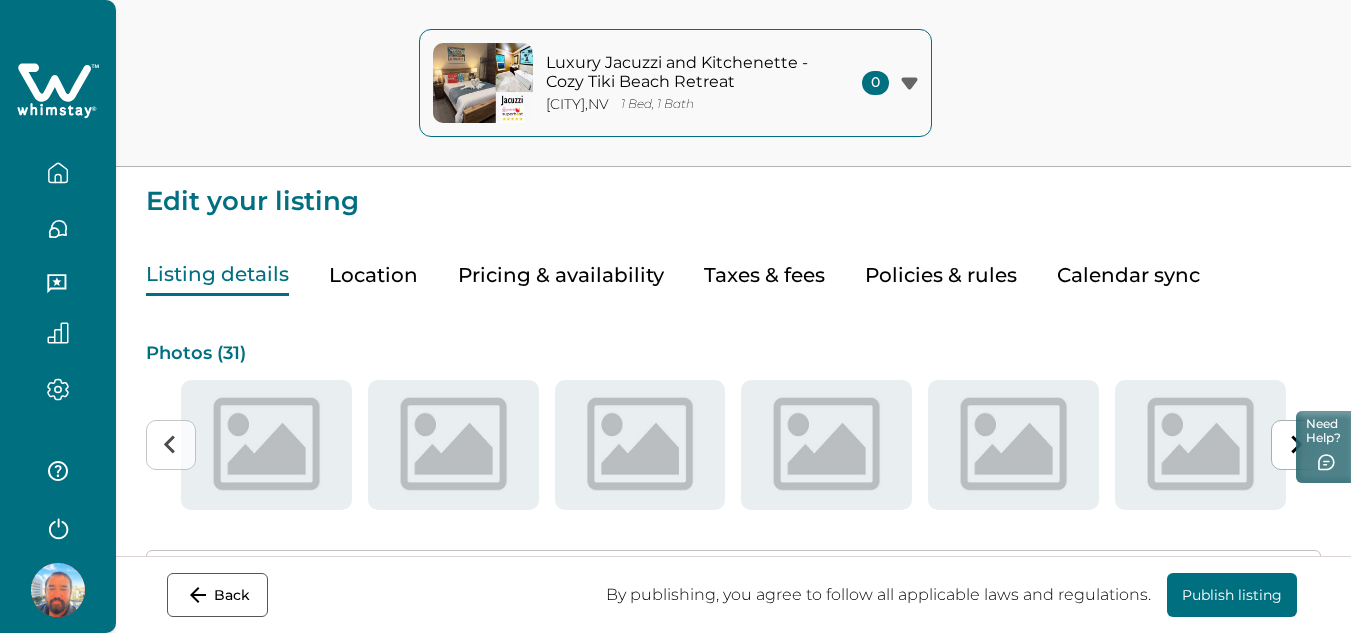 click on "Policies & rules" at bounding box center (941, 275) 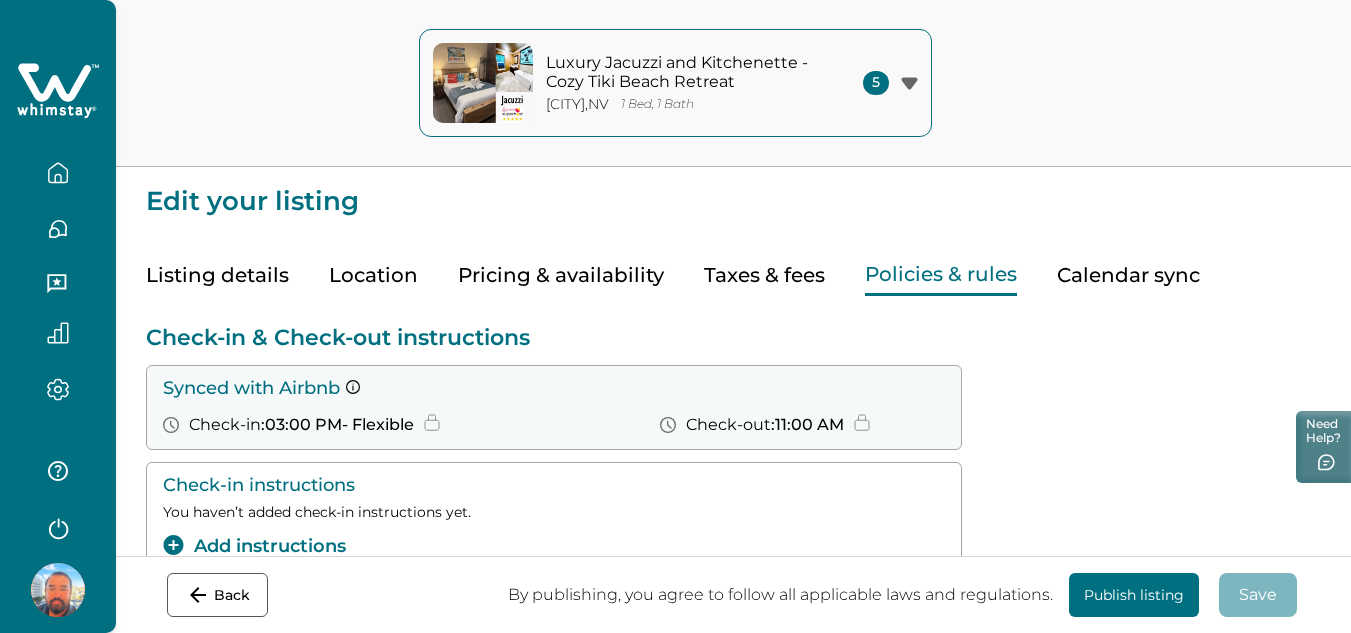 click on "Add instructions" at bounding box center [254, 546] 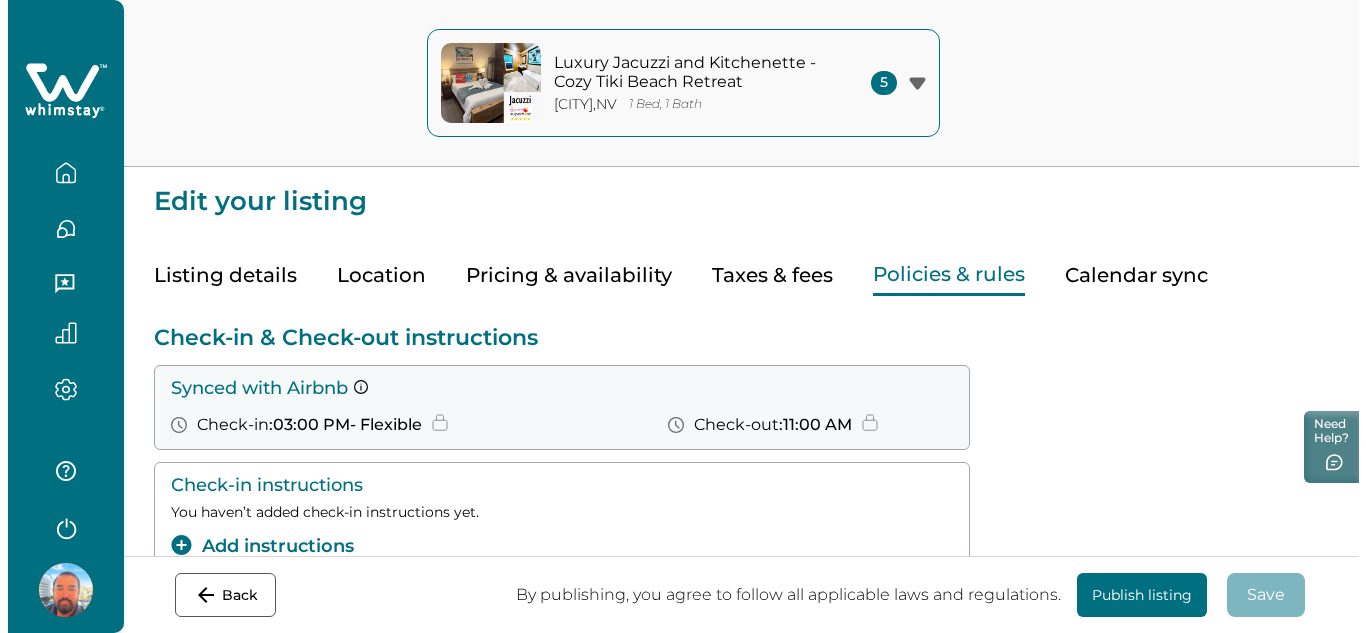 scroll, scrollTop: 300, scrollLeft: 0, axis: vertical 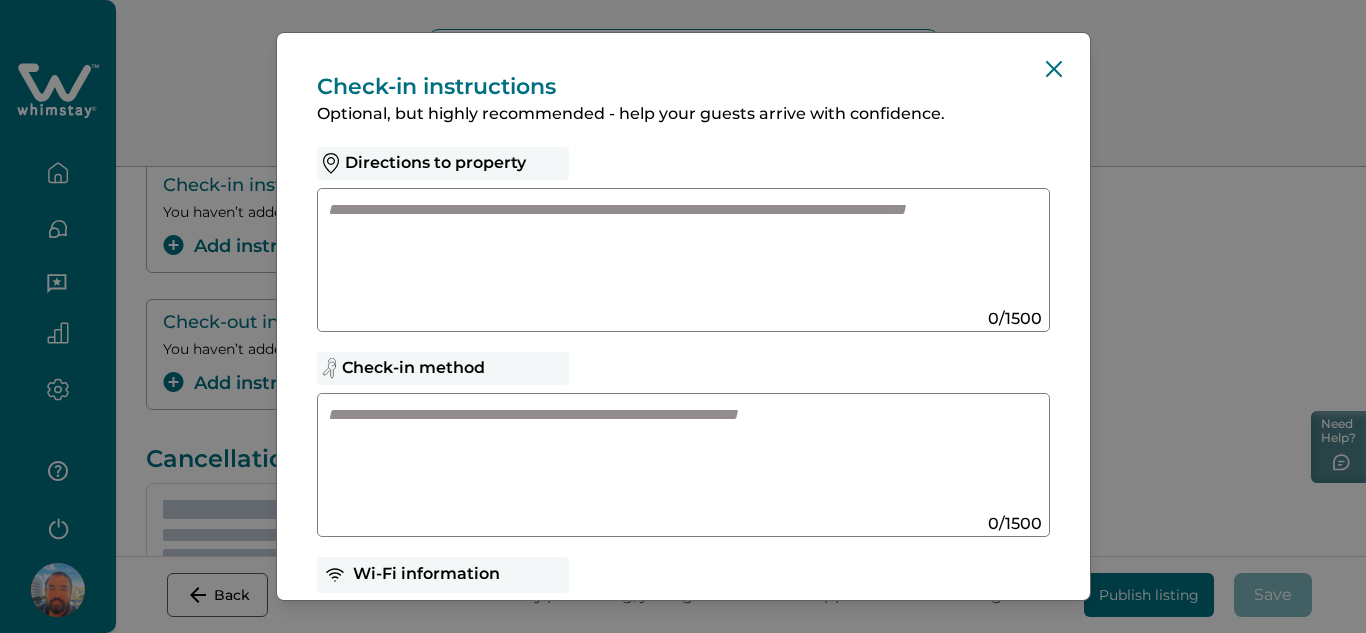 drag, startPoint x: 555, startPoint y: 261, endPoint x: 338, endPoint y: 247, distance: 217.45114 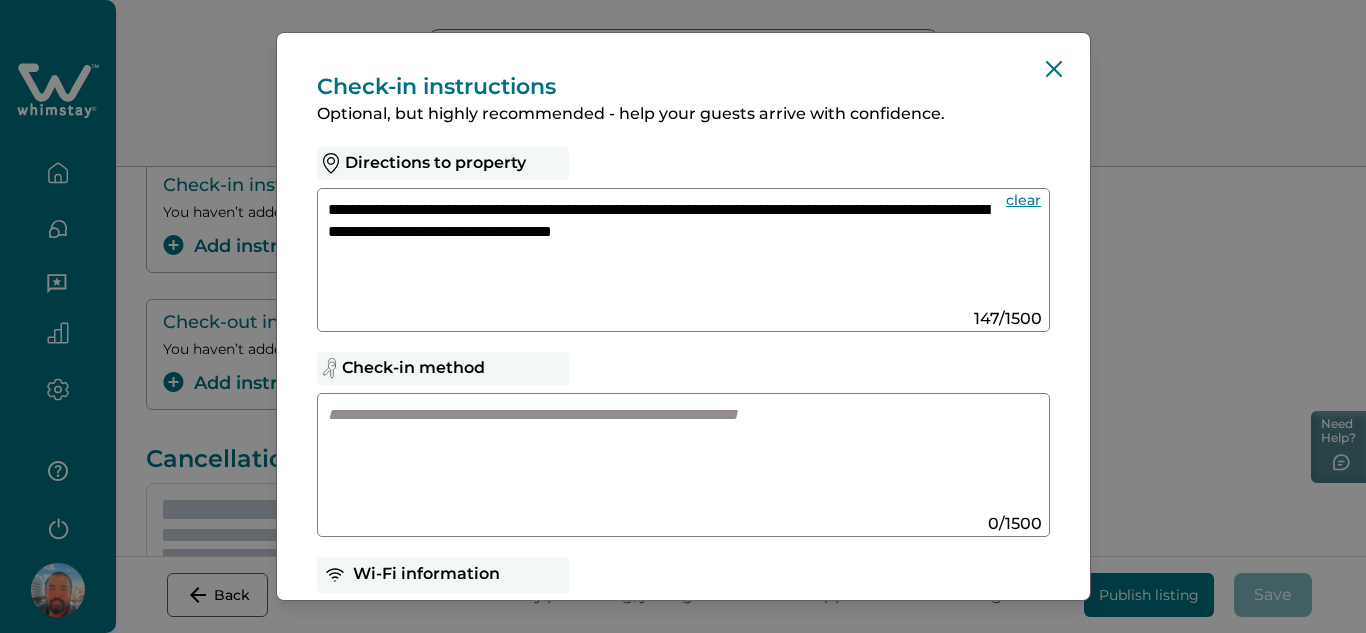 click on "**********" at bounding box center [664, 252] 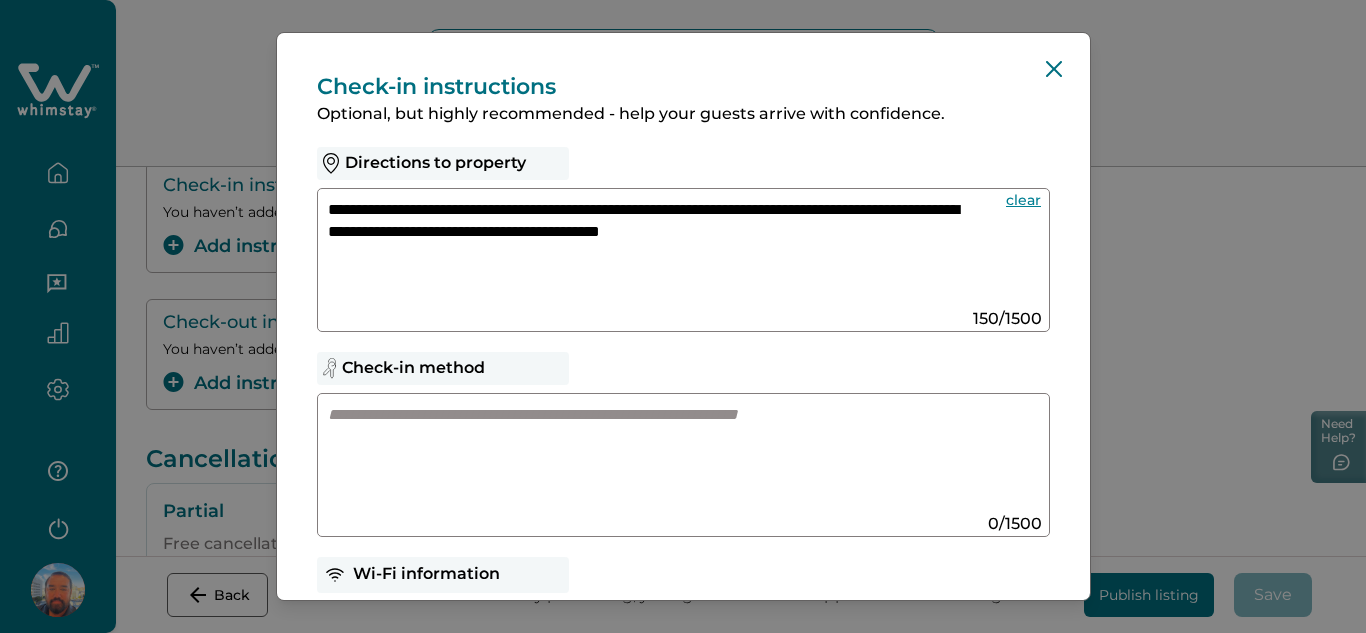click at bounding box center (664, 457) 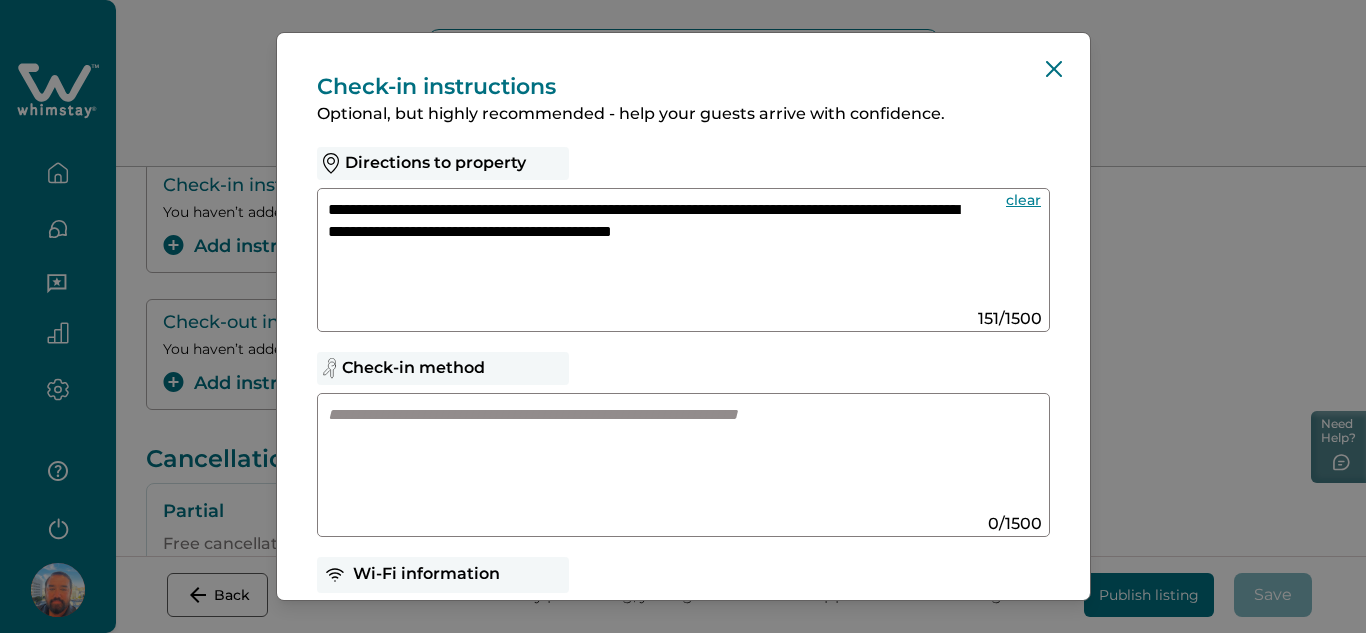 paste on "**********" 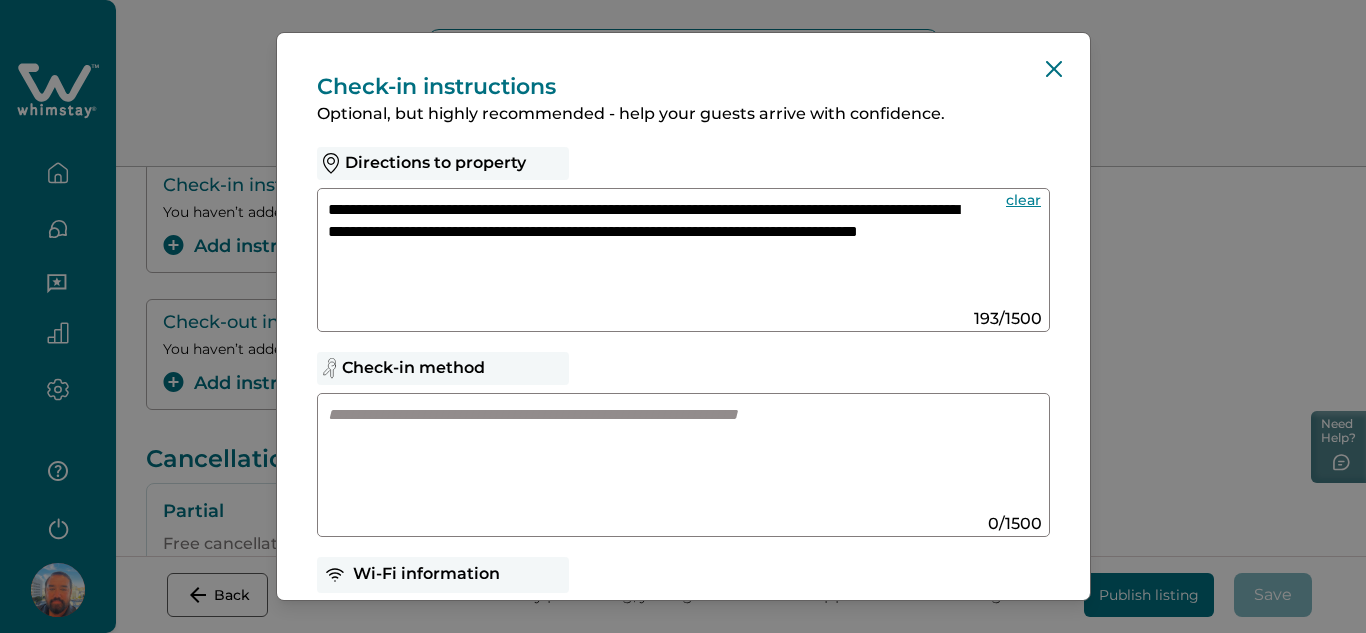type on "**********" 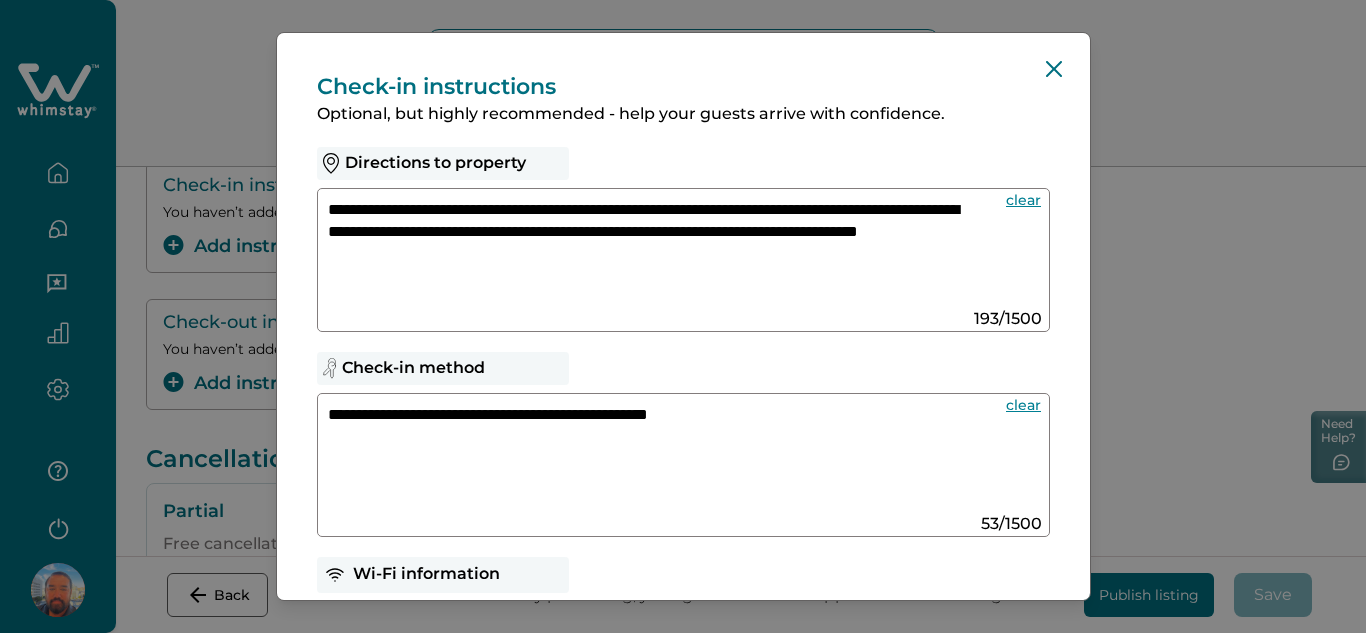 type on "**********" 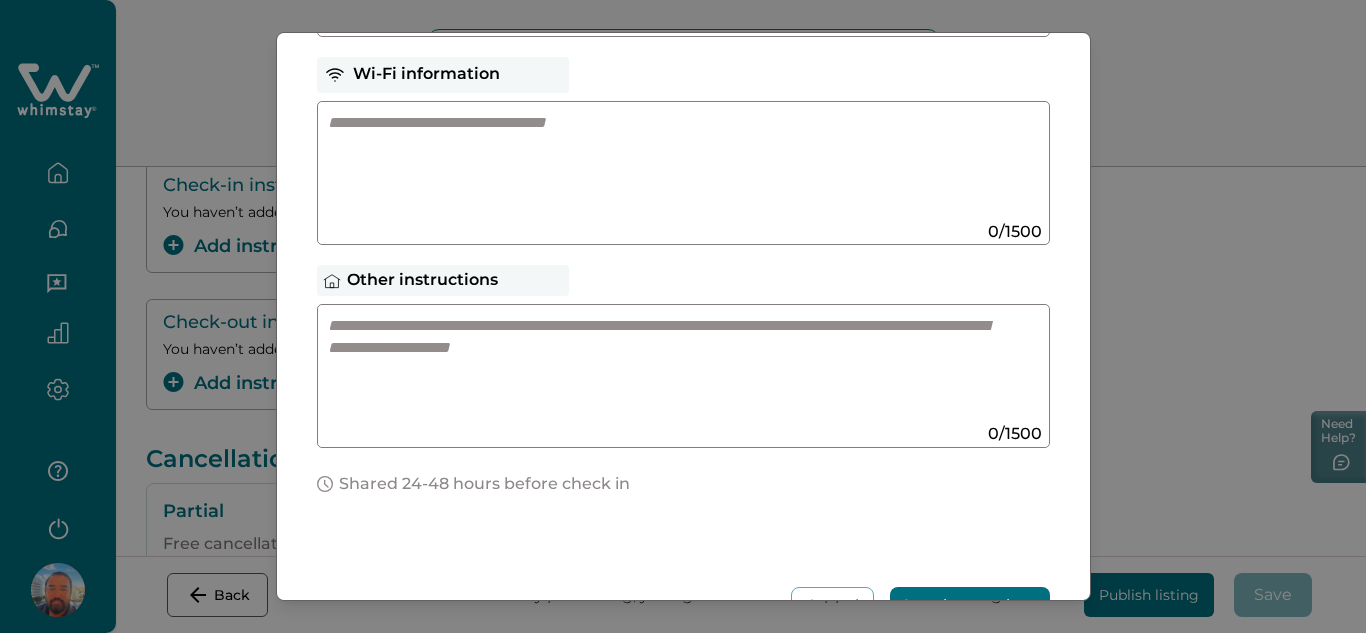 click at bounding box center (664, 165) 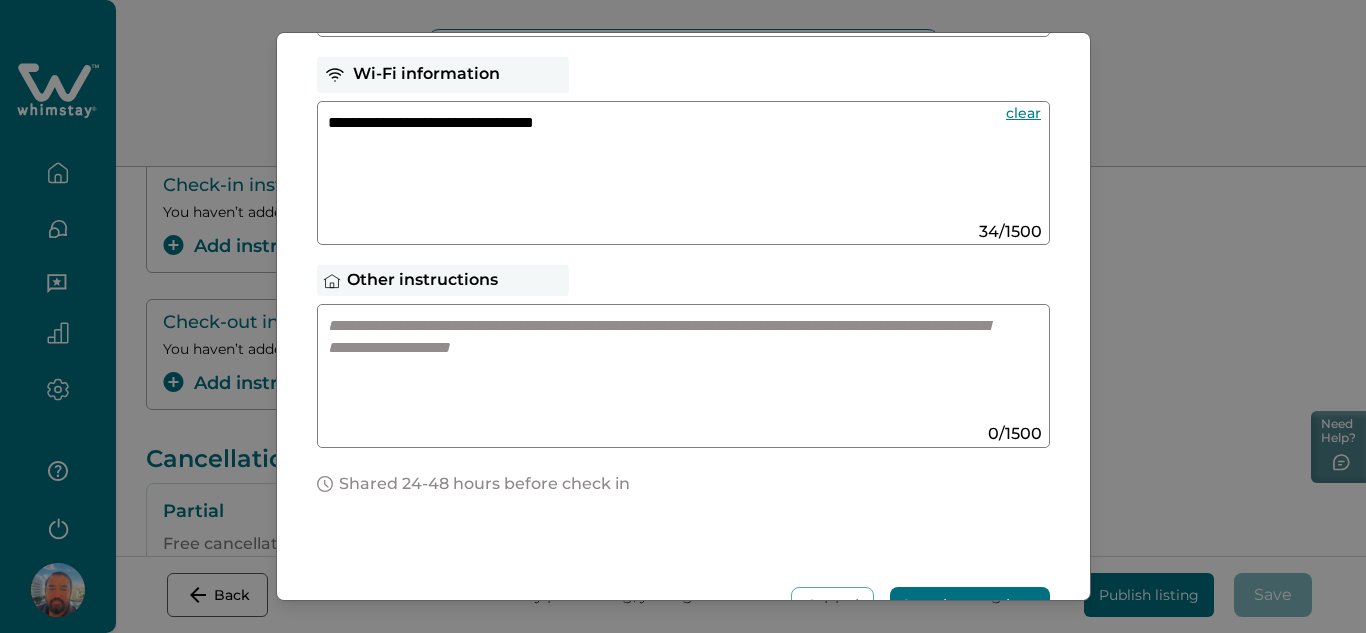 type on "**********" 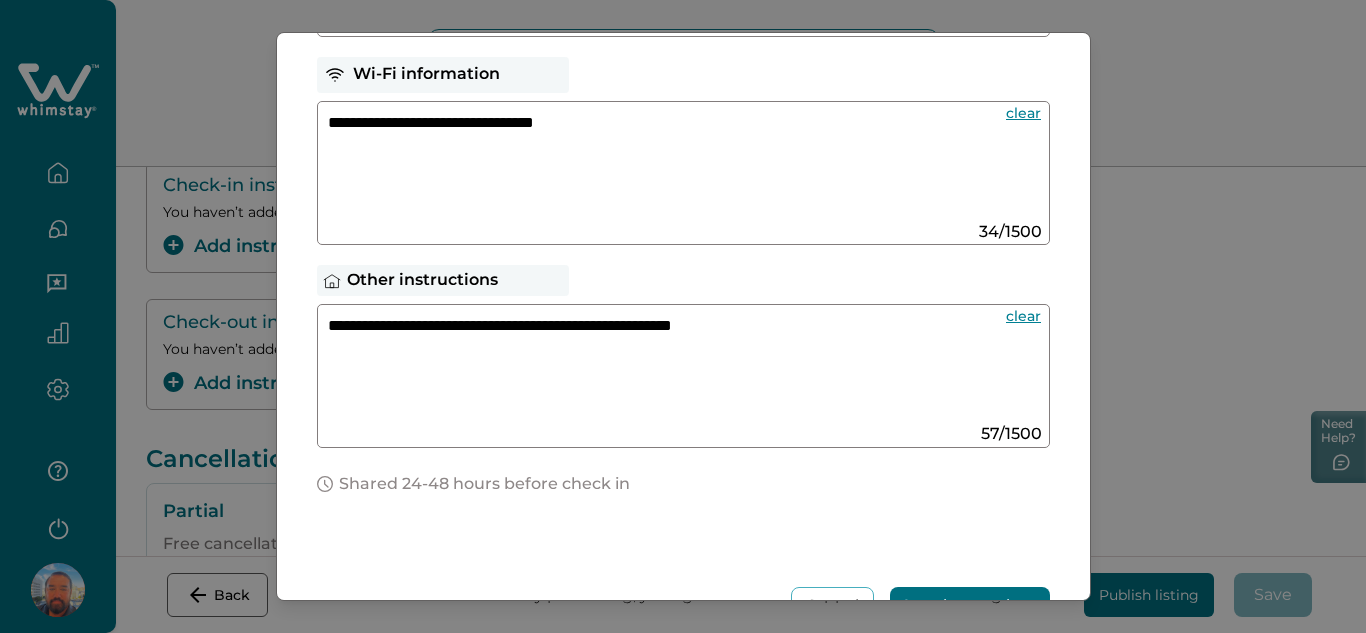type on "**********" 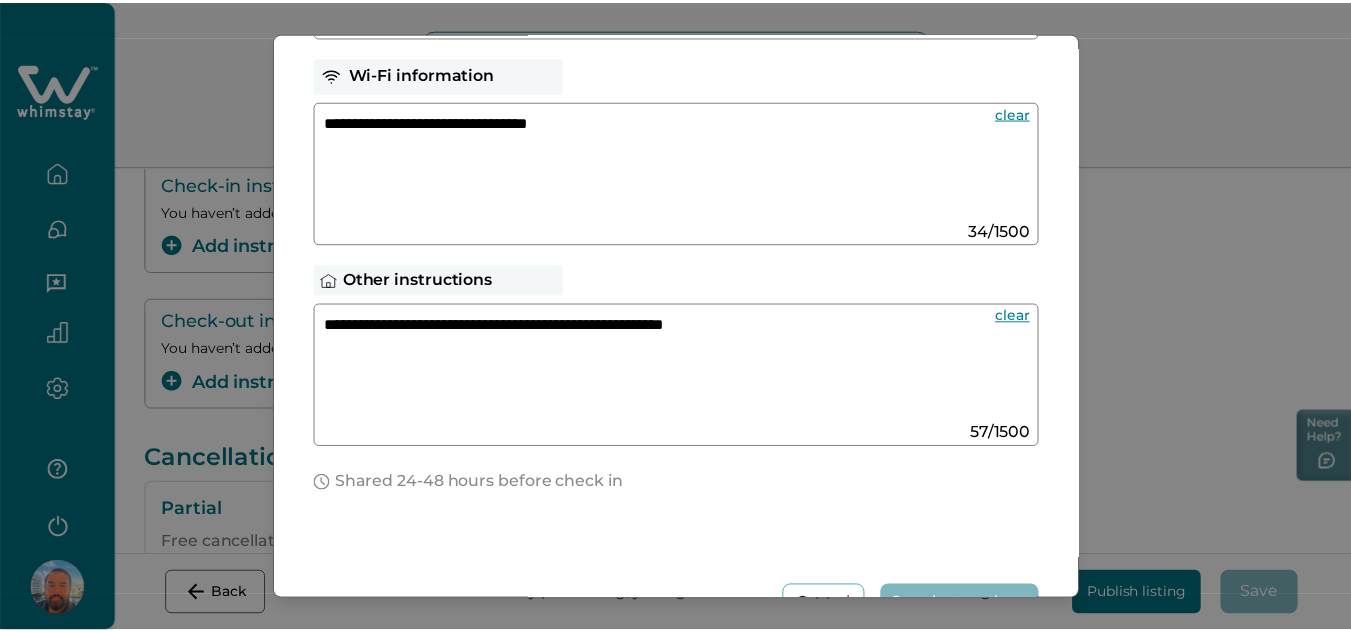 scroll, scrollTop: 637, scrollLeft: 0, axis: vertical 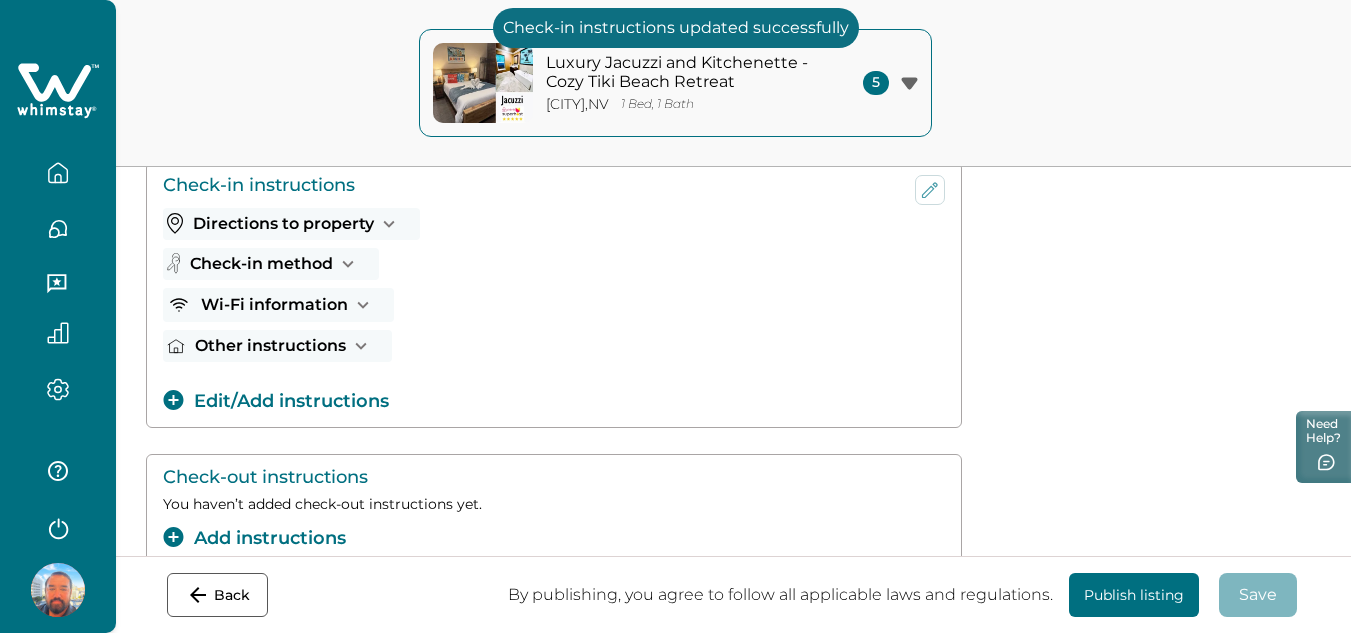 click on "Publish listing" at bounding box center (1134, 595) 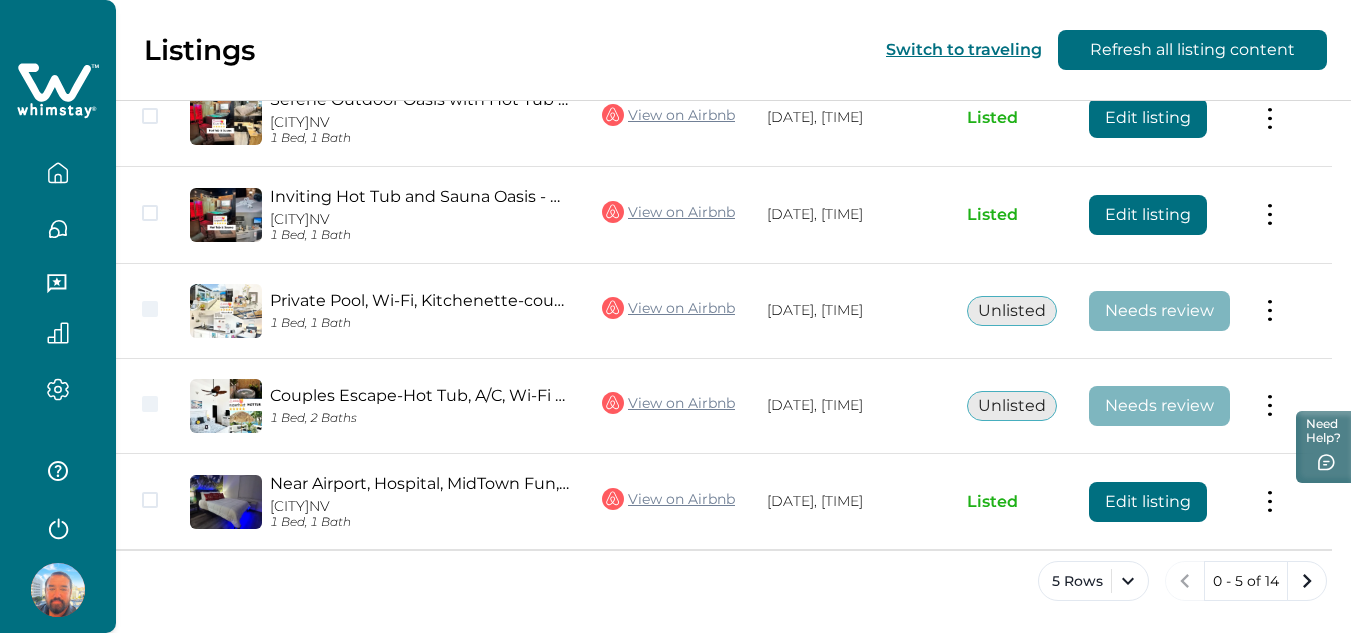 click on "Listings Switch to traveling Refresh all listing content" at bounding box center (675, 50) 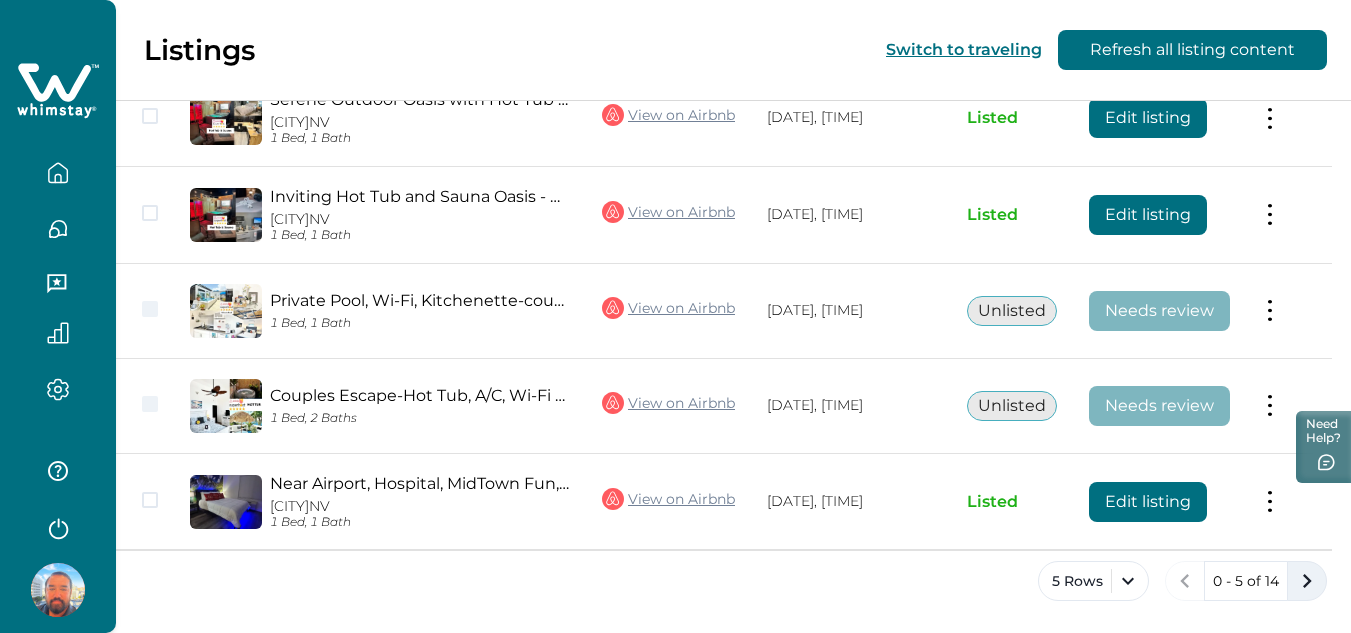 click 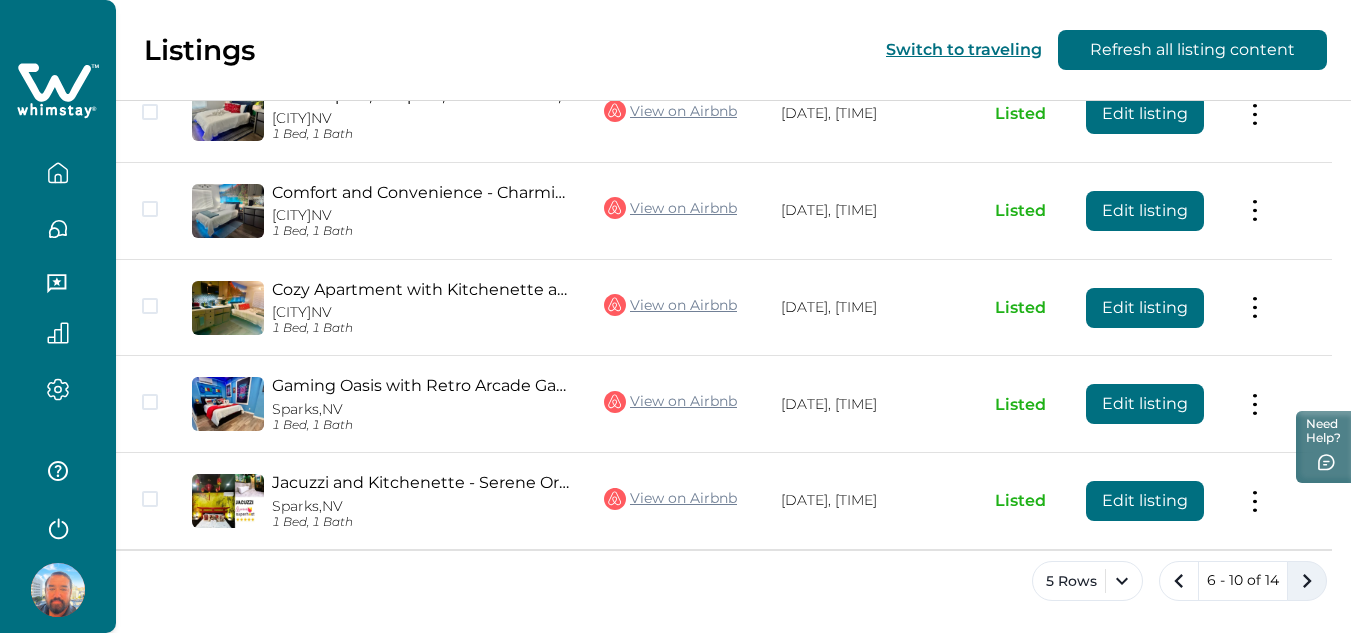 click 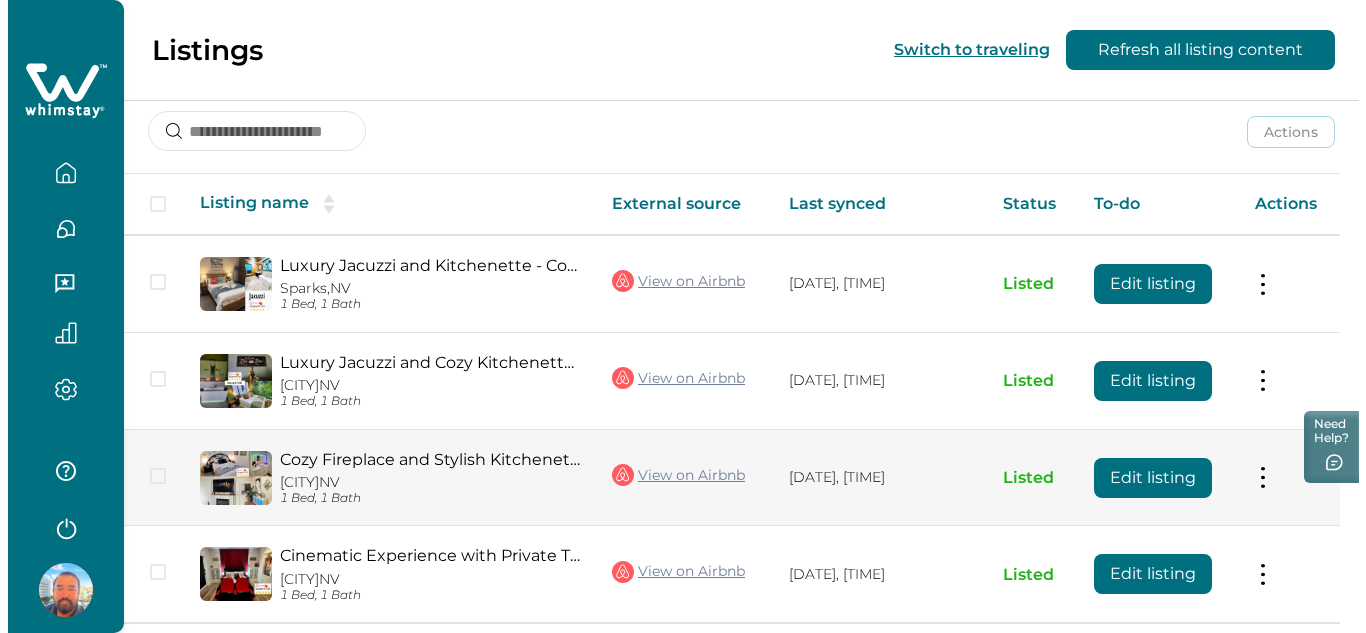 scroll, scrollTop: 200, scrollLeft: 0, axis: vertical 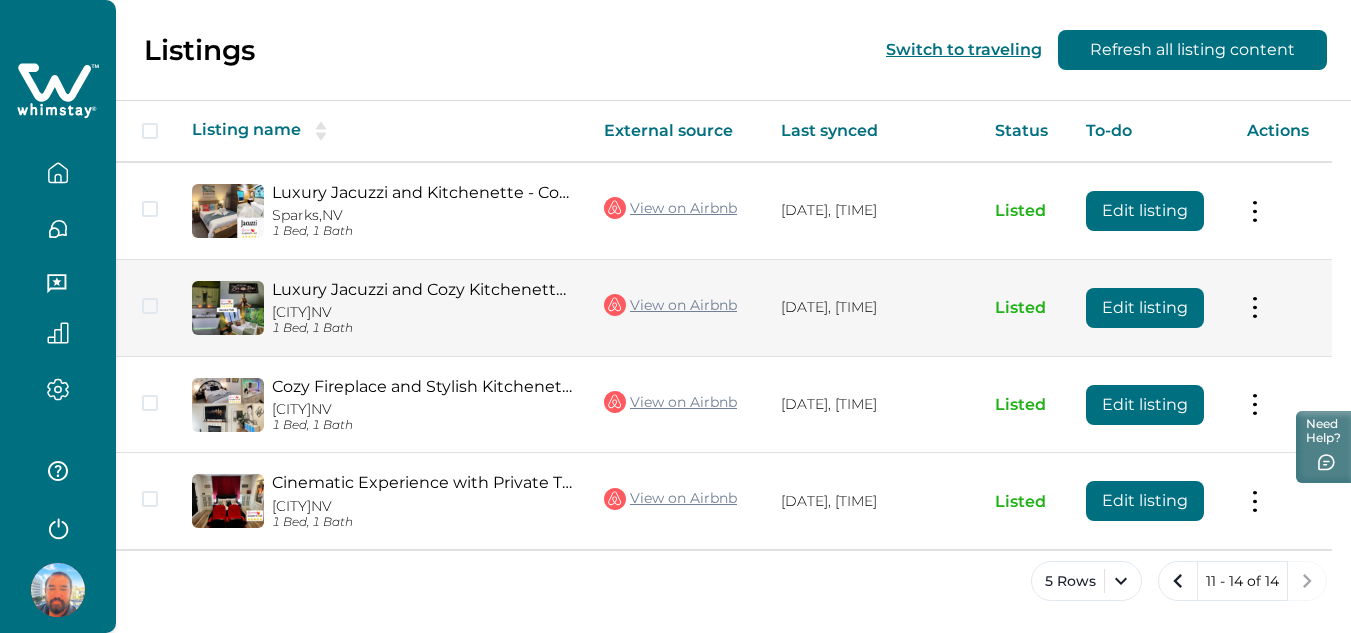 click on "Edit listing" at bounding box center (1145, 308) 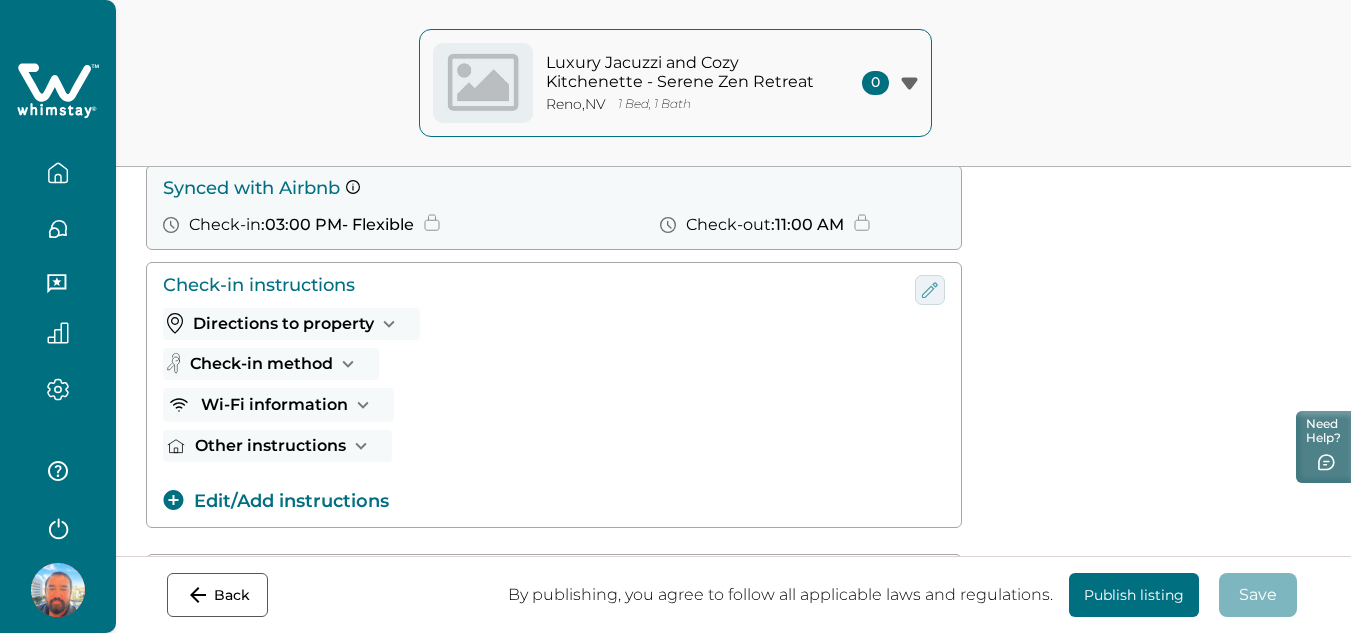 click 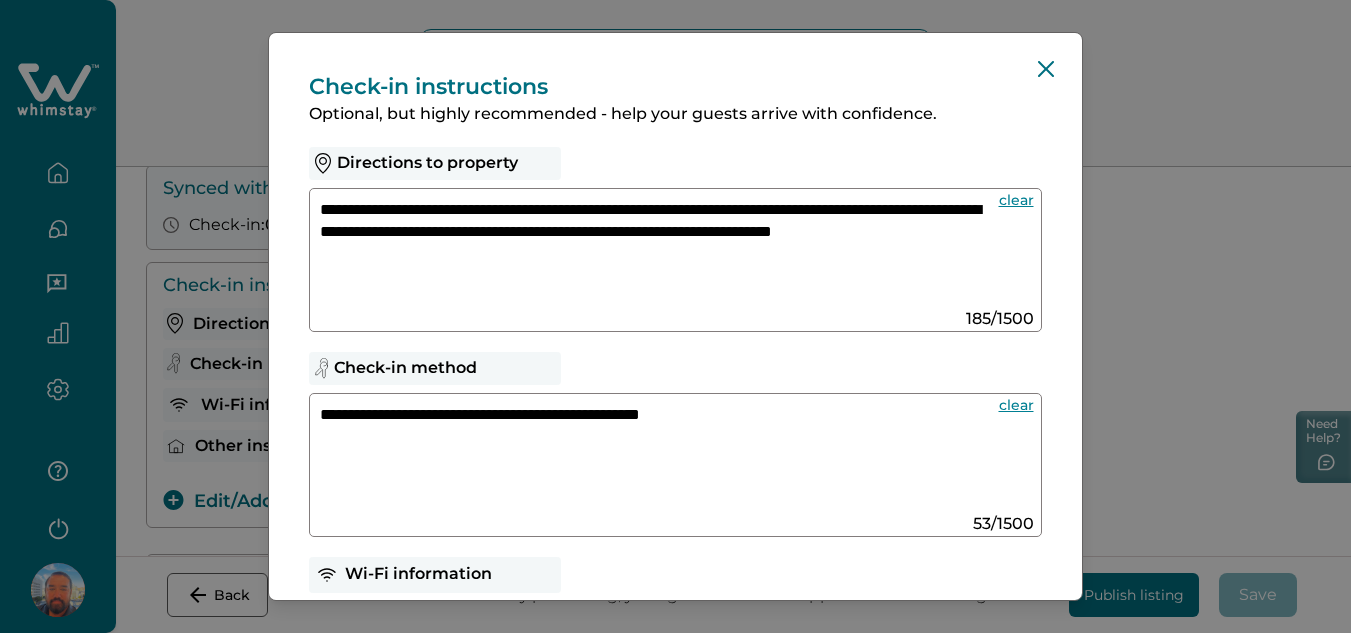 click on "**********" at bounding box center (656, 252) 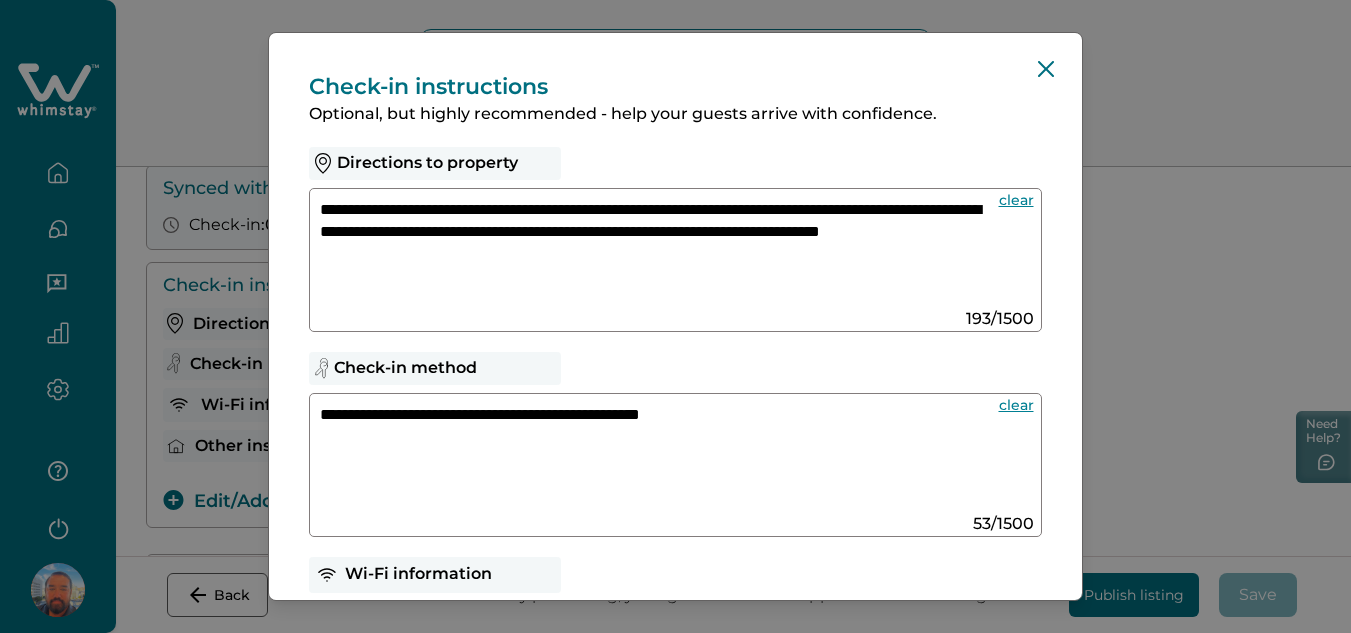 click on "Save instructions" at bounding box center (962, 1106) 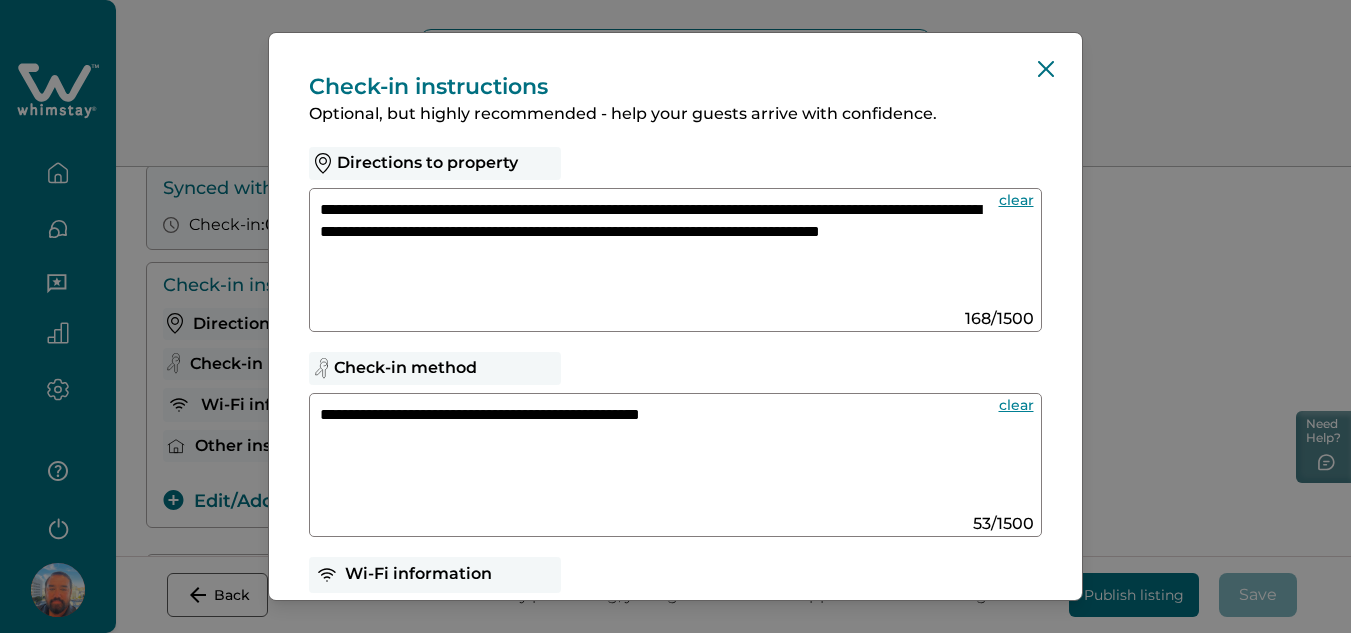 type on "**********" 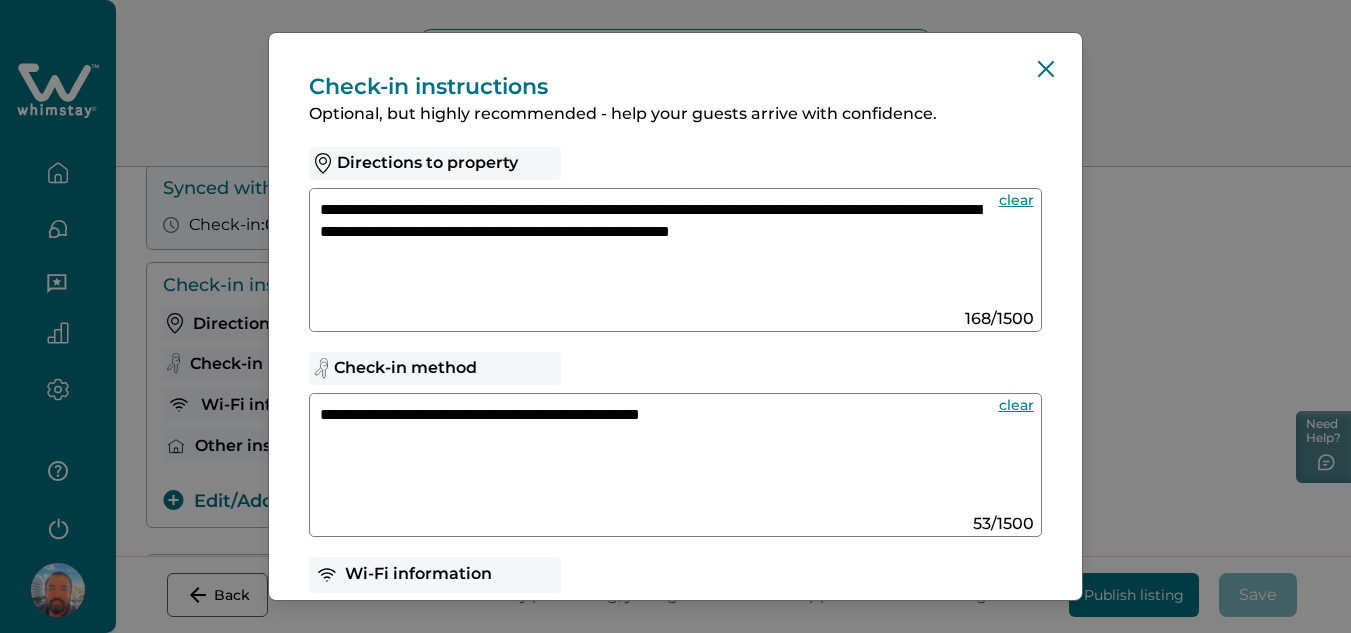 click on "**********" at bounding box center (675, 316) 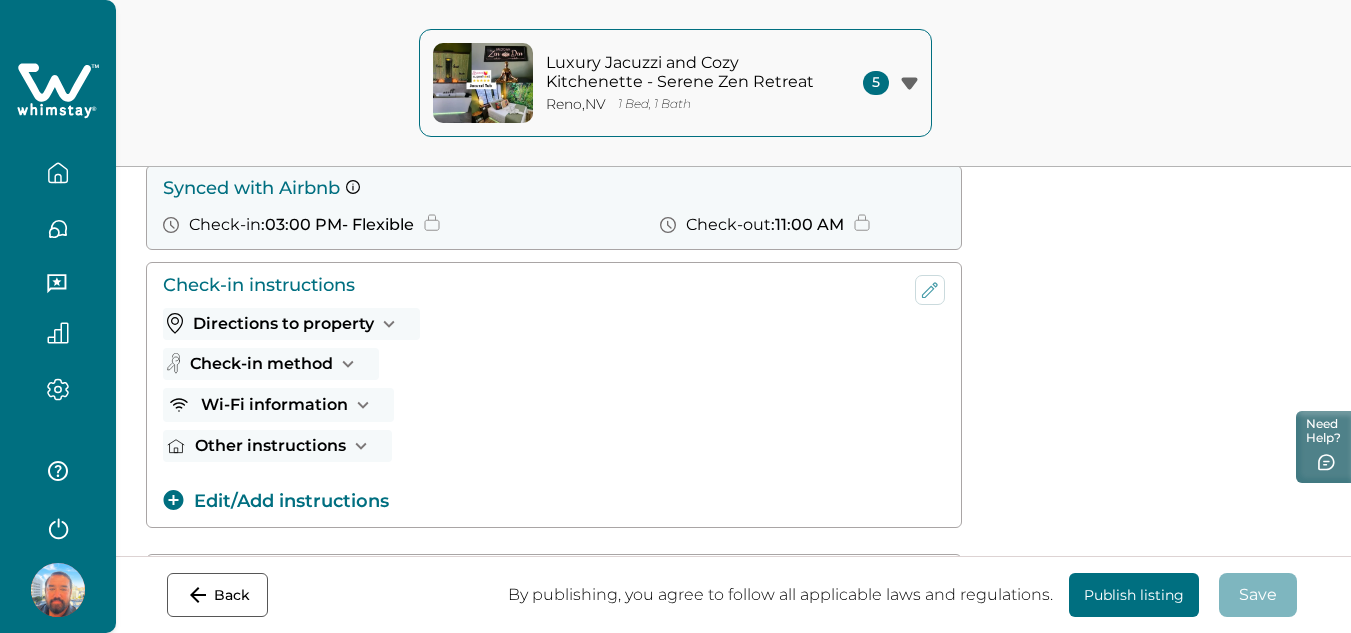click on "**********" at bounding box center (675, 316) 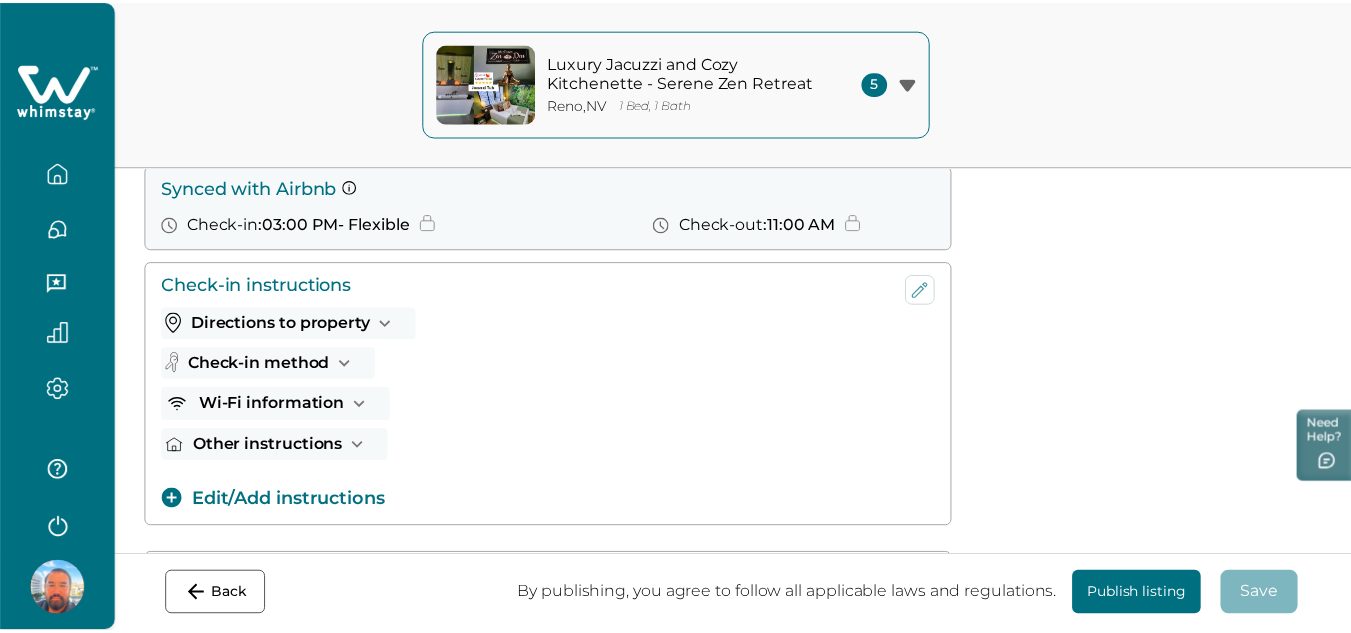 scroll, scrollTop: 537, scrollLeft: 0, axis: vertical 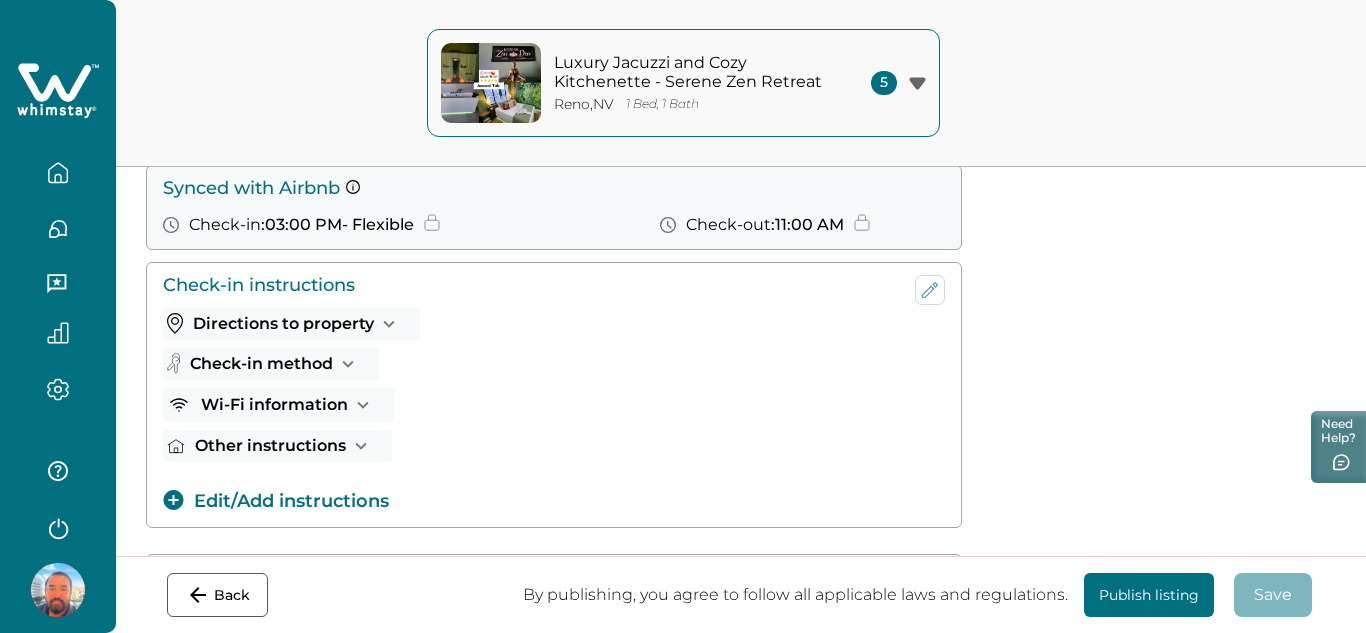 click on "**********" at bounding box center (683, 316) 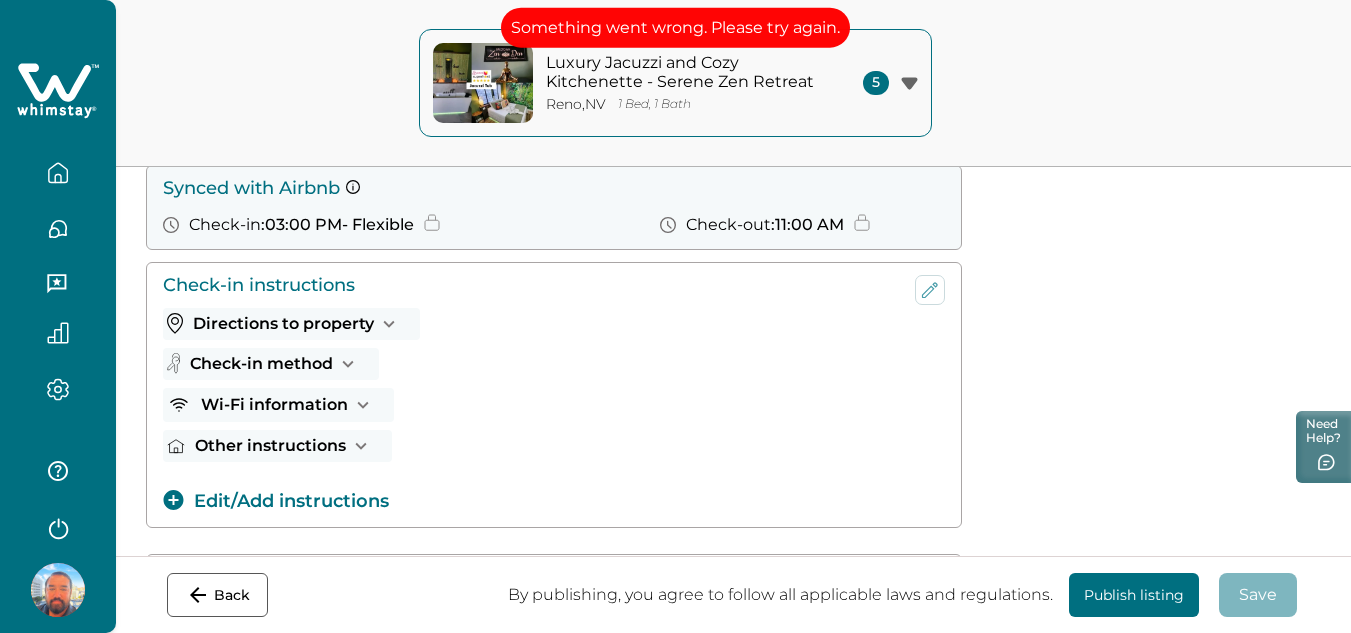scroll, scrollTop: 0, scrollLeft: 0, axis: both 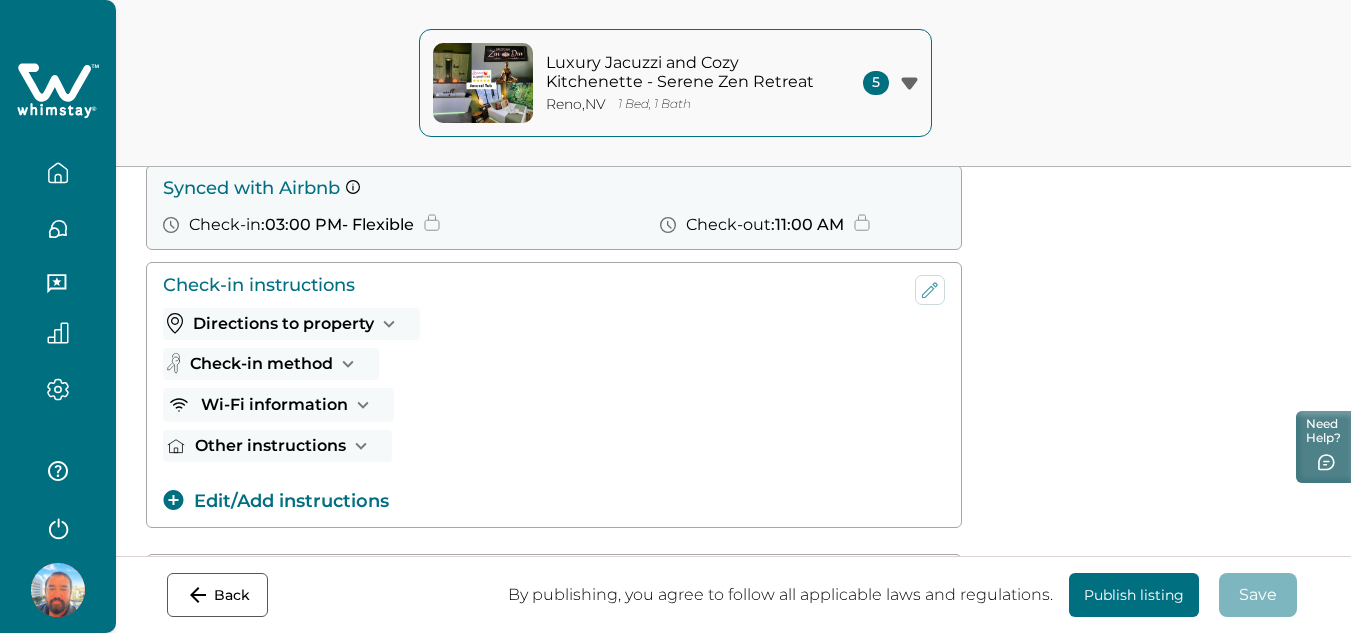 click at bounding box center [58, 173] 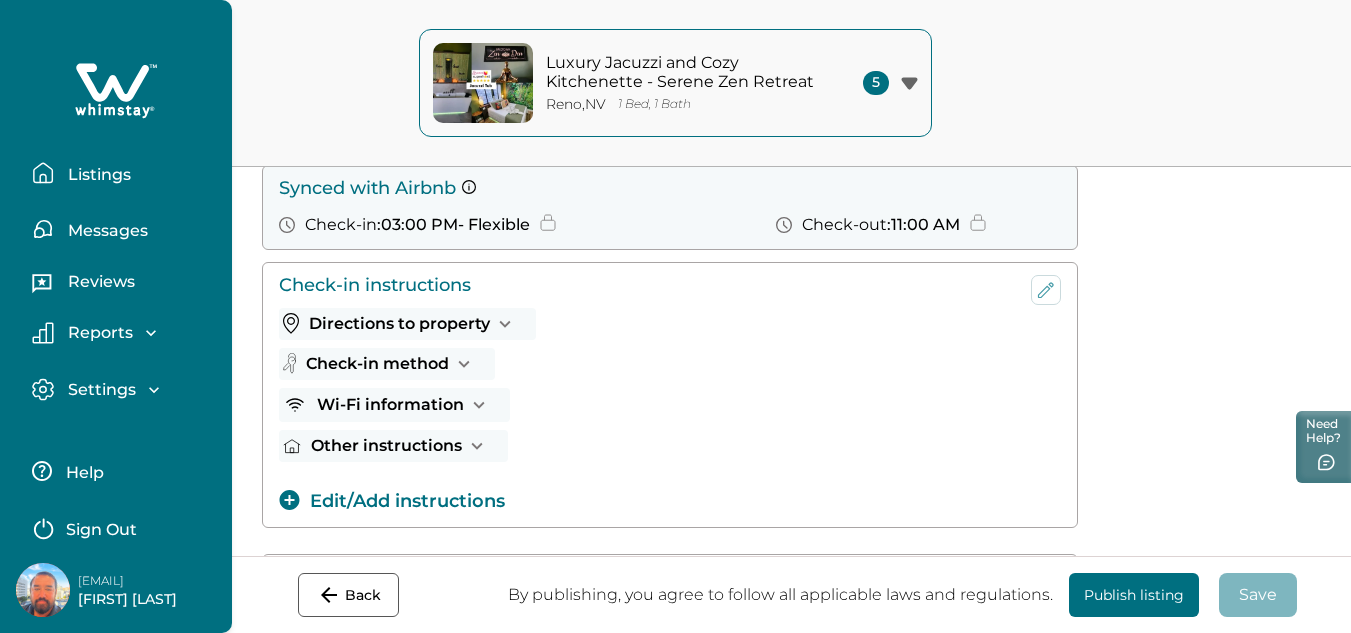 click on "Listings" at bounding box center (124, 173) 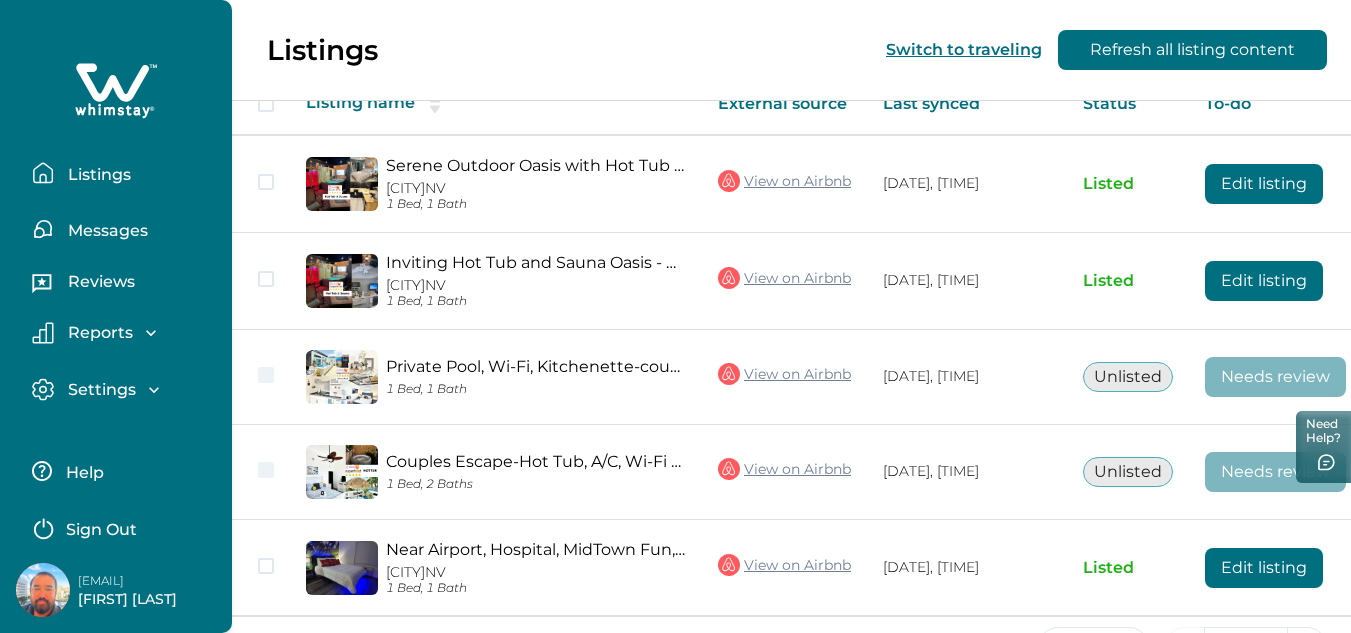 click on "Listings" at bounding box center [96, 175] 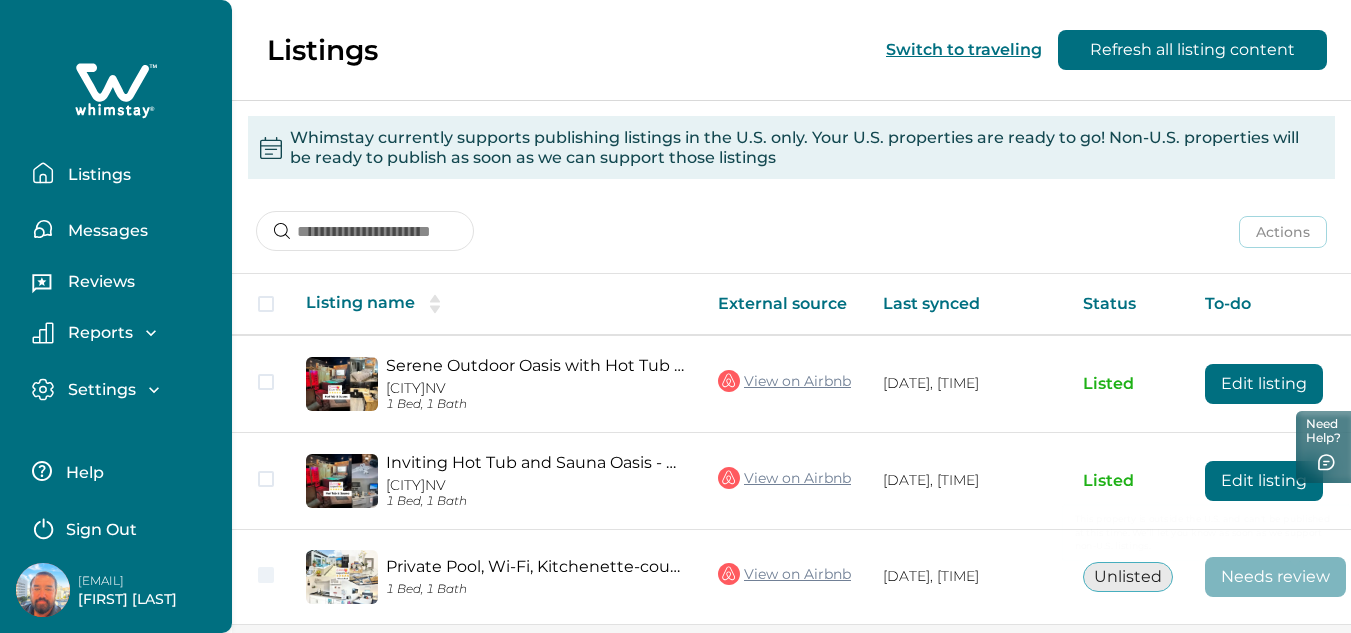 scroll, scrollTop: 312, scrollLeft: 0, axis: vertical 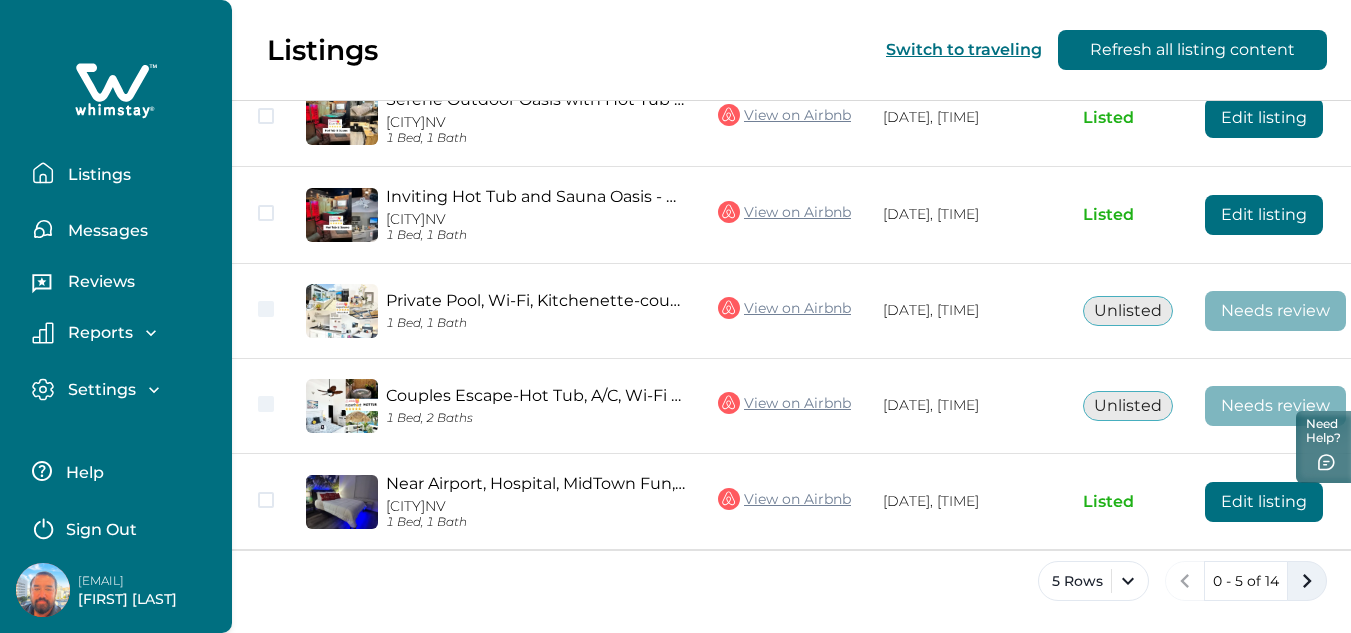 click 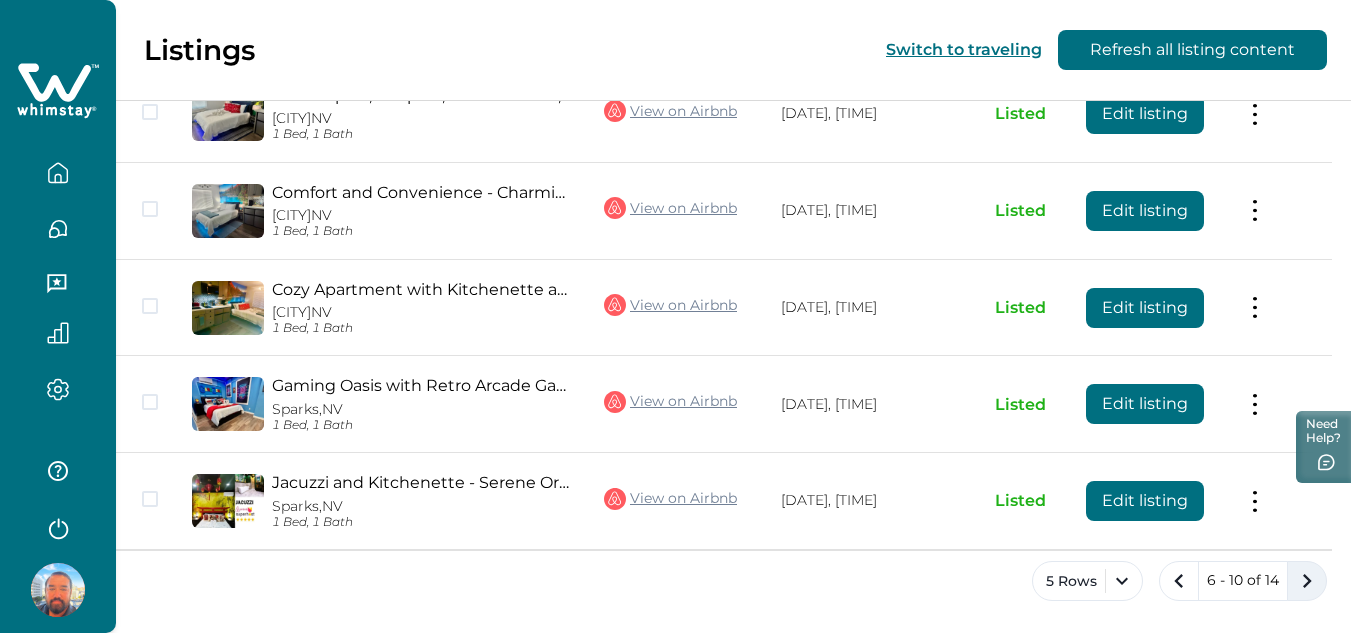 click 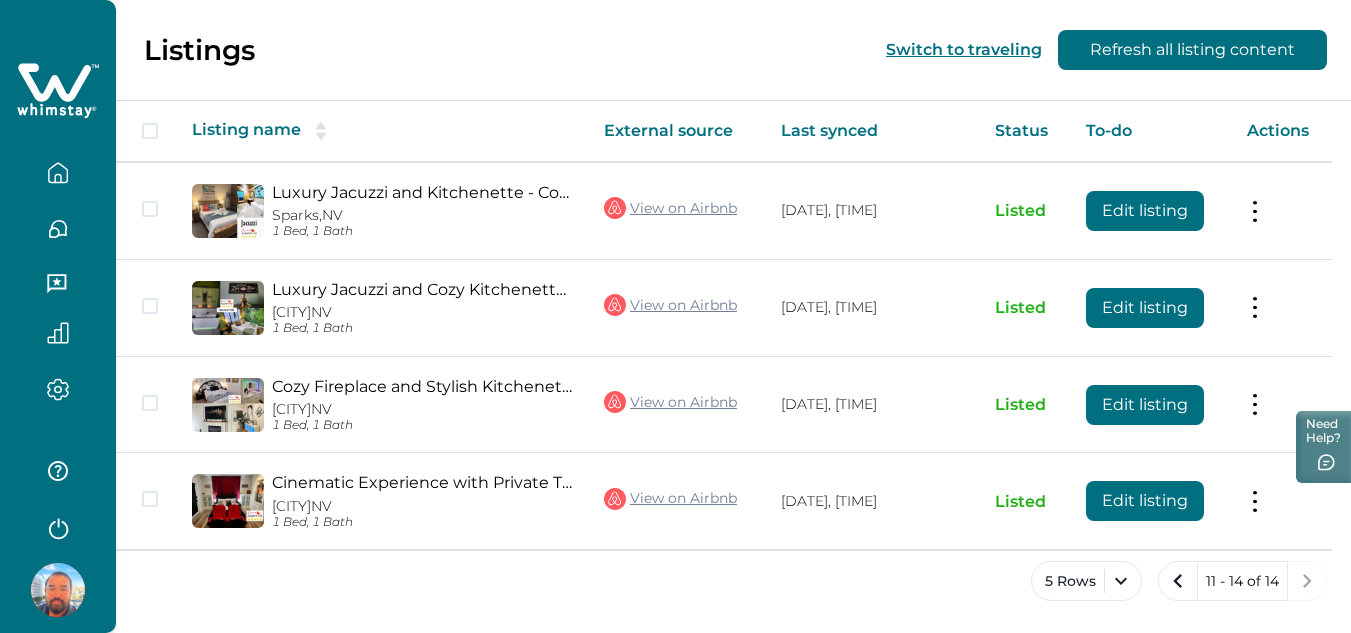 scroll, scrollTop: 215, scrollLeft: 0, axis: vertical 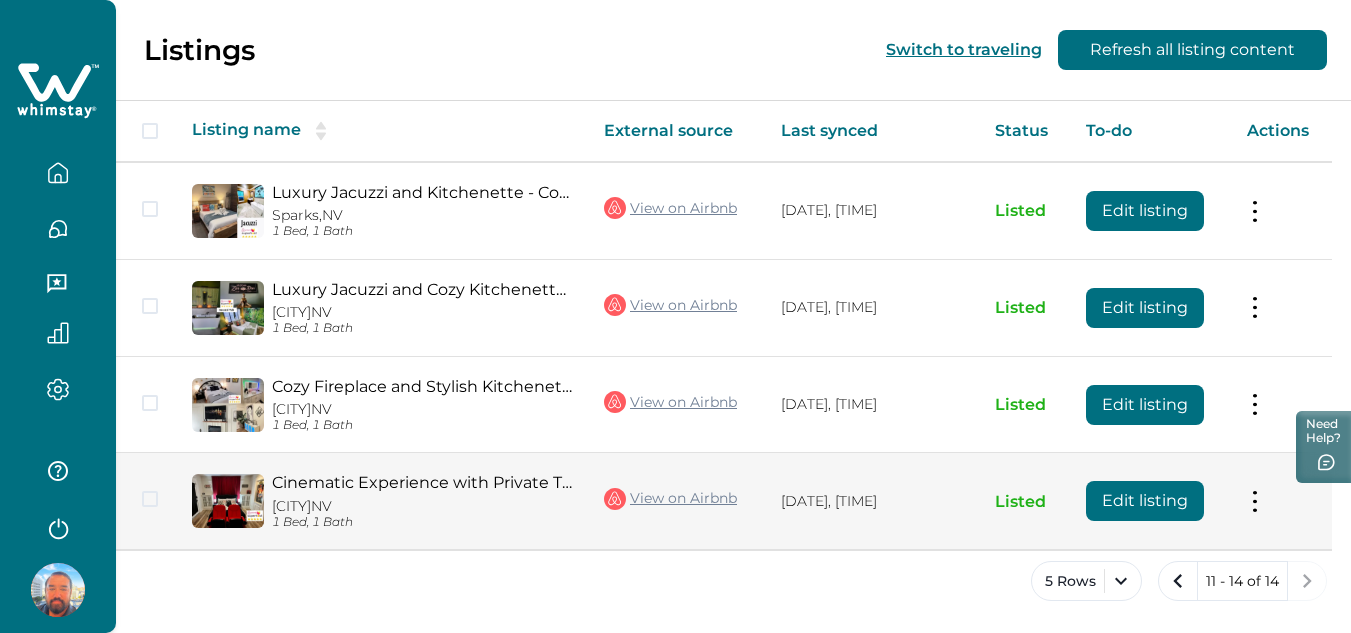 click on "Edit listing" at bounding box center (1145, 501) 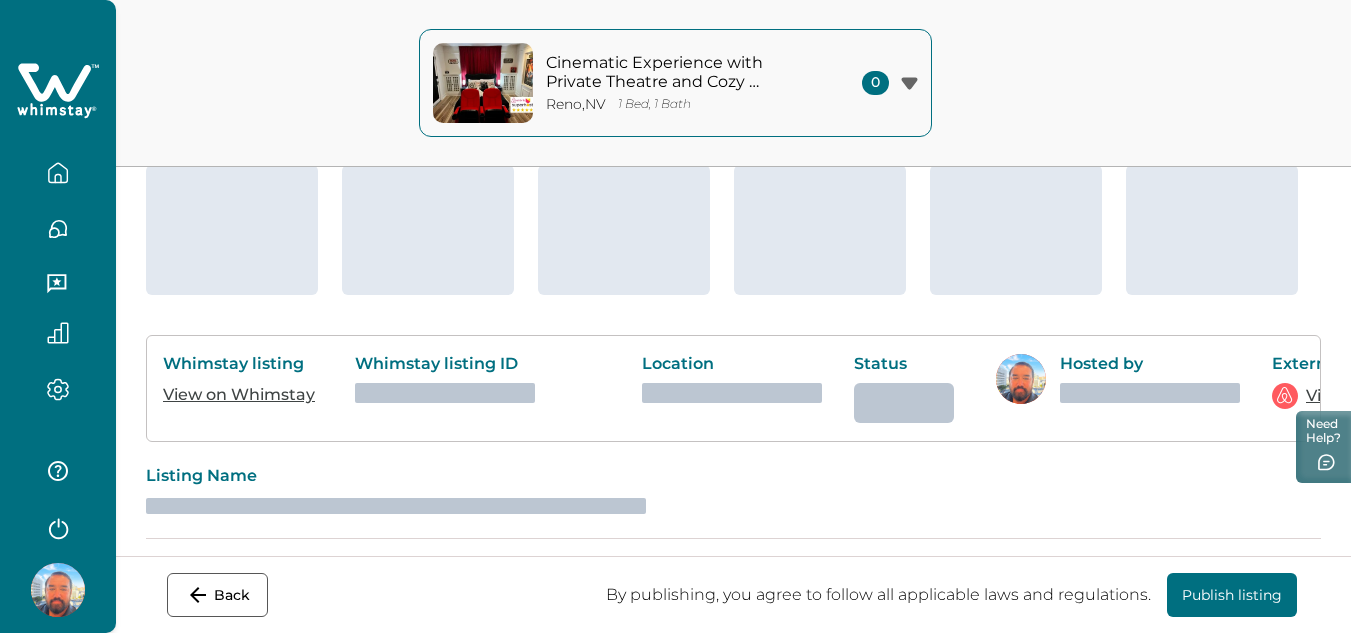 scroll, scrollTop: 0, scrollLeft: 0, axis: both 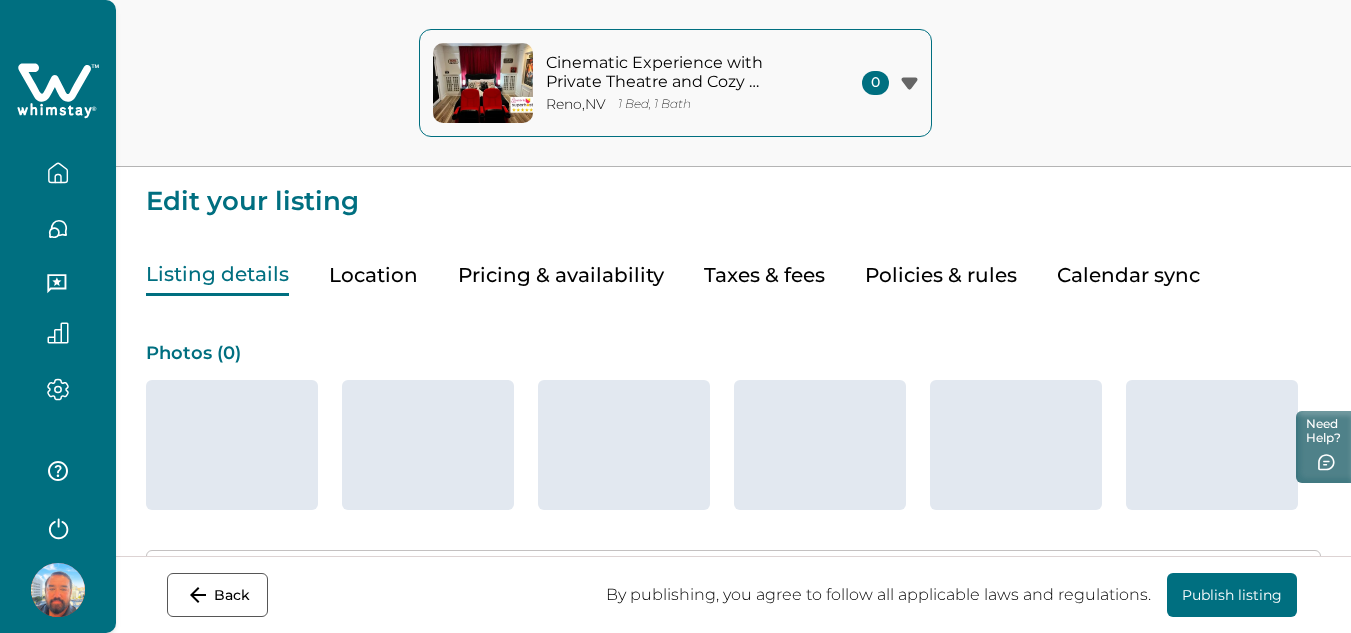 click on "Policies & rules" at bounding box center (941, 275) 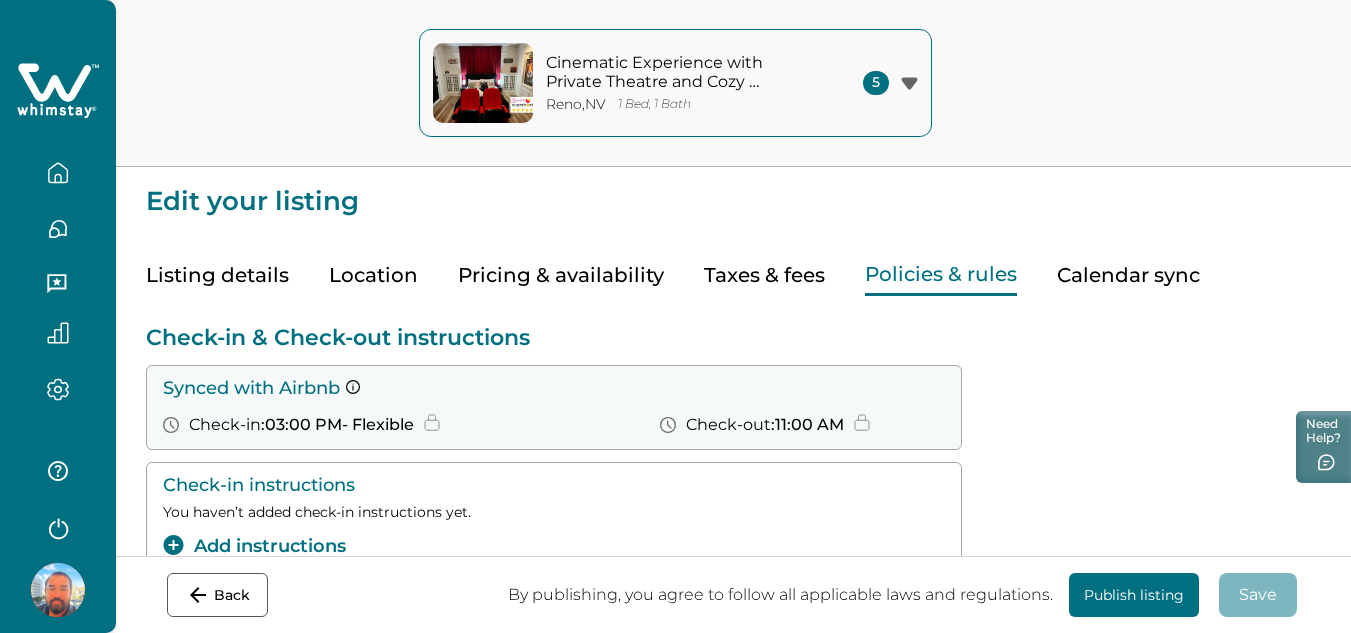 click on "Check-in & Check-out instructions Synced with Airbnb Check-in : [TIME] - Flexible Check-out : [TIME] Check-in instructions You haven’t added check-in instructions yet. Add instructions Check-out instructions You haven’t added check-out instructions yet. Add instructions" at bounding box center [733, 520] 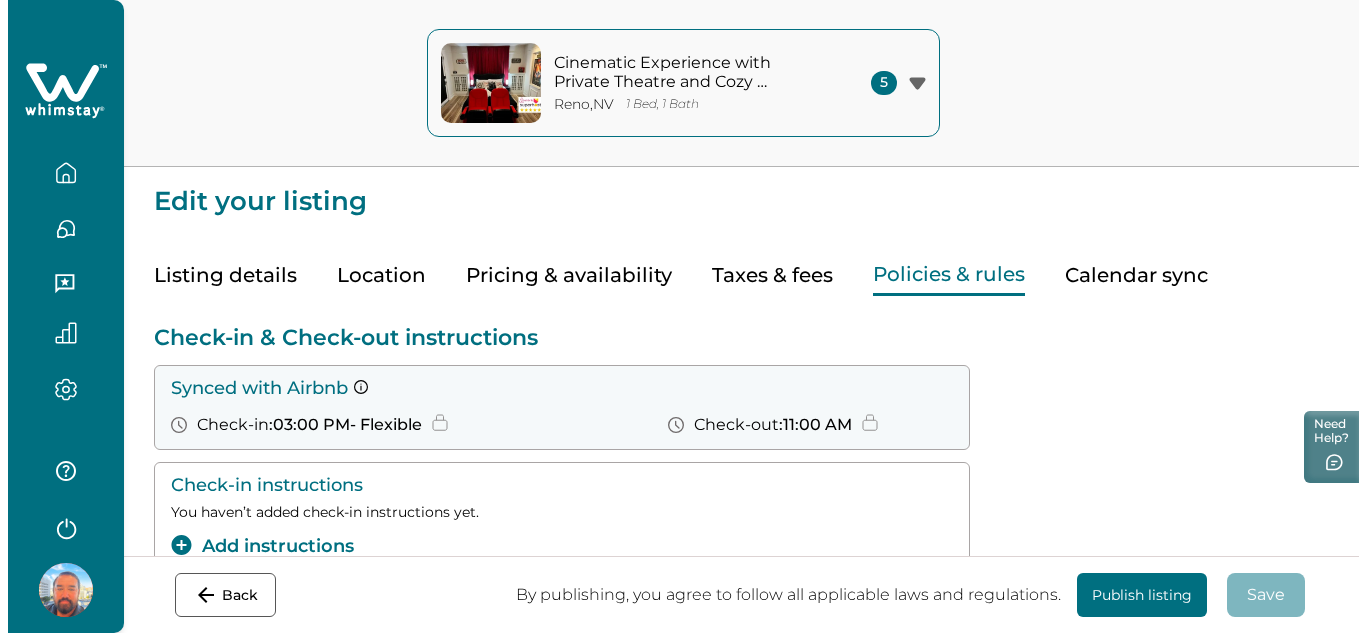 scroll, scrollTop: 200, scrollLeft: 0, axis: vertical 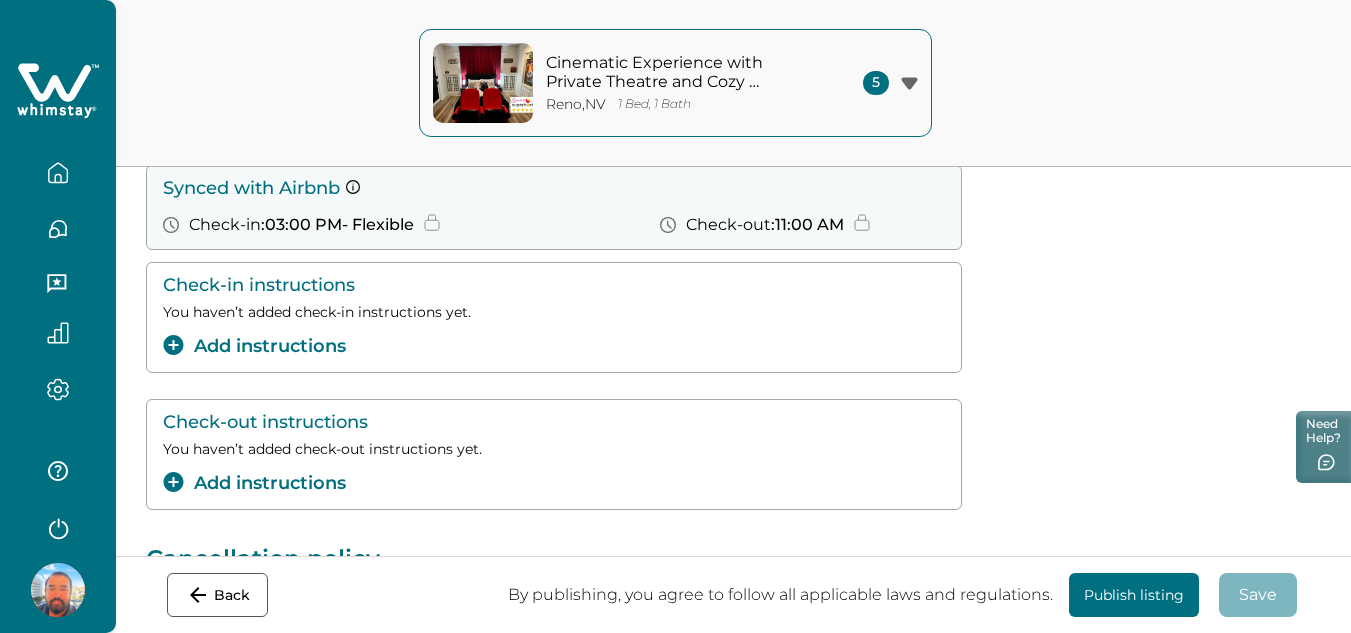 click 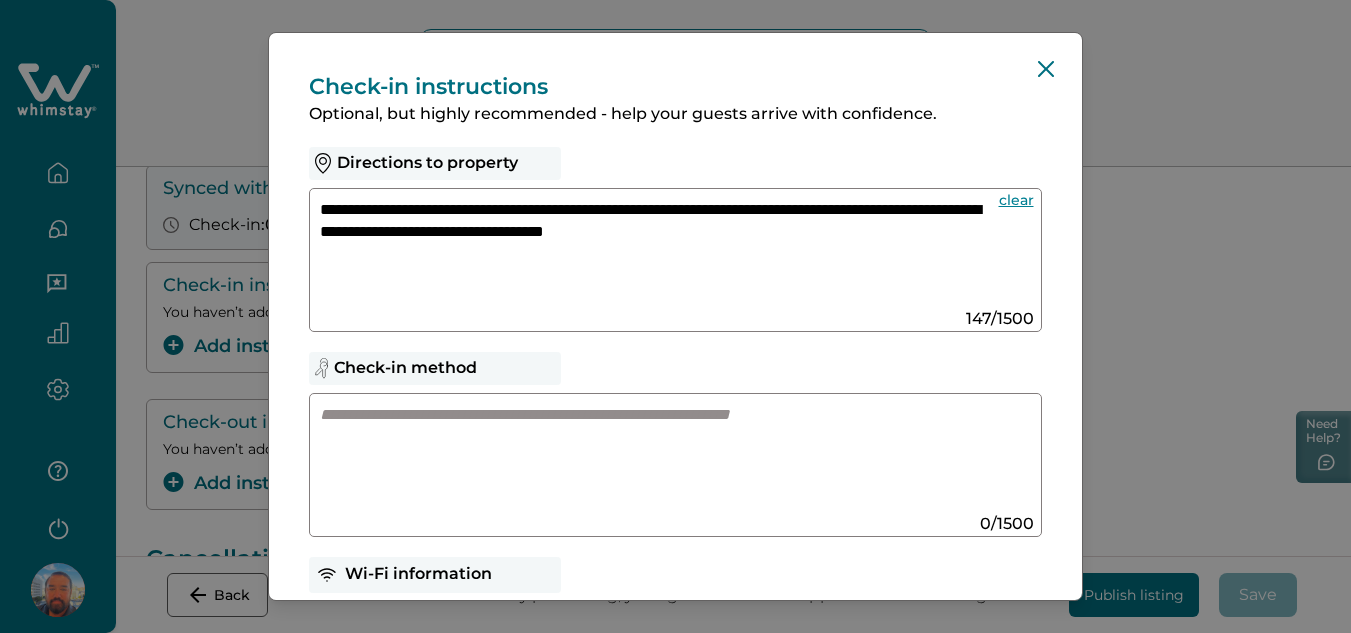 click on "**********" at bounding box center (656, 252) 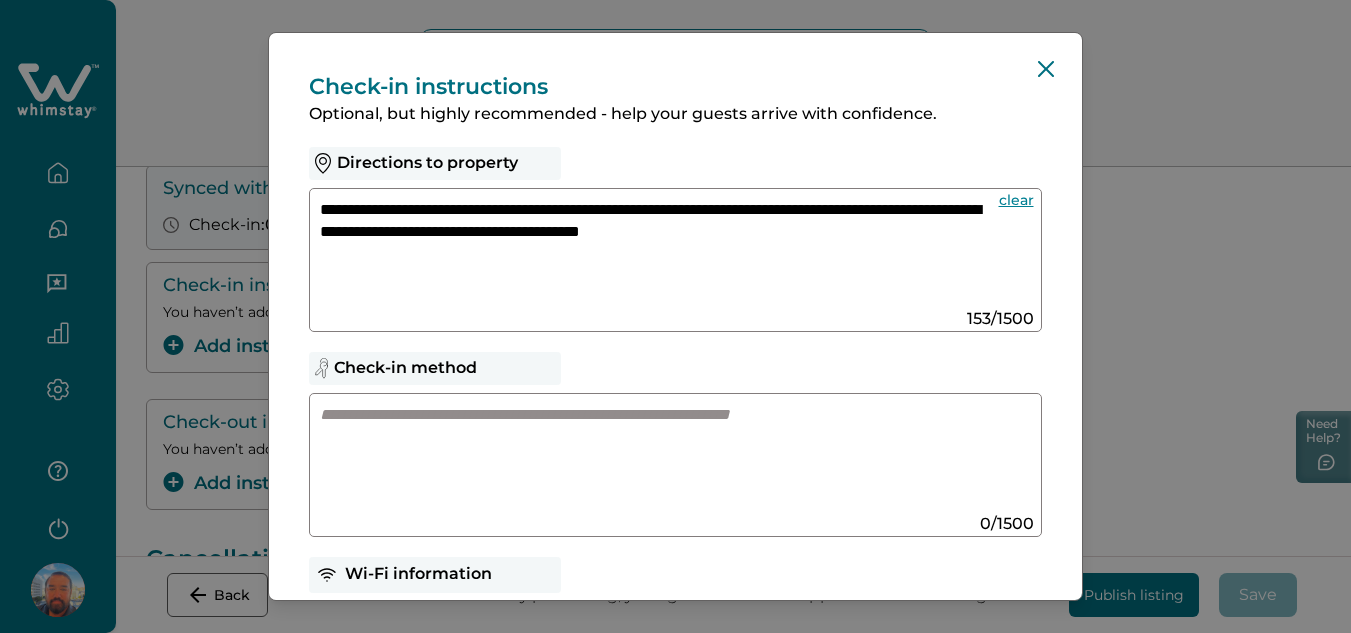 click on "**********" at bounding box center (656, 252) 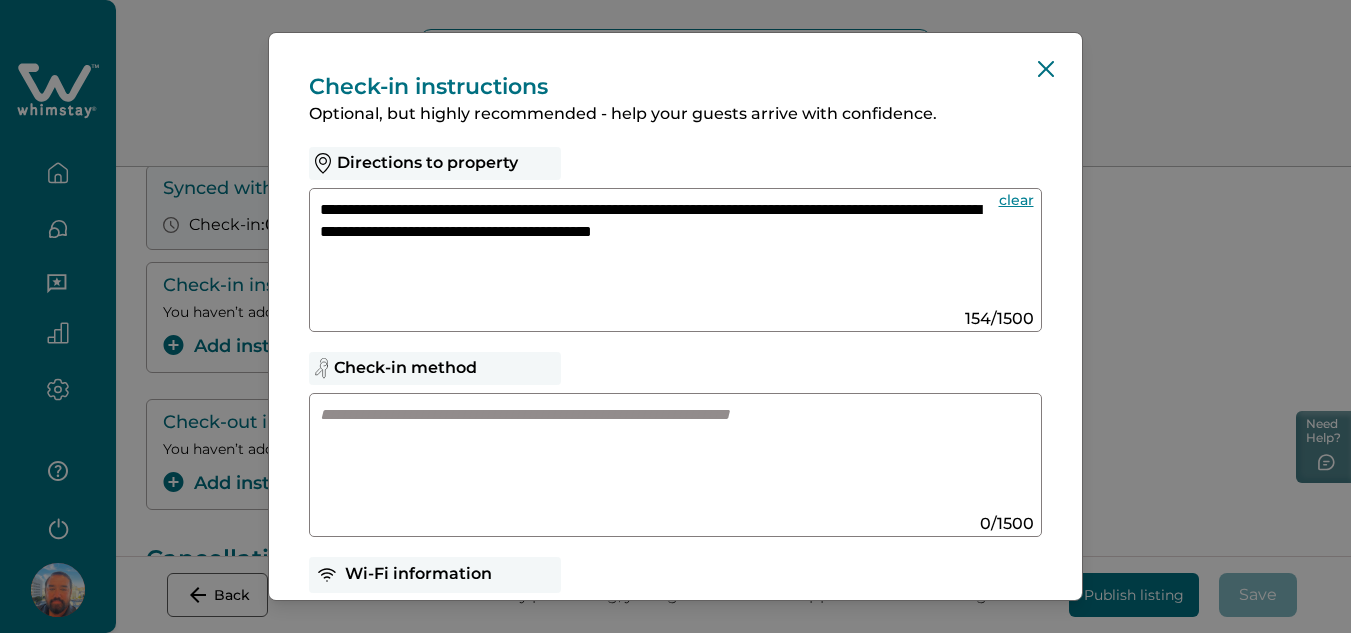 paste on "**********" 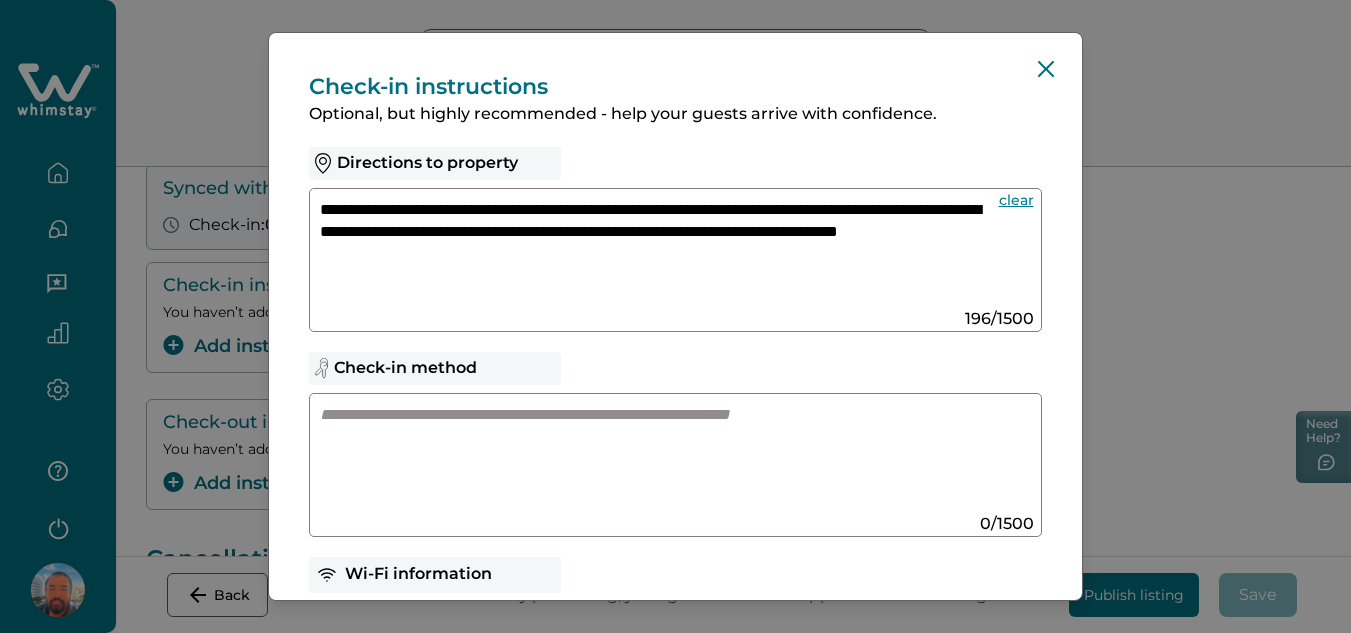 type on "**********" 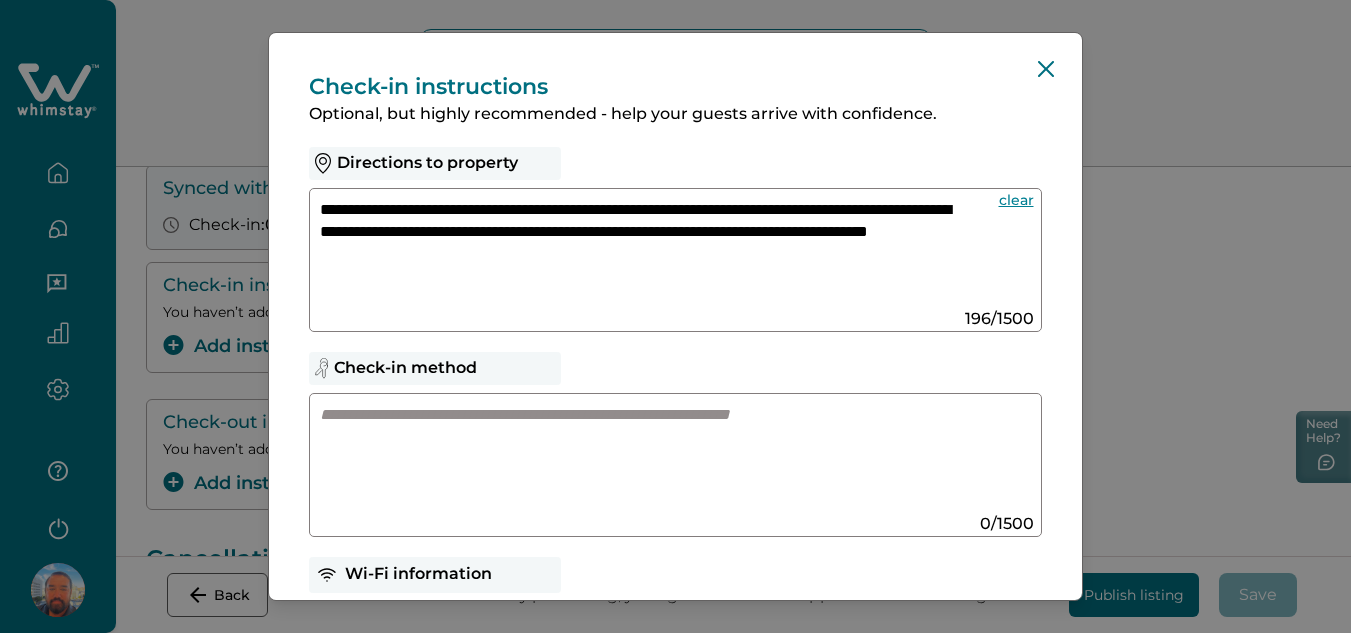 paste on "**********" 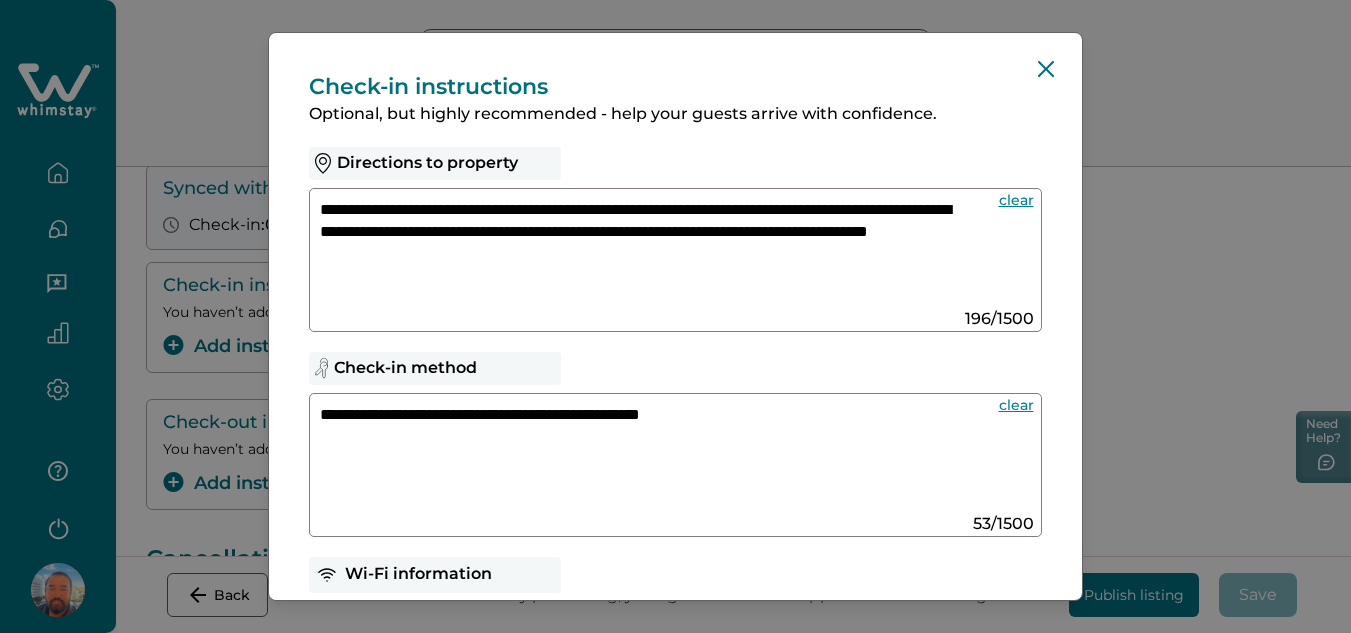 type on "**********" 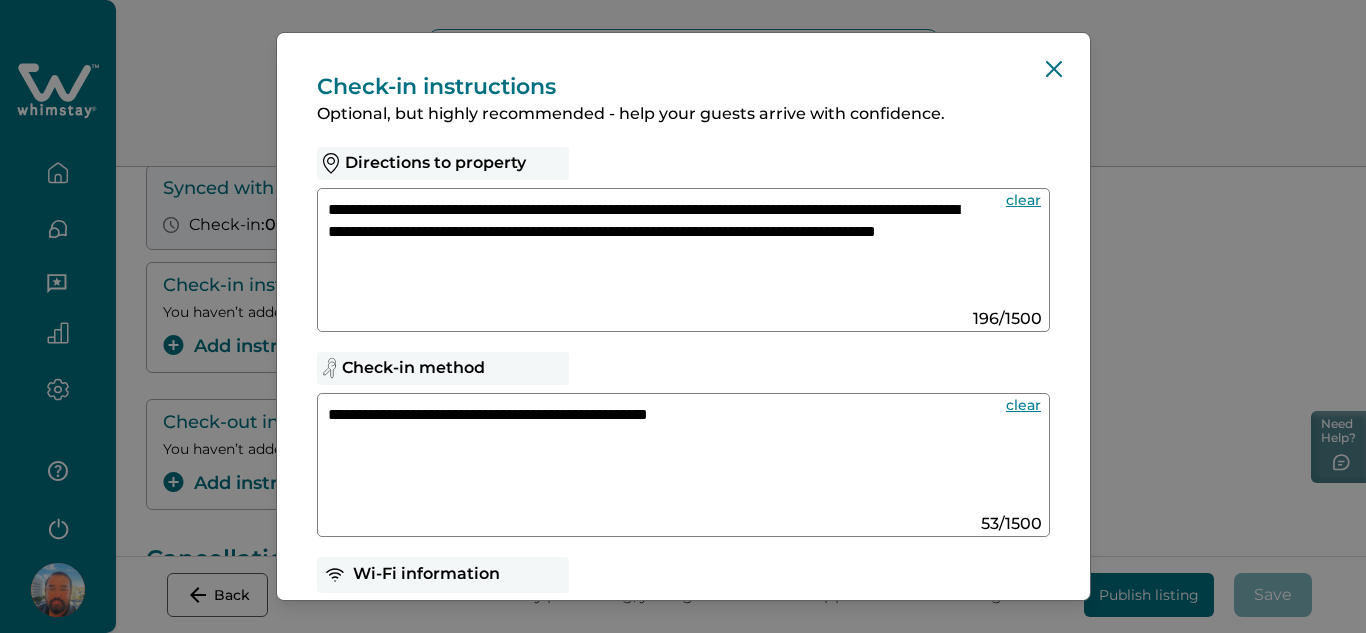 scroll, scrollTop: 4, scrollLeft: 0, axis: vertical 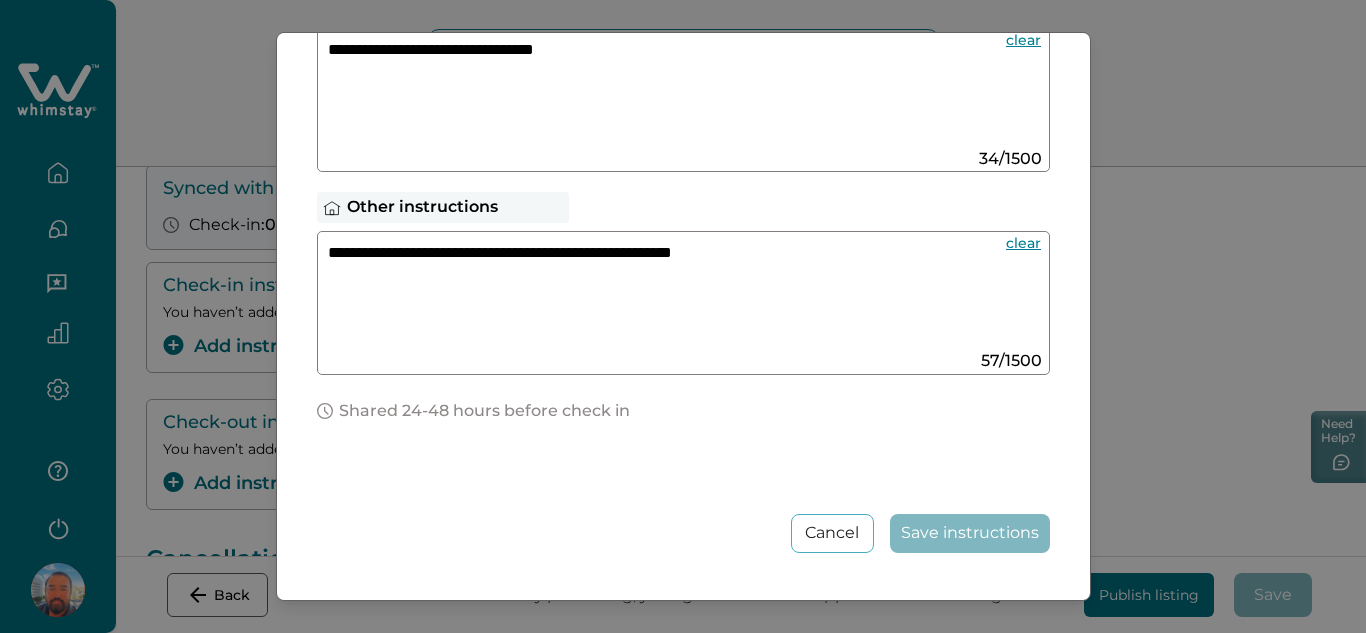click on "**********" at bounding box center [683, 316] 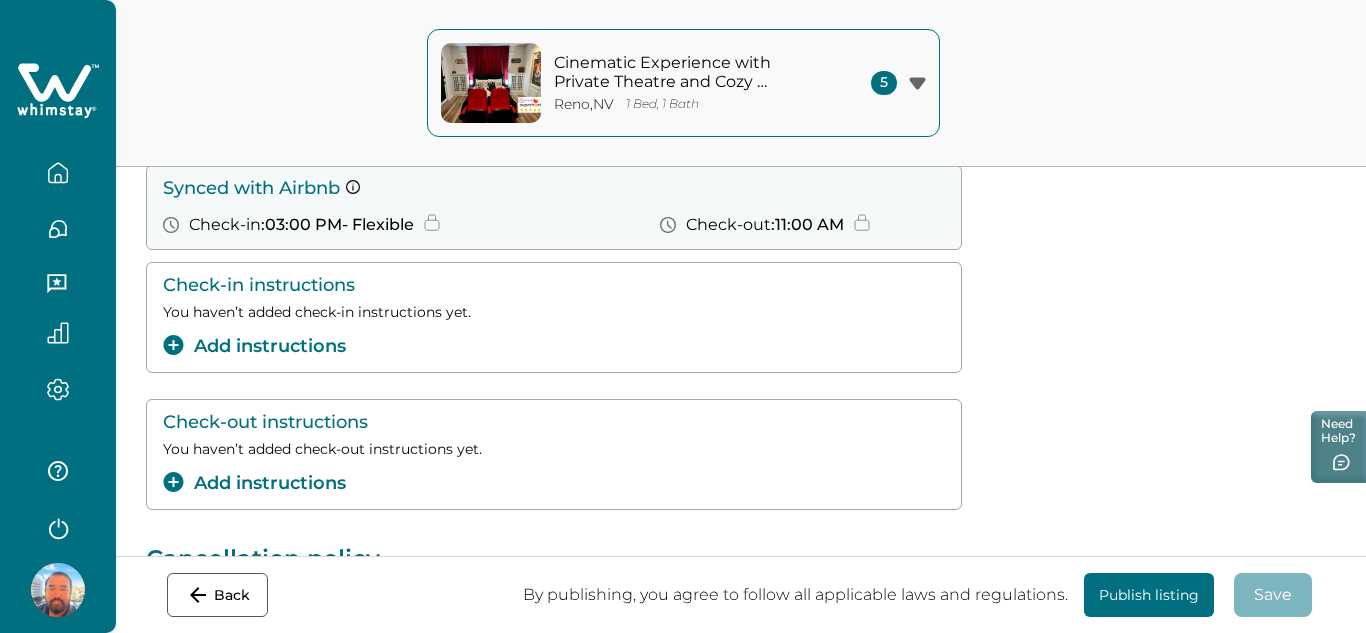 click on "**********" at bounding box center (683, 316) 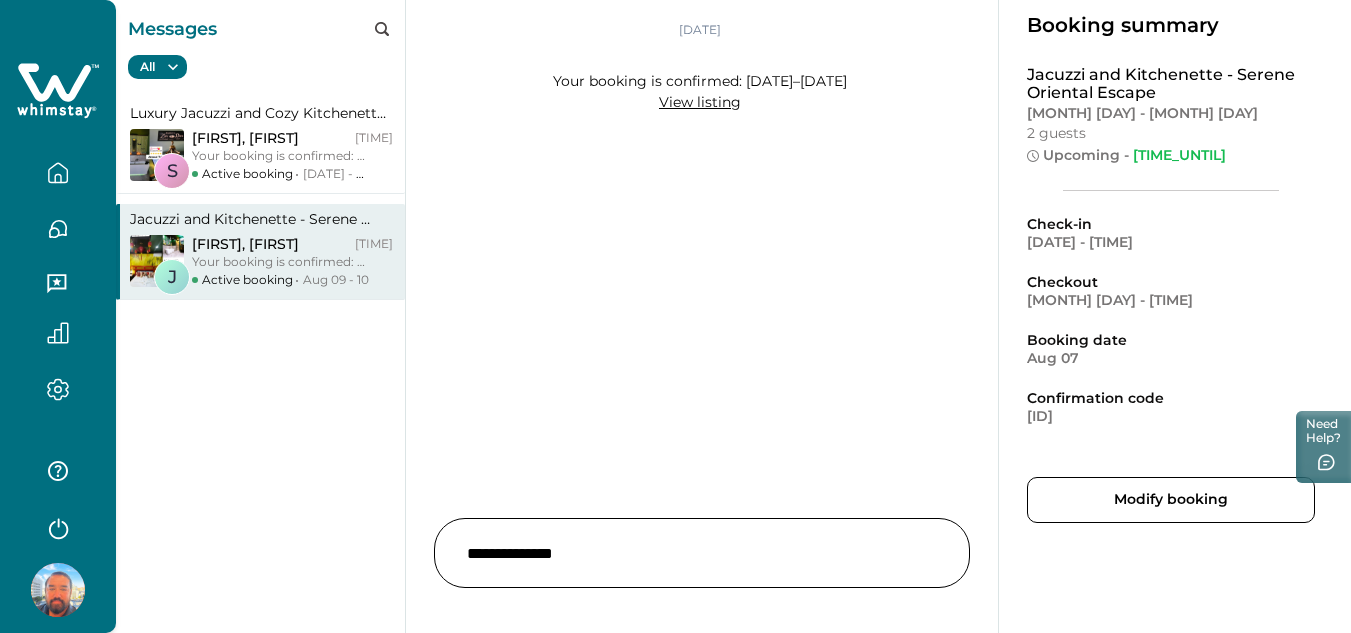 scroll, scrollTop: 0, scrollLeft: 0, axis: both 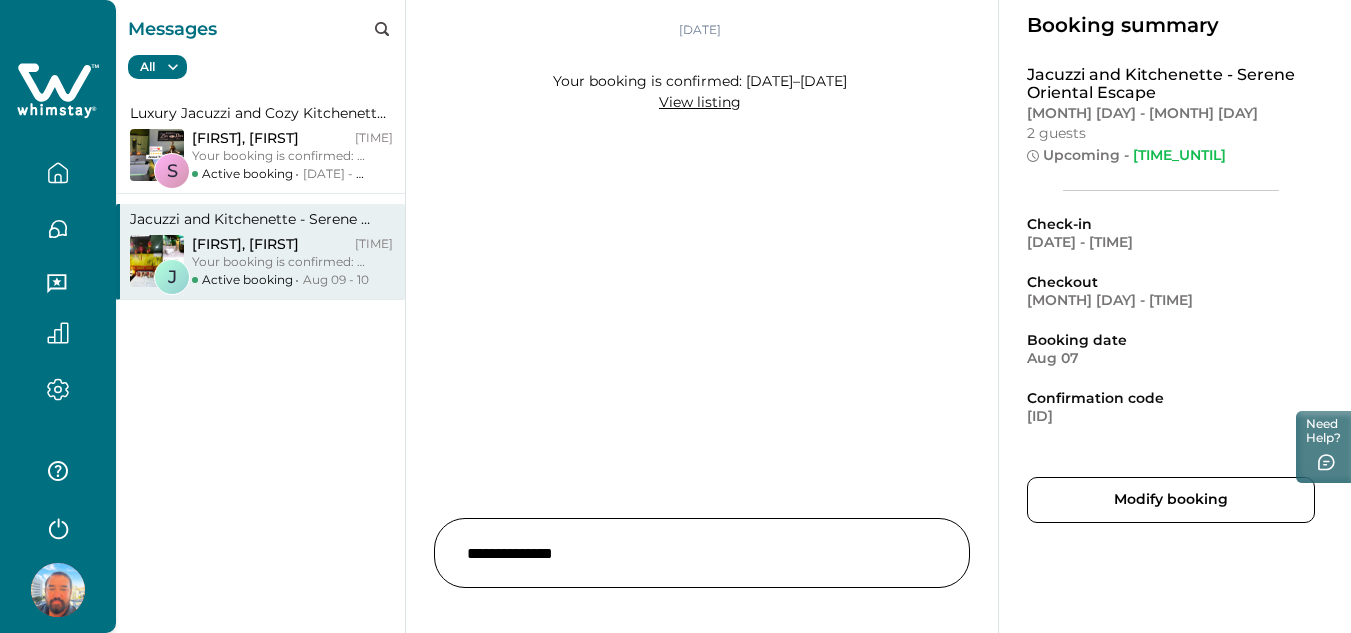 click 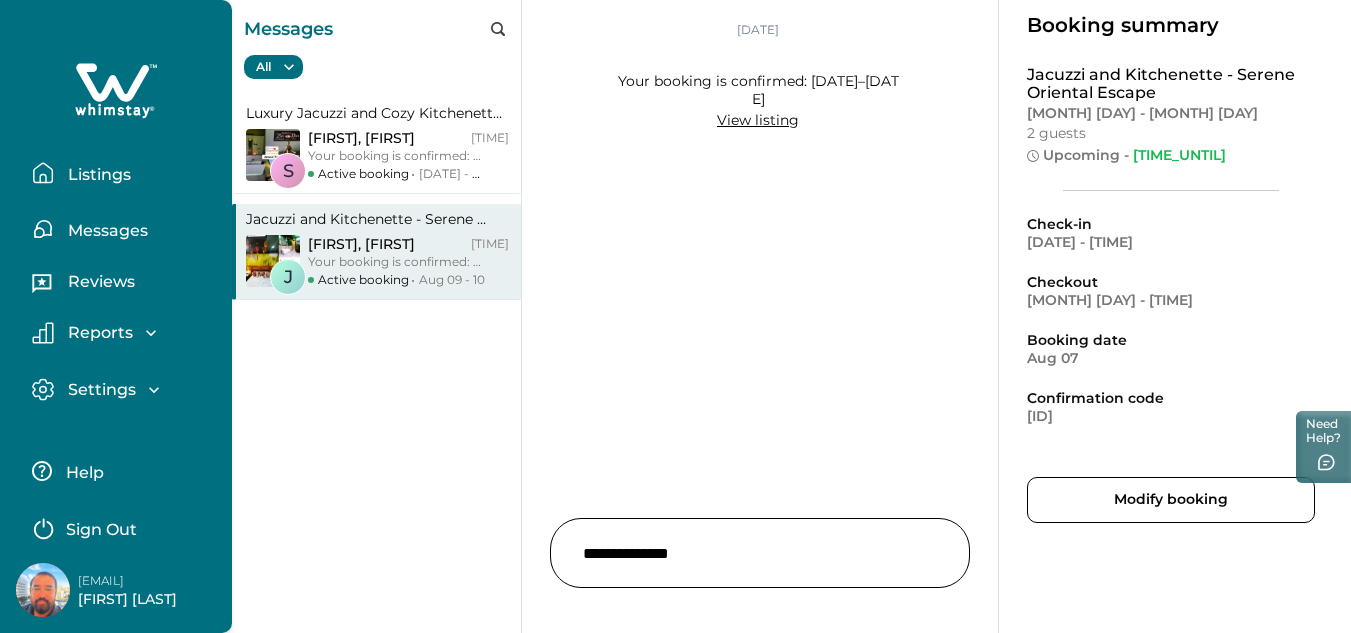 click on "Listings" at bounding box center [96, 175] 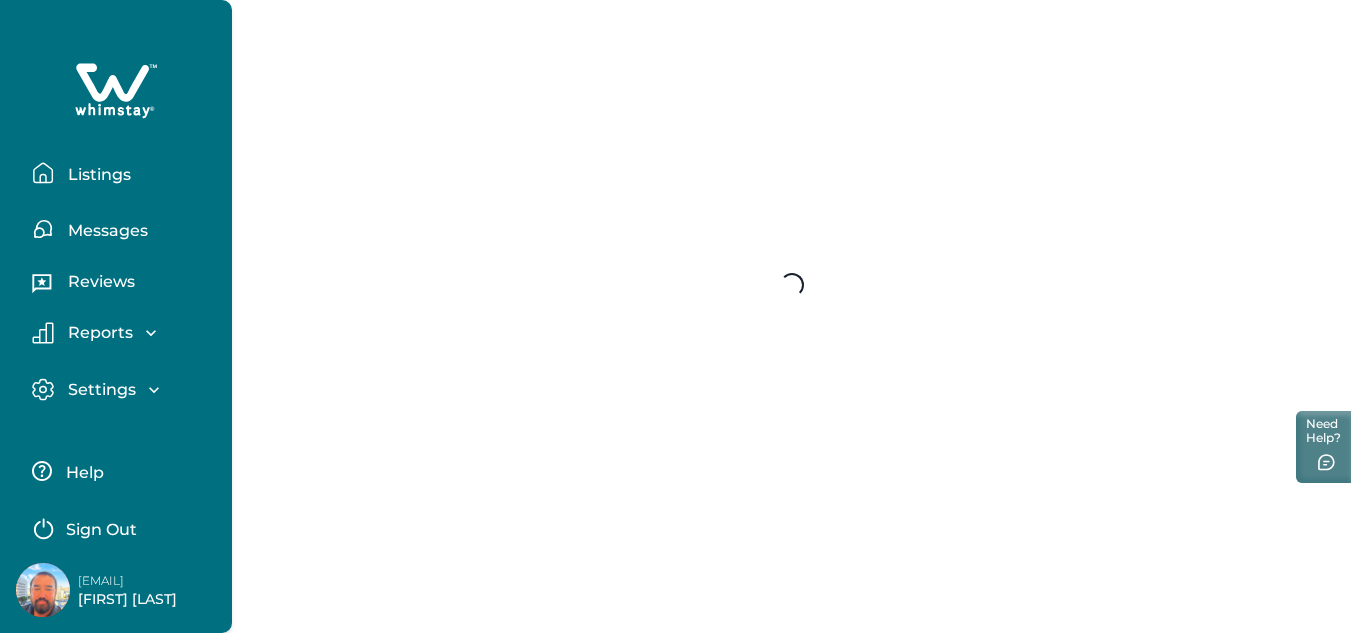 scroll, scrollTop: 0, scrollLeft: 0, axis: both 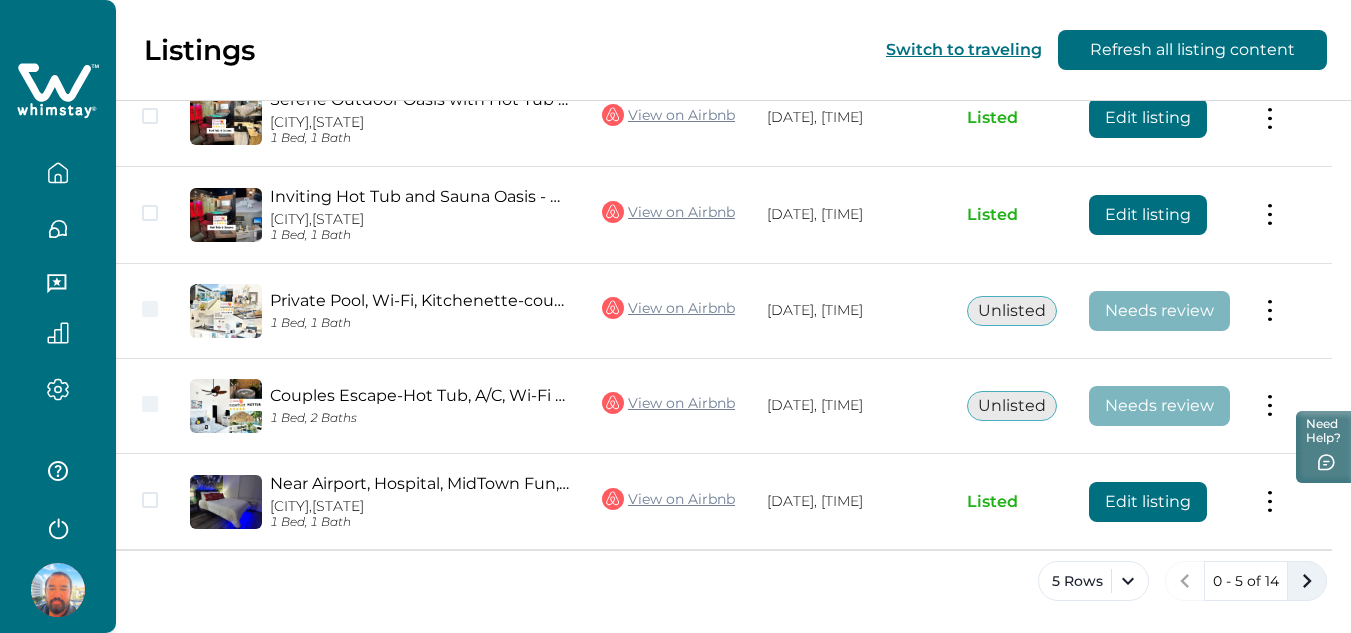 click 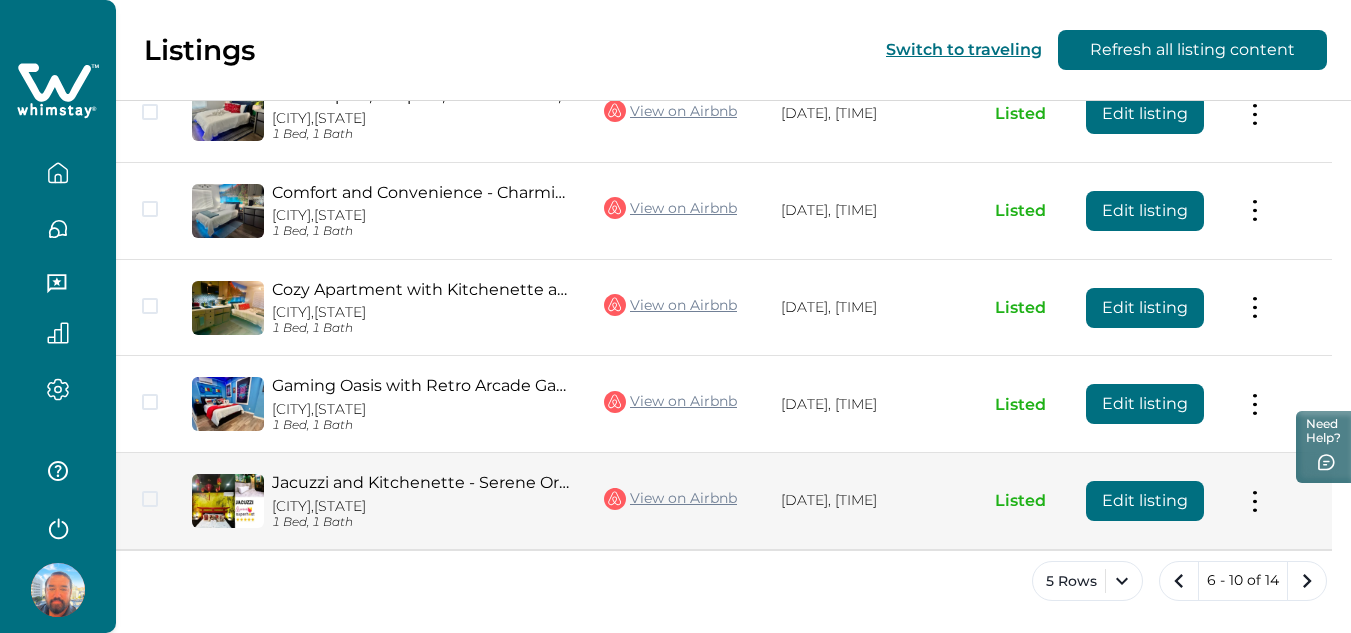 scroll, scrollTop: 314, scrollLeft: 0, axis: vertical 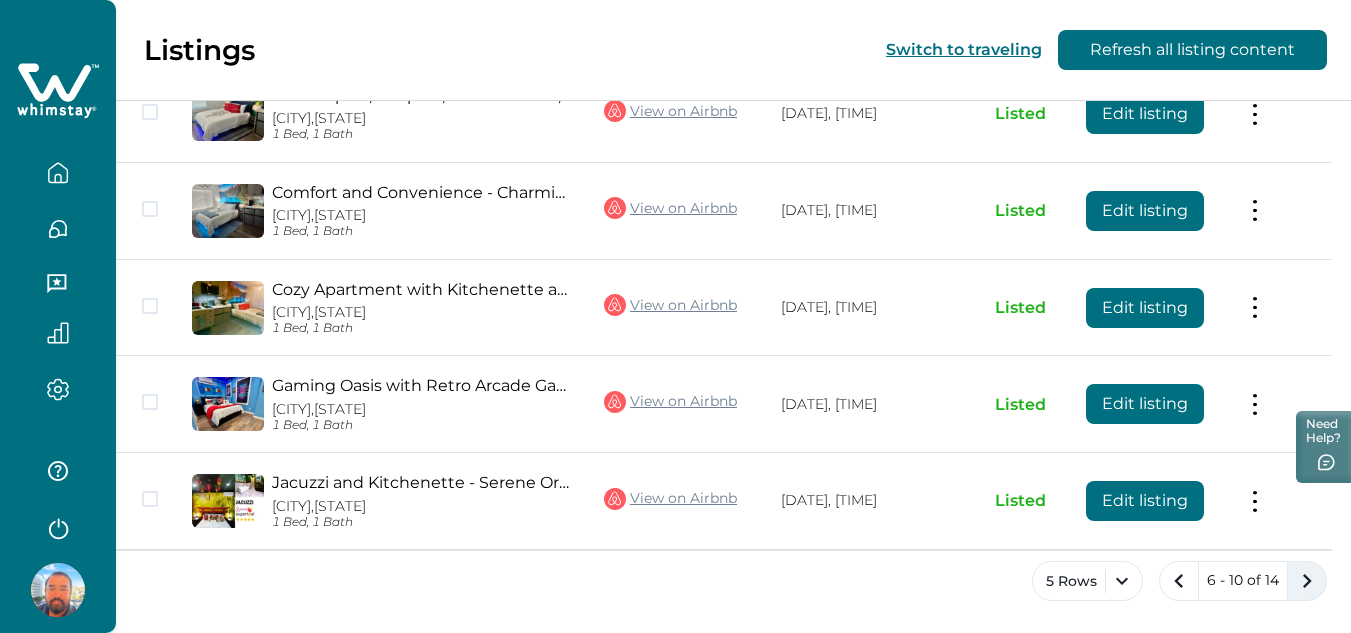 click 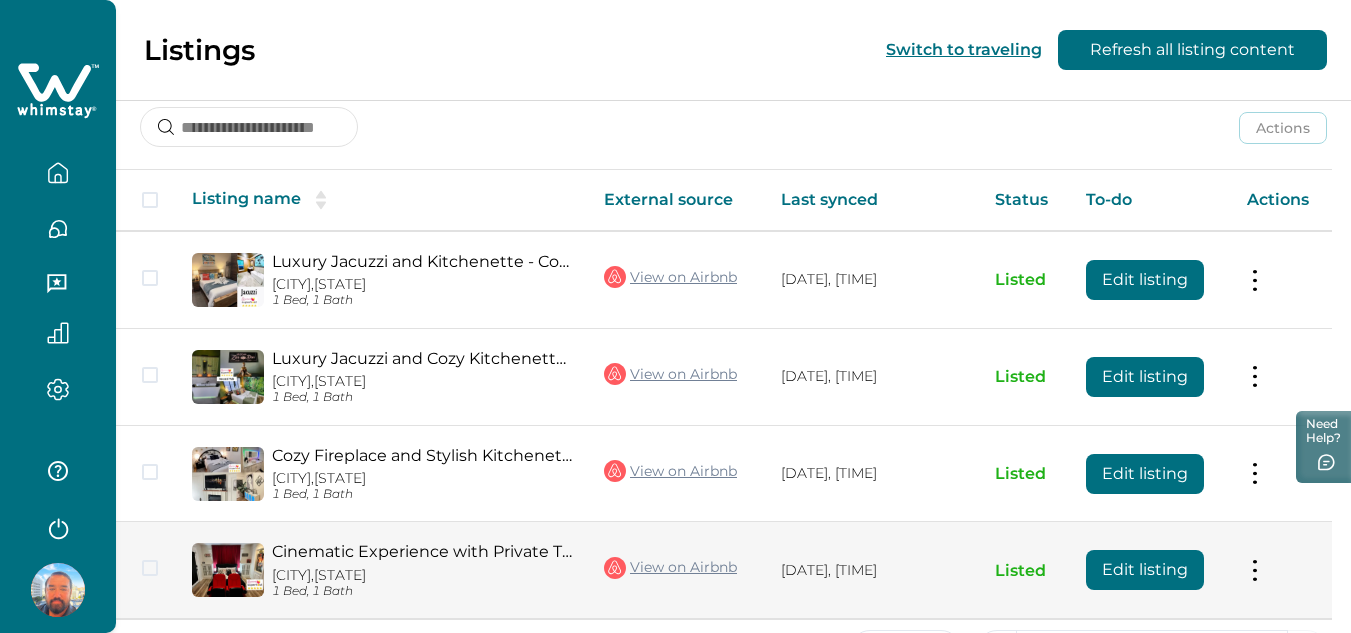 scroll, scrollTop: 215, scrollLeft: 0, axis: vertical 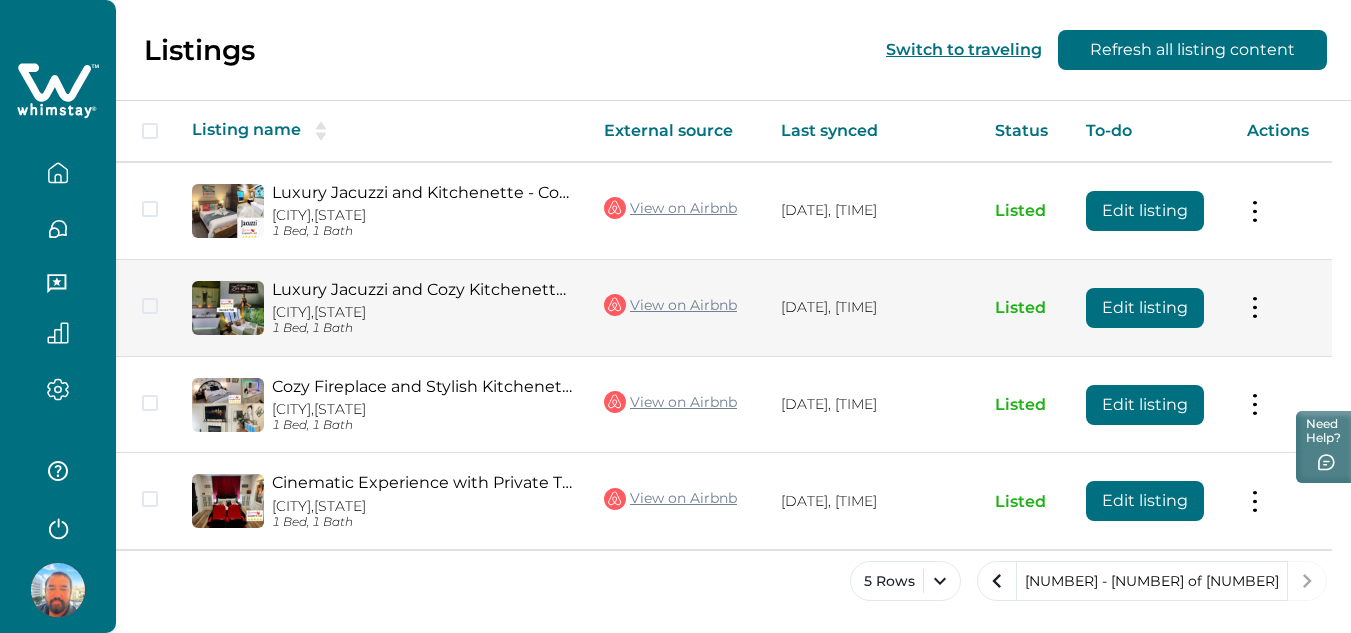 click on "Edit listing" at bounding box center [1145, 308] 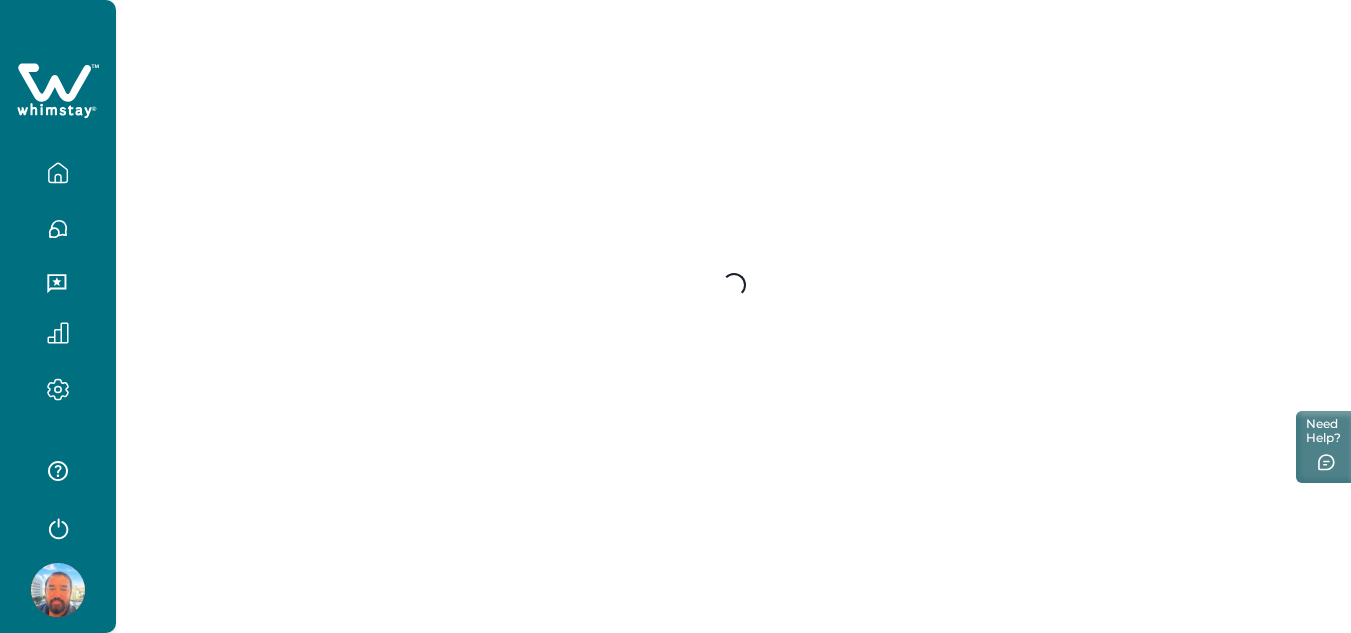 scroll, scrollTop: 0, scrollLeft: 0, axis: both 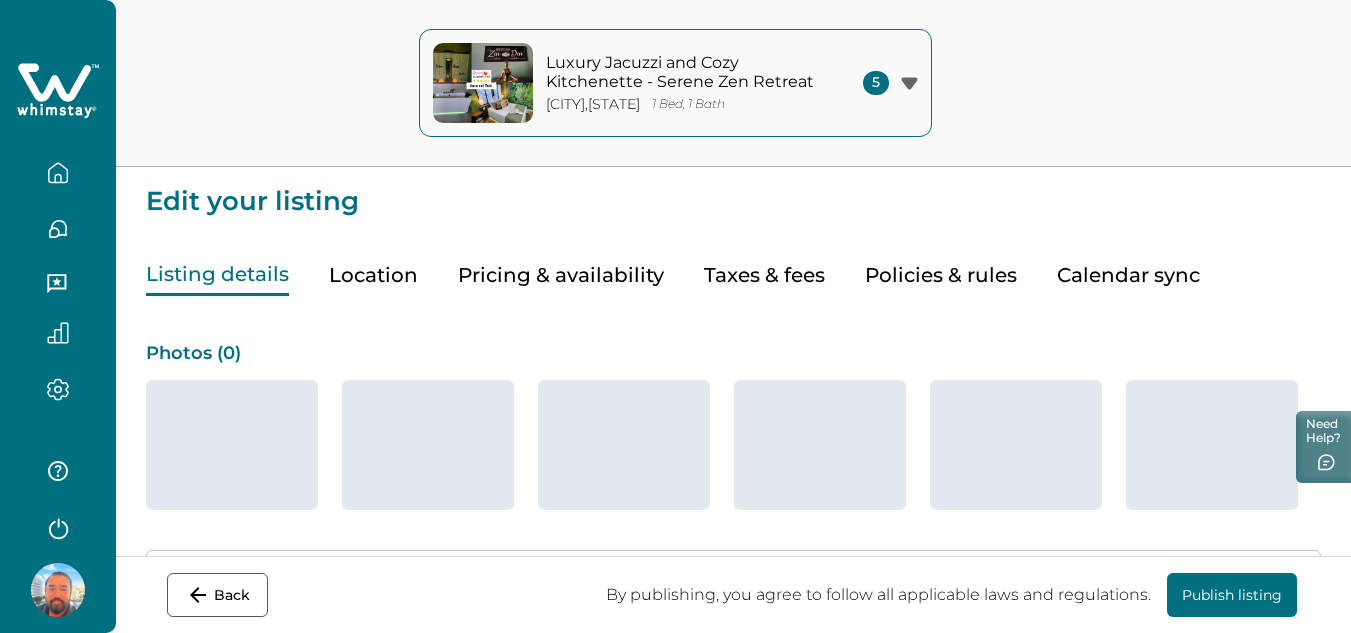 click on "Policies & rules" at bounding box center [941, 275] 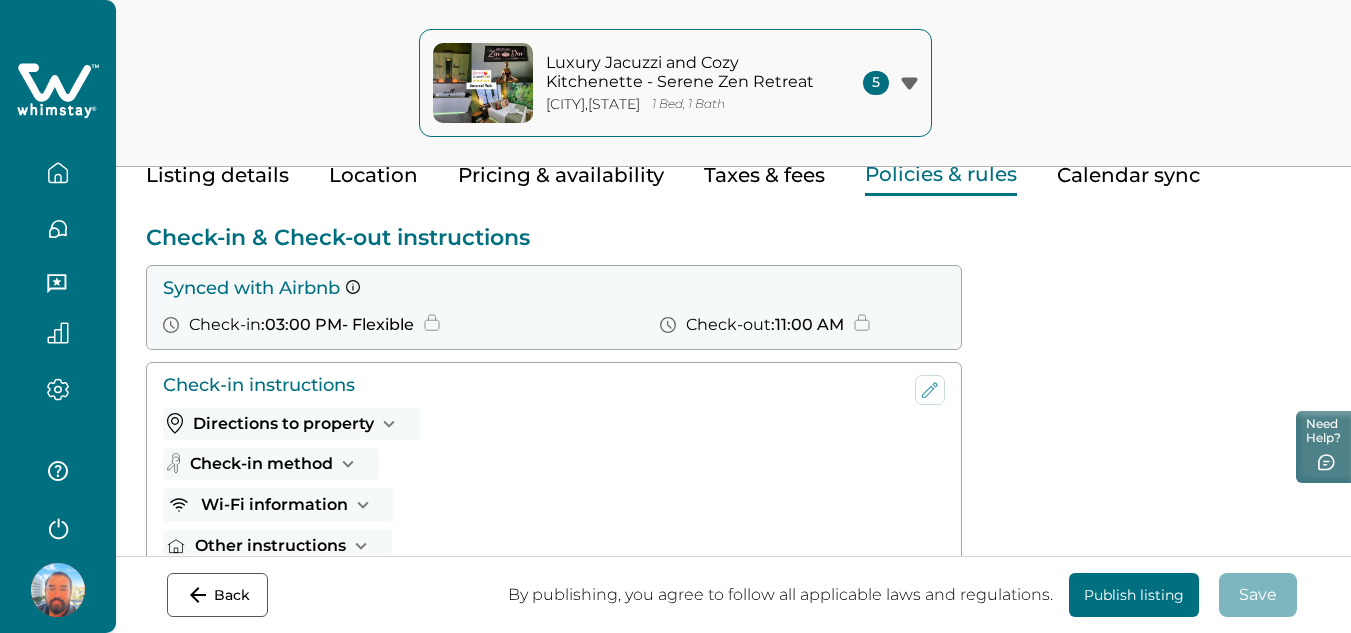 scroll, scrollTop: 200, scrollLeft: 0, axis: vertical 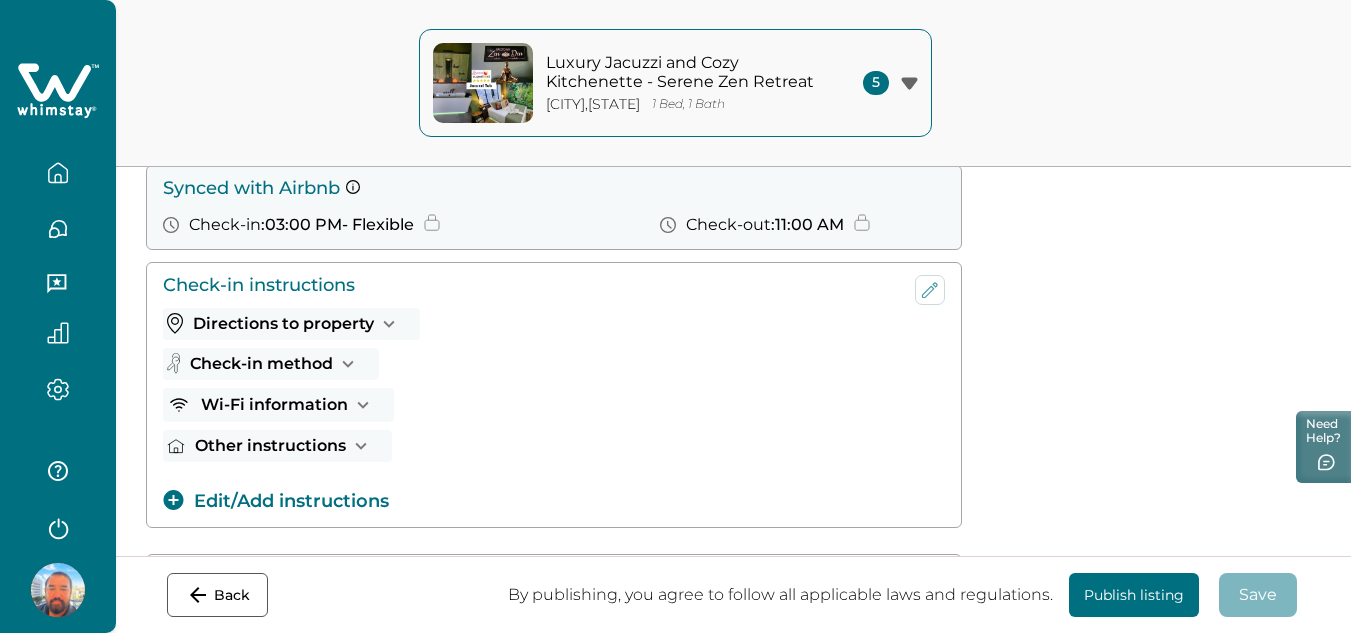 click on "Directions to property" at bounding box center [291, 324] 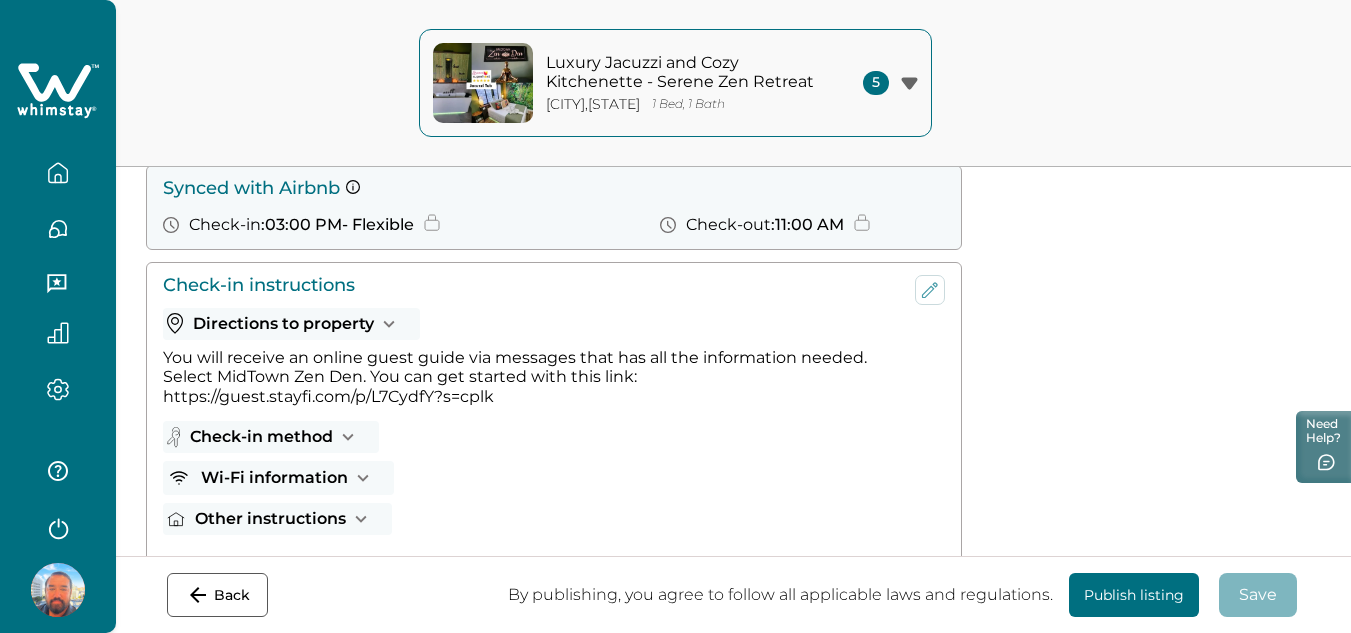 click on "Back" at bounding box center (217, 595) 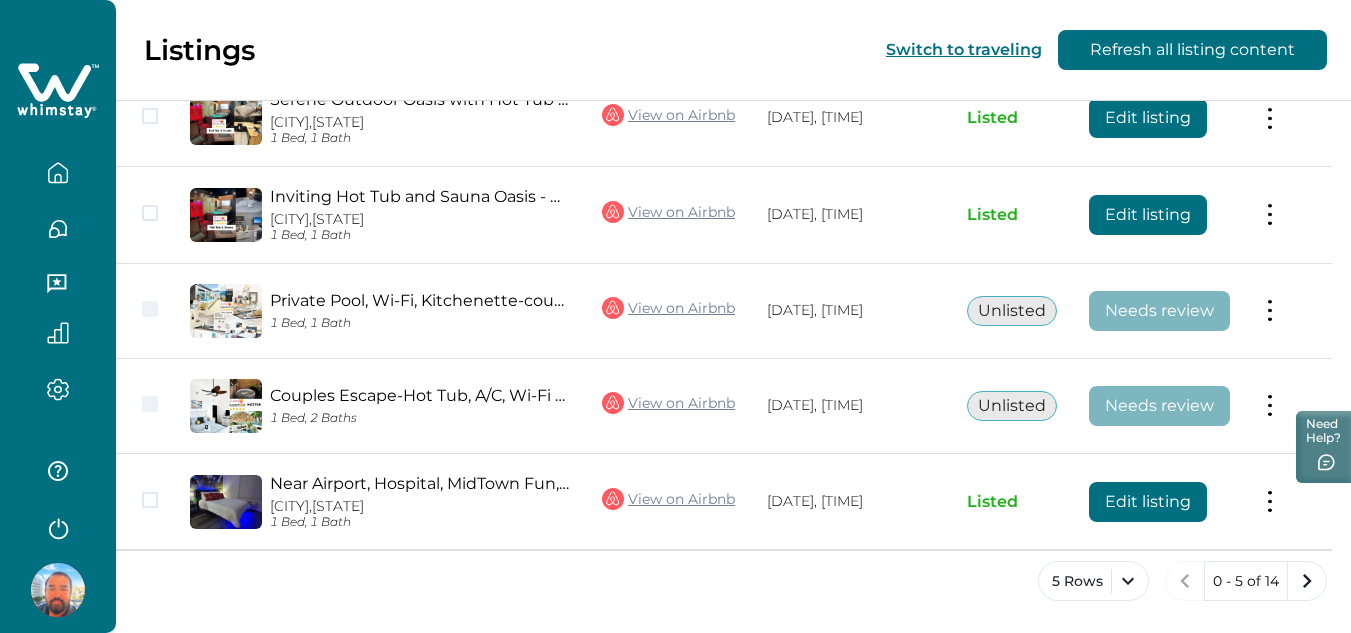 scroll, scrollTop: 312, scrollLeft: 0, axis: vertical 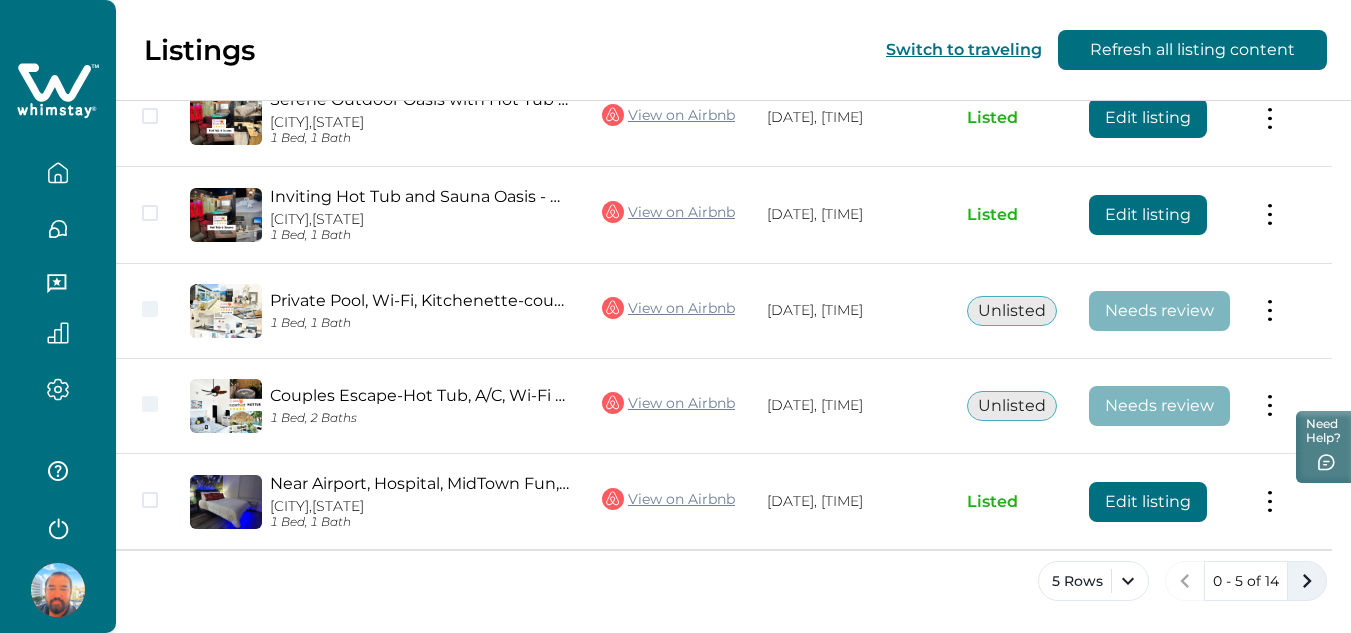 click 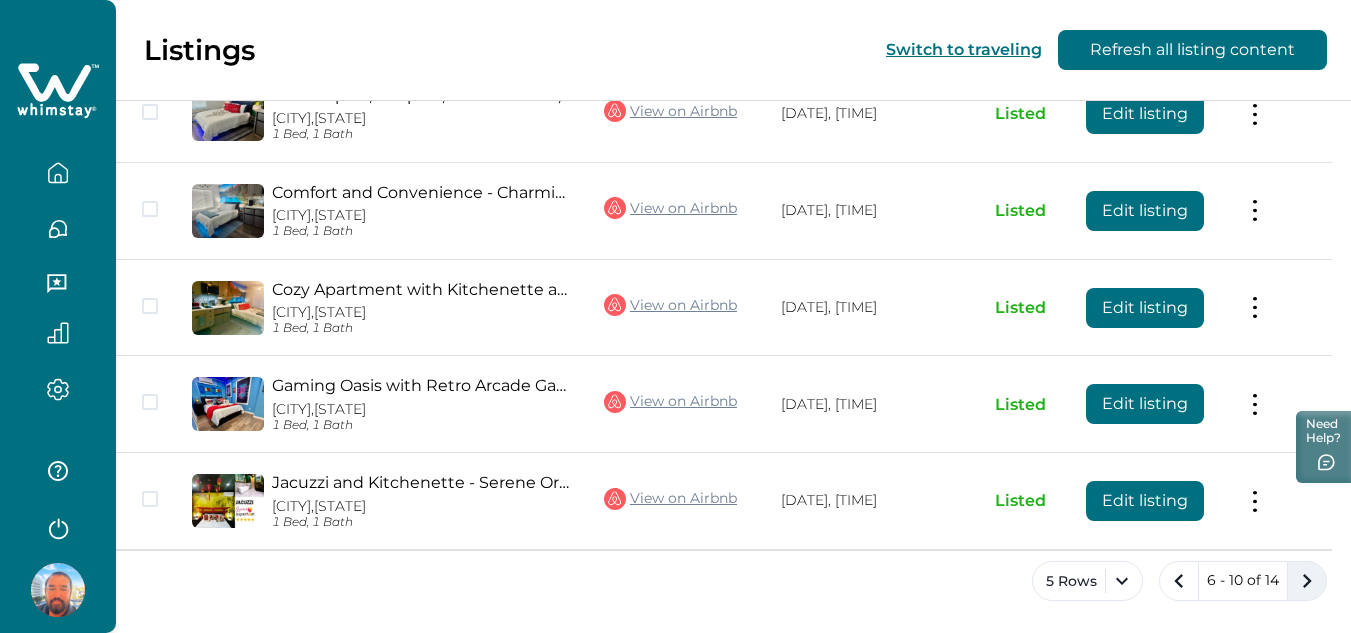 click 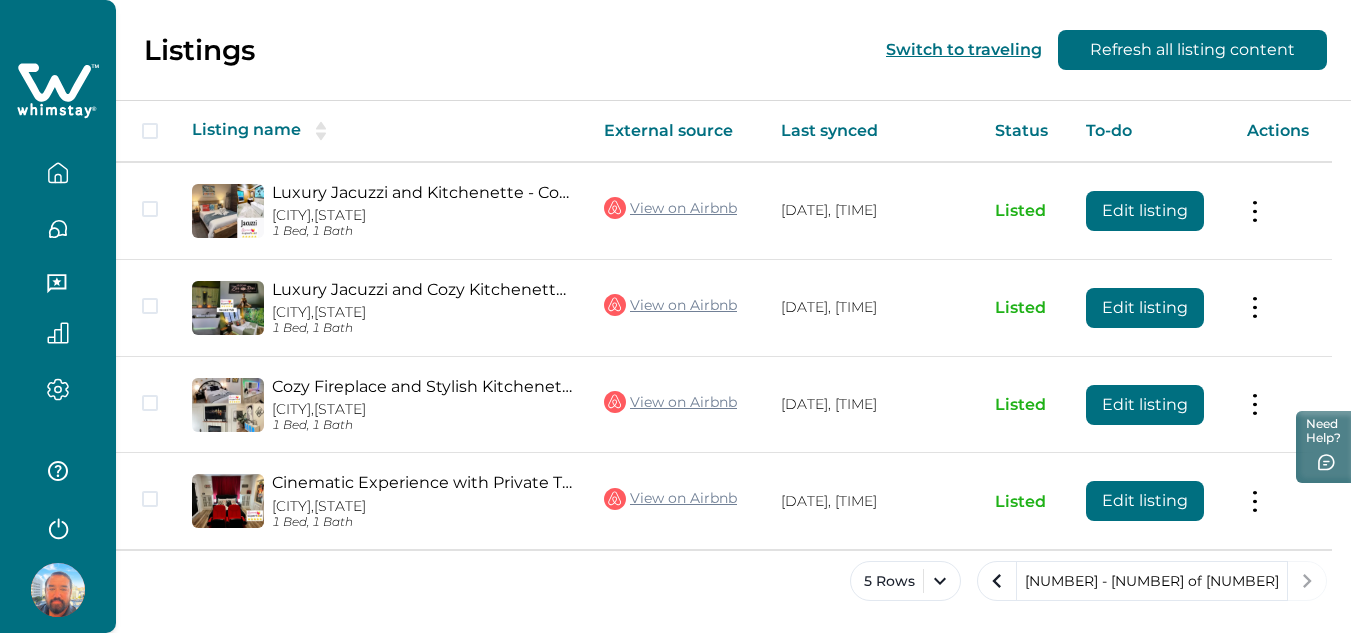 scroll, scrollTop: 215, scrollLeft: 0, axis: vertical 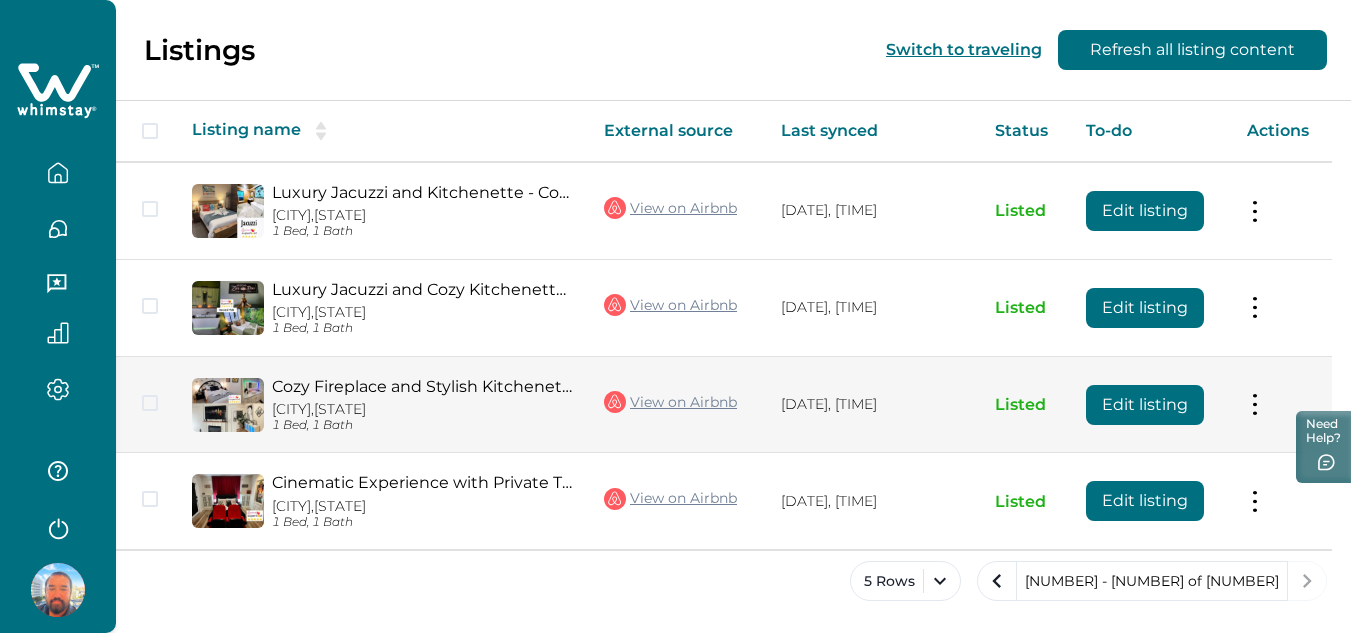 click on "Edit listing" at bounding box center (1145, 405) 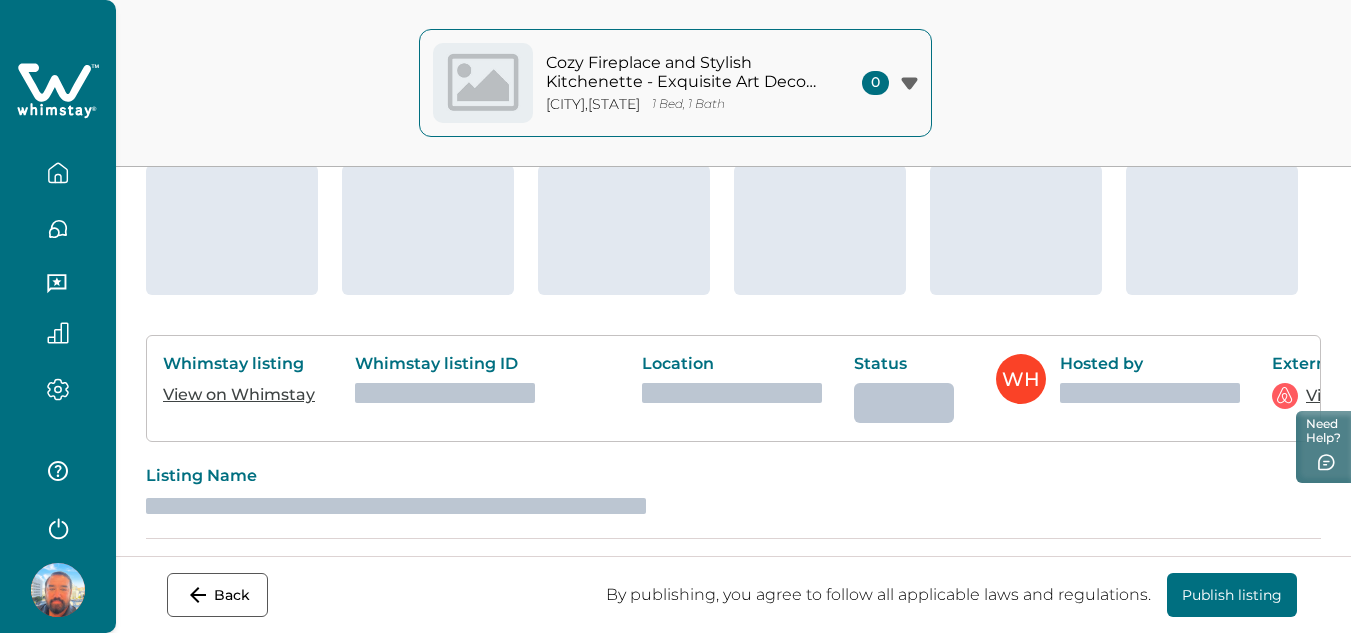 scroll, scrollTop: 0, scrollLeft: 0, axis: both 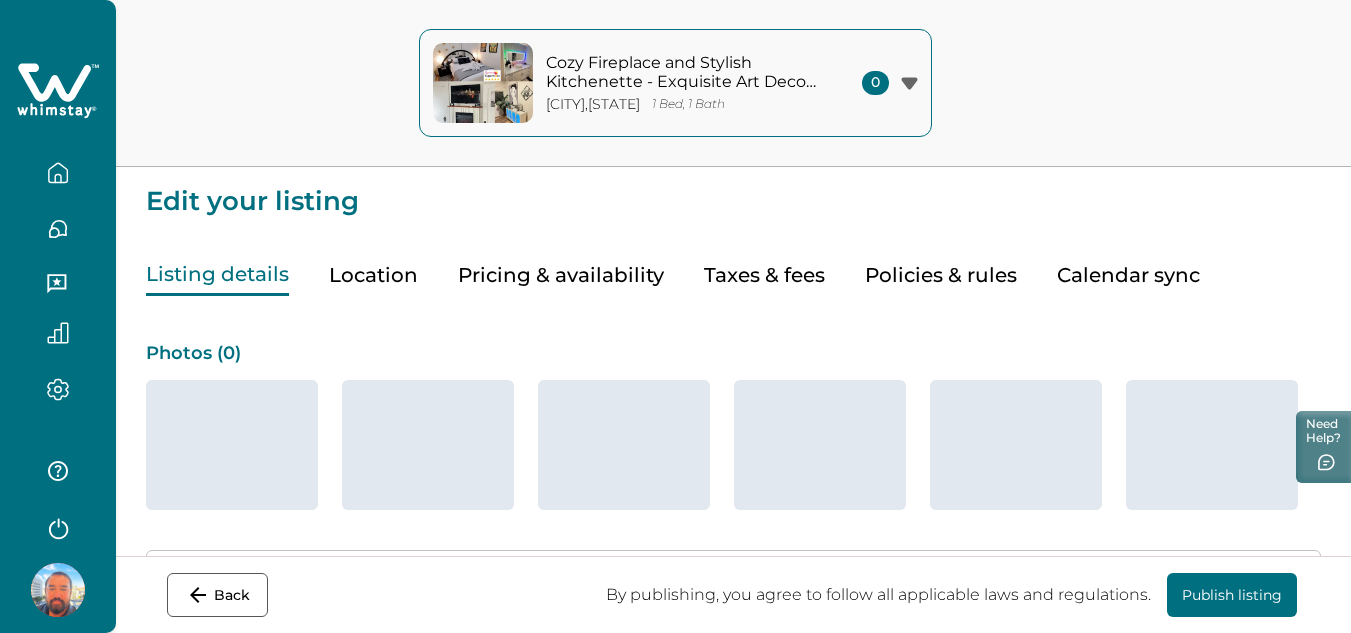 click on "Policies & rules" at bounding box center (941, 275) 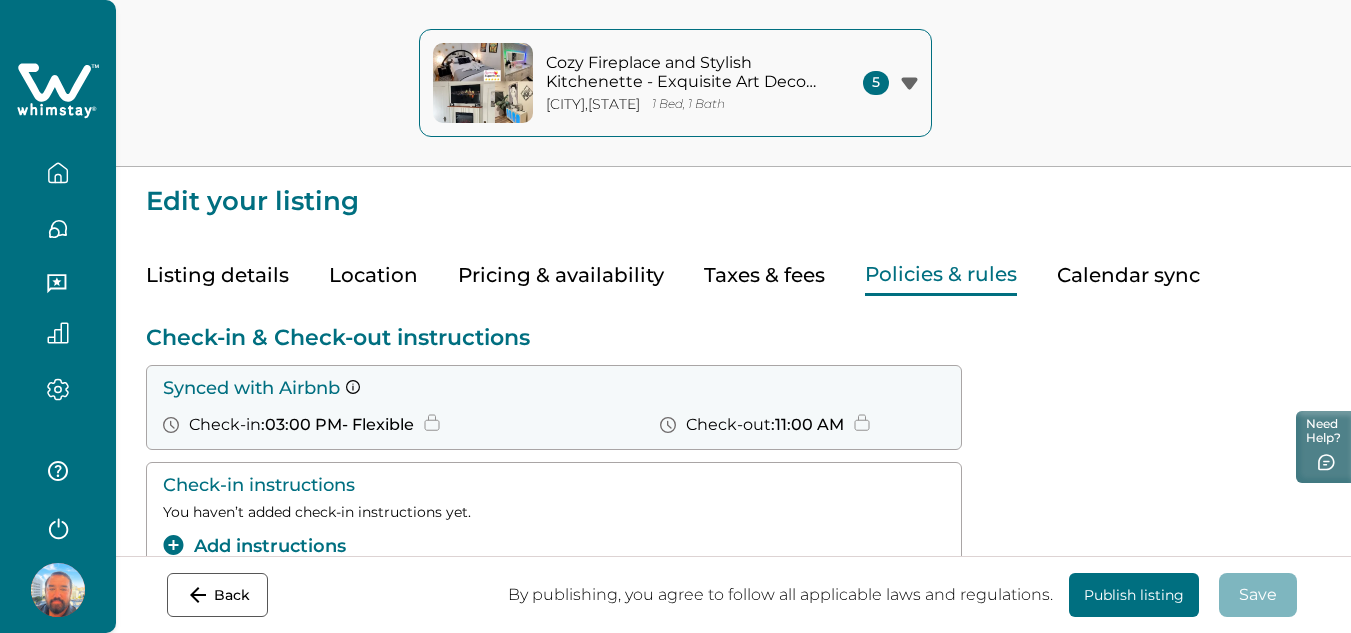click on "Policies & rules" at bounding box center (941, 275) 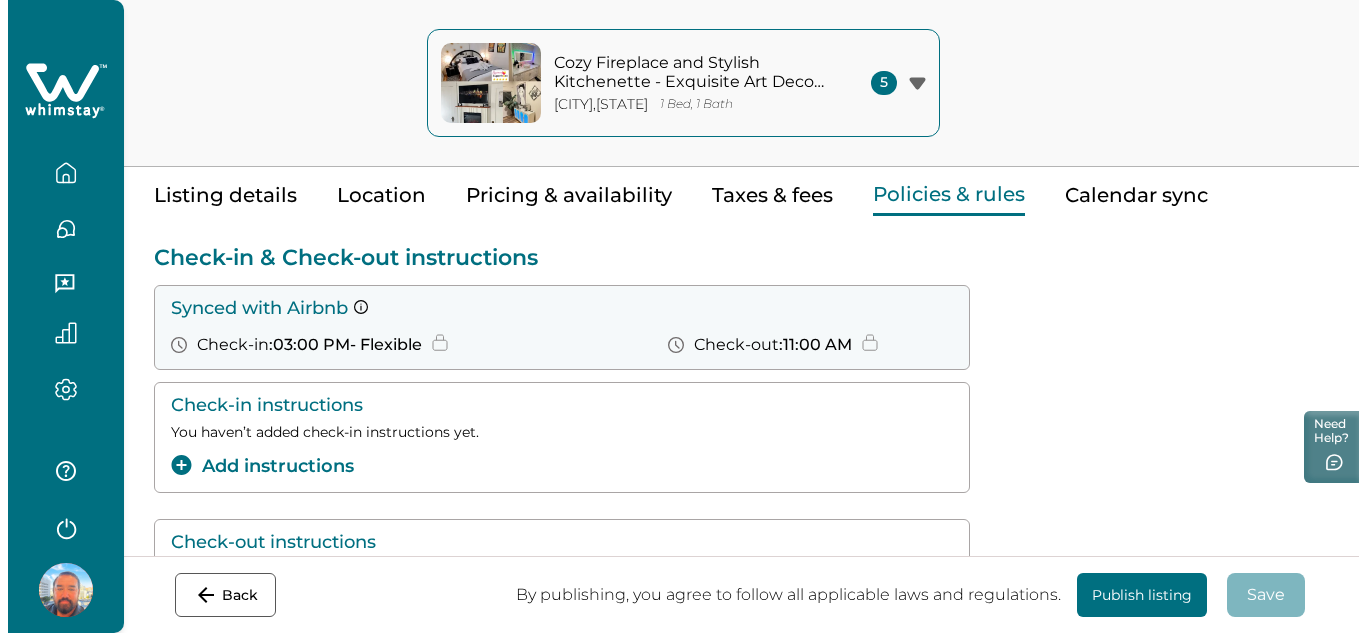 scroll, scrollTop: 300, scrollLeft: 0, axis: vertical 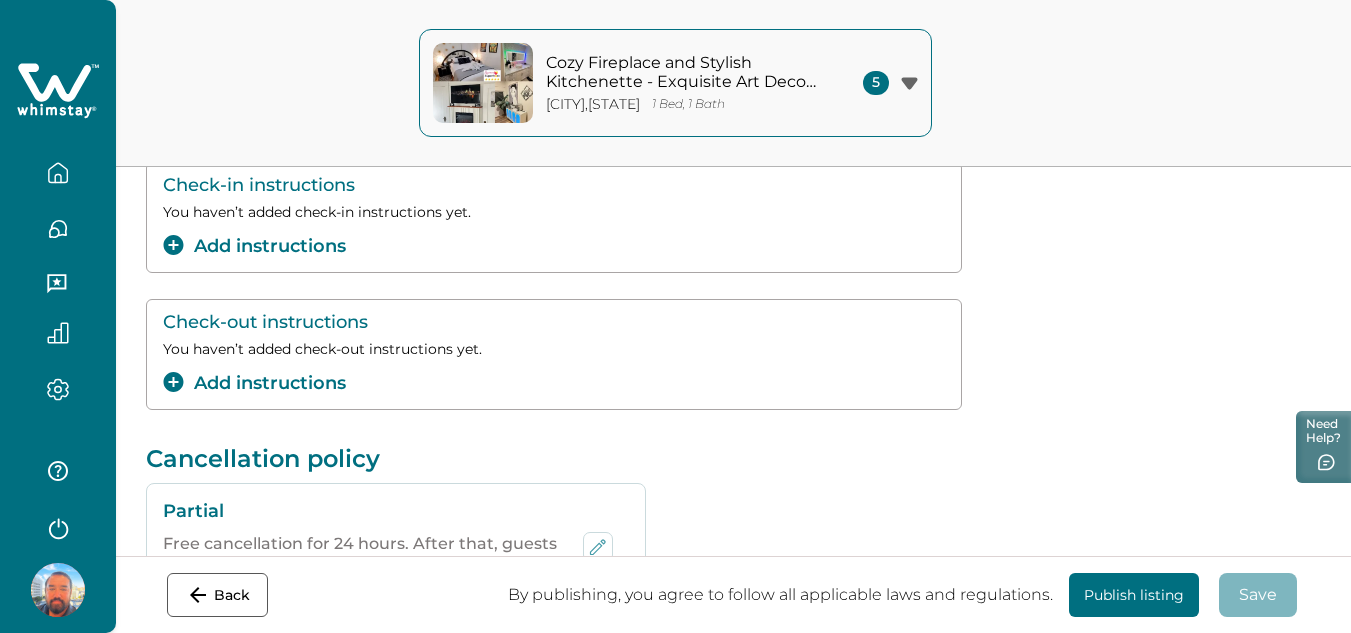 click on "Add instructions" at bounding box center [254, 246] 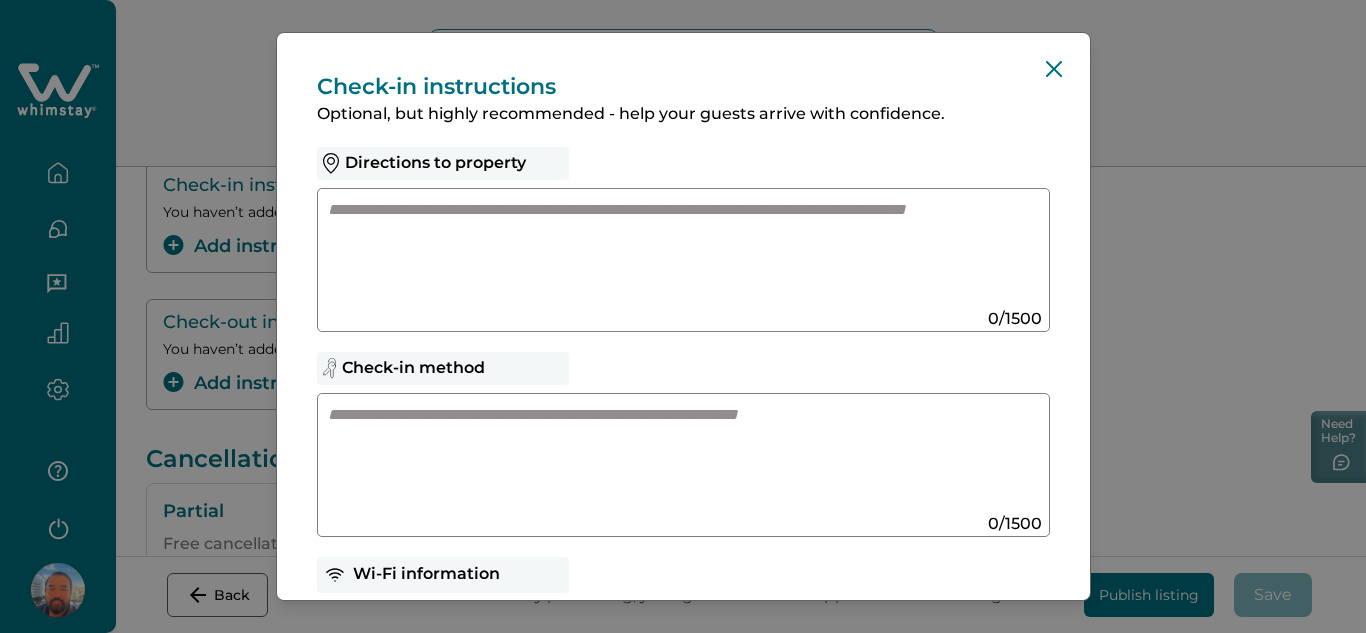 click at bounding box center [664, 252] 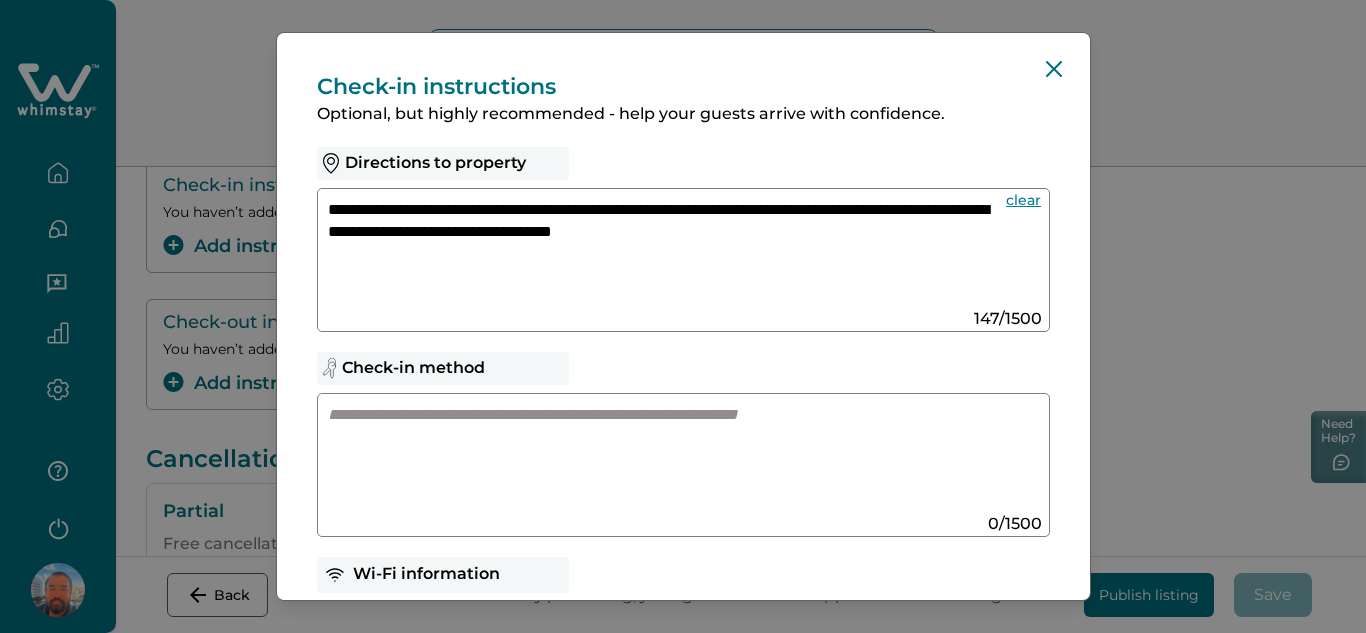 click on "**********" at bounding box center (664, 252) 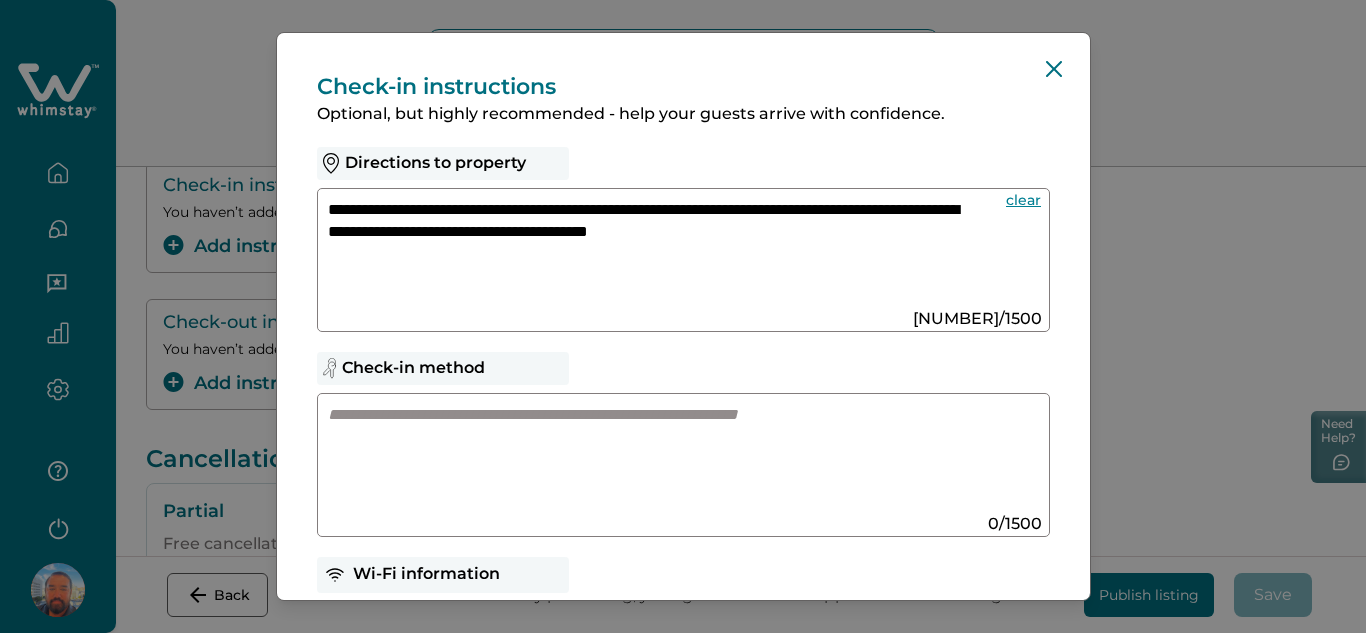 click on "**********" at bounding box center [645, 251] 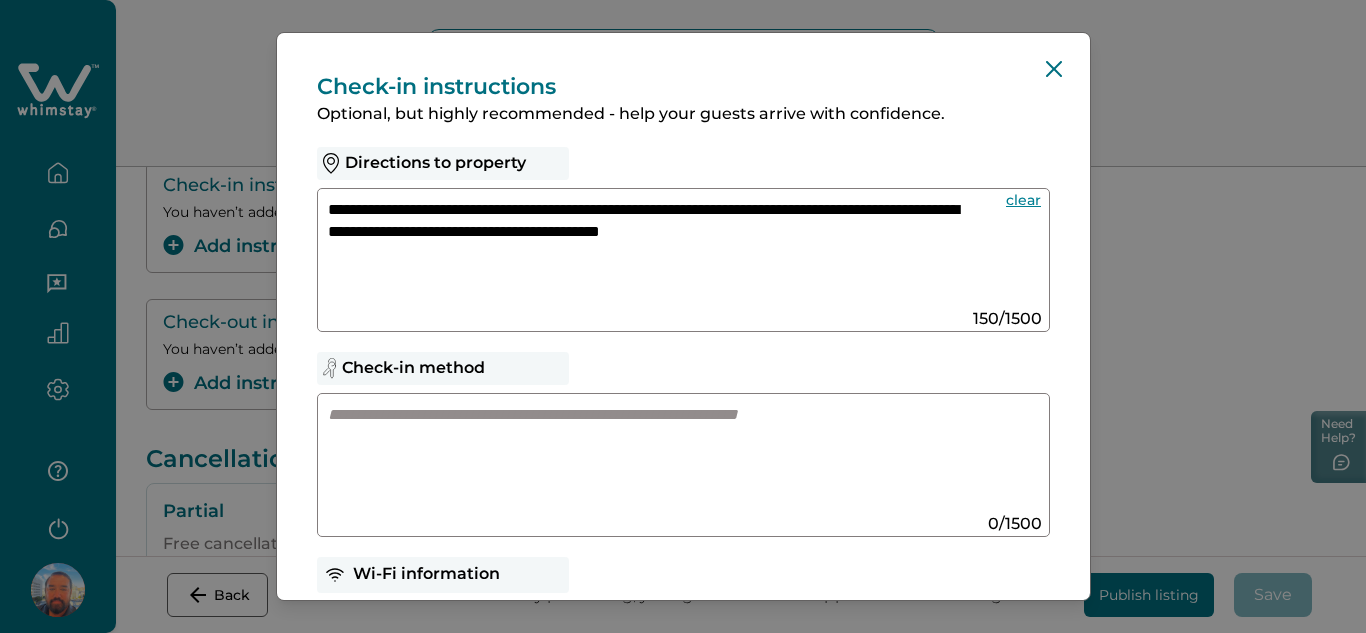 click on "**********" at bounding box center [645, 251] 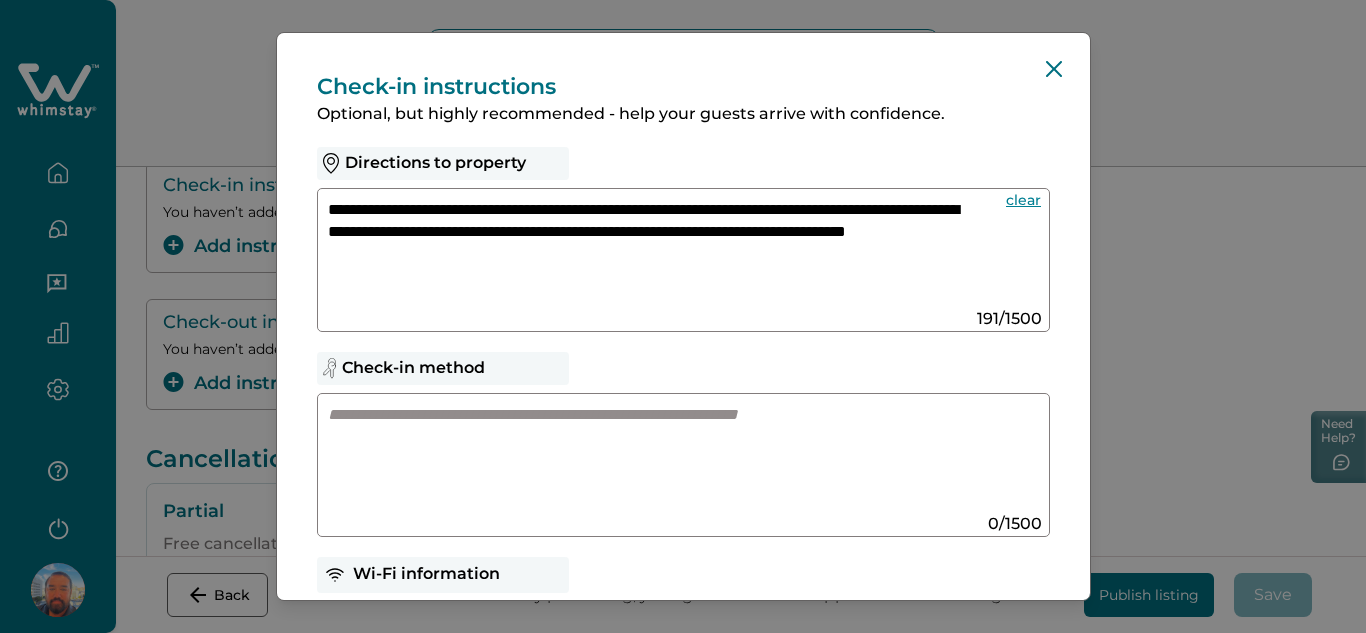 scroll, scrollTop: 4, scrollLeft: 0, axis: vertical 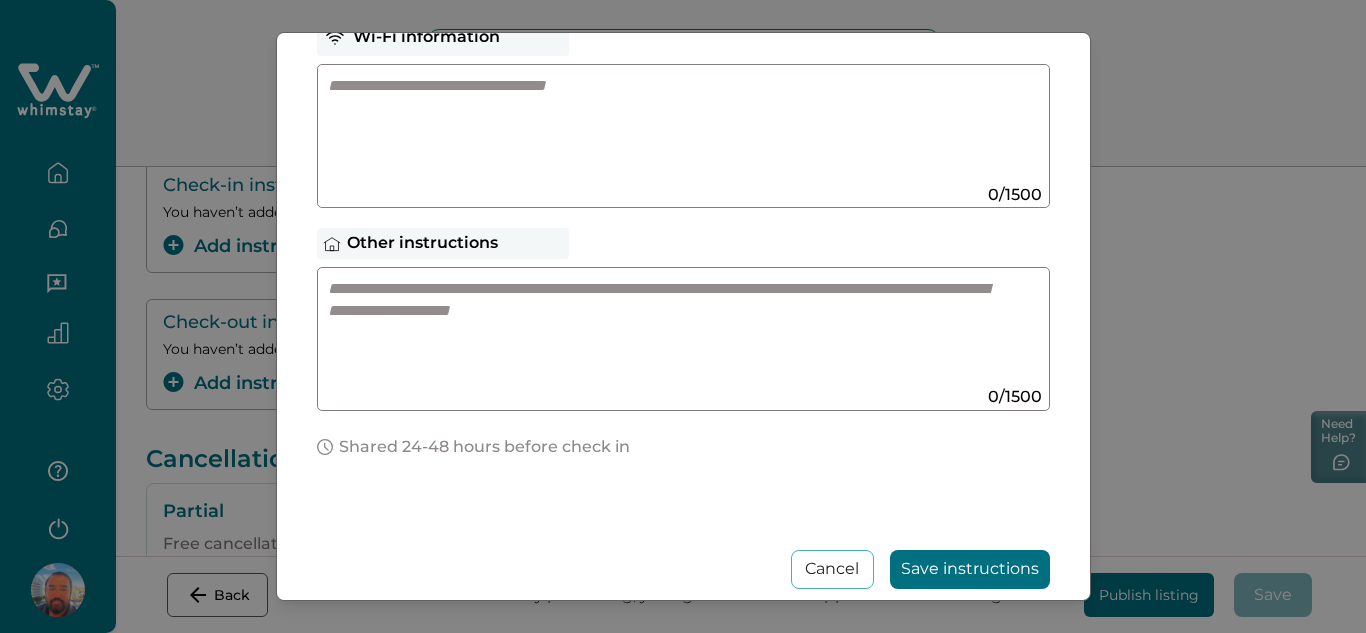 type on "**********" 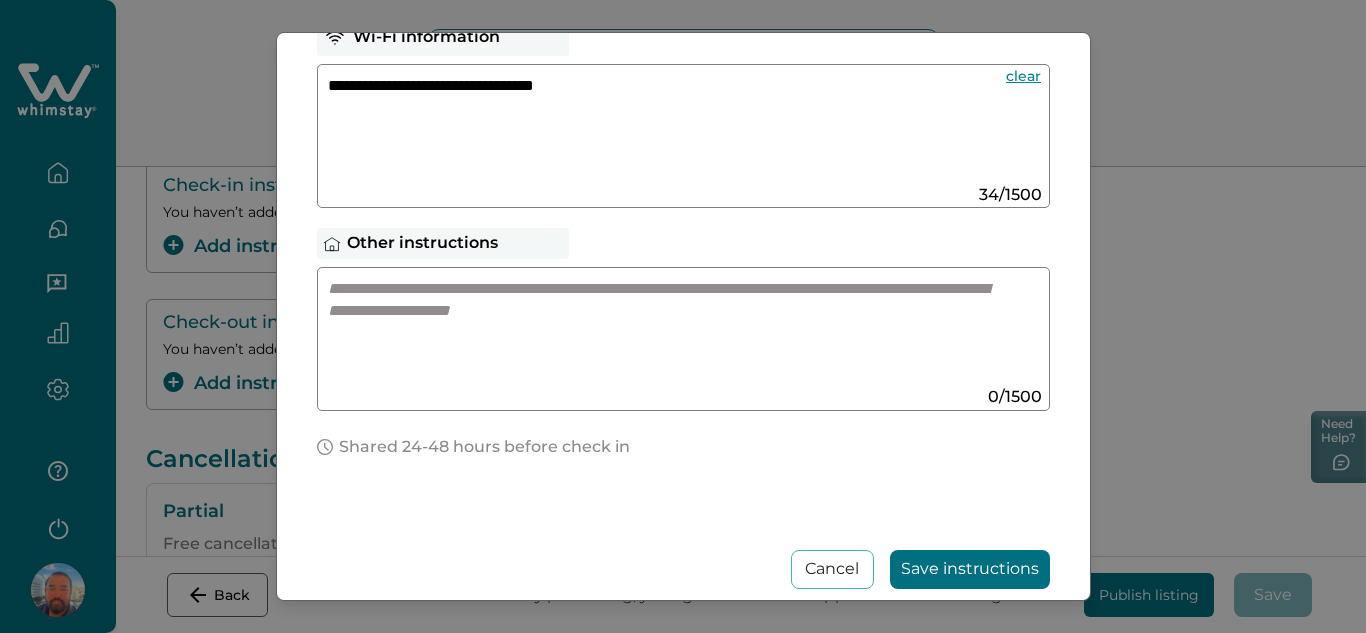 type on "**********" 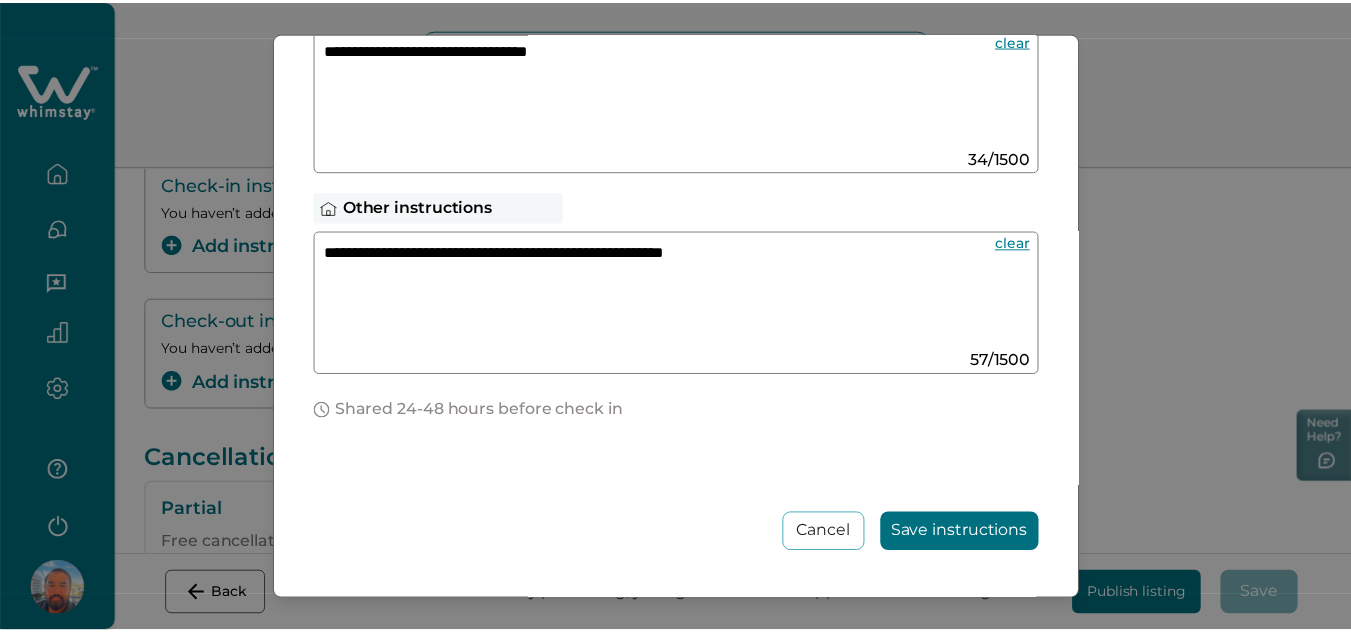 scroll, scrollTop: 637, scrollLeft: 0, axis: vertical 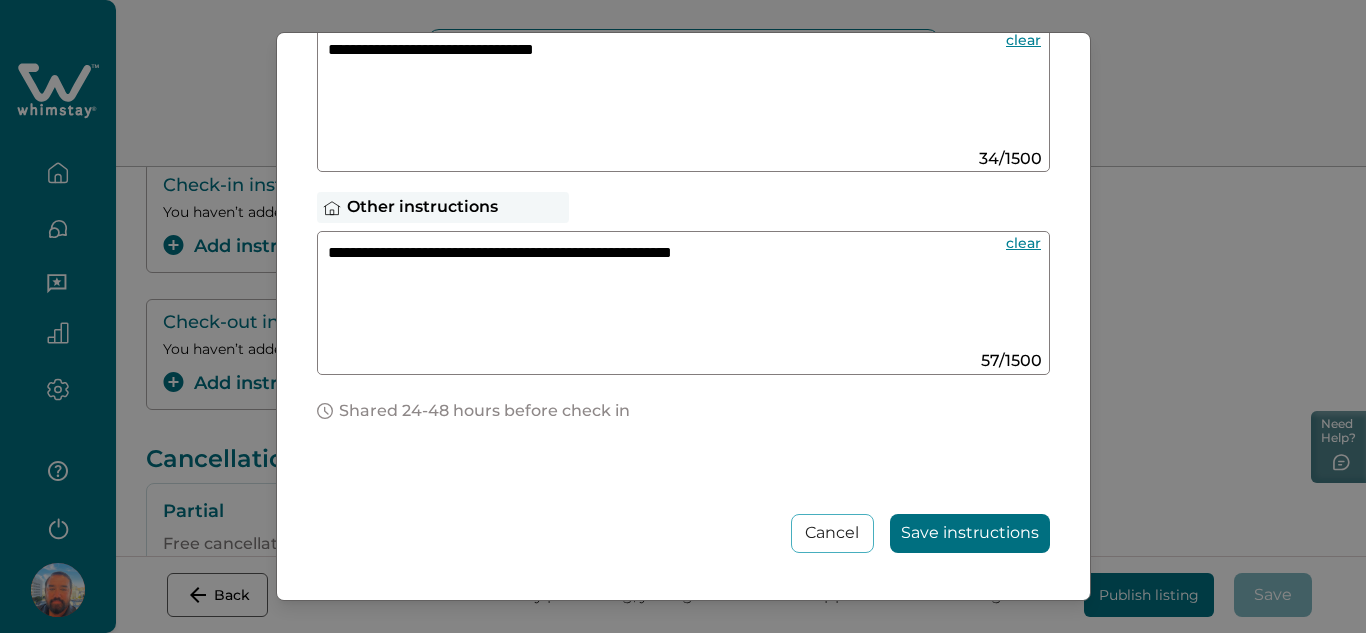 type on "**********" 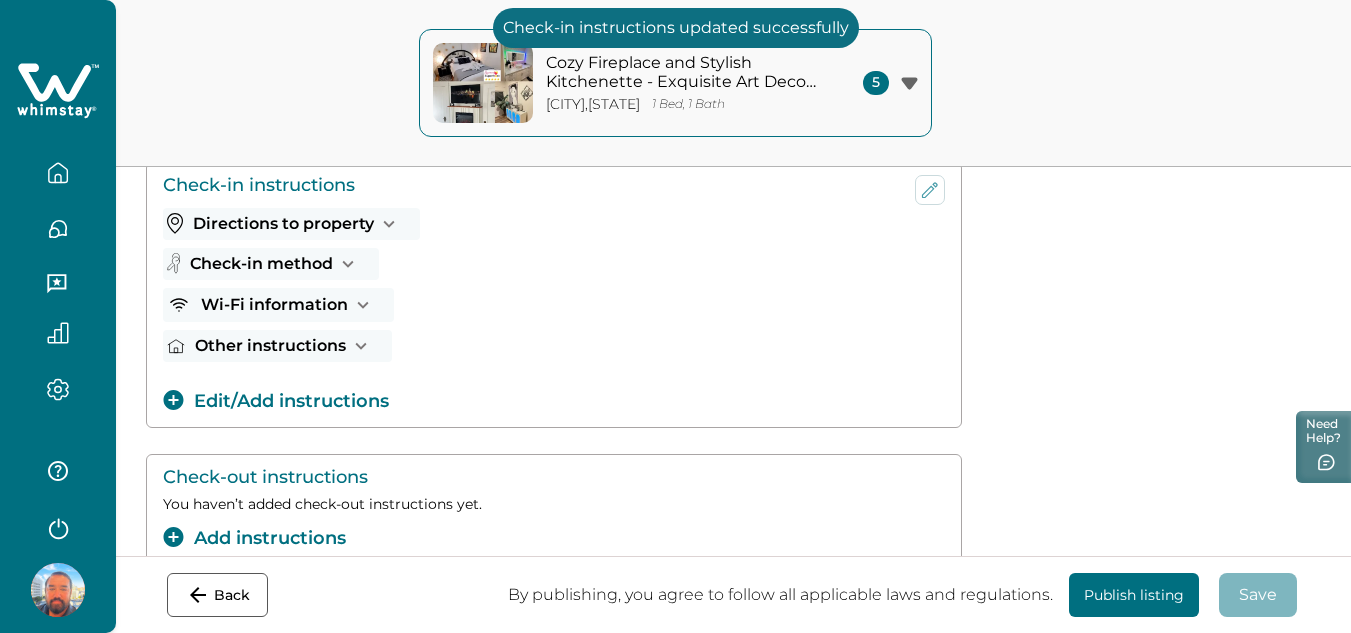 click on "Publish listing" at bounding box center [1134, 595] 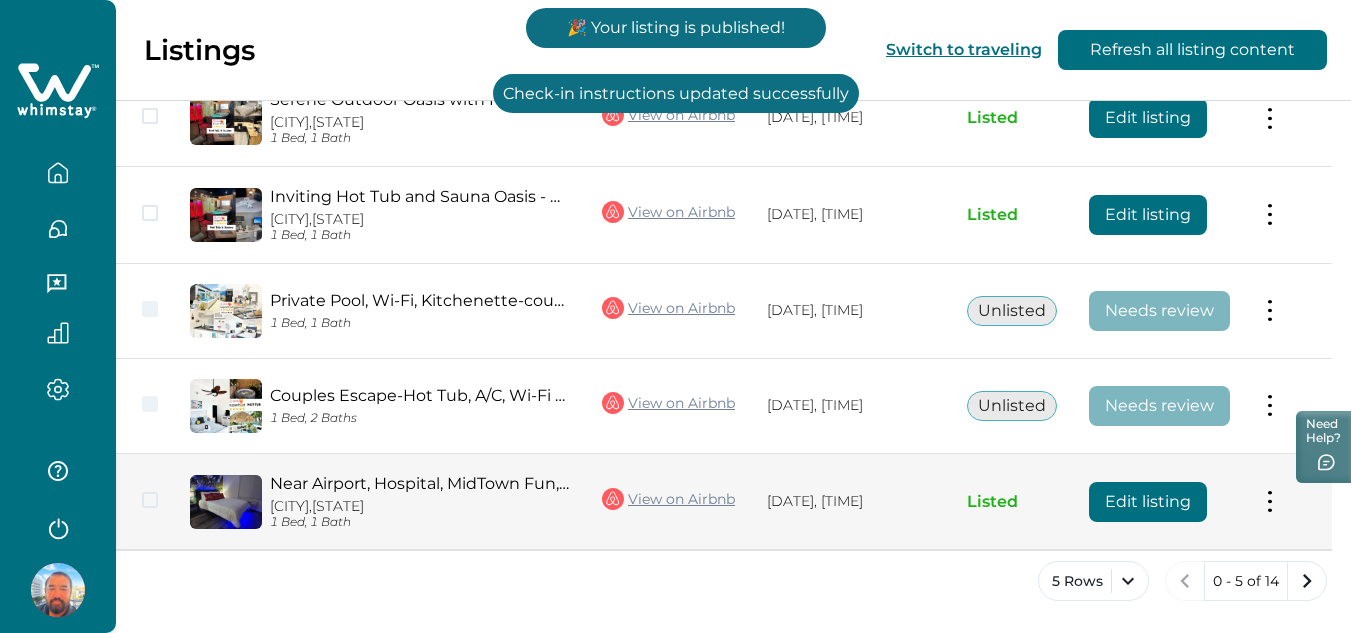 scroll, scrollTop: 312, scrollLeft: 0, axis: vertical 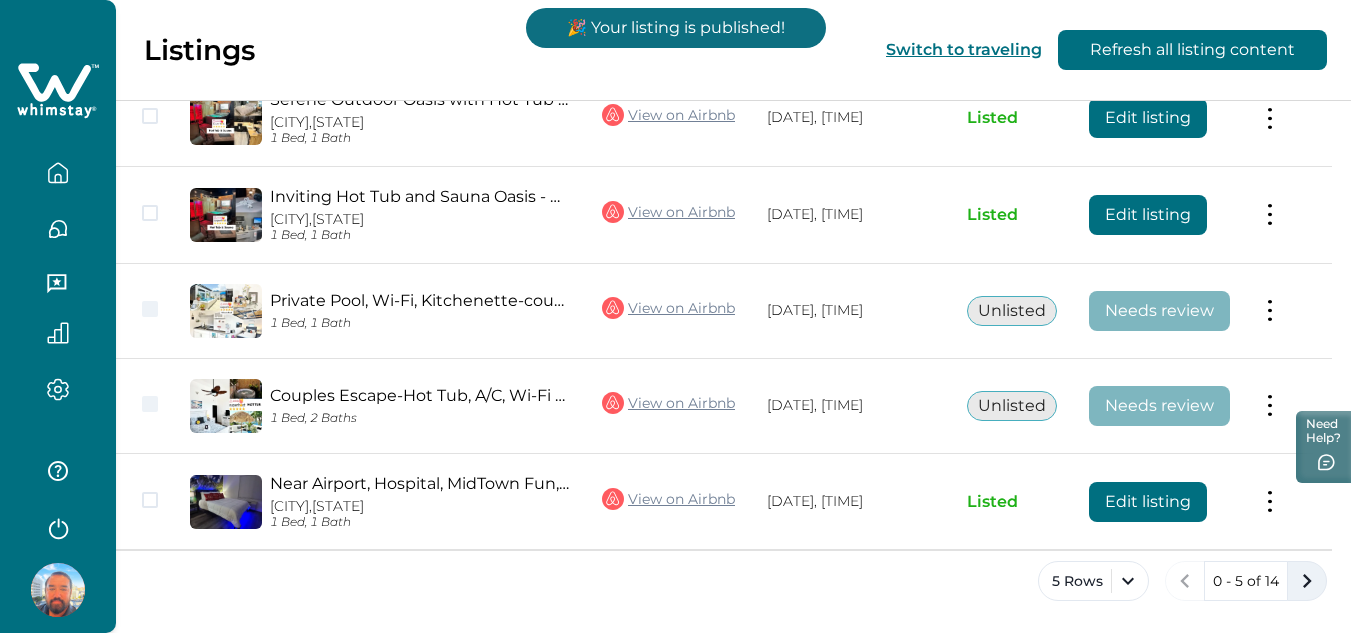 click 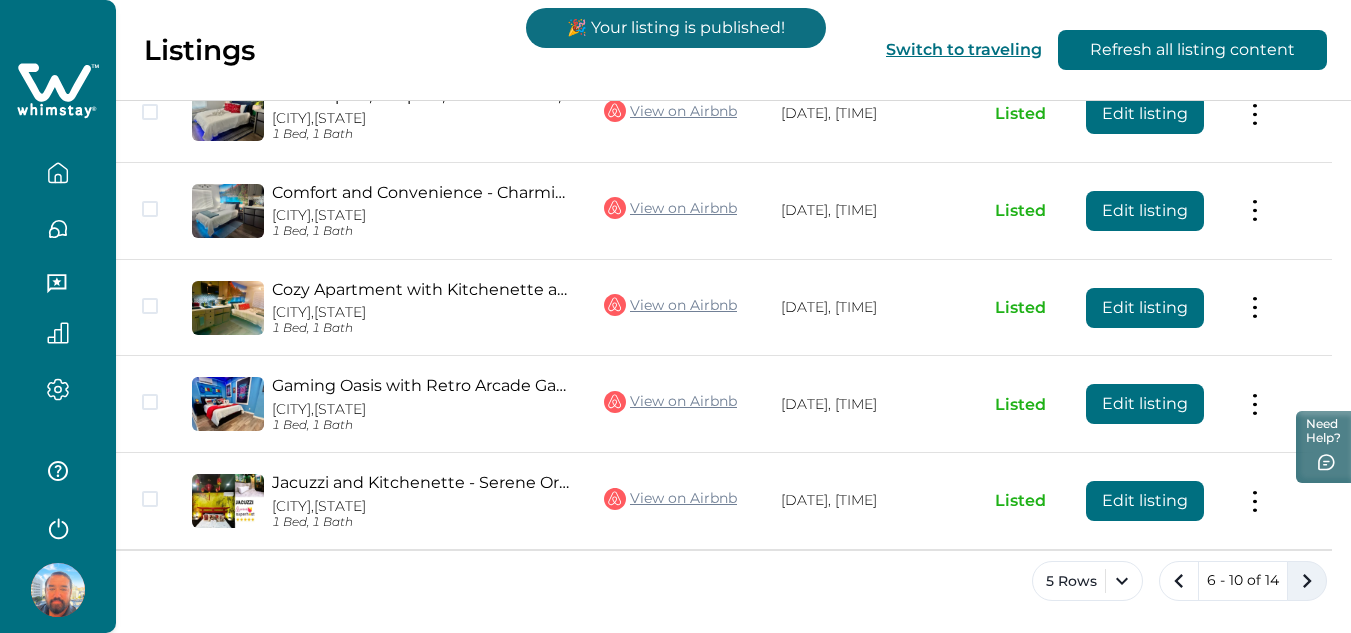 click 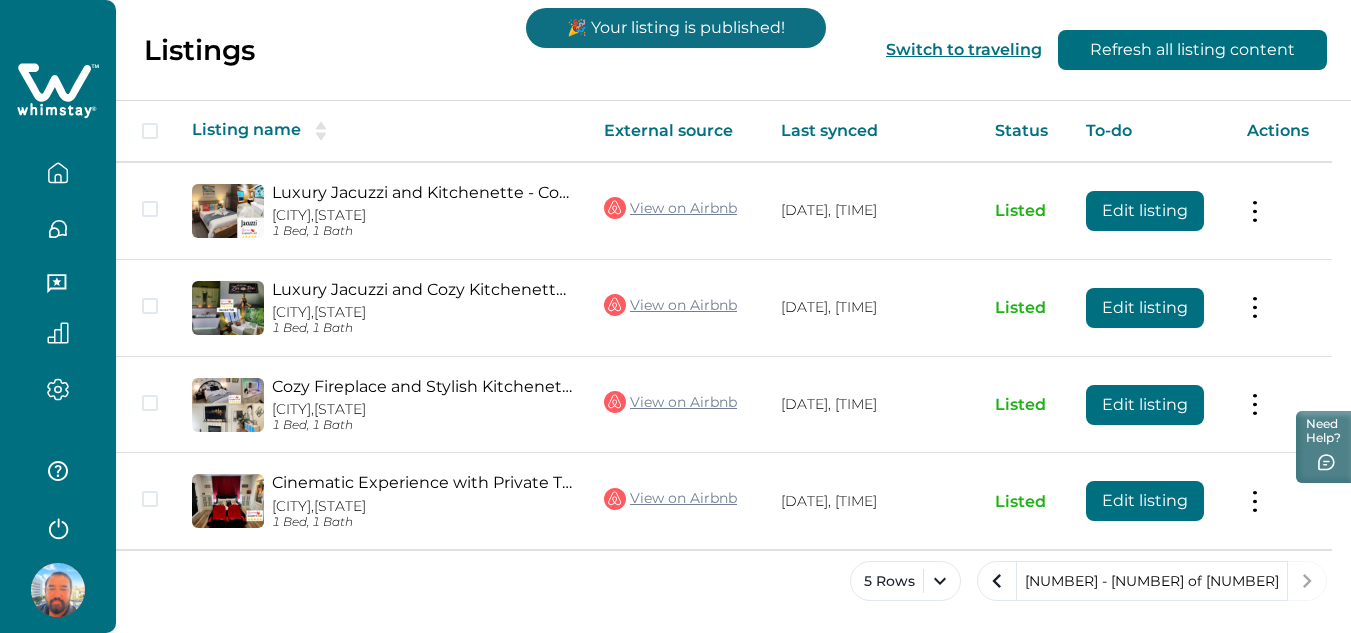 scroll, scrollTop: 215, scrollLeft: 0, axis: vertical 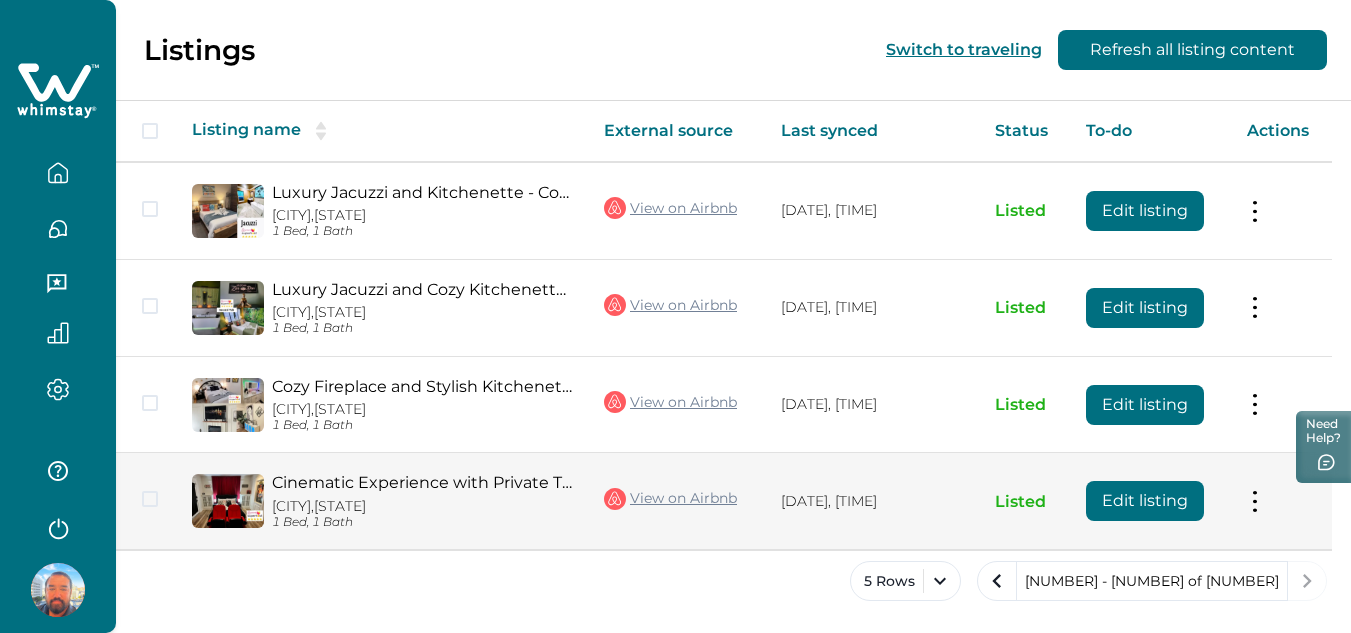 click on "Edit listing" at bounding box center [1145, 501] 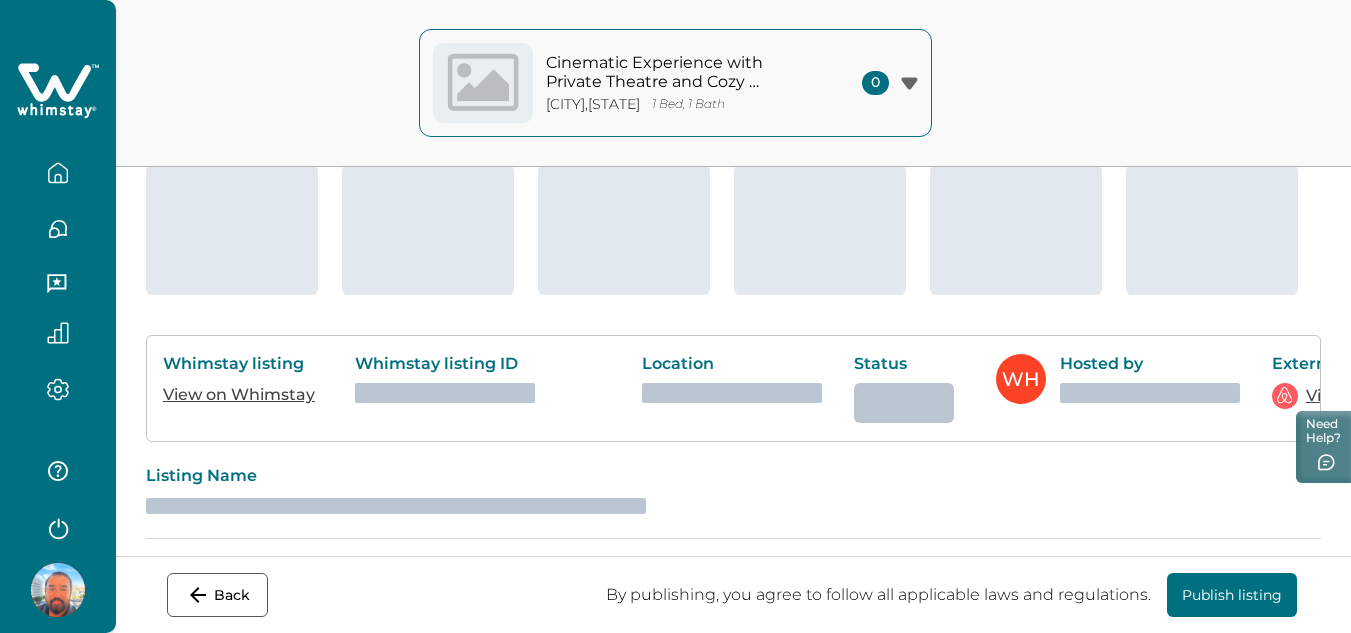 scroll, scrollTop: 0, scrollLeft: 0, axis: both 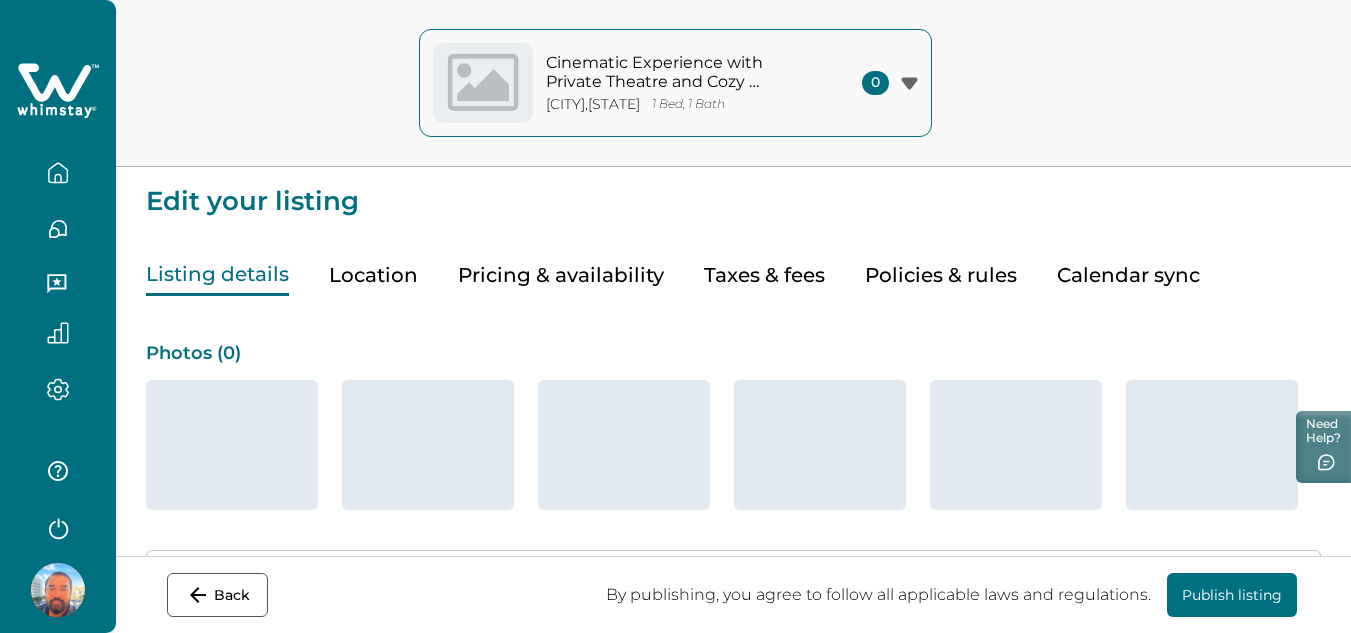 click on "Policies & rules" at bounding box center [941, 275] 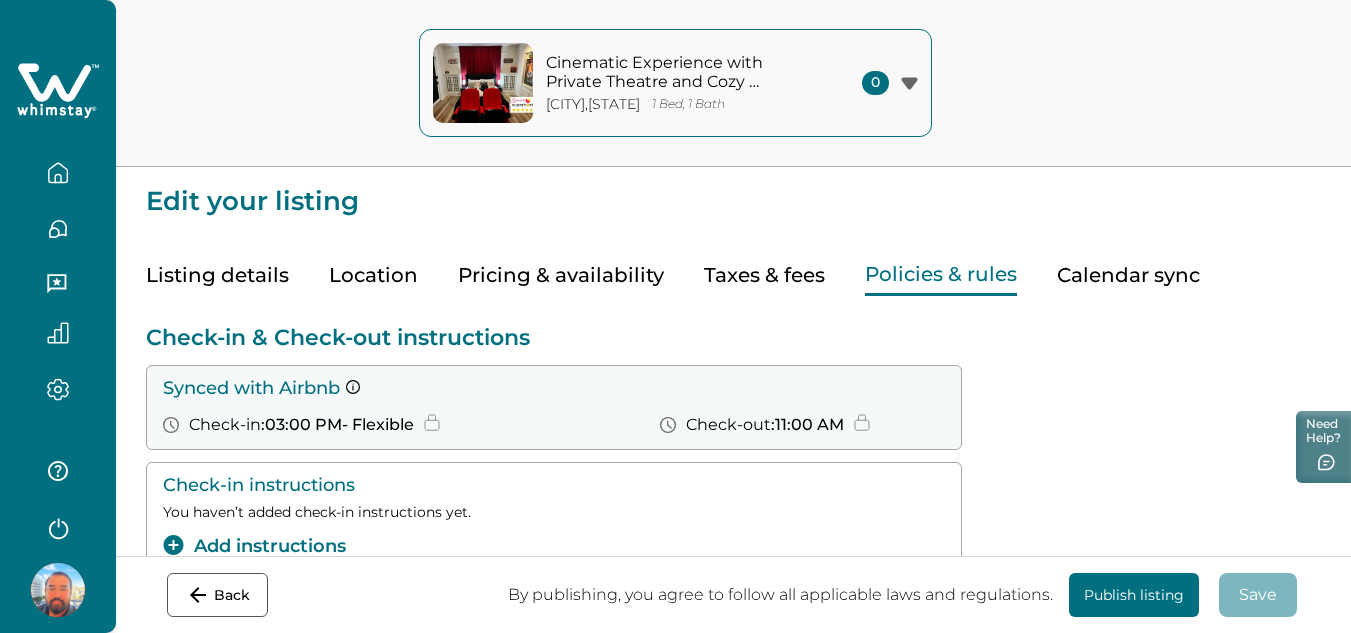 click on "Add instructions" at bounding box center (254, 683) 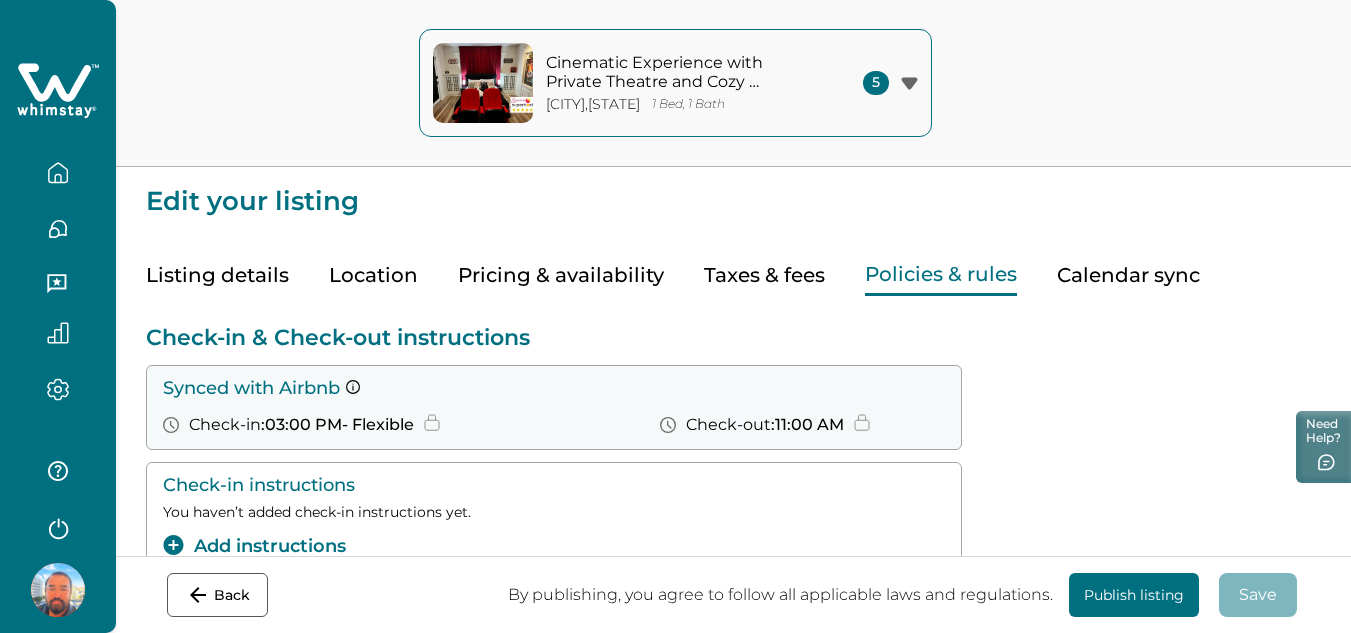 scroll, scrollTop: 400, scrollLeft: 0, axis: vertical 